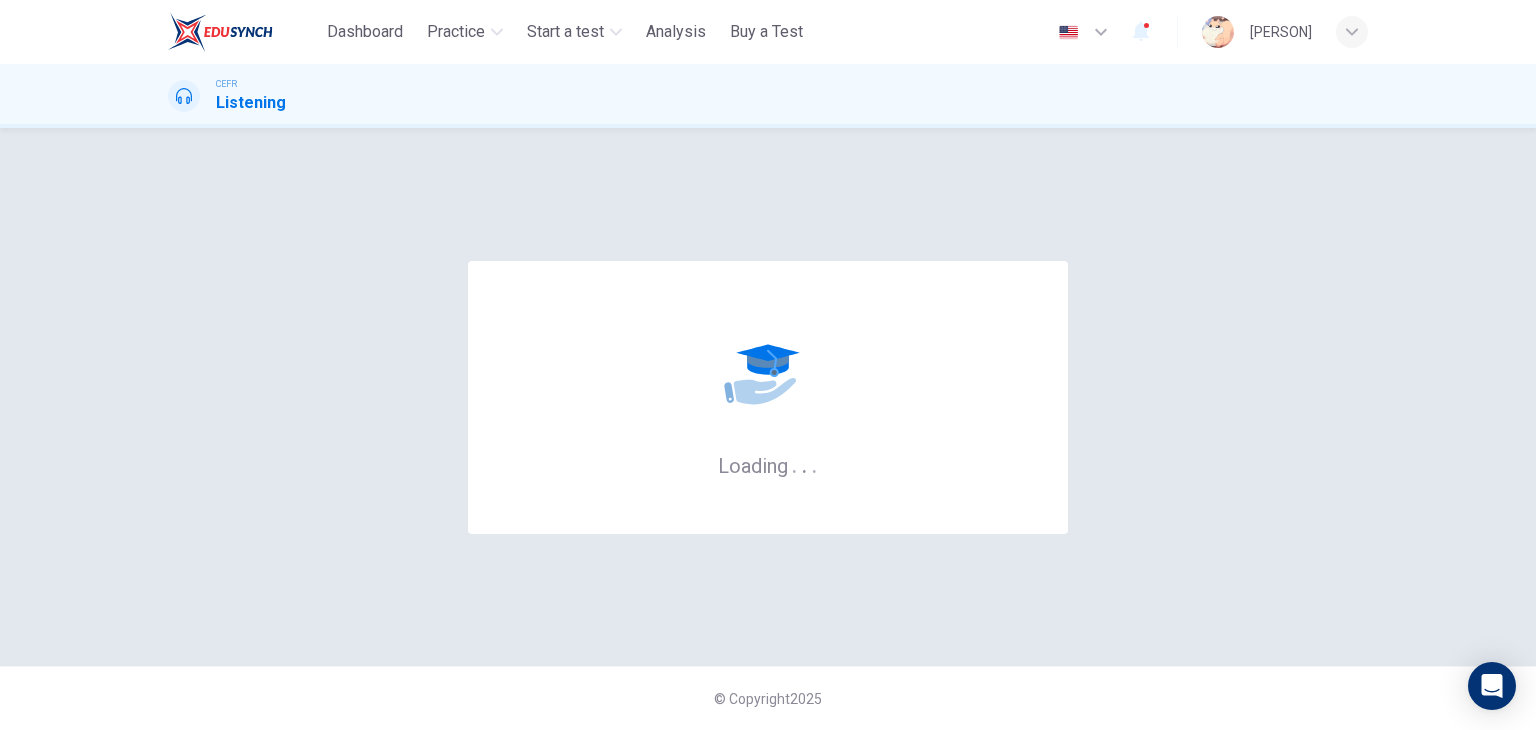 scroll, scrollTop: 0, scrollLeft: 0, axis: both 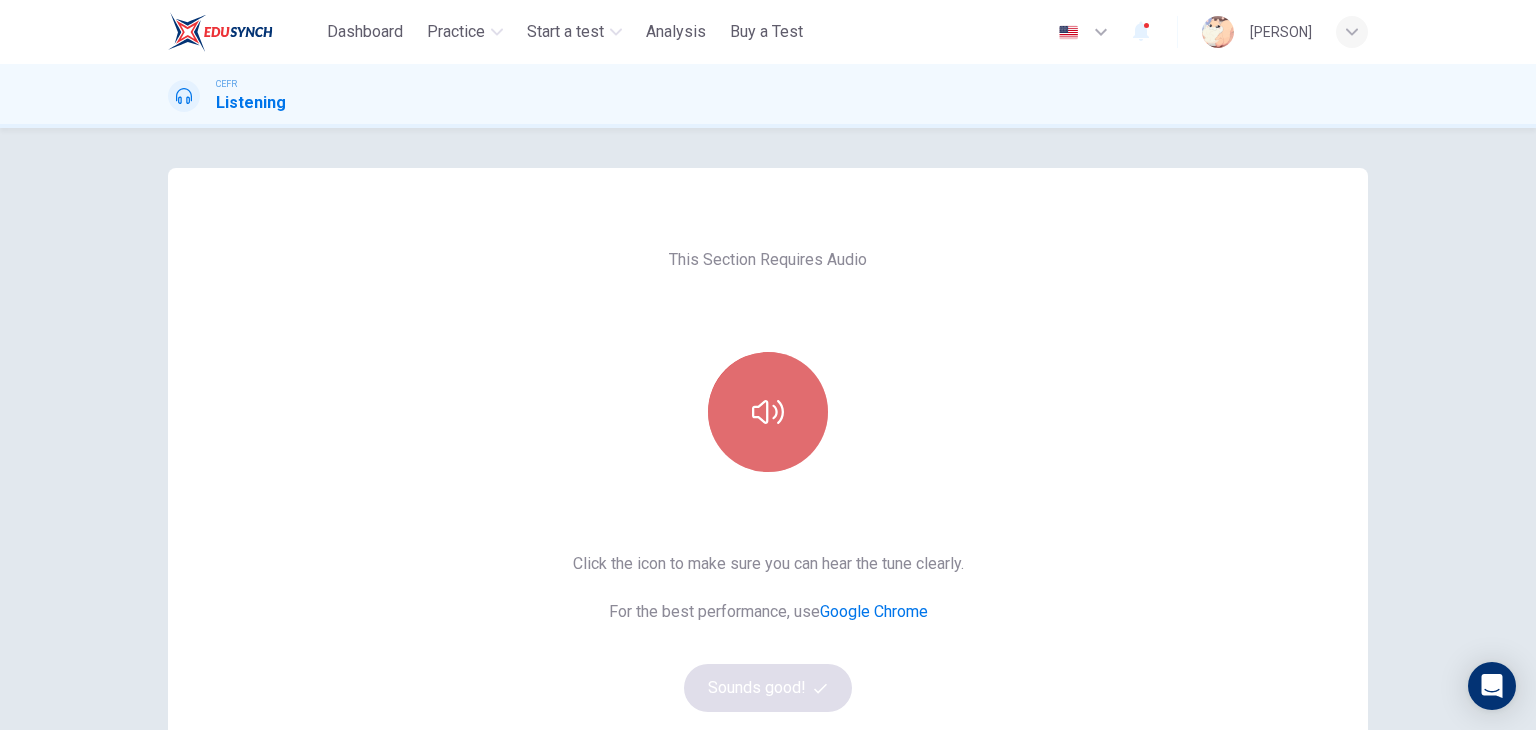 click at bounding box center (768, 412) 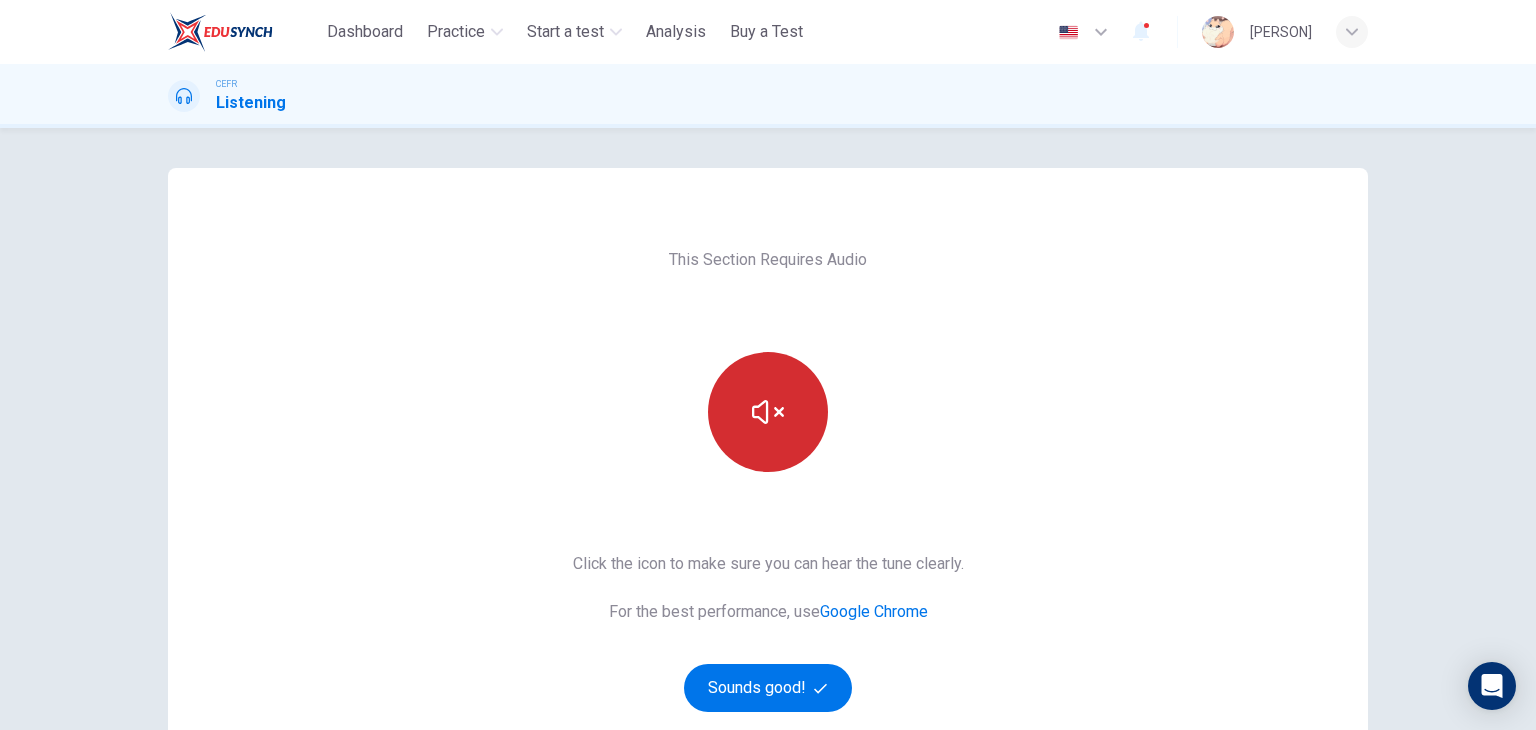 type 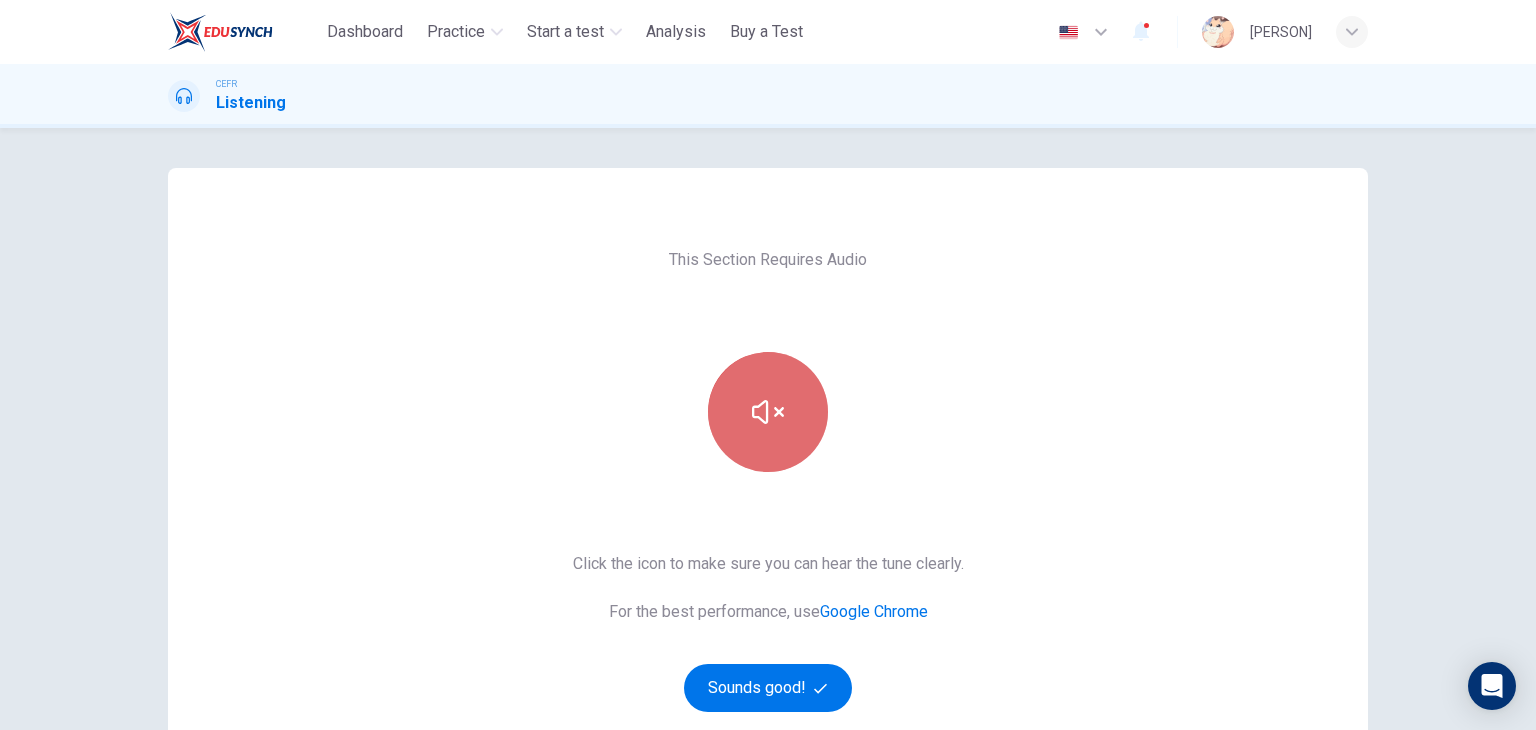 click at bounding box center [768, 412] 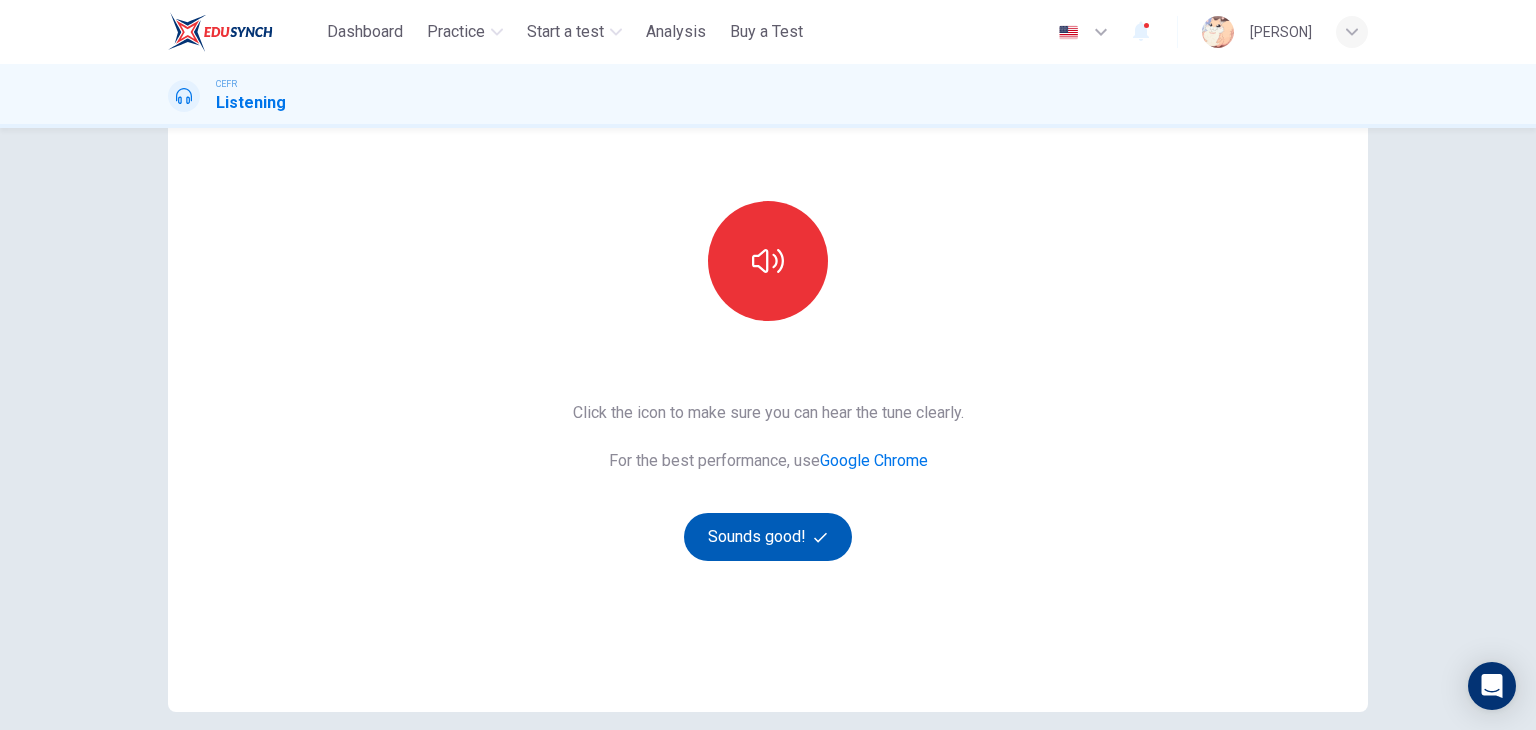 scroll, scrollTop: 152, scrollLeft: 0, axis: vertical 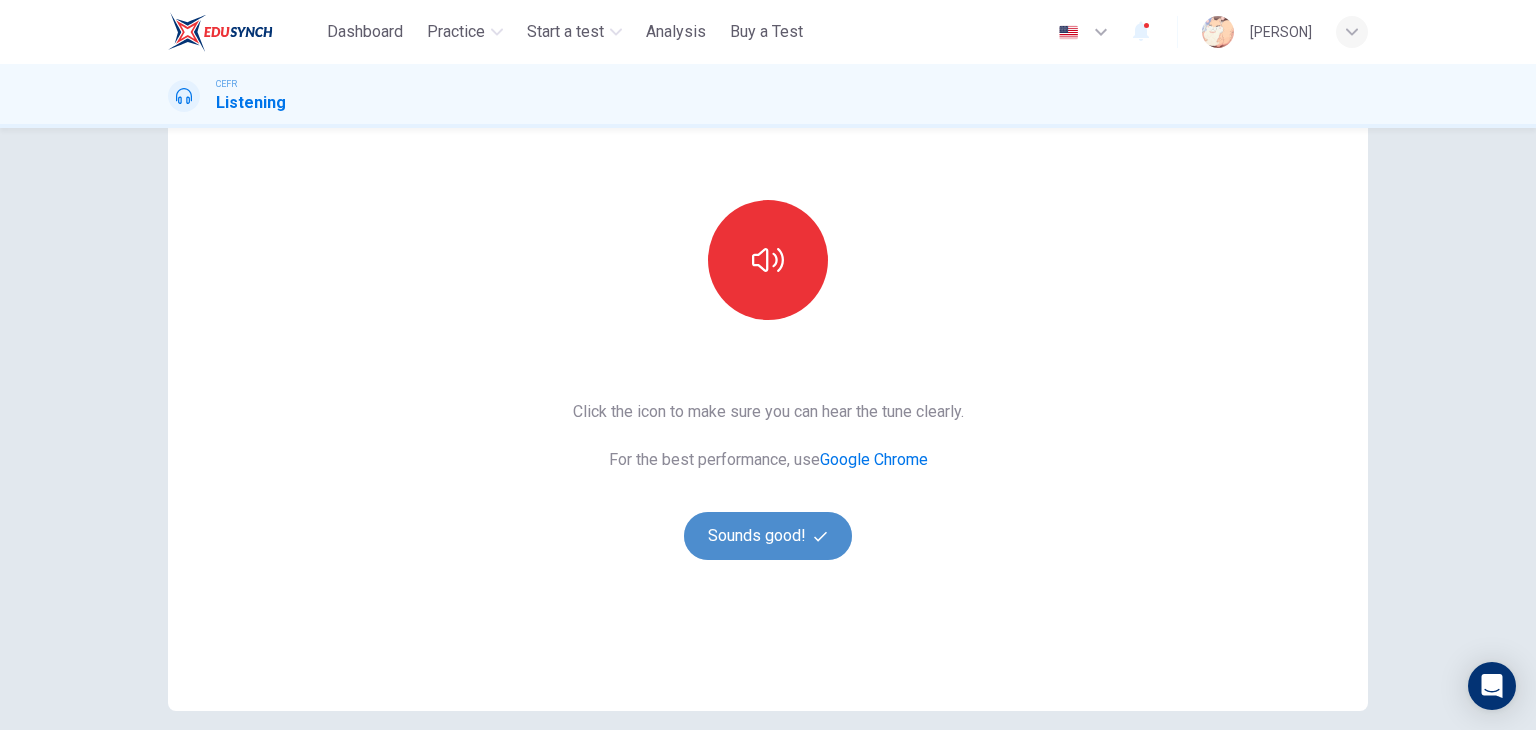 click on "Sounds good!" at bounding box center [768, 536] 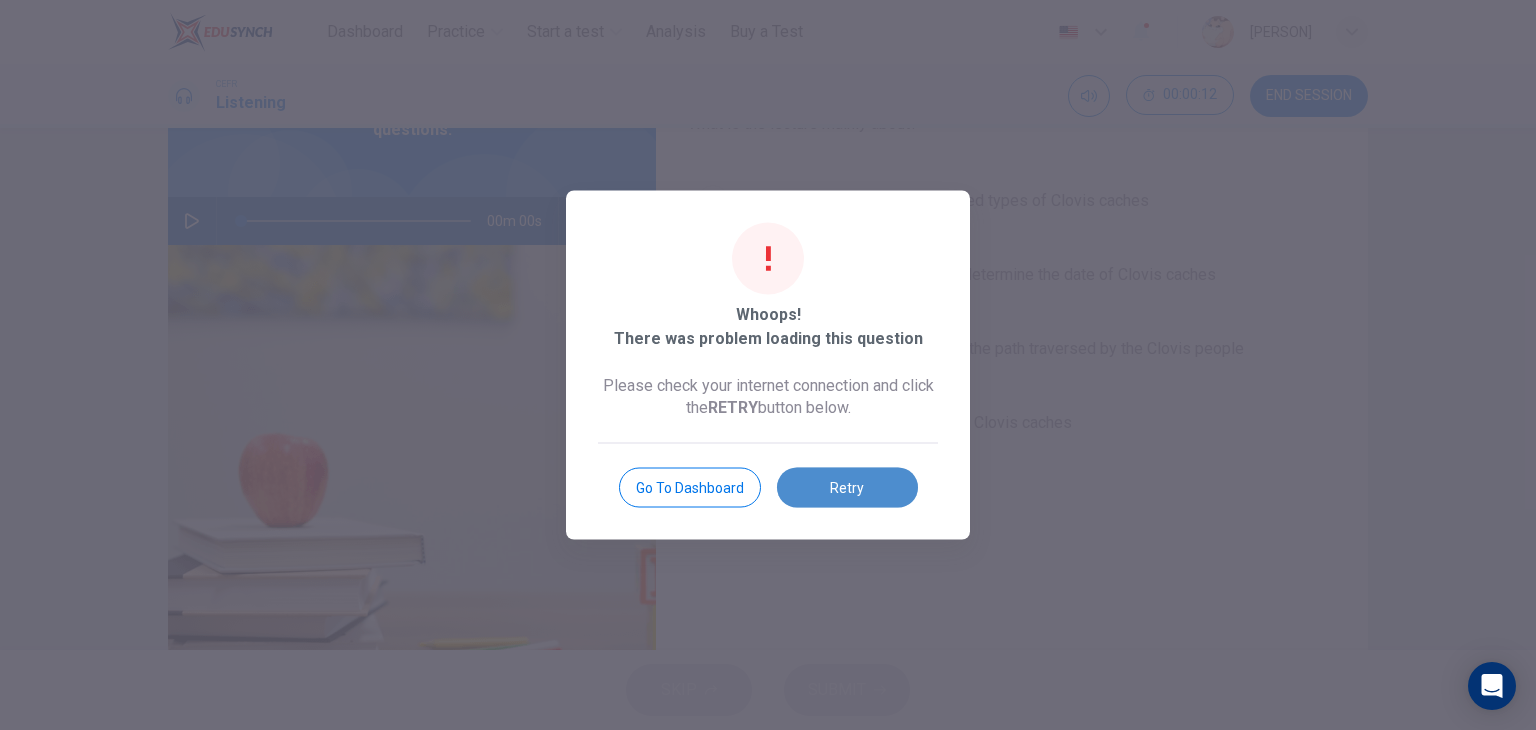 click on "Retry" at bounding box center (847, 488) 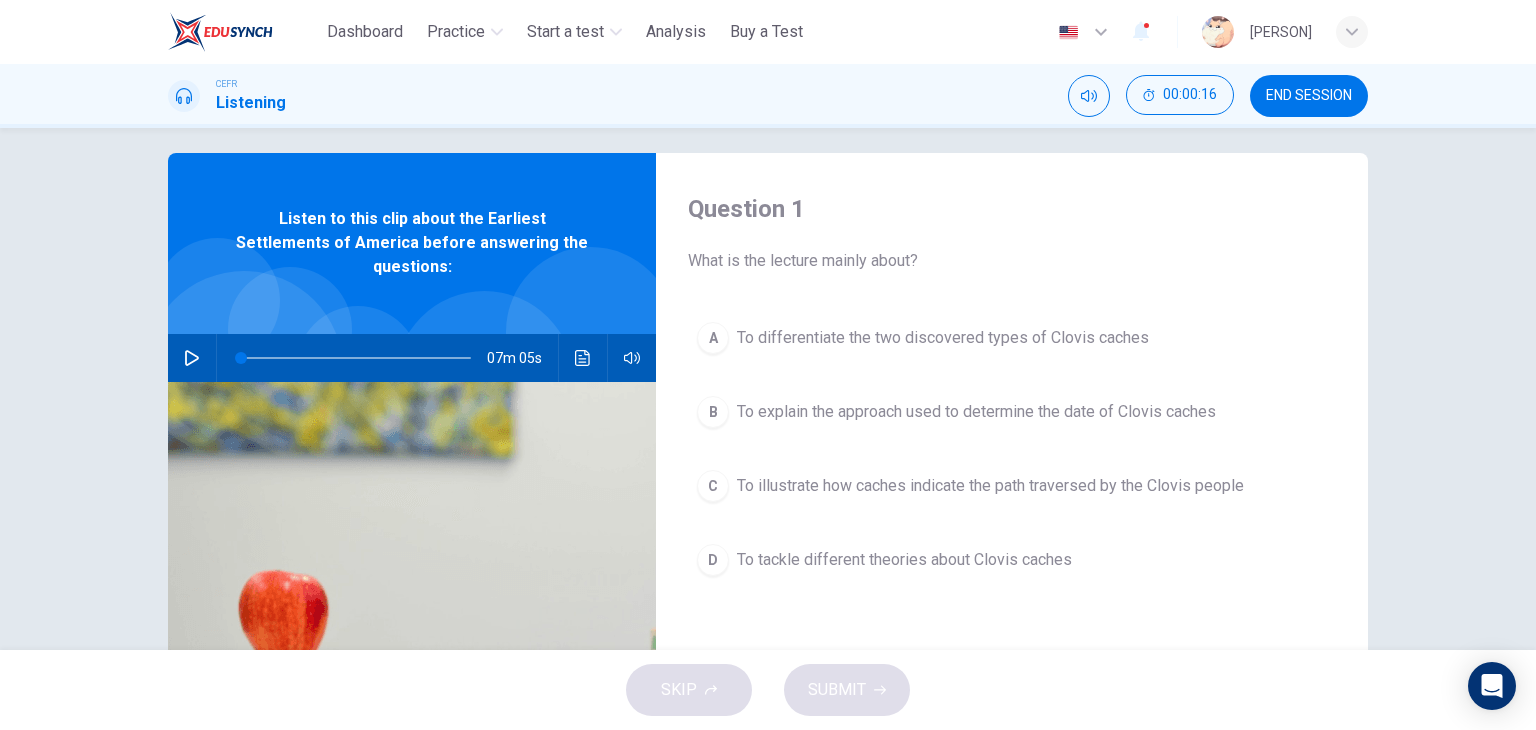 scroll, scrollTop: 14, scrollLeft: 0, axis: vertical 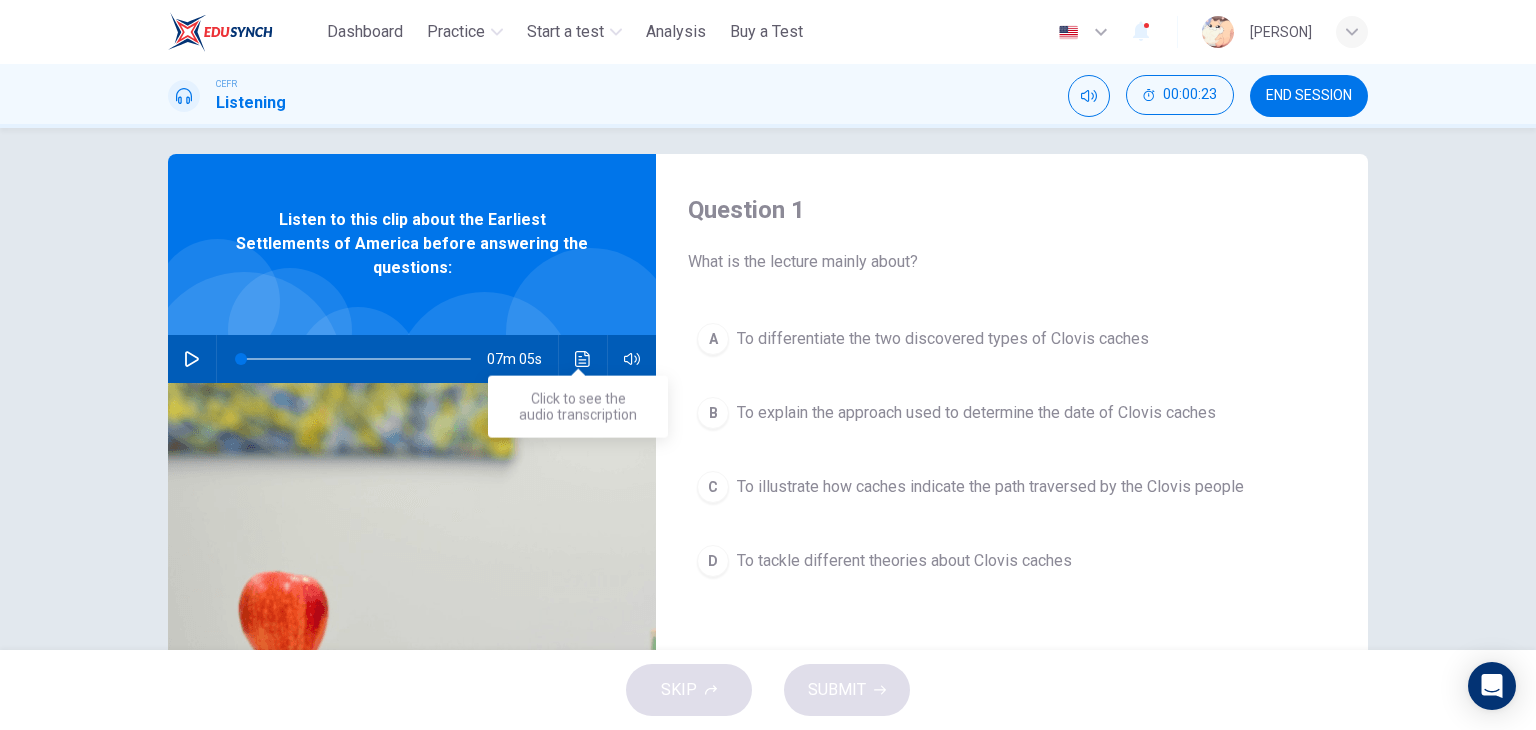 click 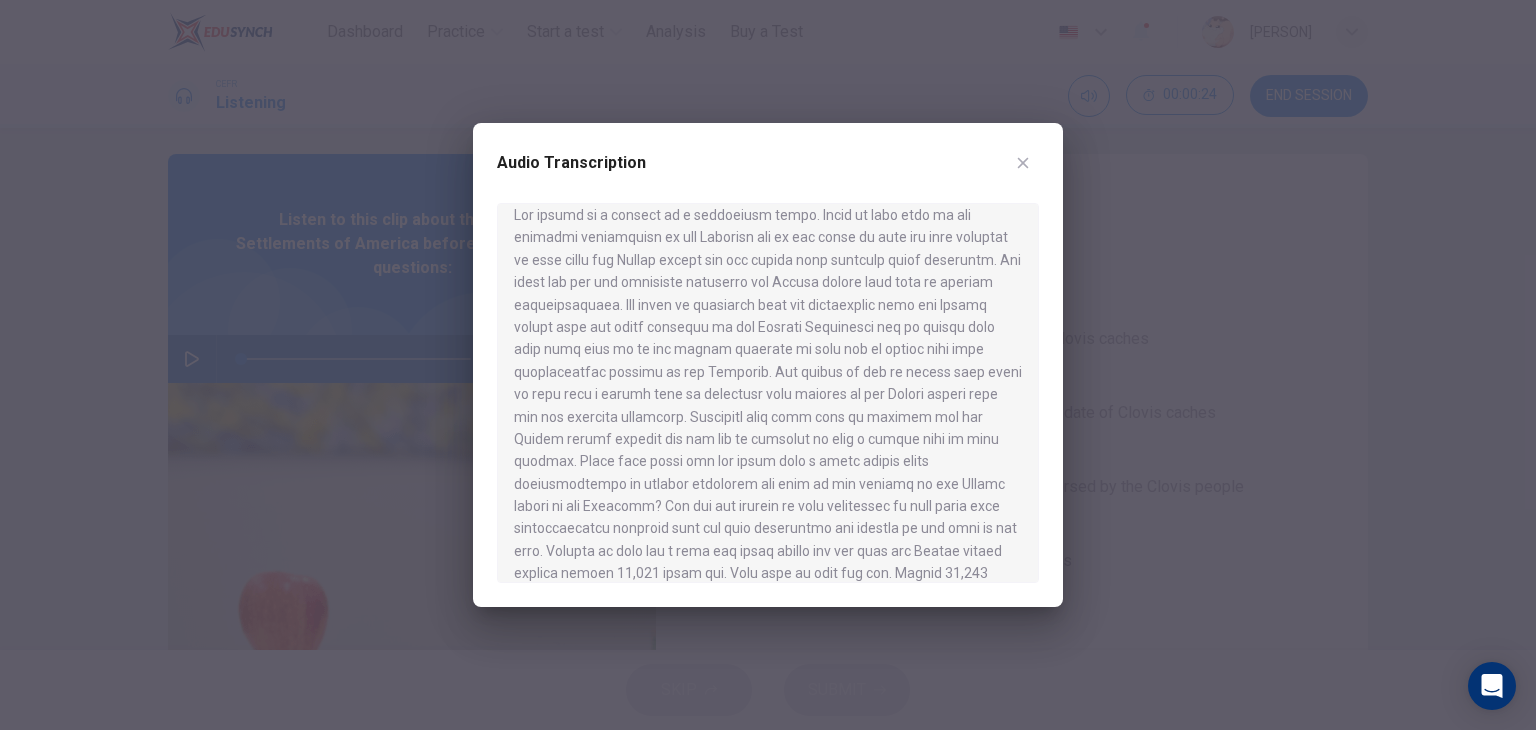 scroll, scrollTop: 18, scrollLeft: 0, axis: vertical 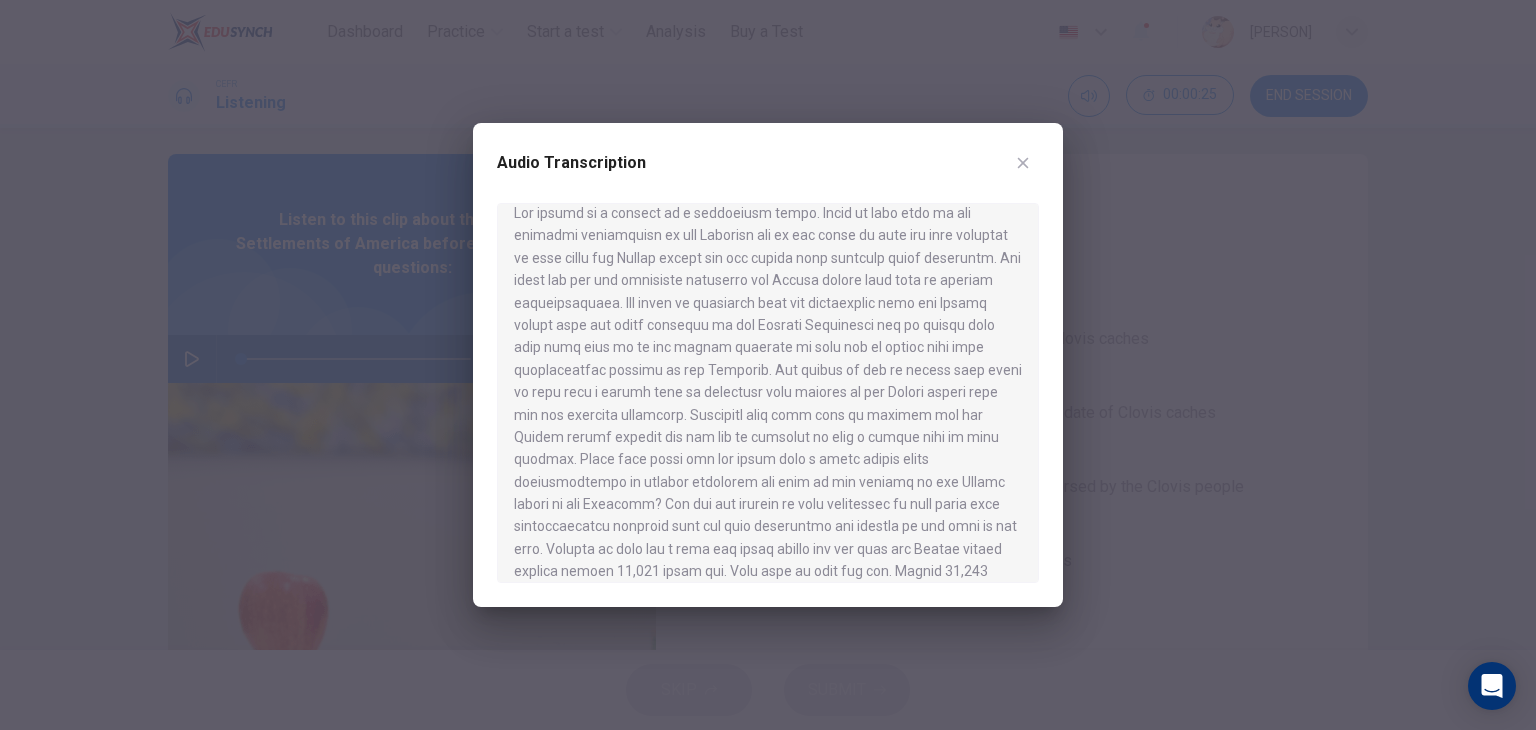 type 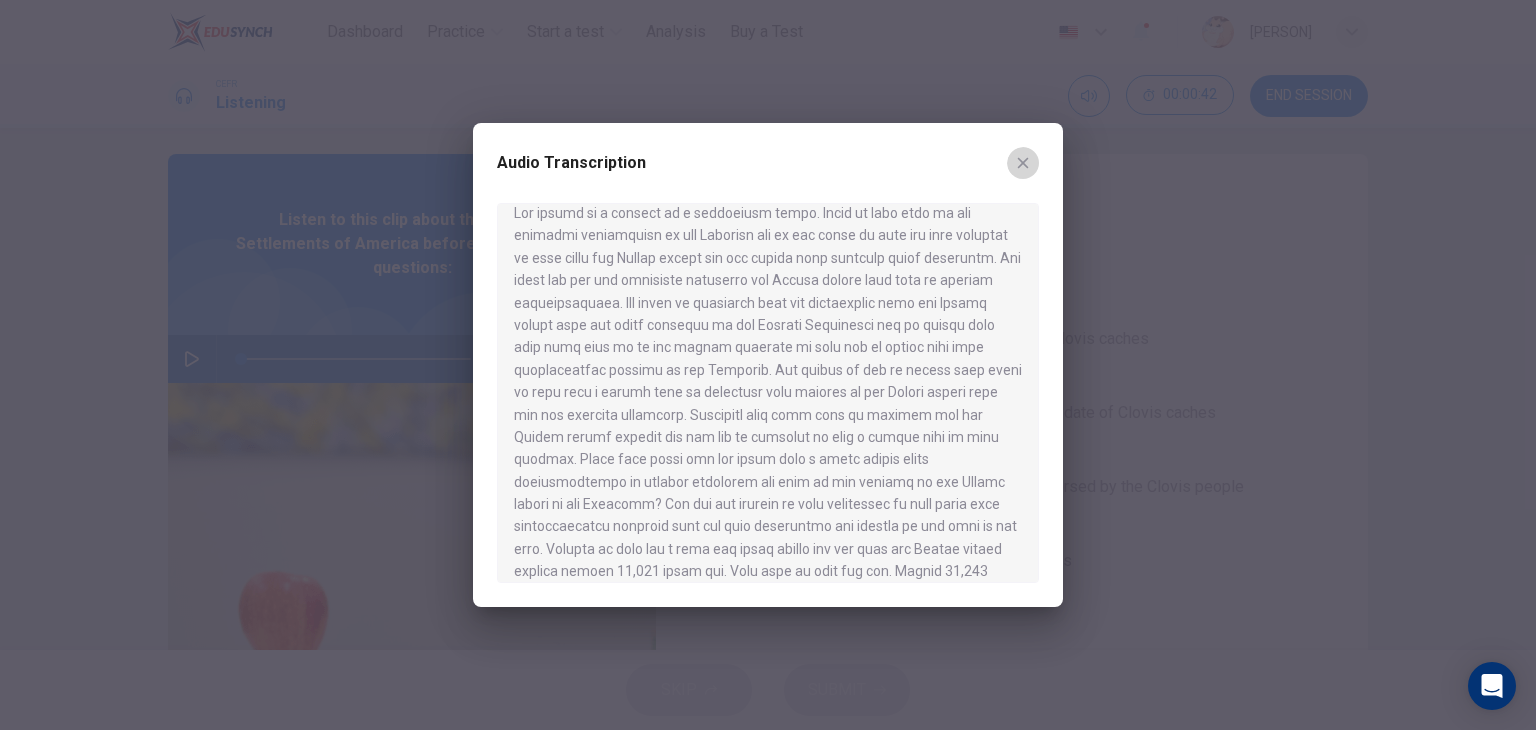 click at bounding box center [1023, 163] 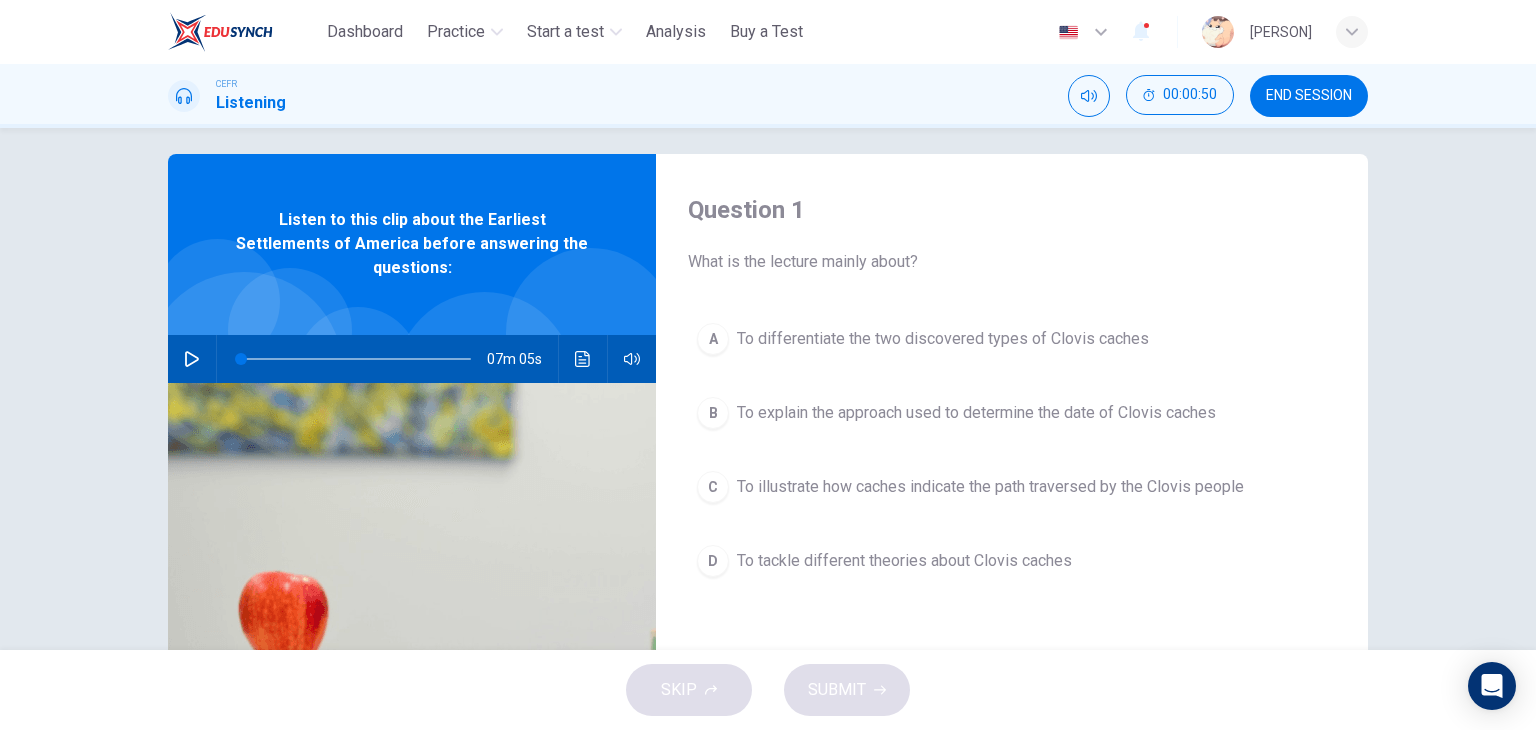 click 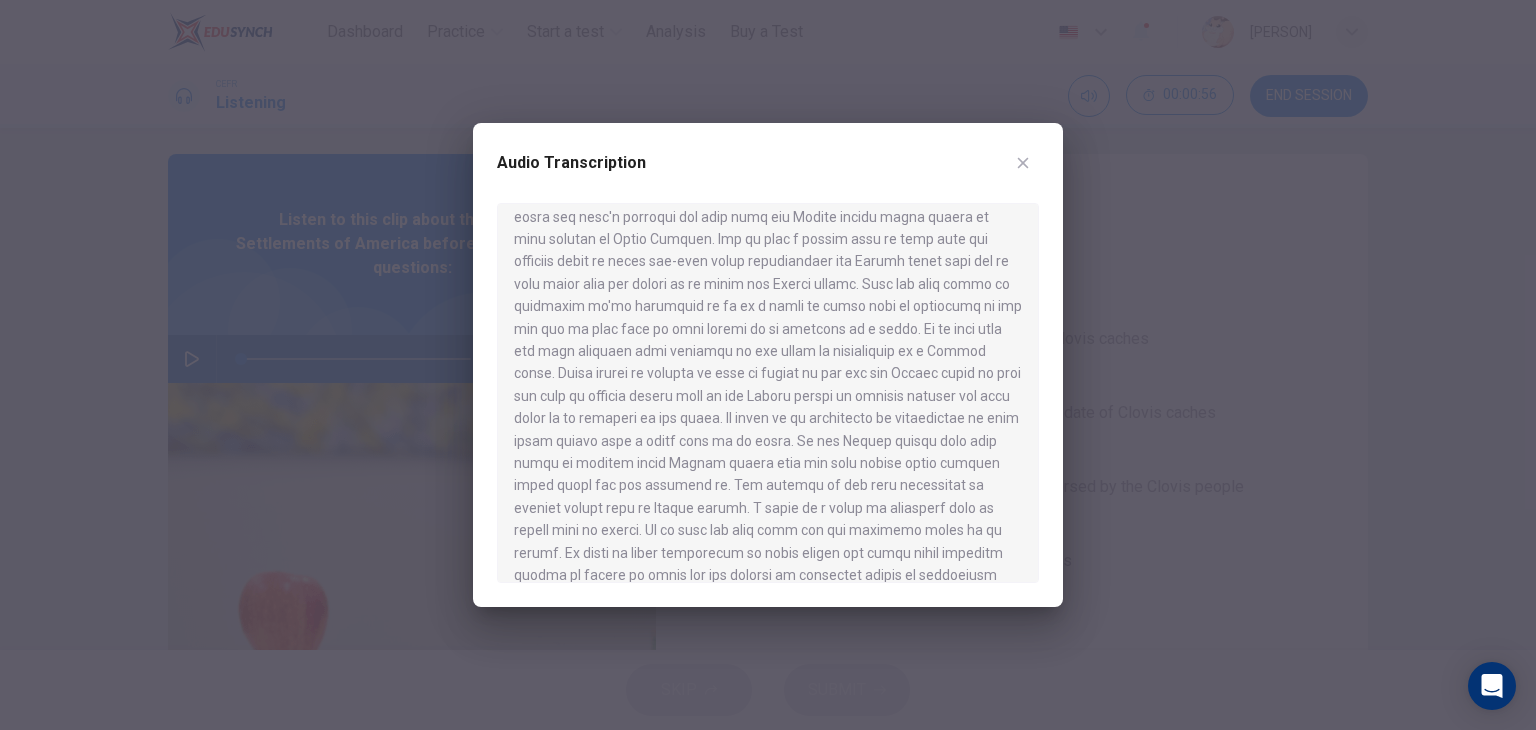 scroll, scrollTop: 396, scrollLeft: 0, axis: vertical 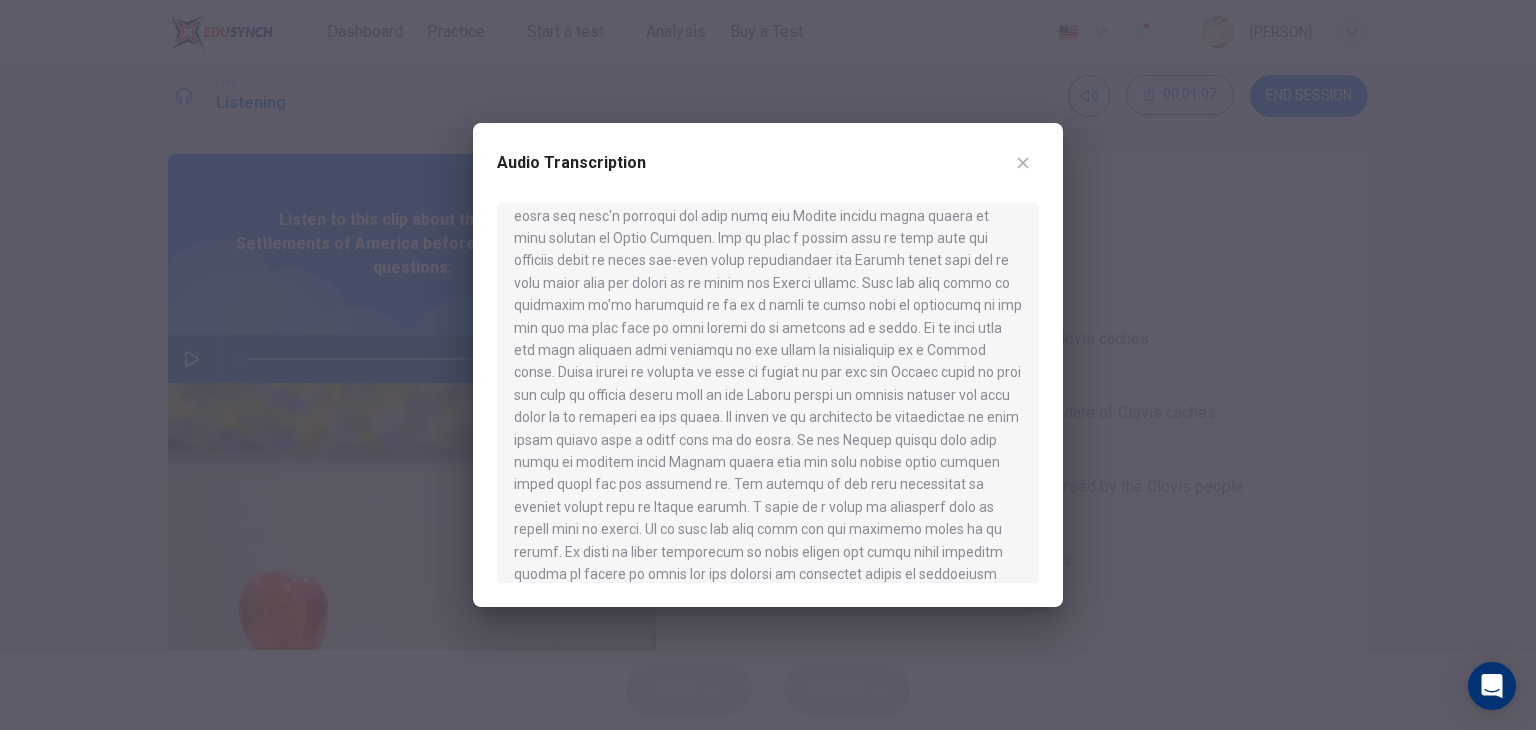 click on "Audio Transcription" at bounding box center [768, 175] 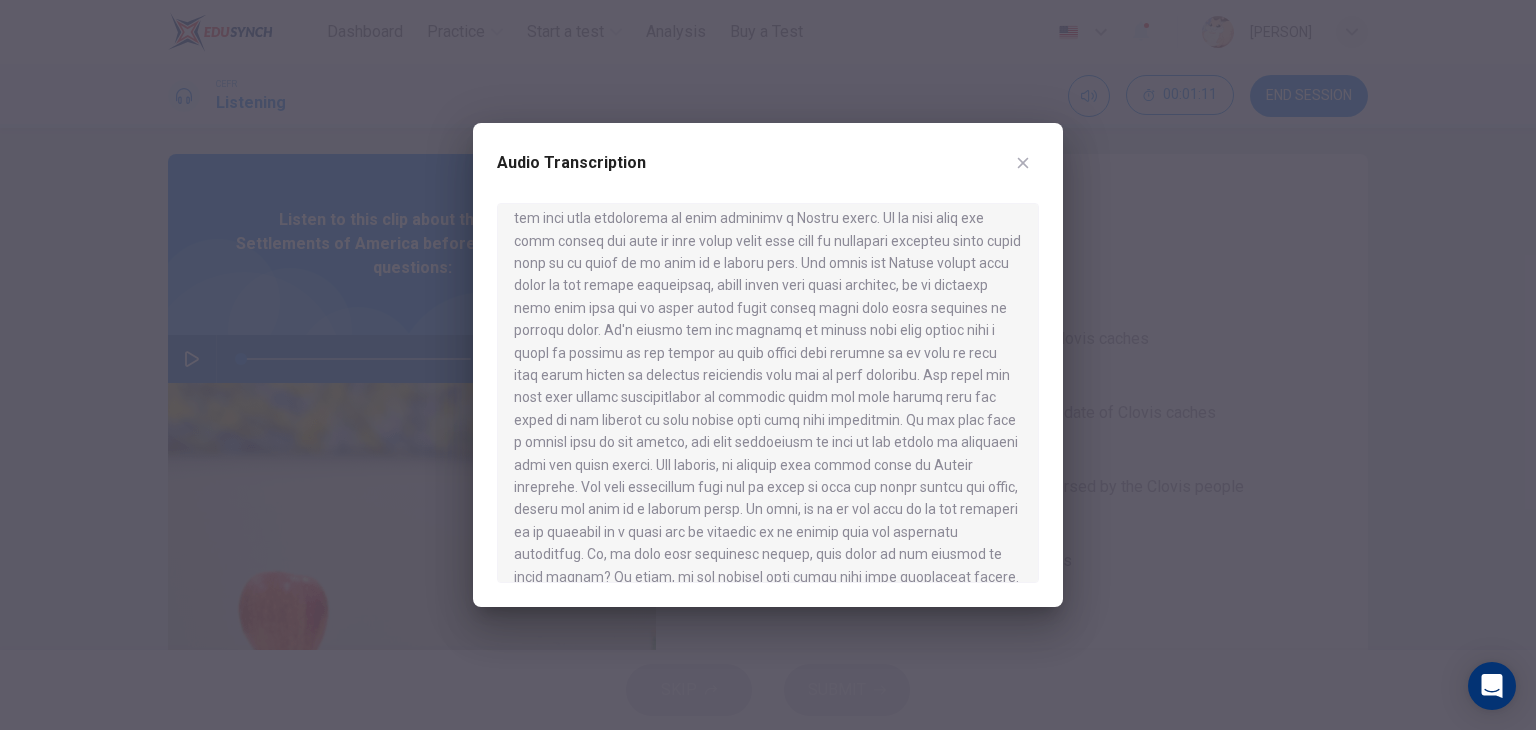 scroll, scrollTop: 775, scrollLeft: 0, axis: vertical 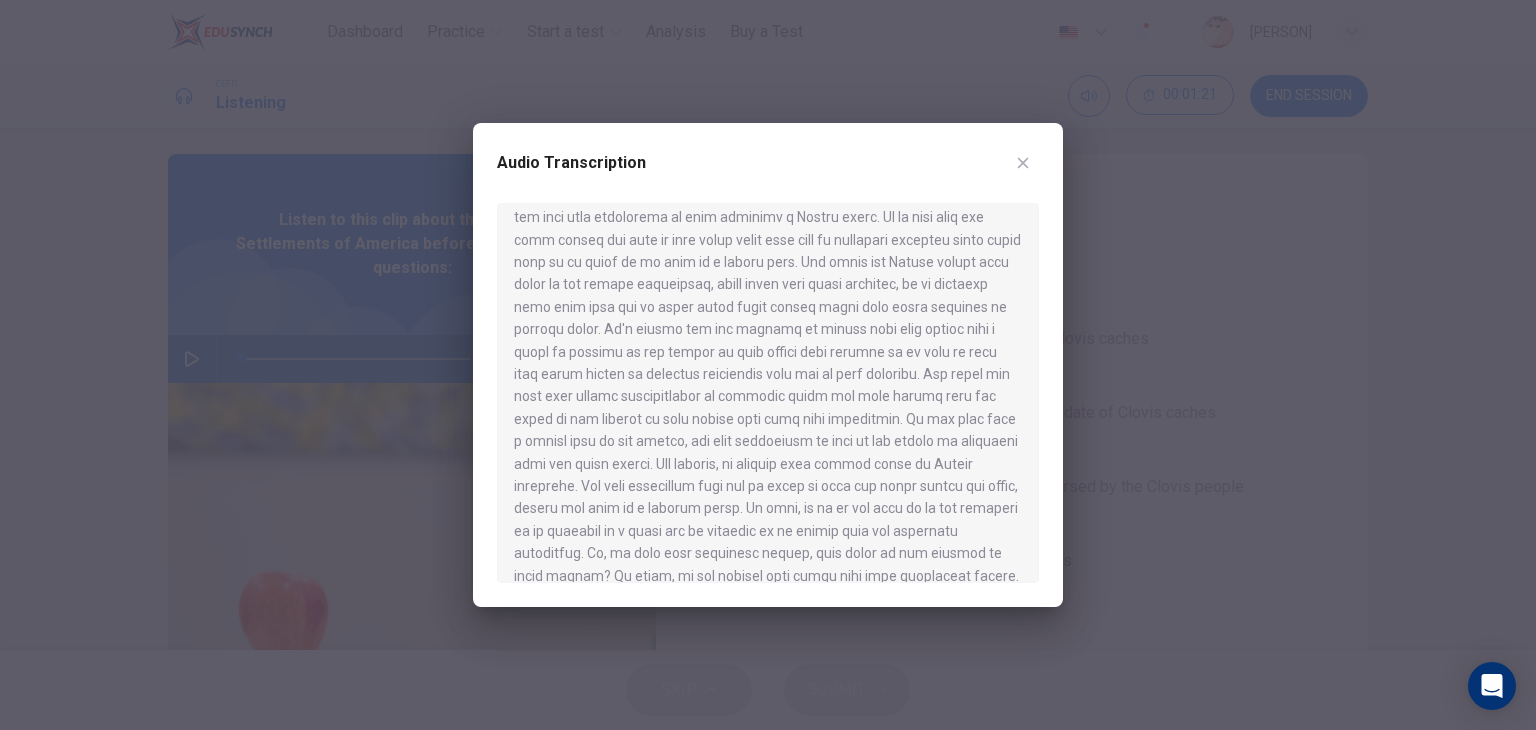 click at bounding box center [768, 393] 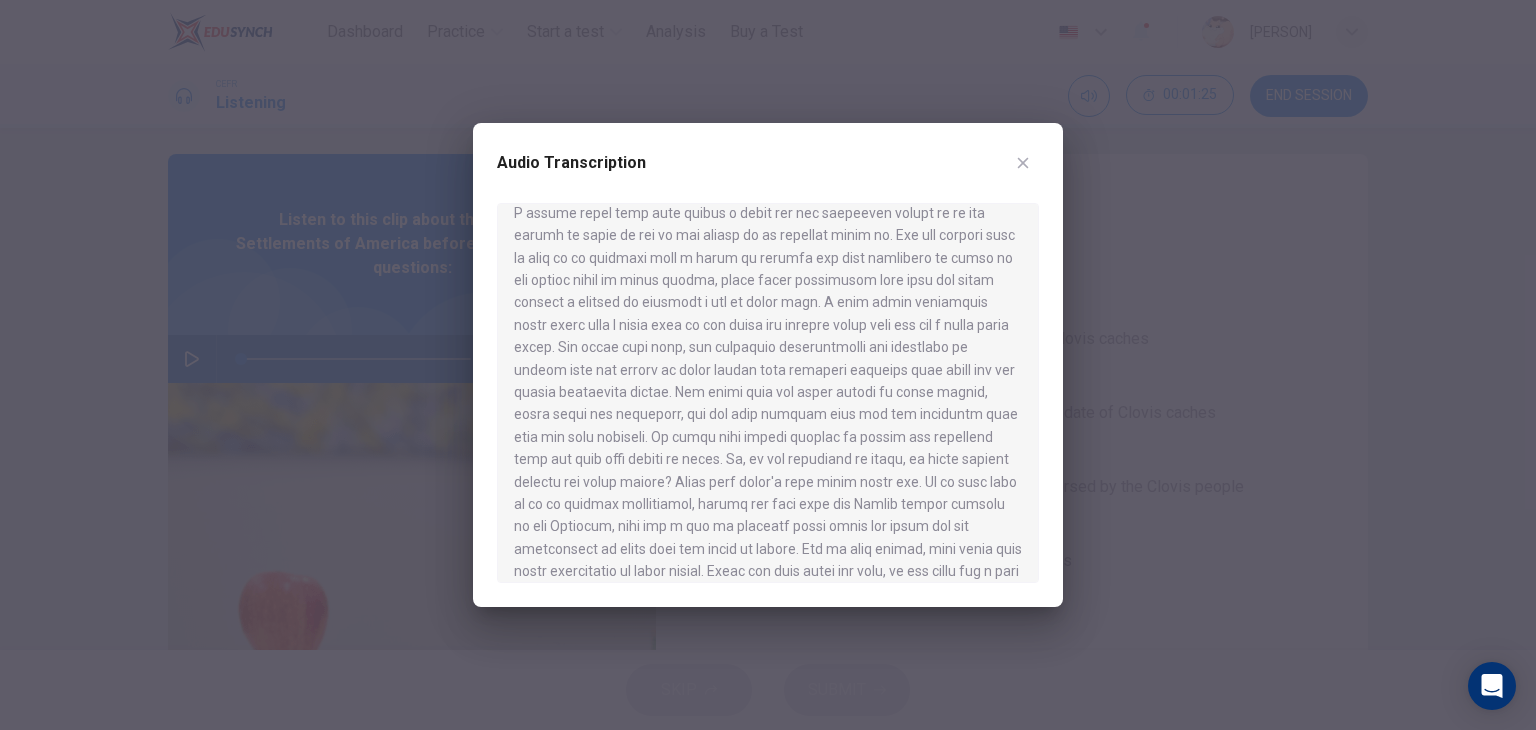 scroll, scrollTop: 1159, scrollLeft: 0, axis: vertical 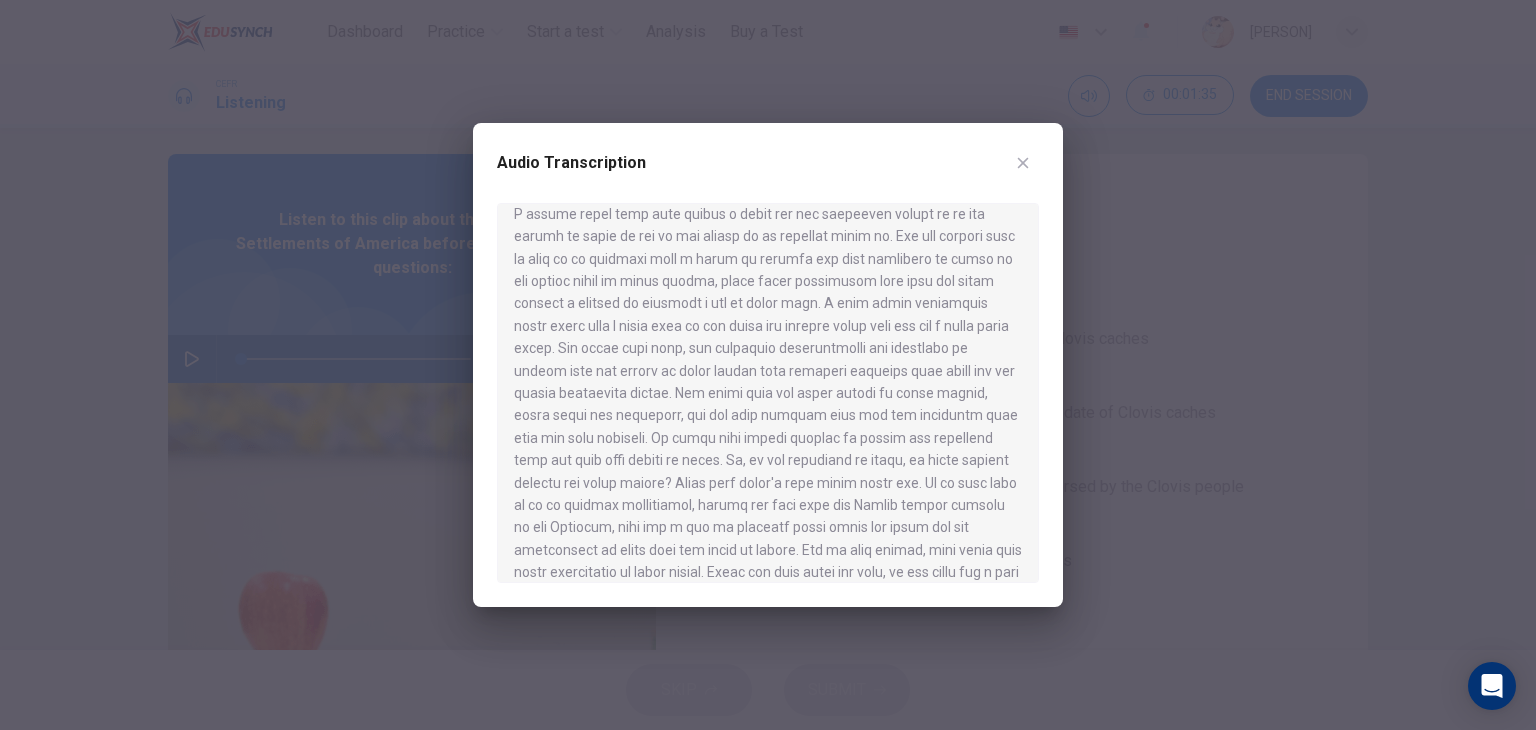 click at bounding box center [768, 393] 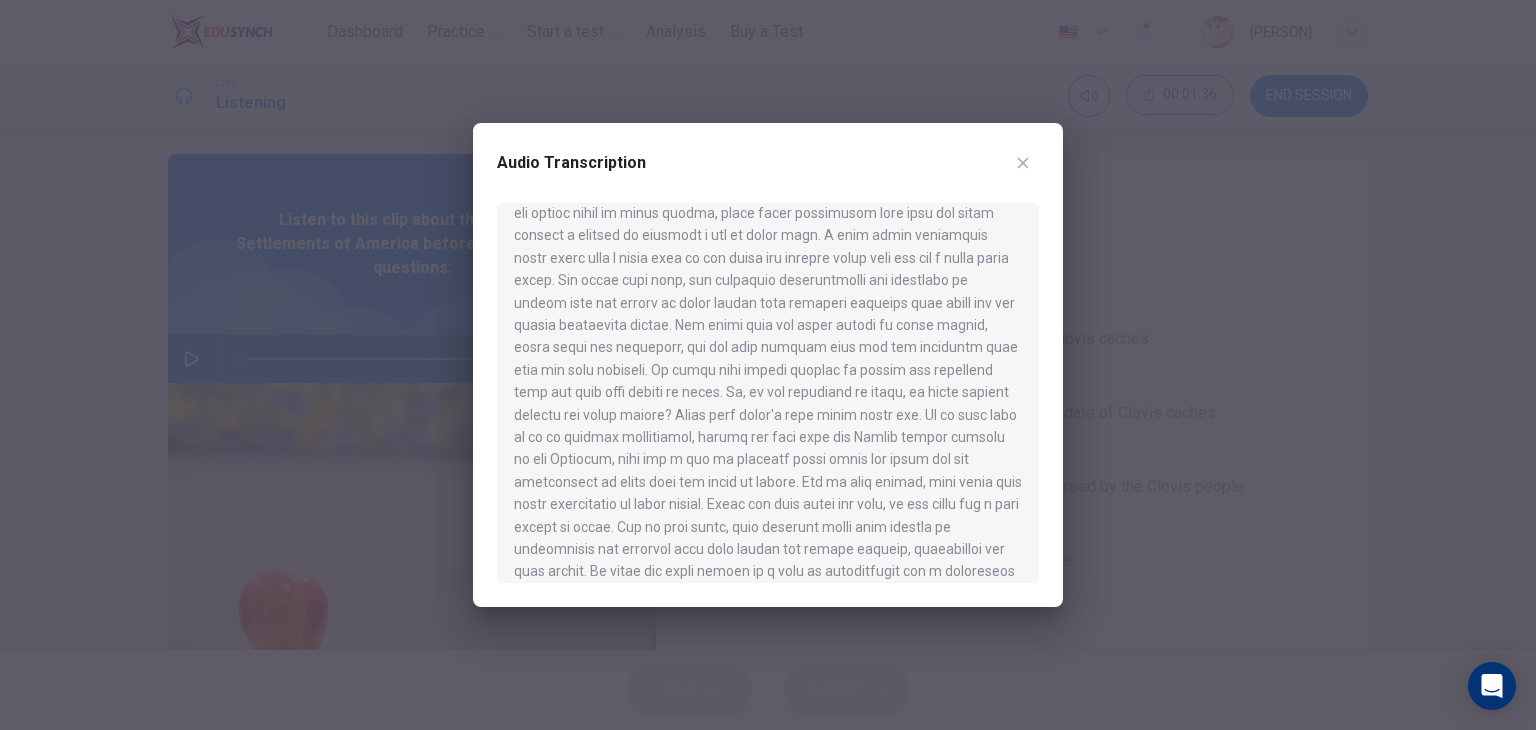 scroll, scrollTop: 1244, scrollLeft: 0, axis: vertical 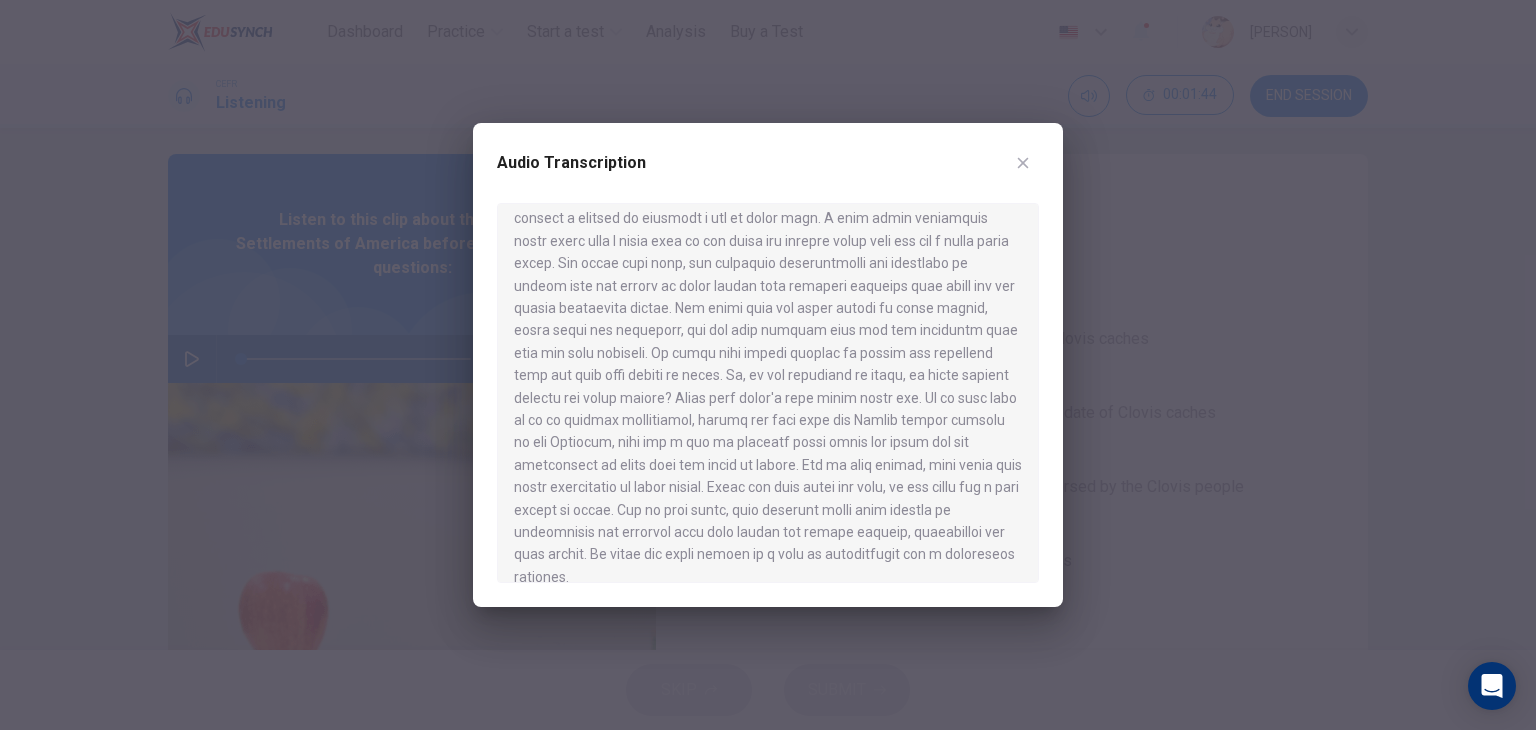 click at bounding box center (768, 393) 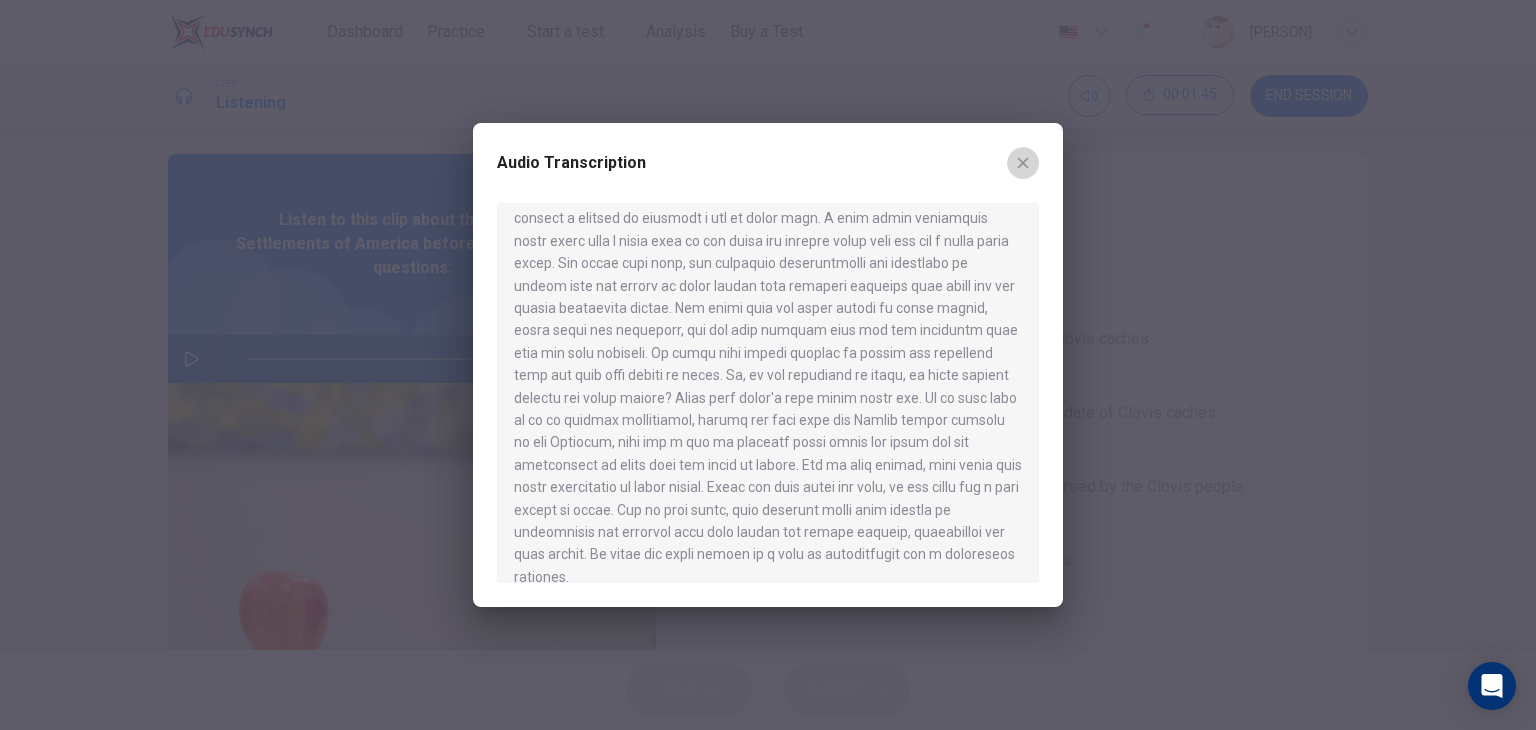 click at bounding box center [1023, 163] 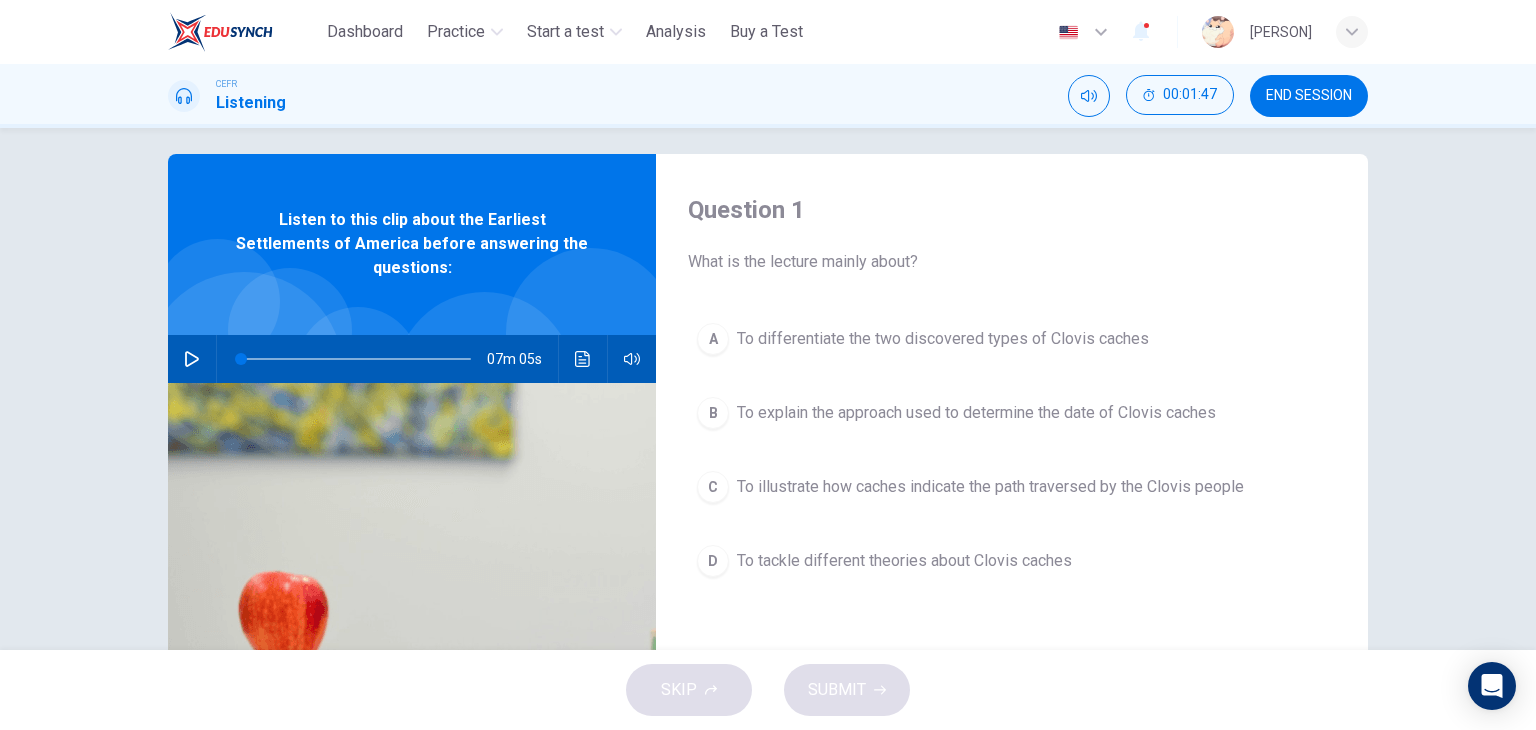 click 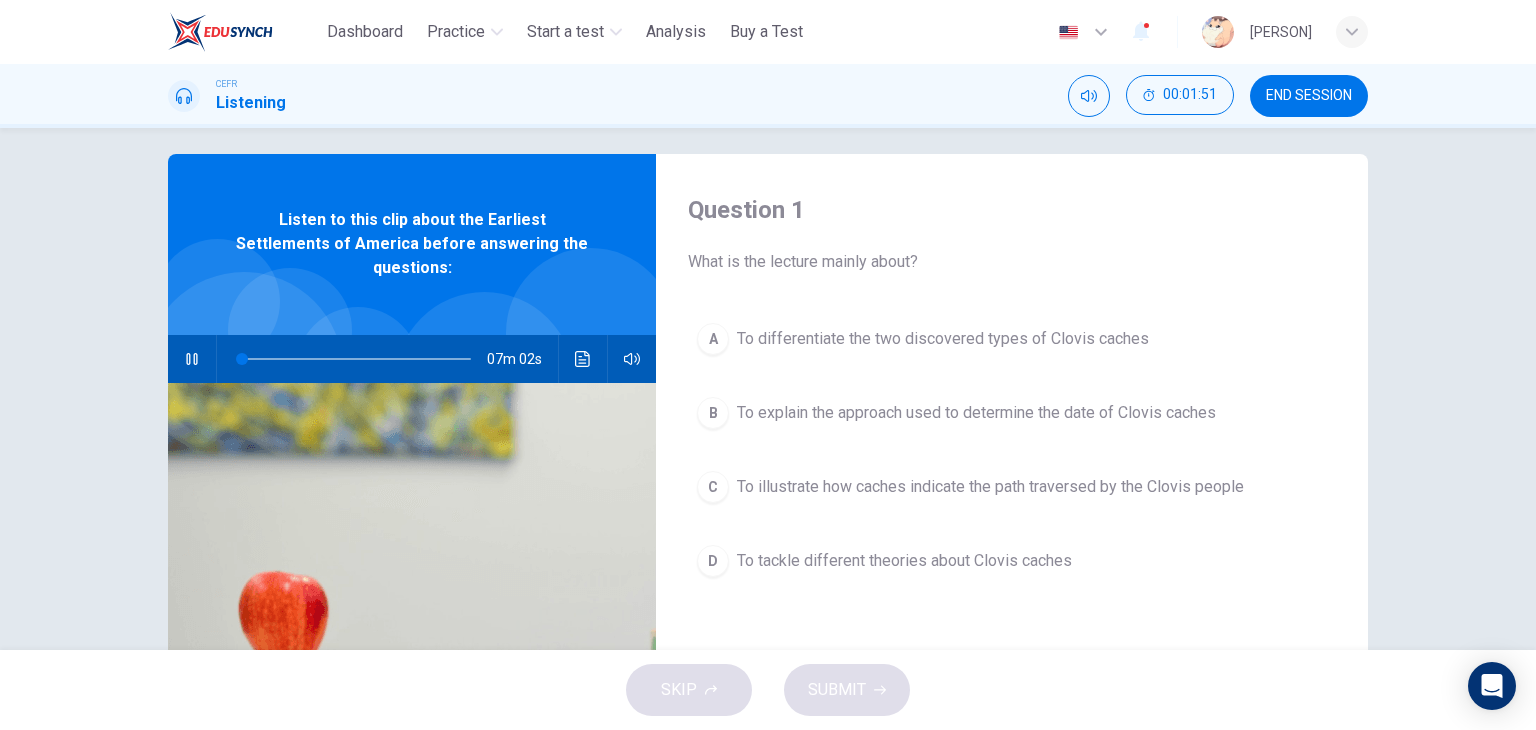 type on "*" 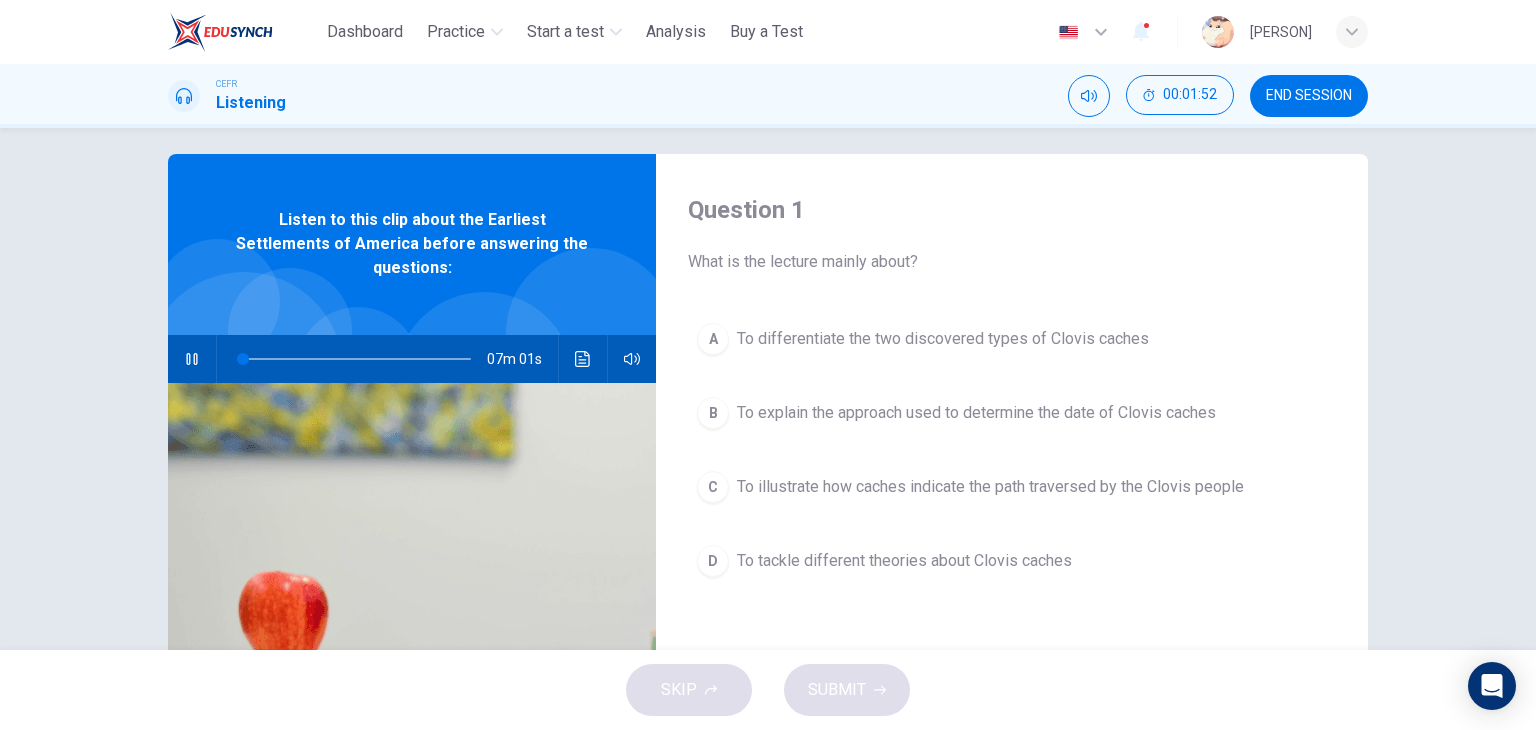 type 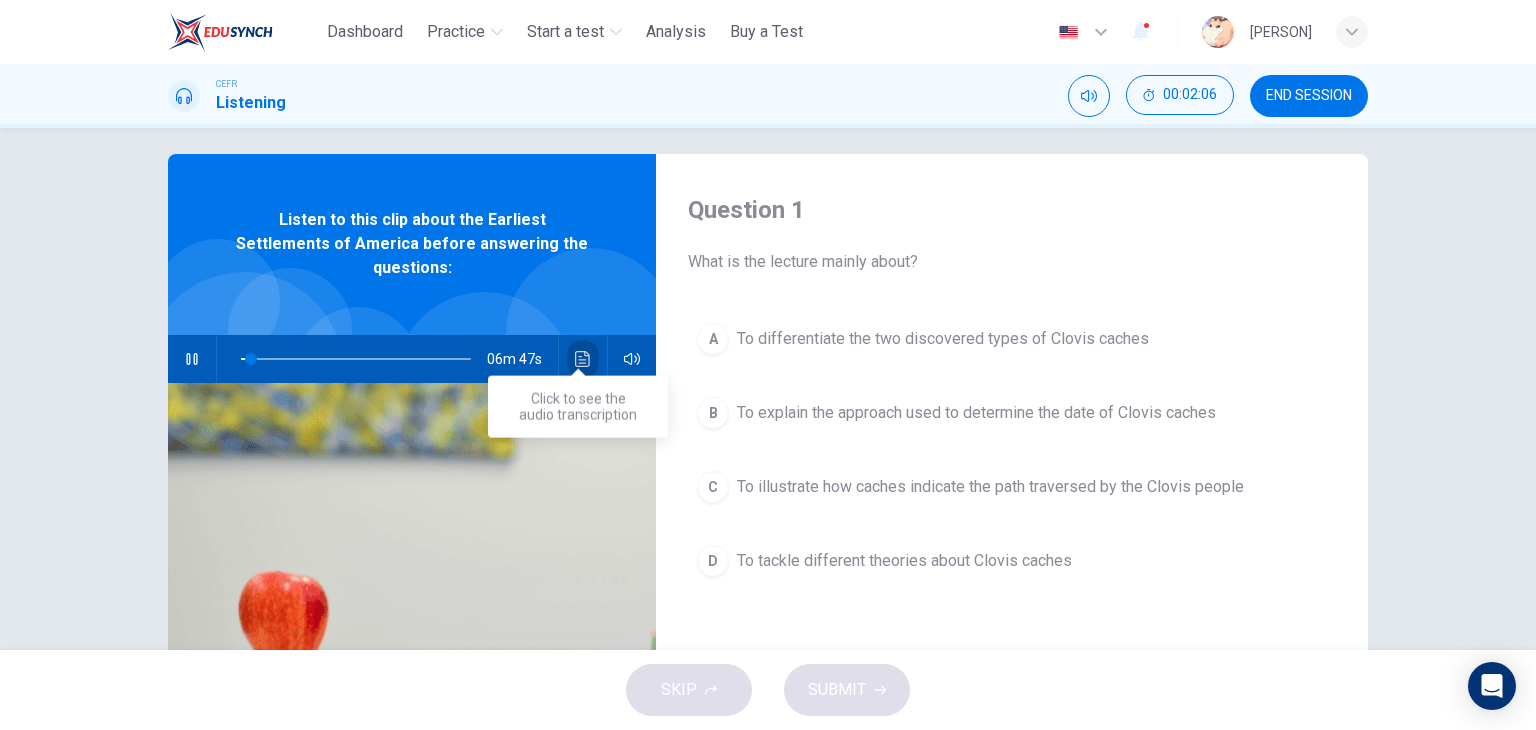 click 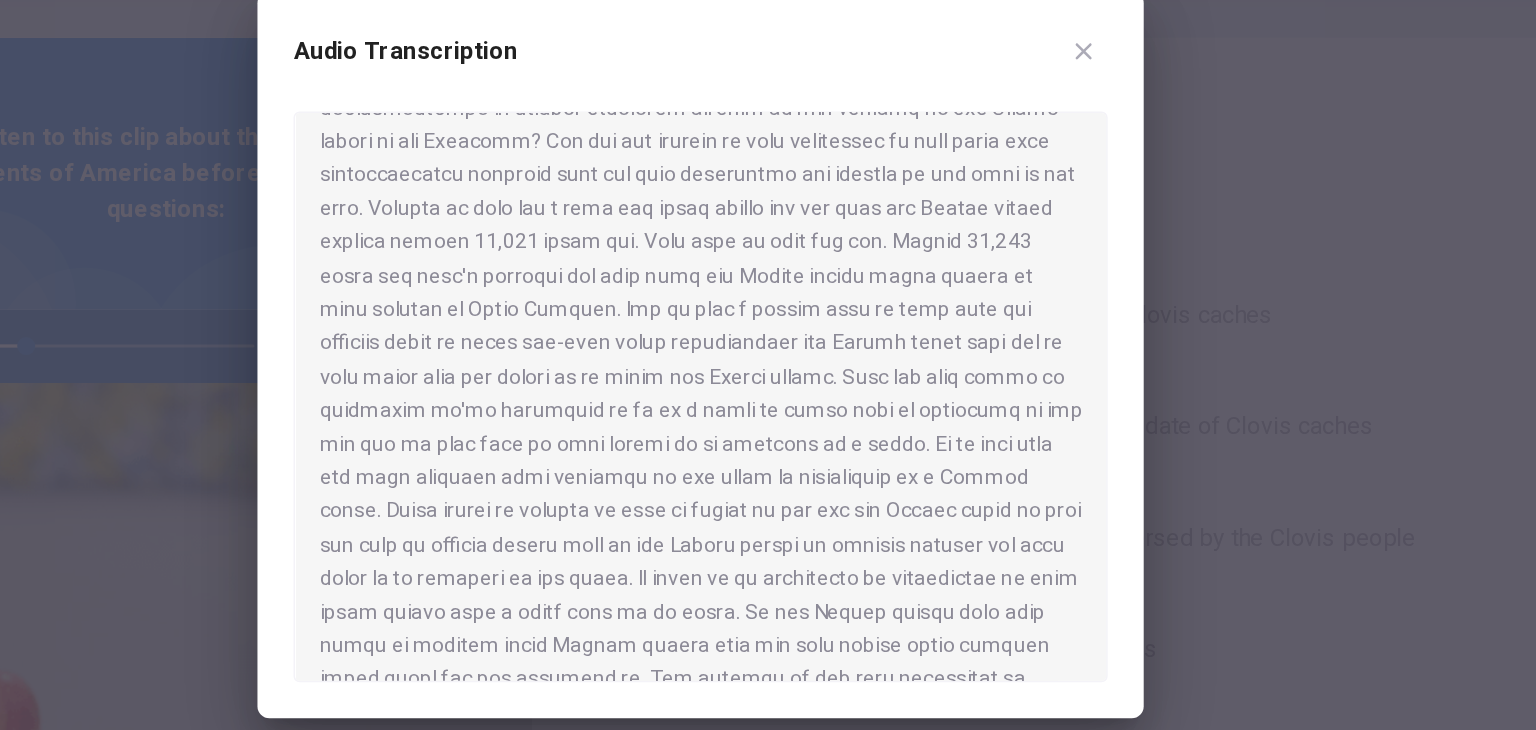 scroll, scrollTop: 300, scrollLeft: 0, axis: vertical 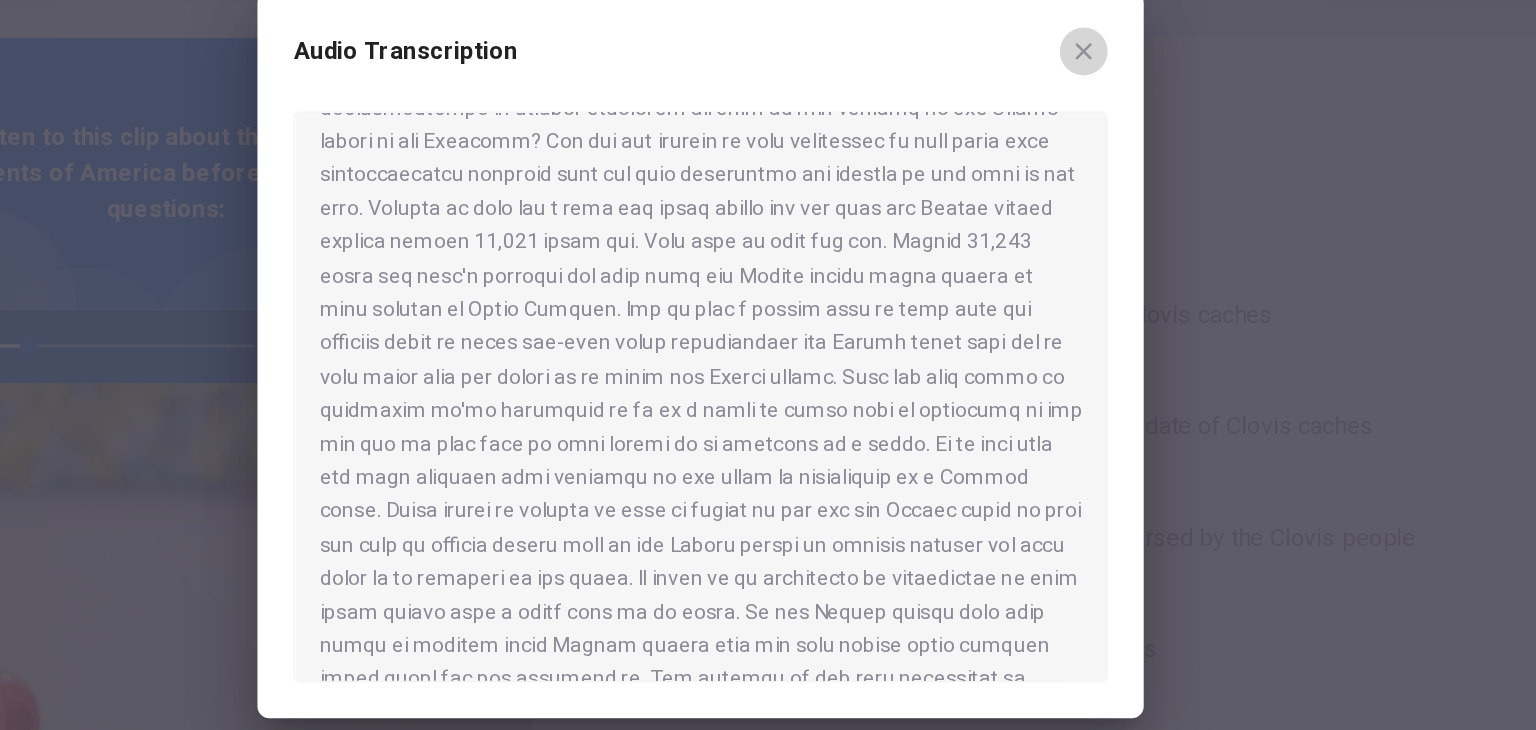 click 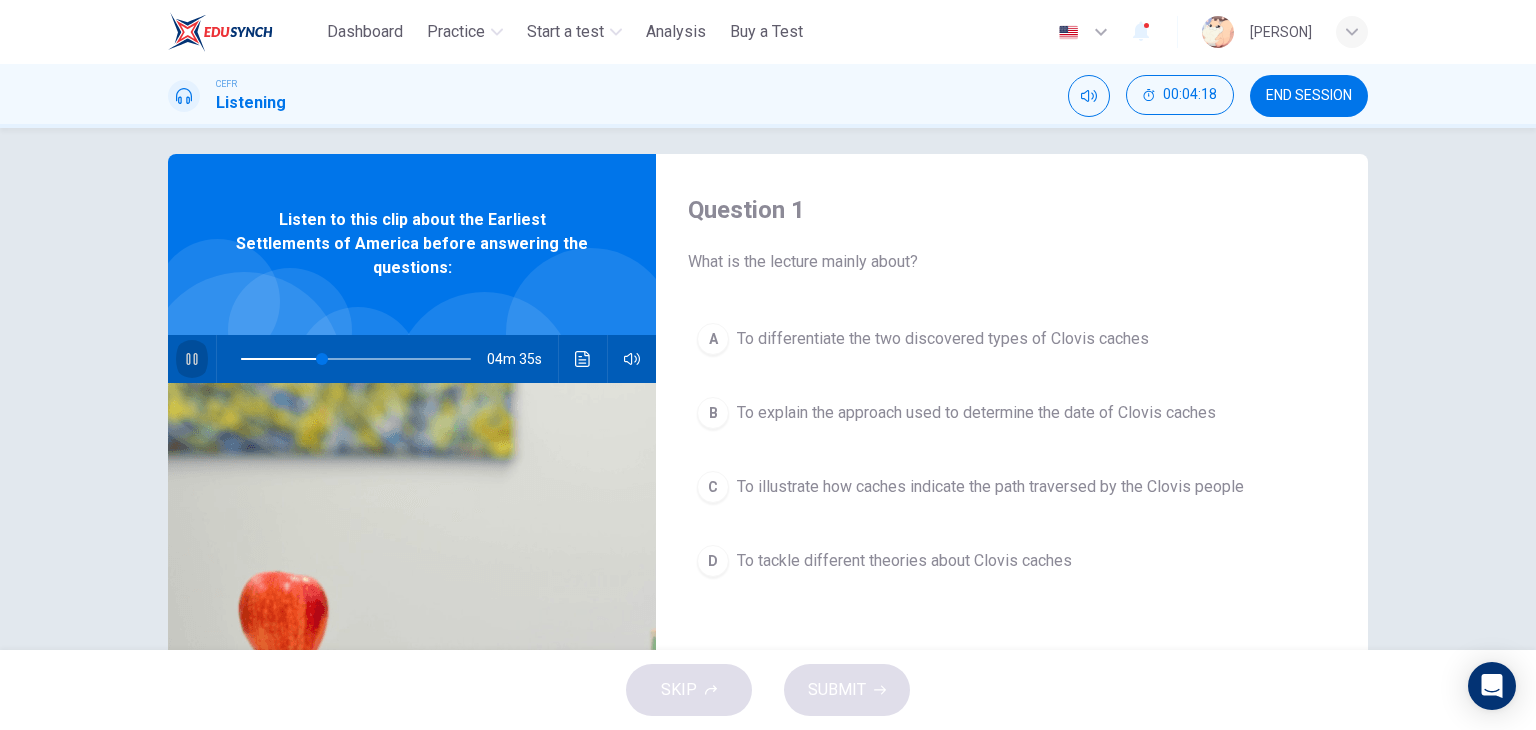 click at bounding box center (192, 359) 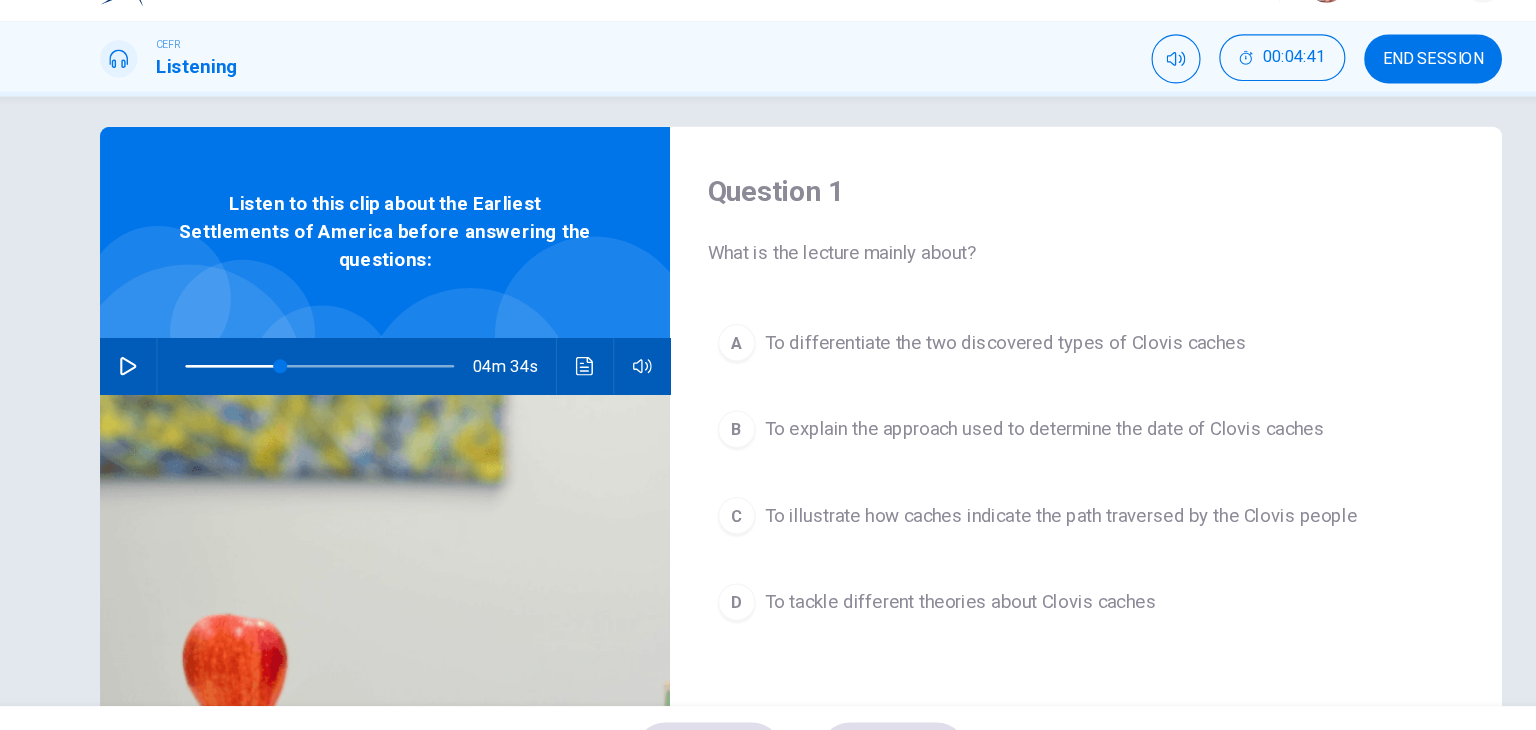 click on "04m 34s" at bounding box center (412, 359) 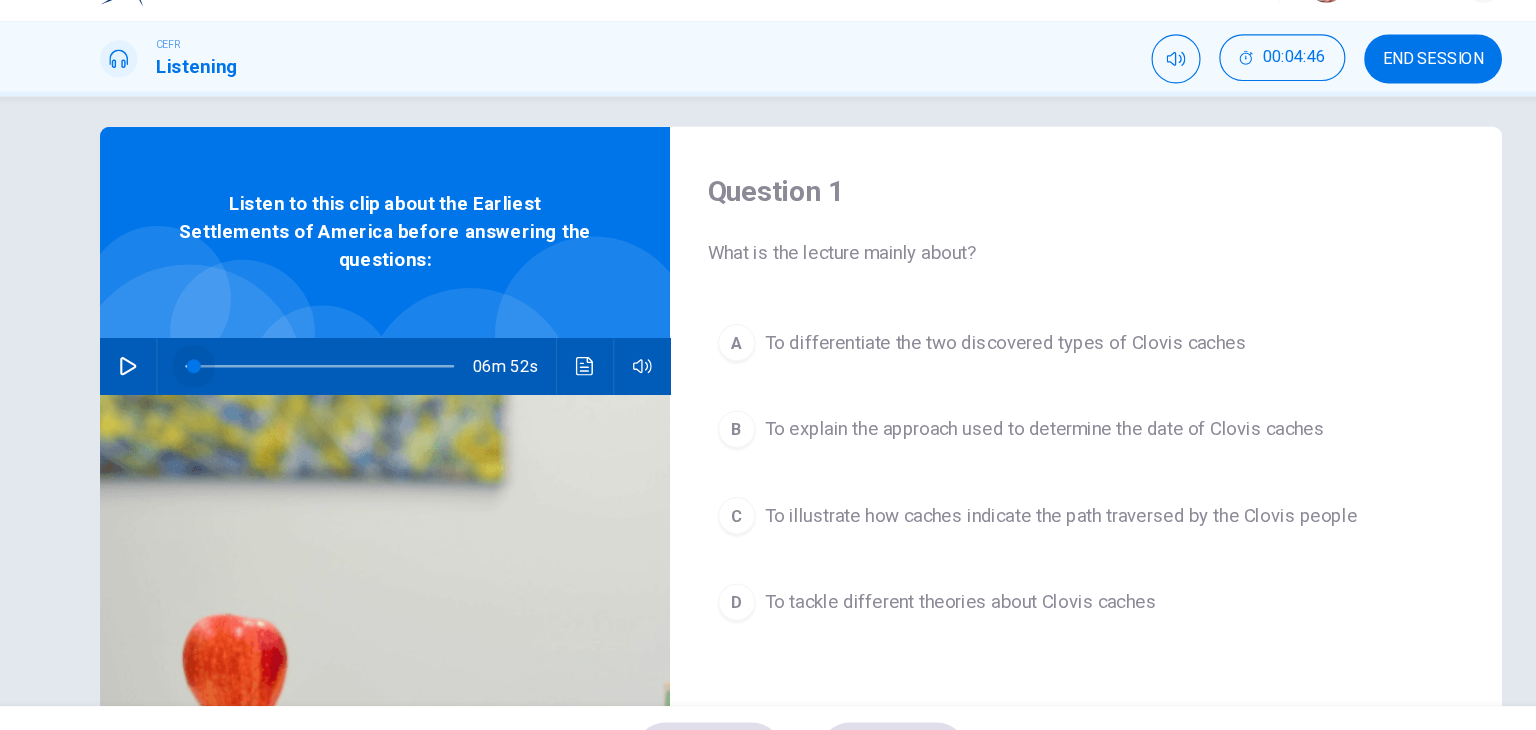 drag, startPoint x: 315, startPoint y: 338, endPoint x: 209, endPoint y: 368, distance: 110.16351 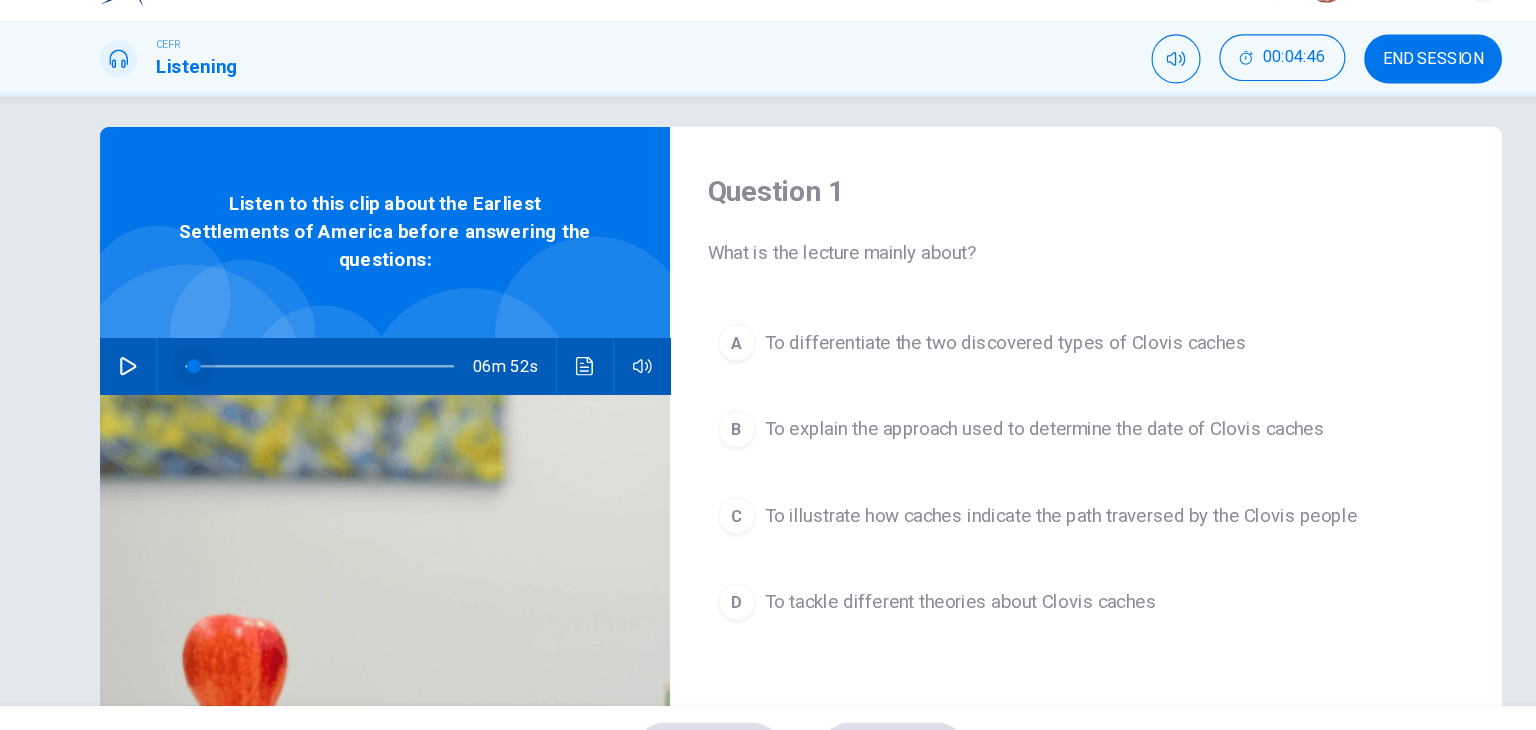 click on "Listen to this clip about the Earliest Settlements of America before answering the questions: 06m 52s" at bounding box center [412, 501] 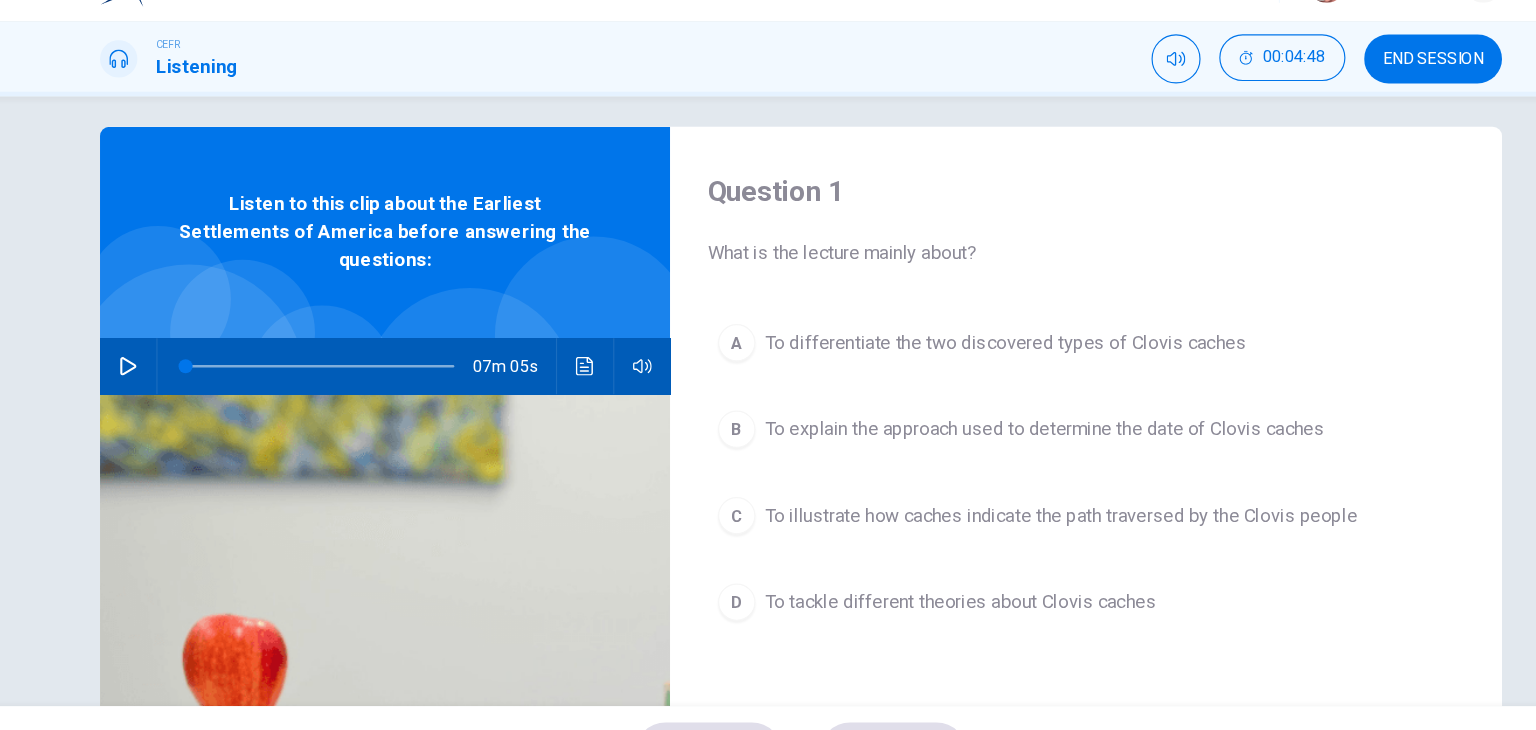 click 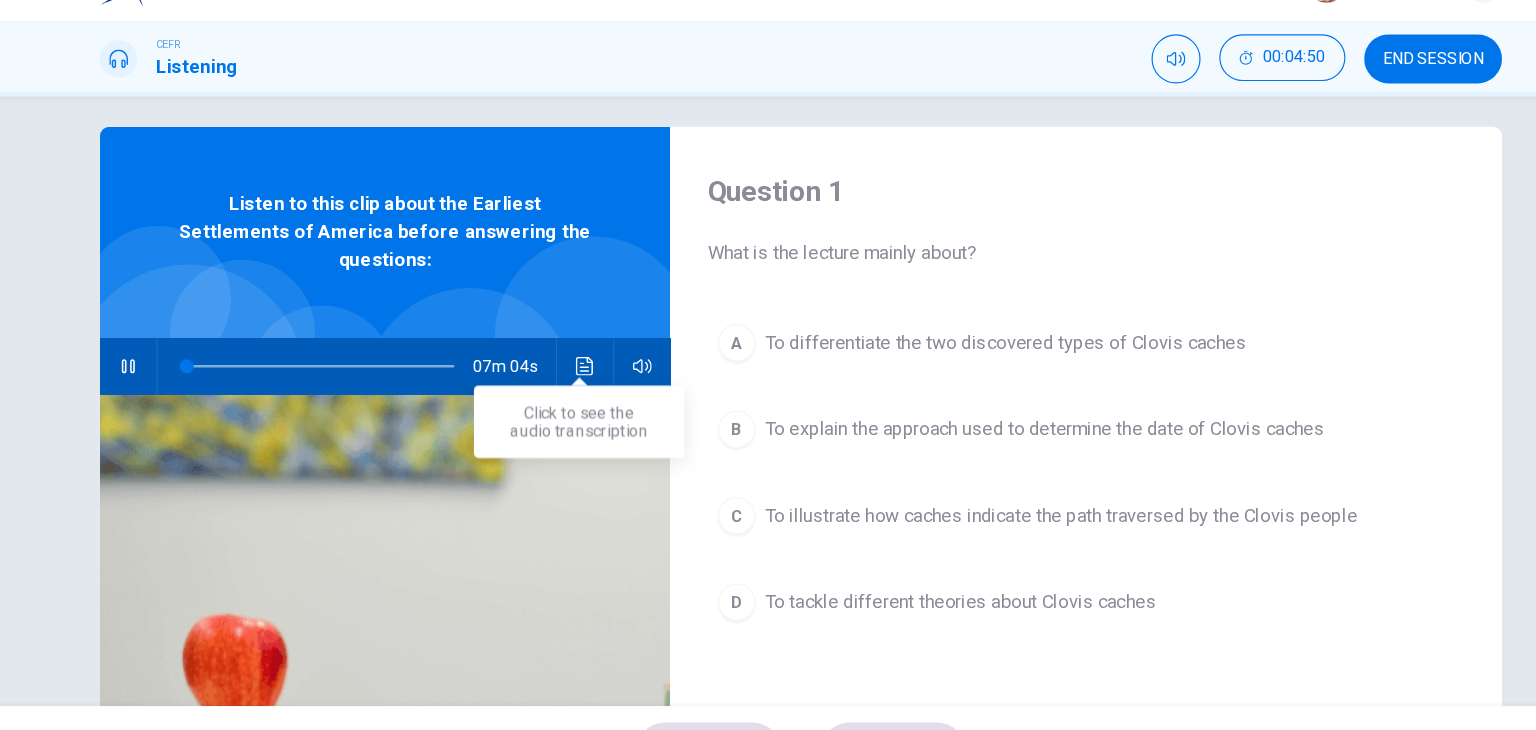 click 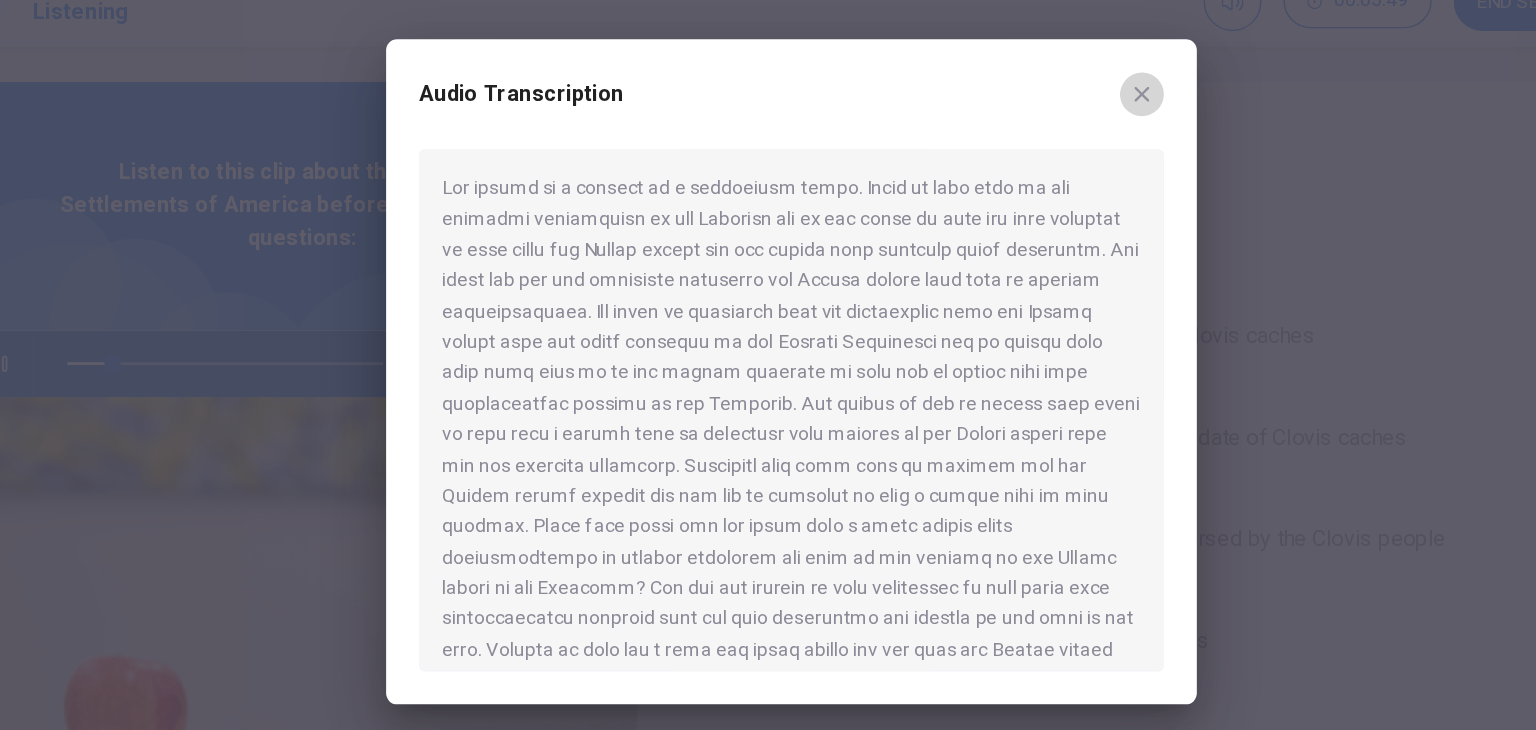 click 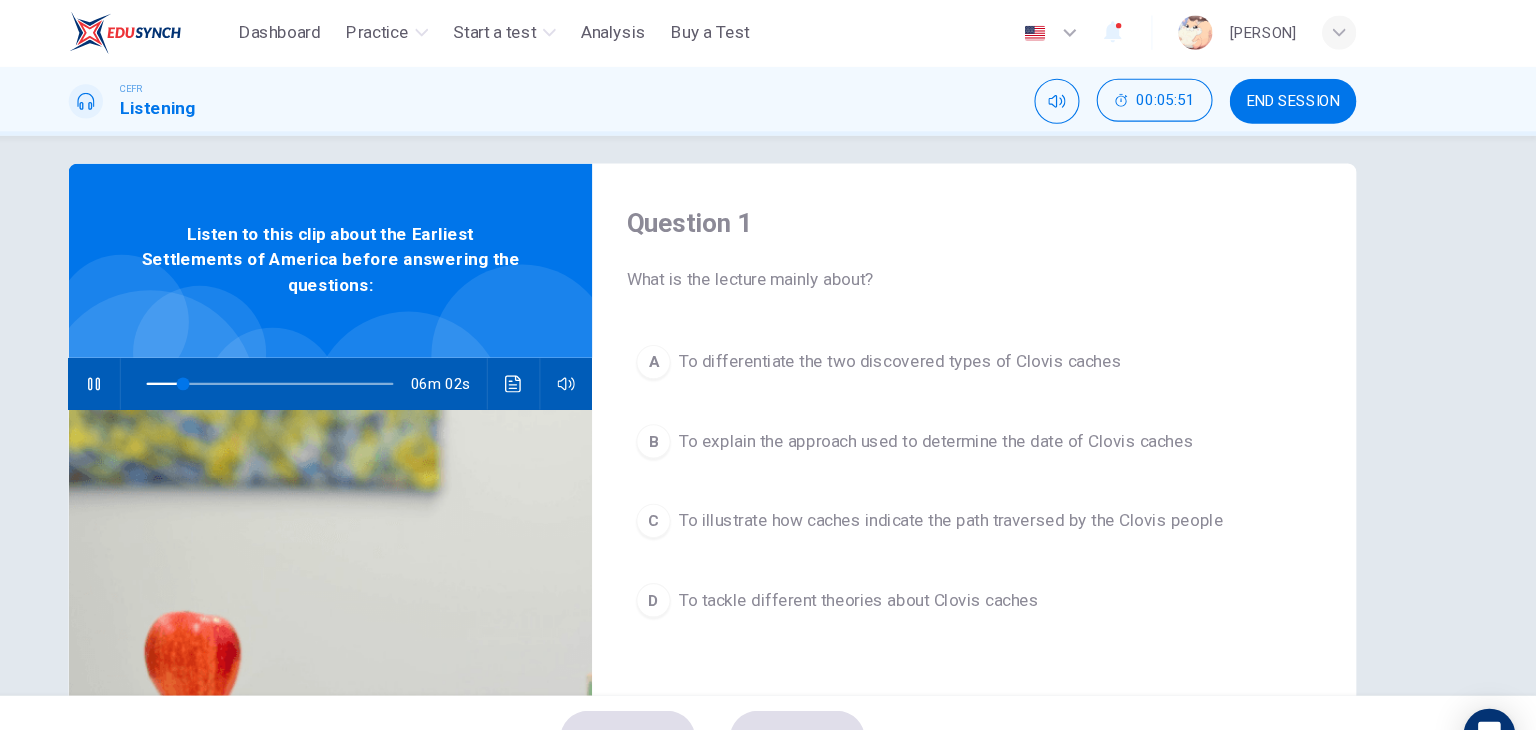 click 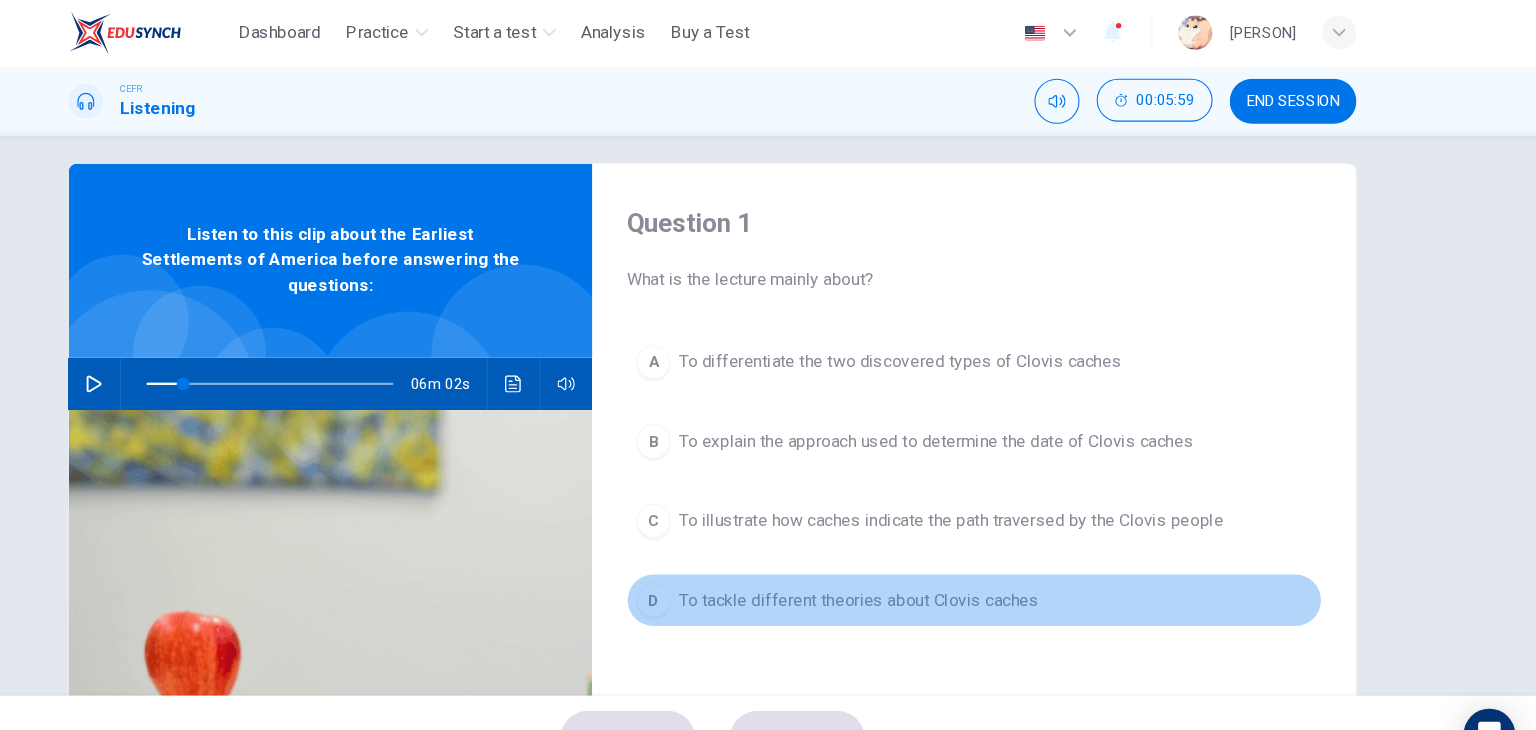 click on "D To tackle different theories about Clovis caches" at bounding box center (1012, 561) 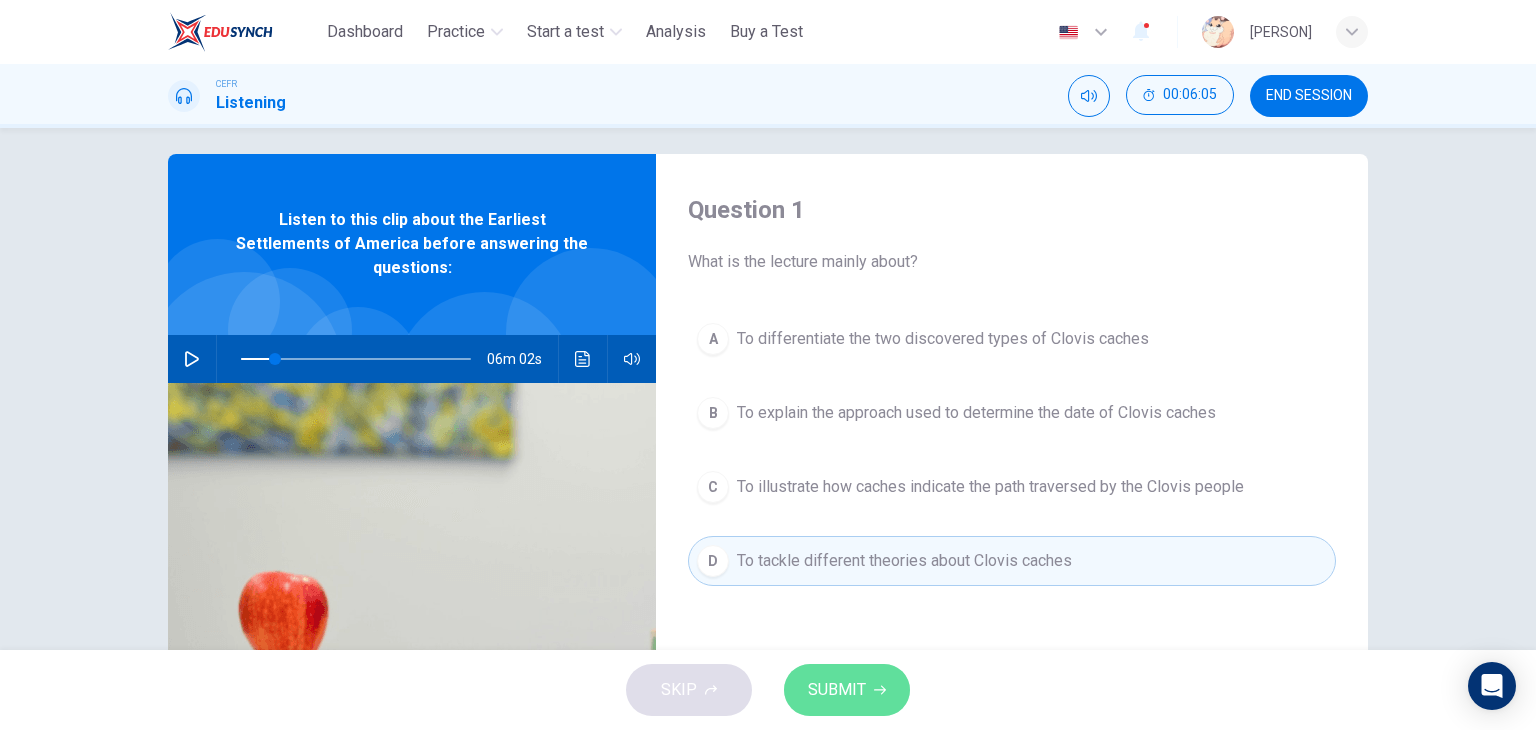 click on "SUBMIT" at bounding box center [837, 690] 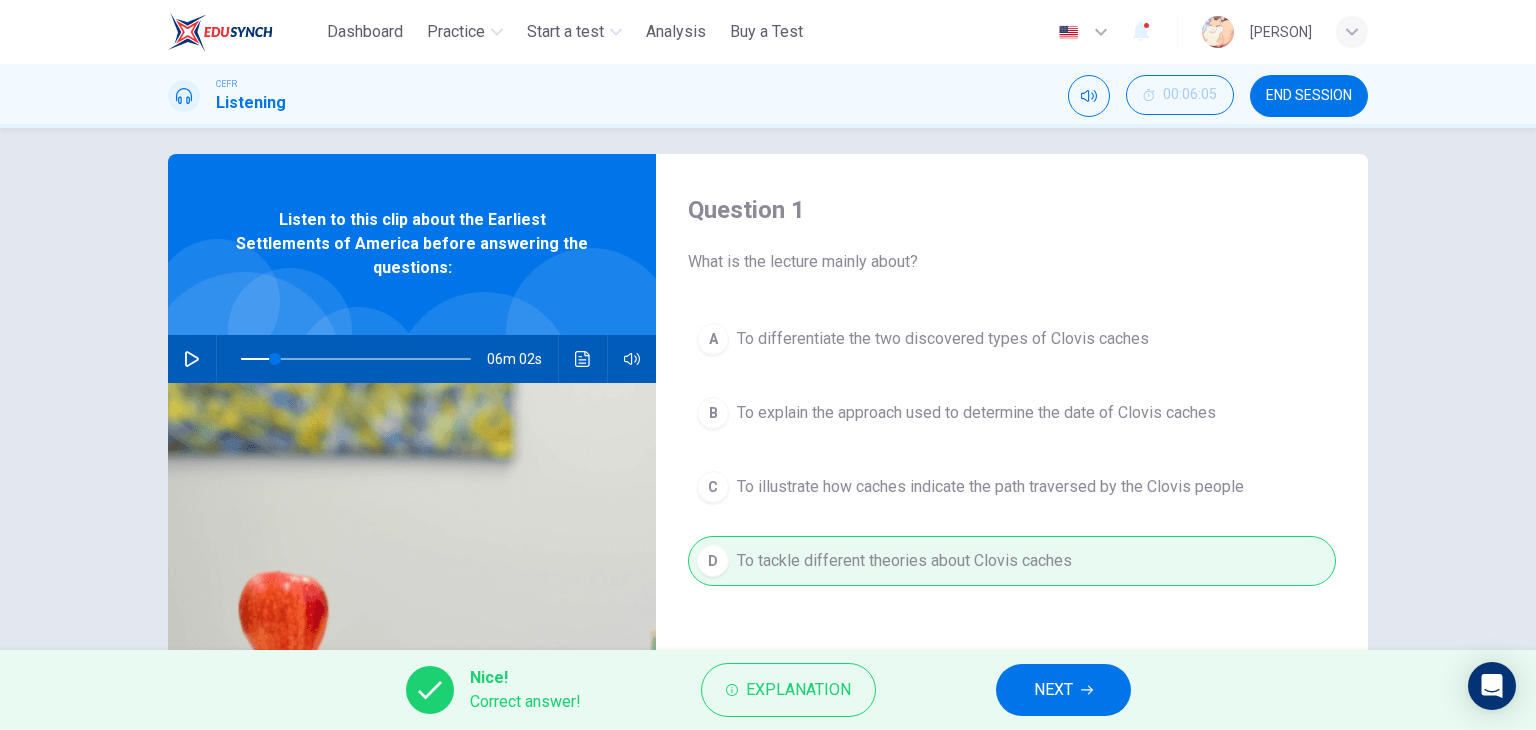 click at bounding box center (412, 616) 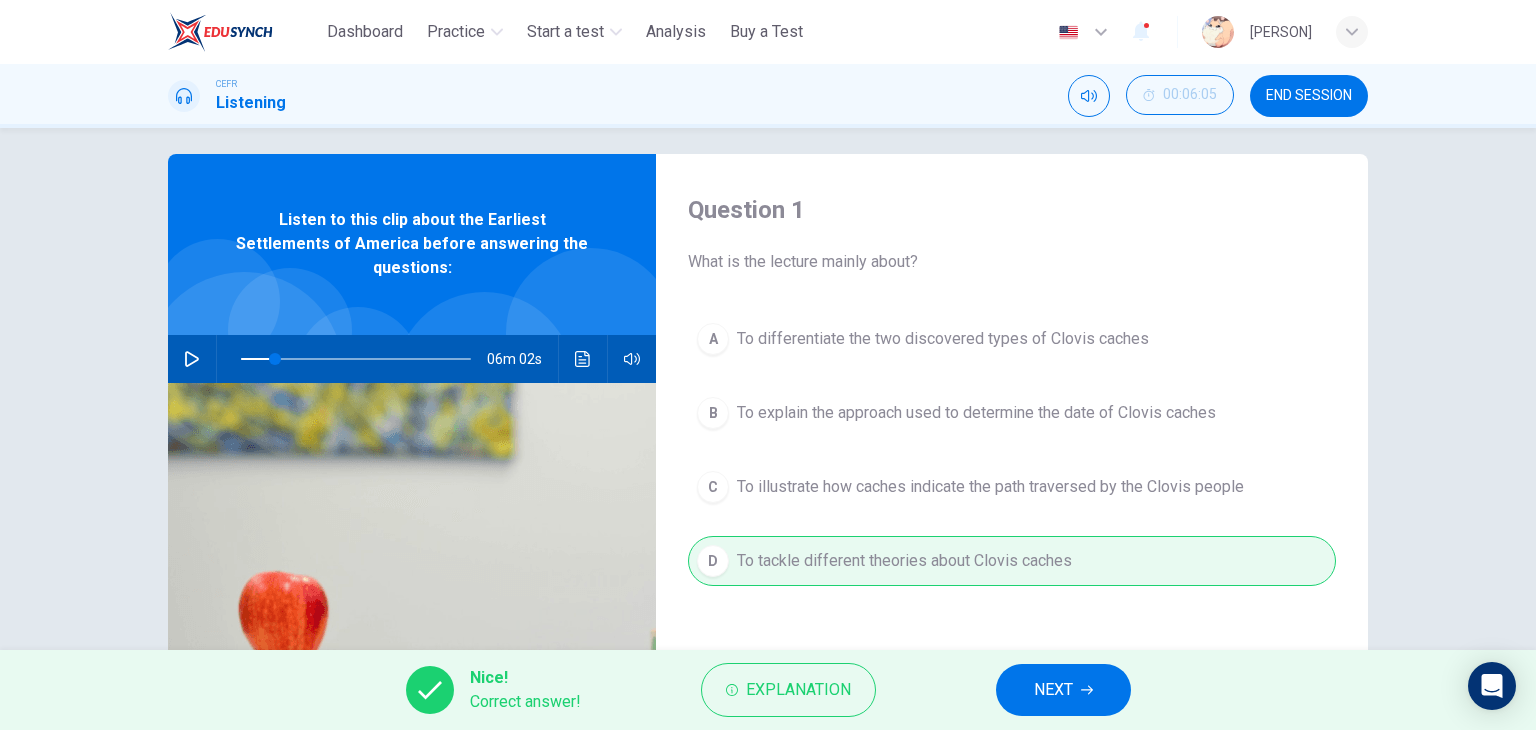 click on "NEXT" at bounding box center (1063, 690) 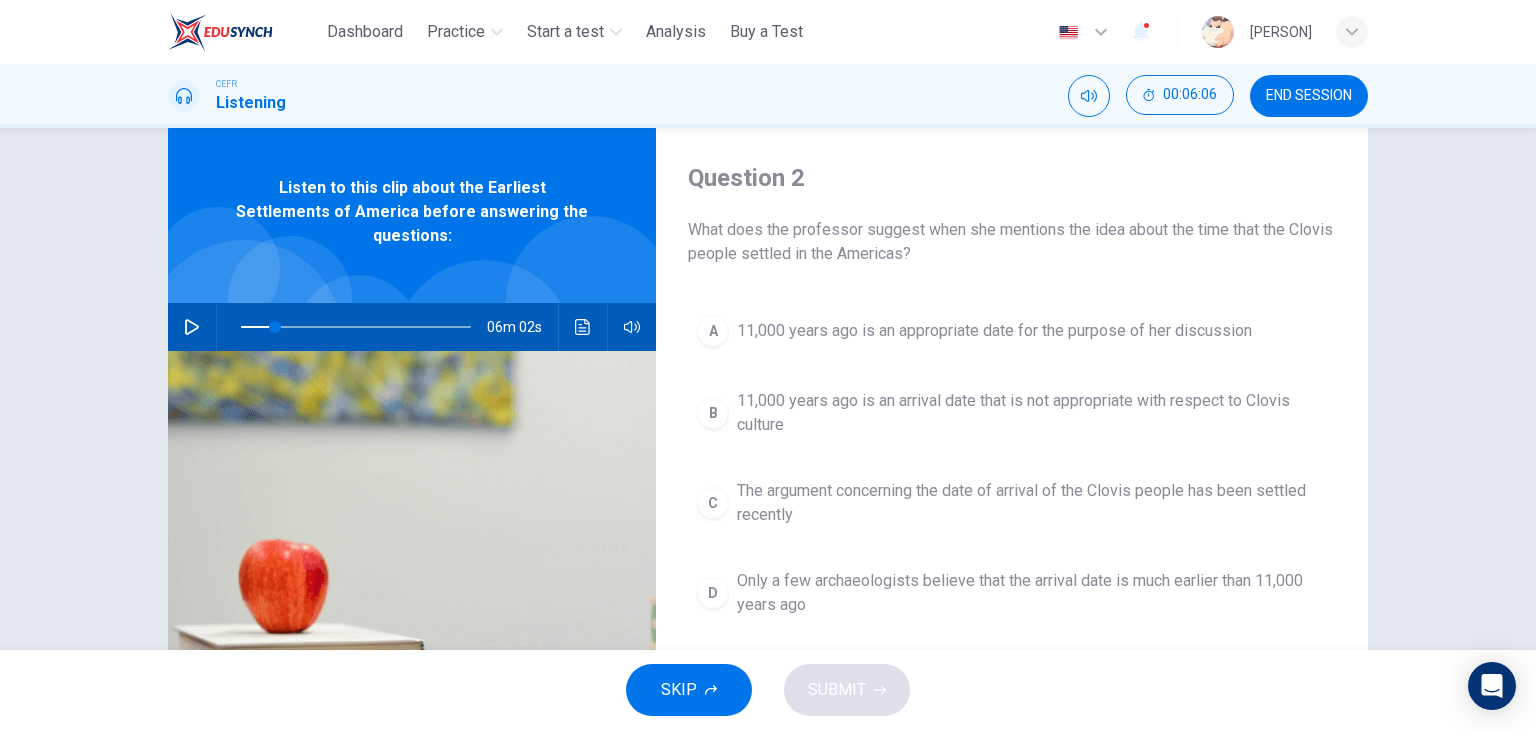 scroll, scrollTop: 48, scrollLeft: 0, axis: vertical 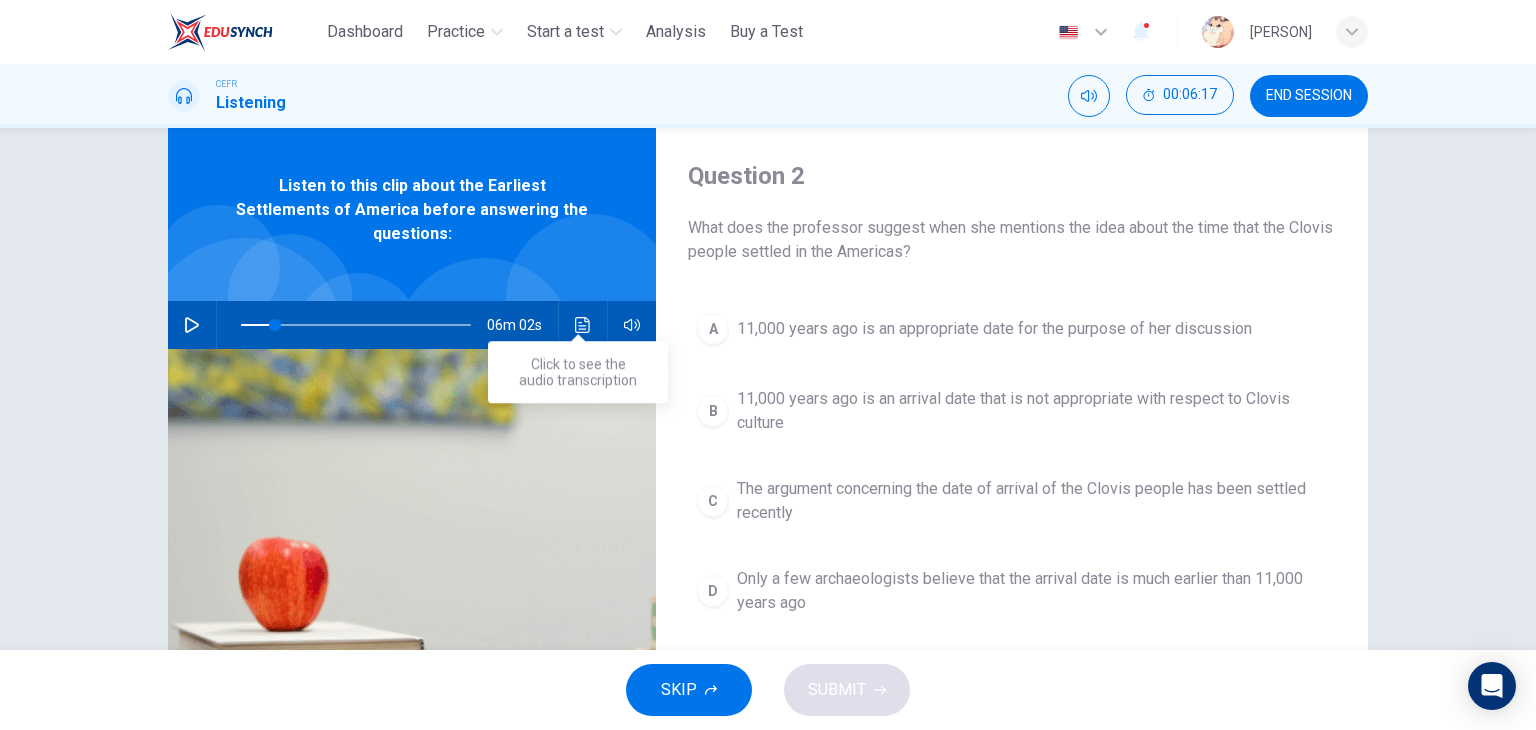 drag, startPoint x: 194, startPoint y: 297, endPoint x: 730, endPoint y: 400, distance: 545.80676 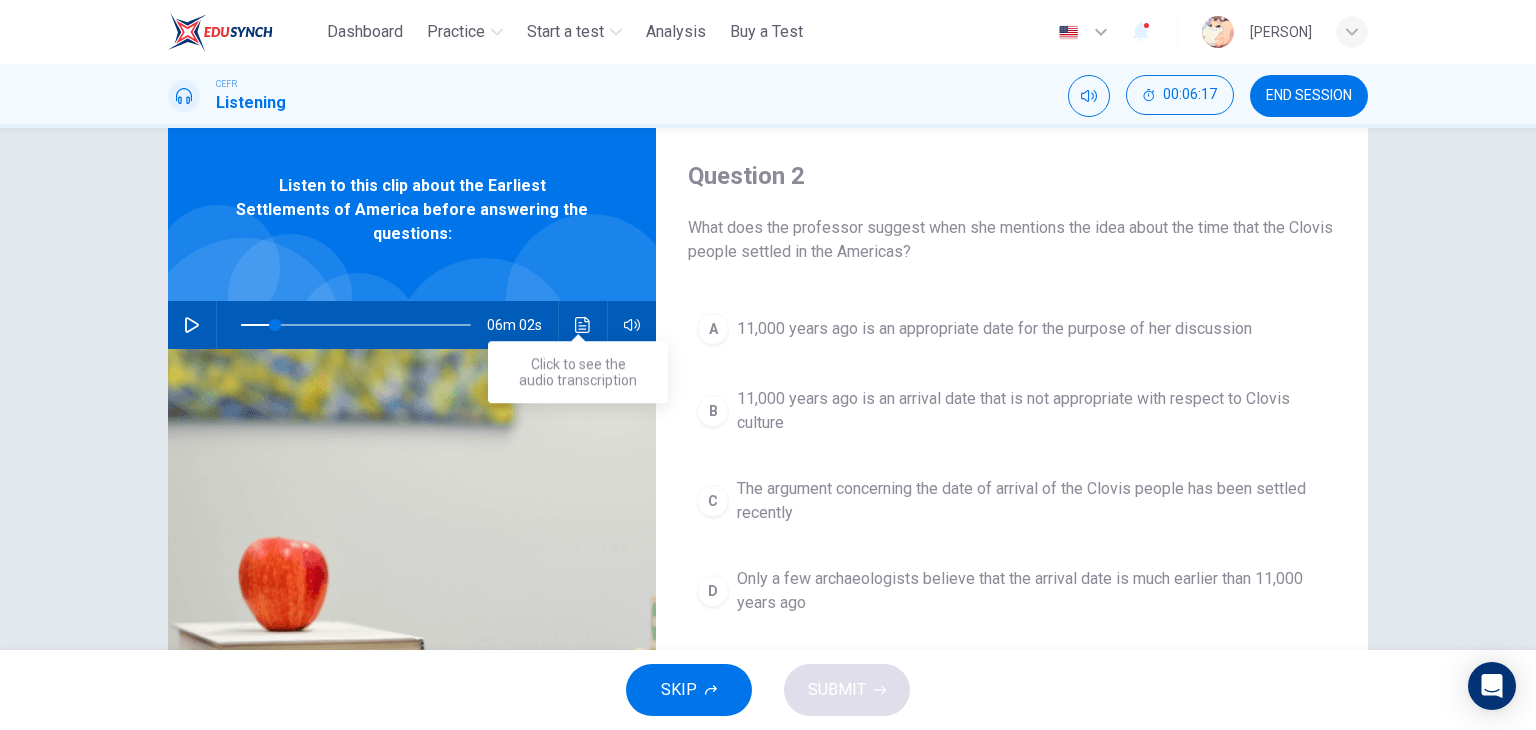 click on "Question 2 What does the professor suggest when she mentions the idea about the time that the Clovis people settled in the Americas? A 11,000 years ago is an appropriate date for the purpose of her discussion B 11,000 years ago is an arrival date that is not appropriate with respect to Clovis culture C The argument concerning the date of arrival of the Clovis people has been settled recently D Only a few archaeologists believe that the arrival date is much earlier than 11,000 years ago Listen to this clip about the Earliest Settlements of America before answering the questions: 06m 02s" at bounding box center (768, 467) 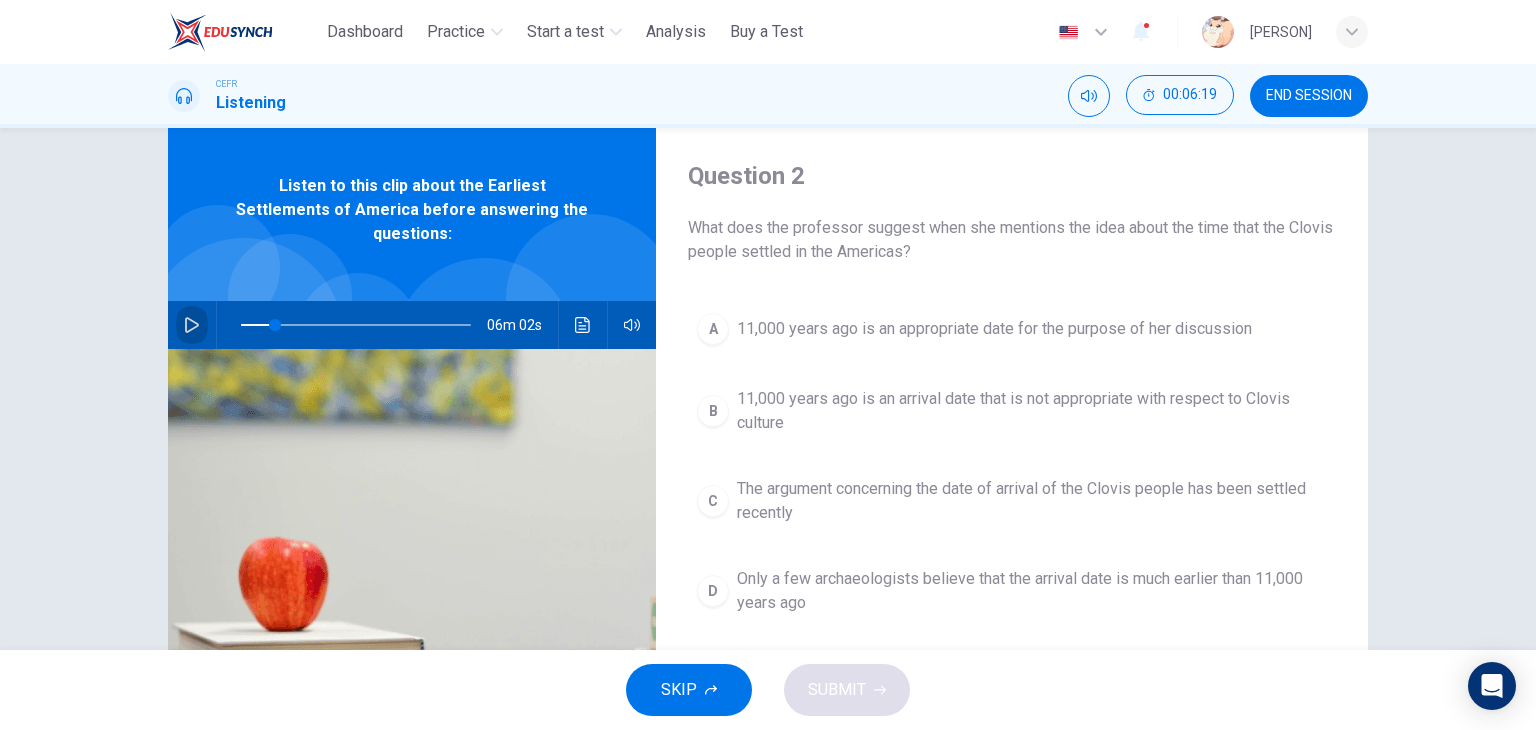 click 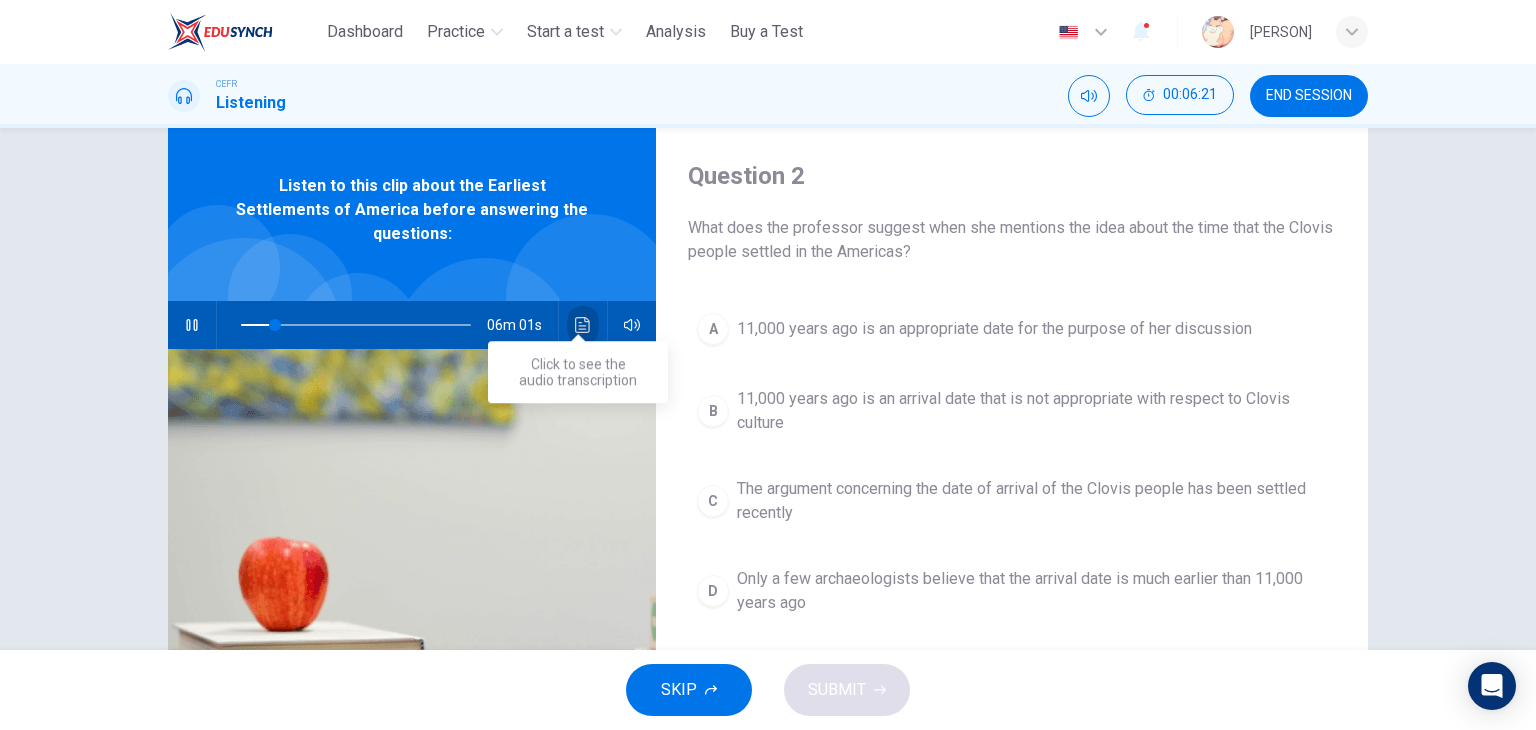 click 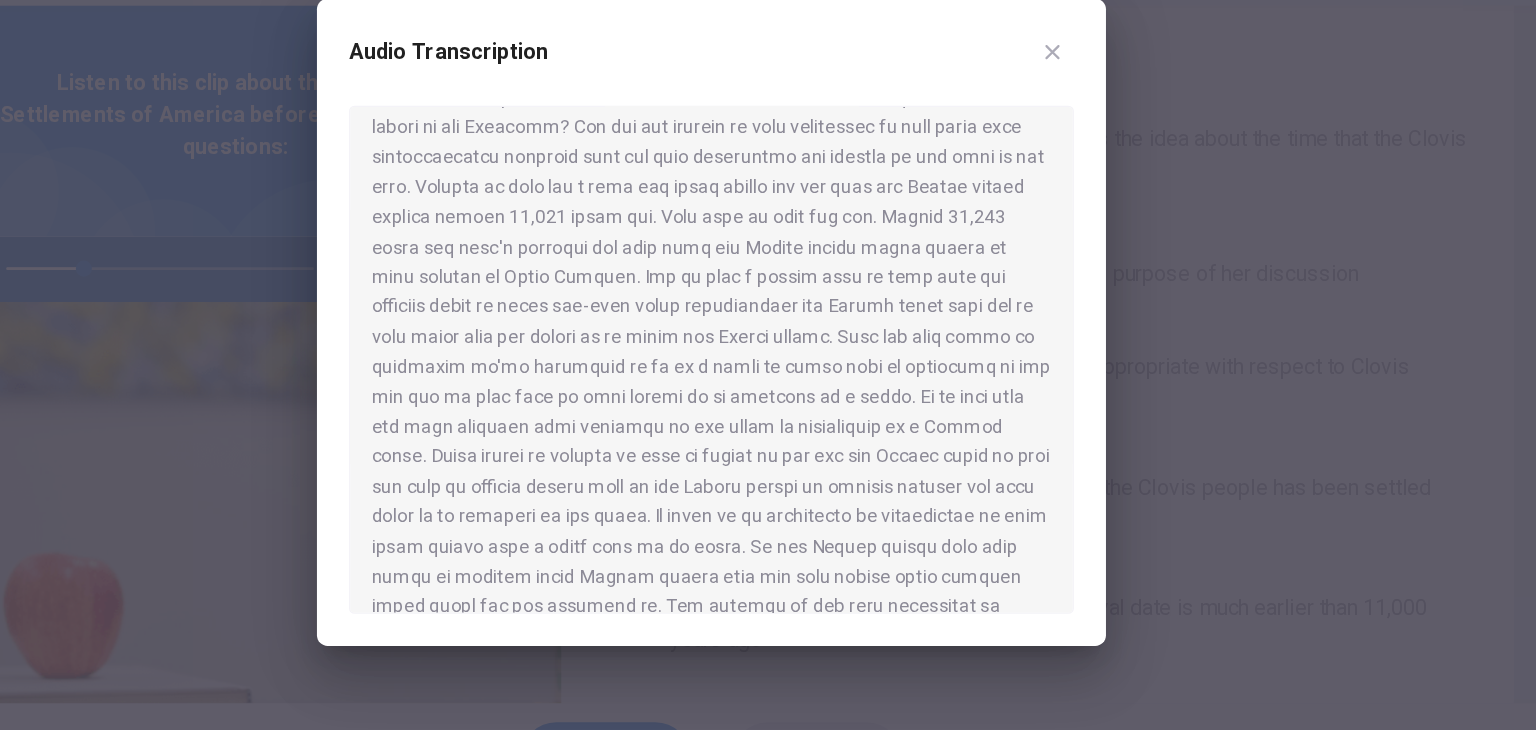 scroll, scrollTop: 304, scrollLeft: 0, axis: vertical 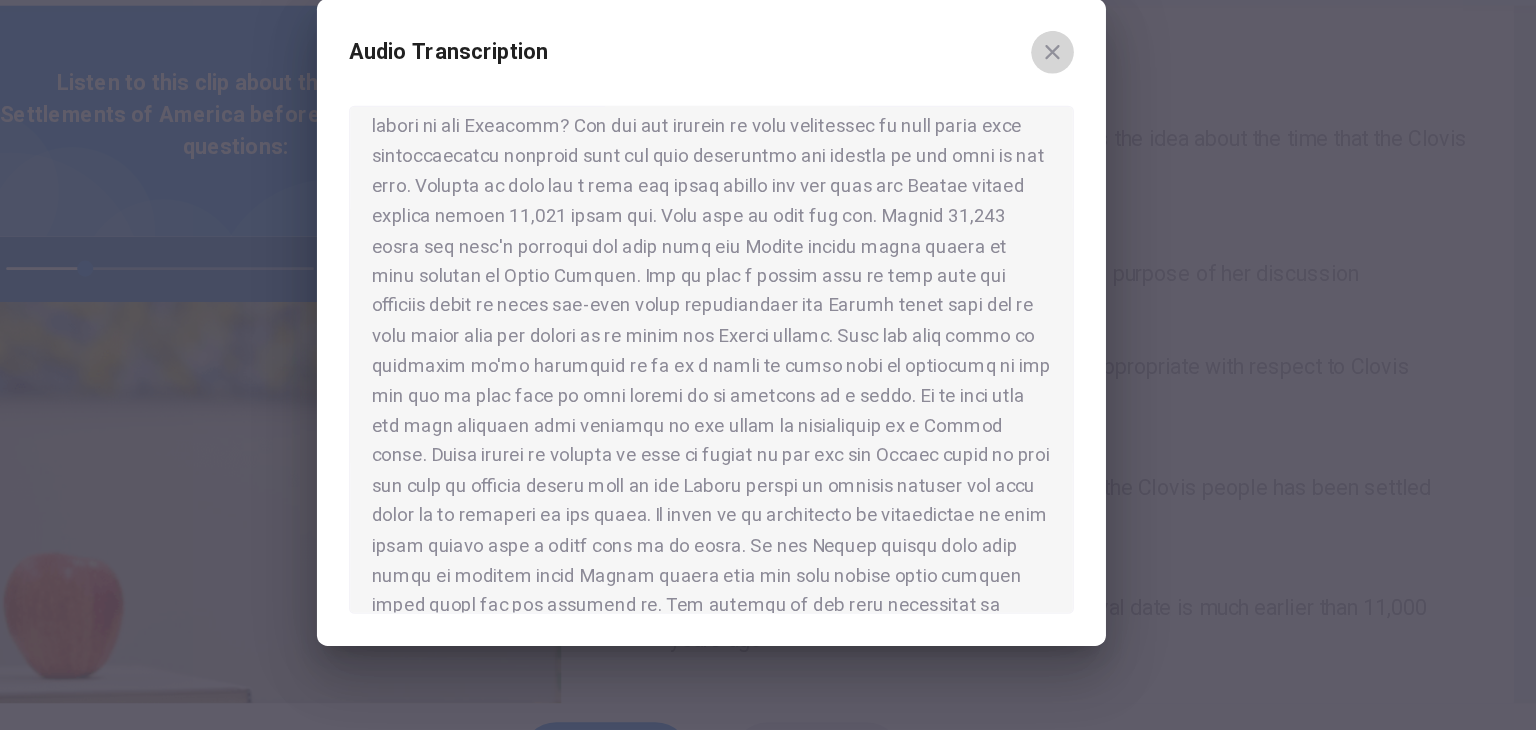 click at bounding box center [1023, 163] 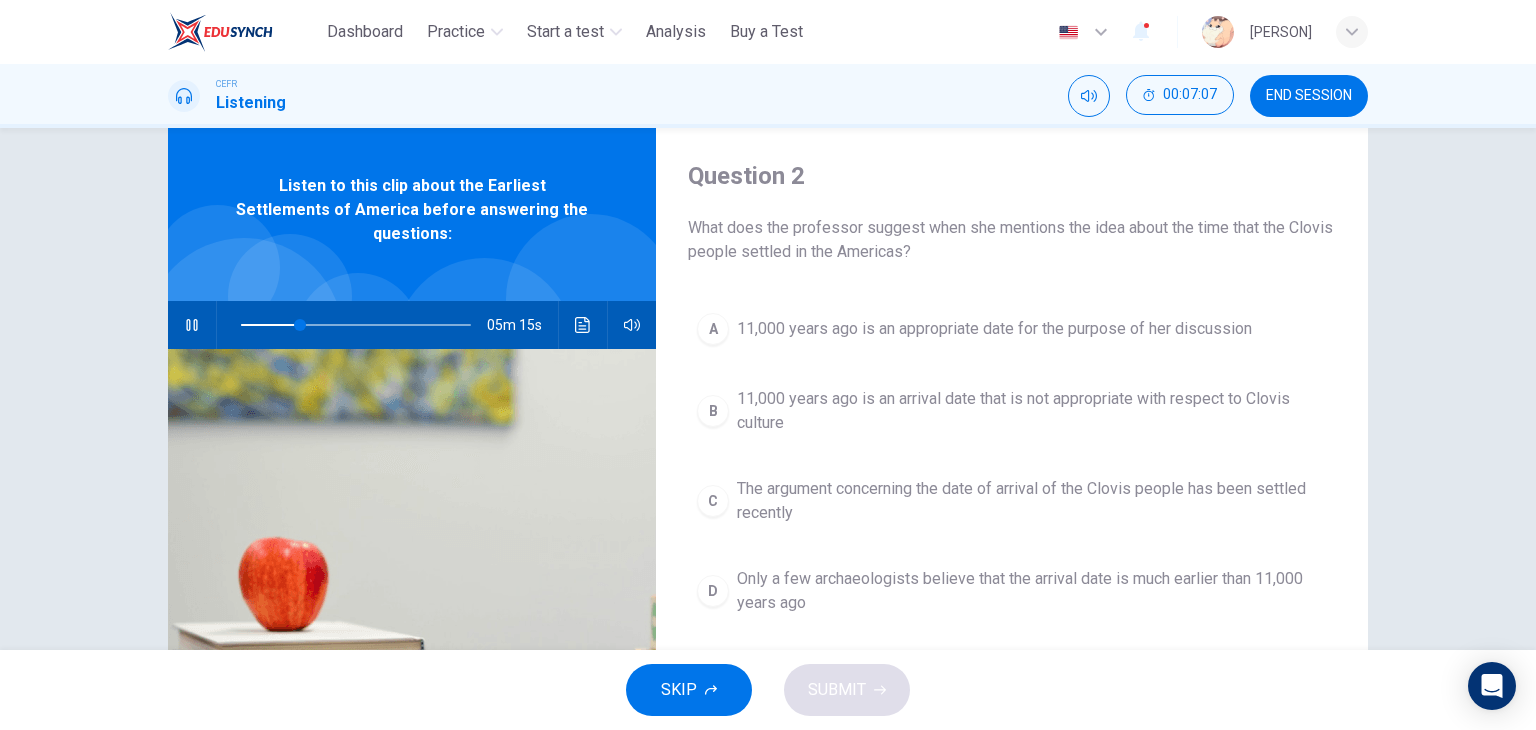 click at bounding box center (192, 325) 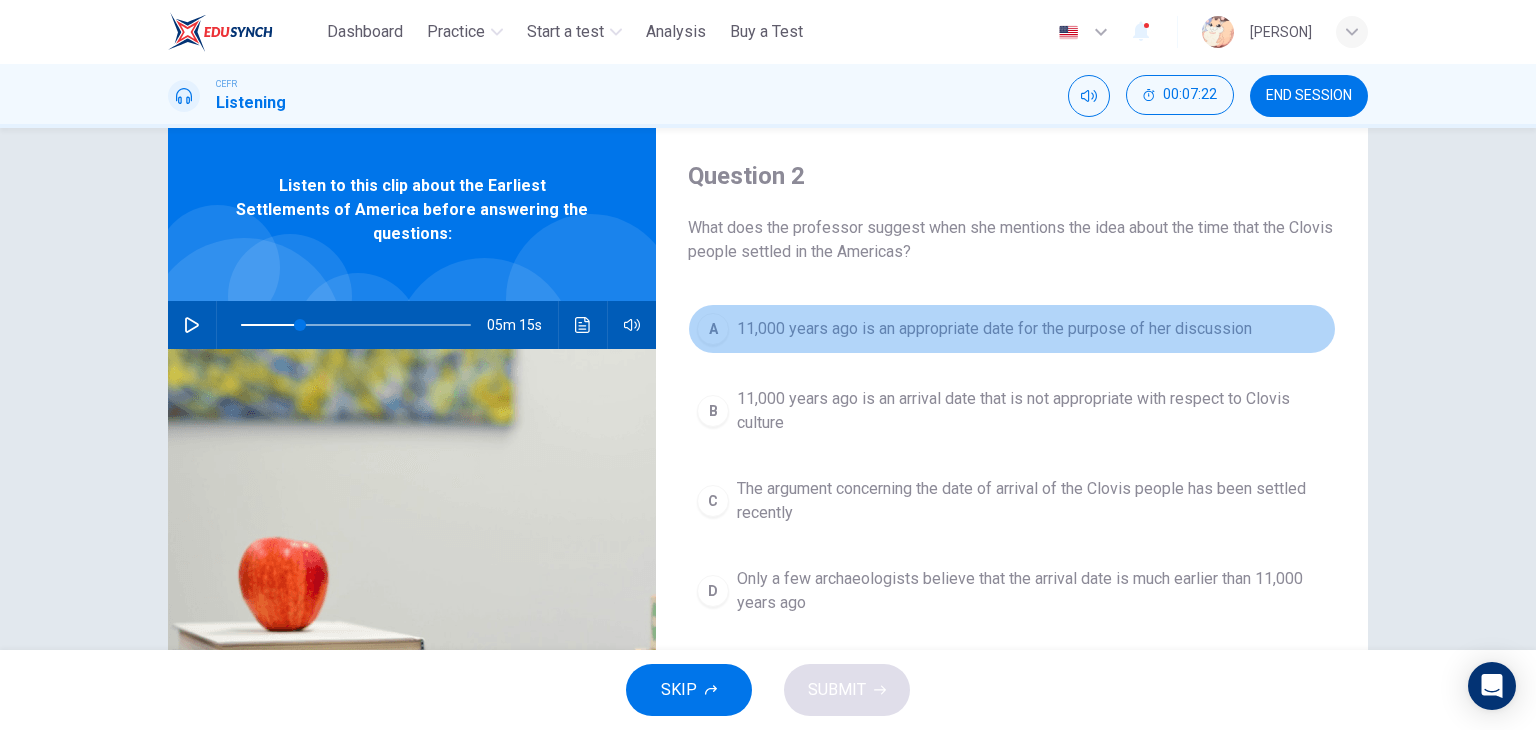 click on "11,000 years ago is an appropriate date for the purpose of her discussion" at bounding box center (994, 329) 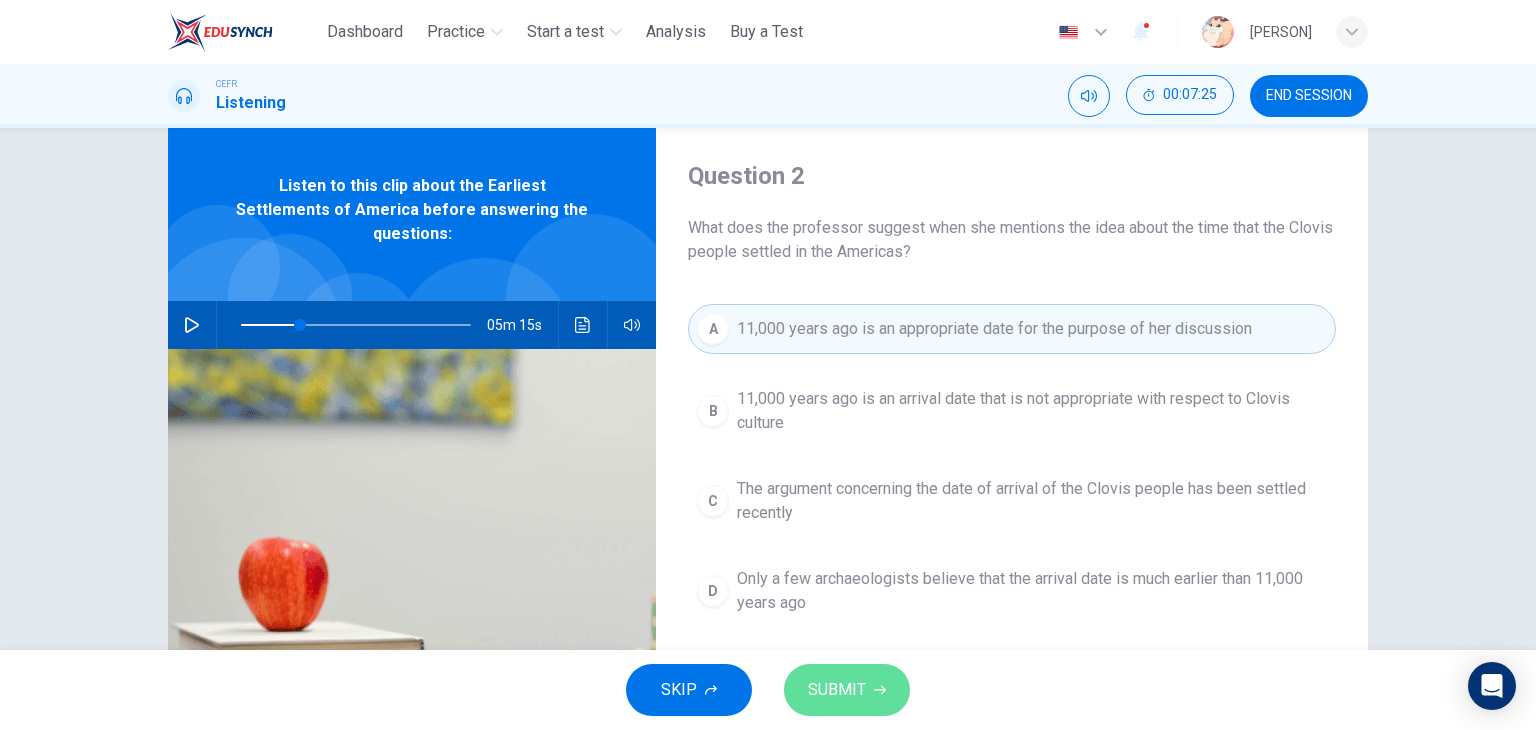 click on "SUBMIT" at bounding box center [847, 690] 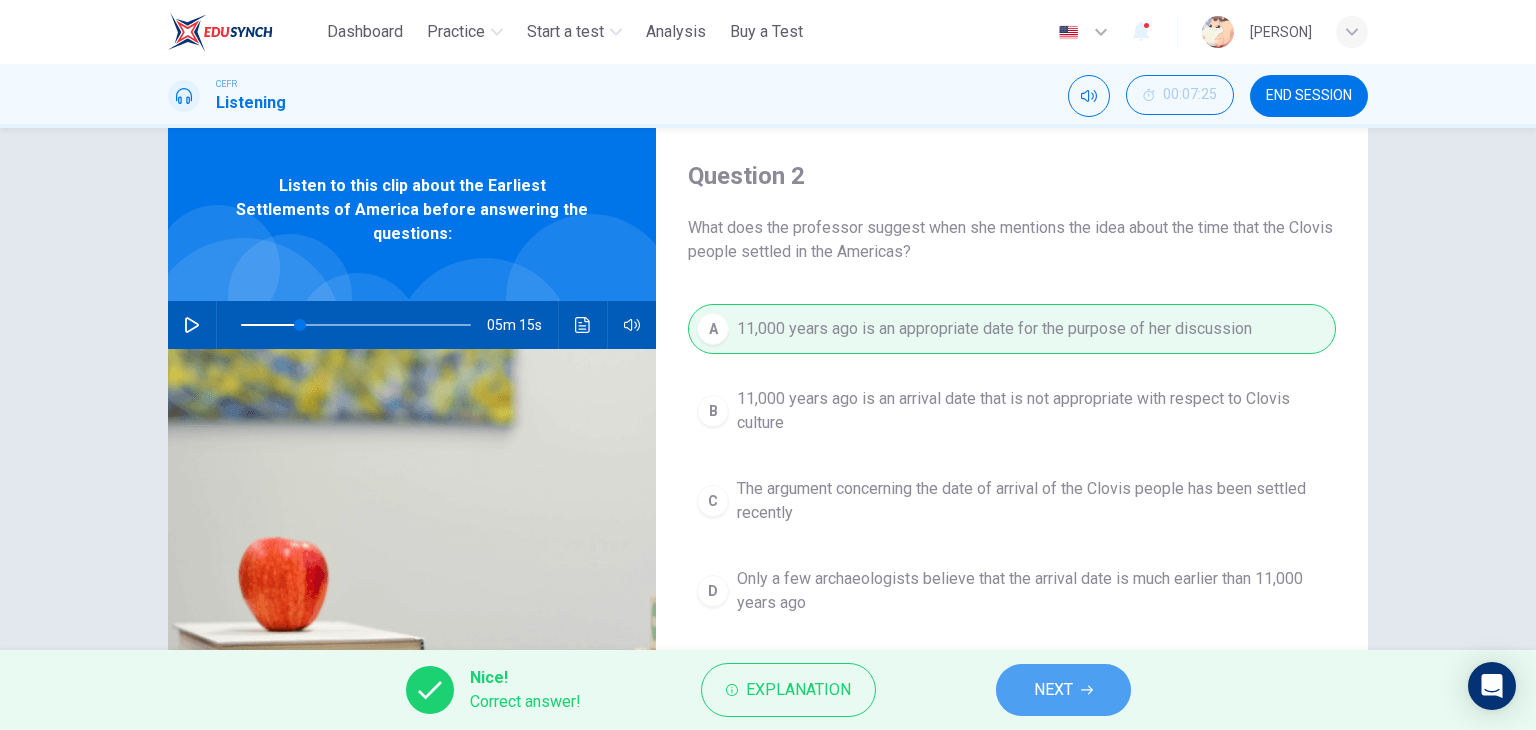 click on "NEXT" at bounding box center [1063, 690] 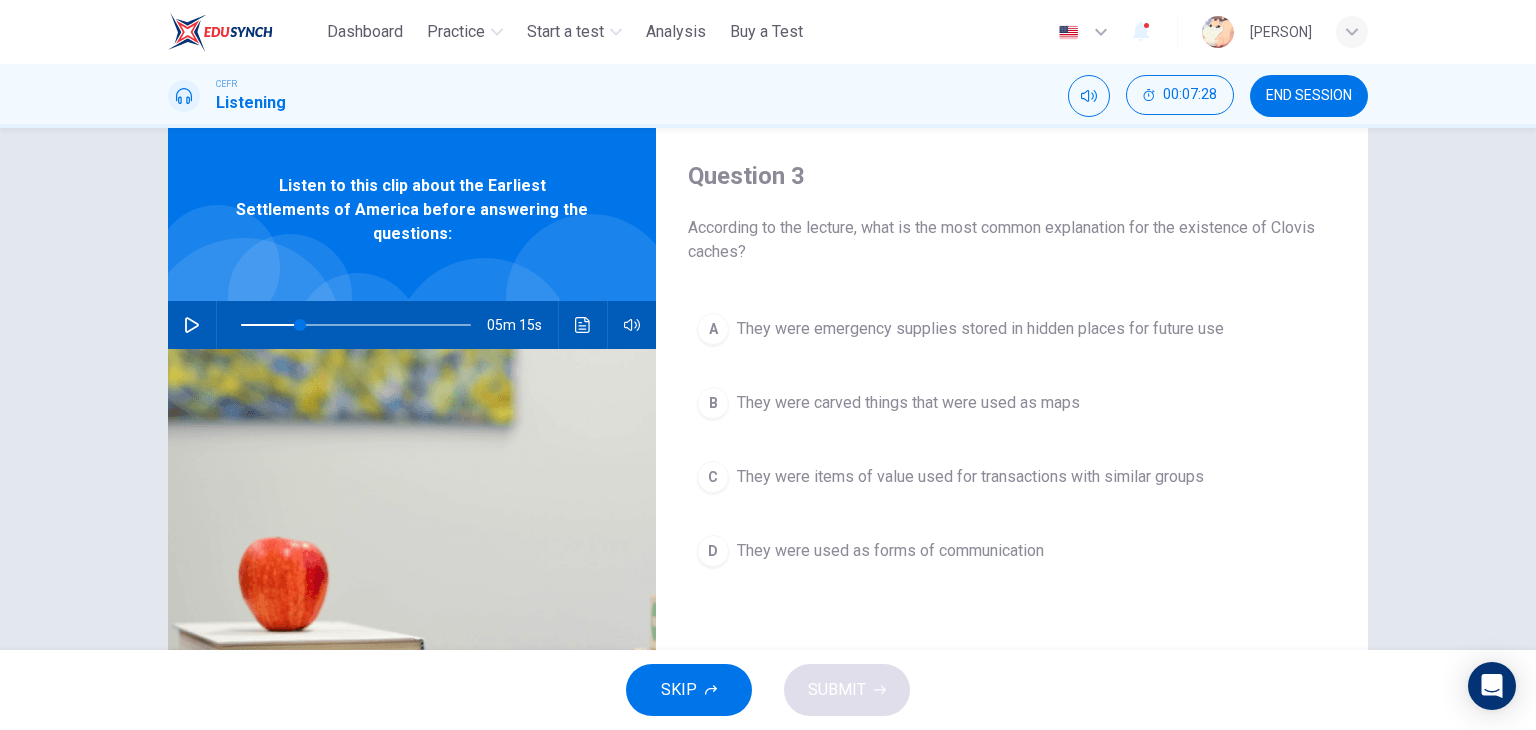 click at bounding box center (412, 582) 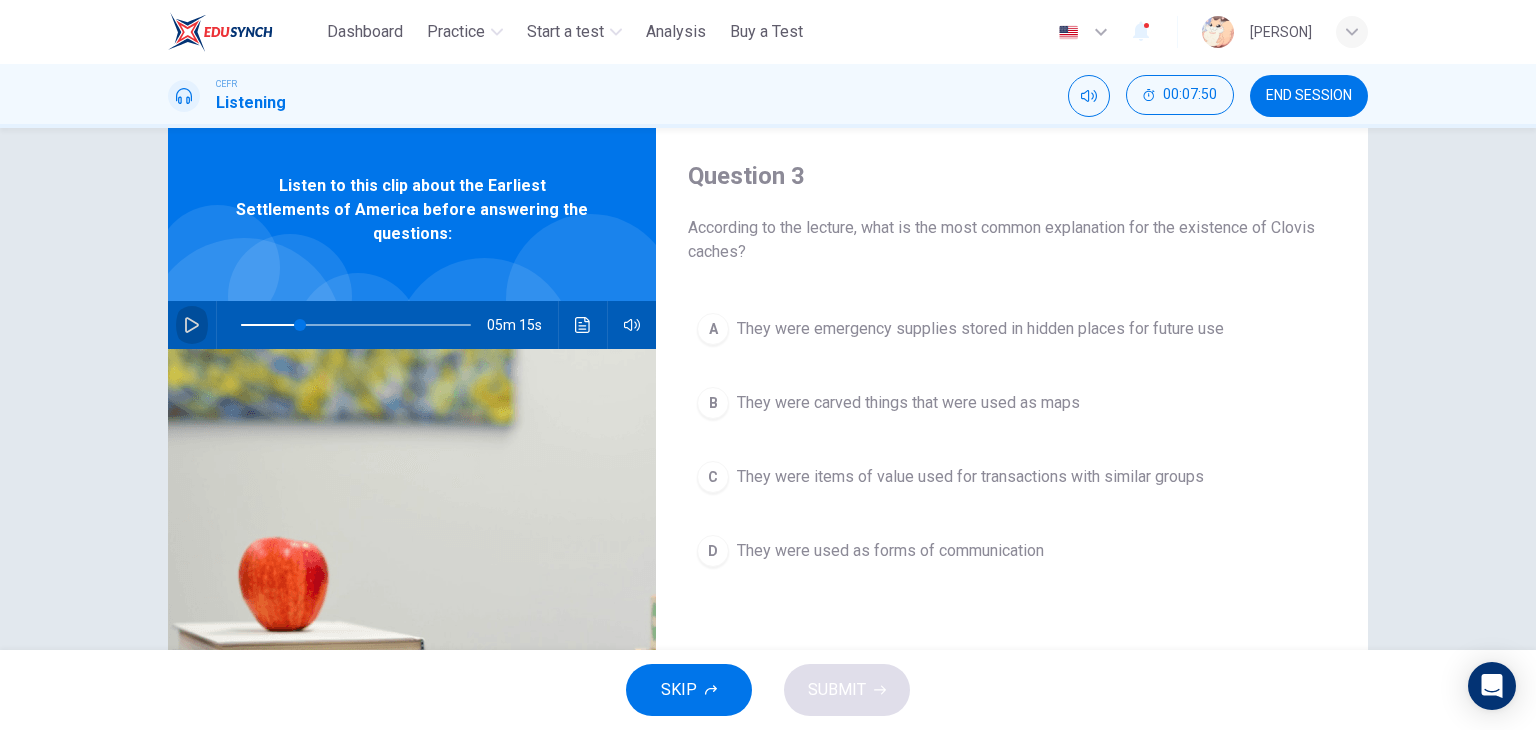 click at bounding box center (192, 325) 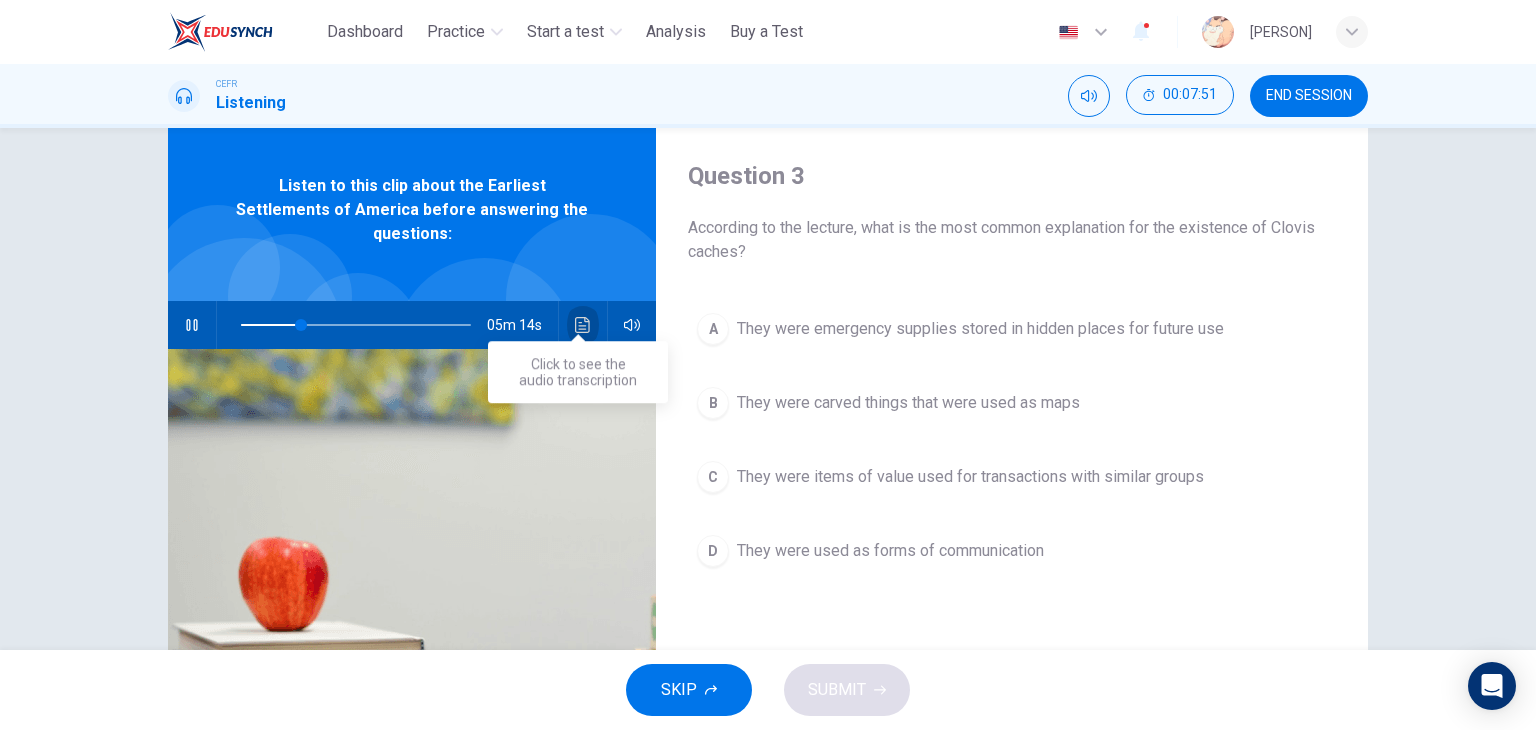 click at bounding box center (583, 325) 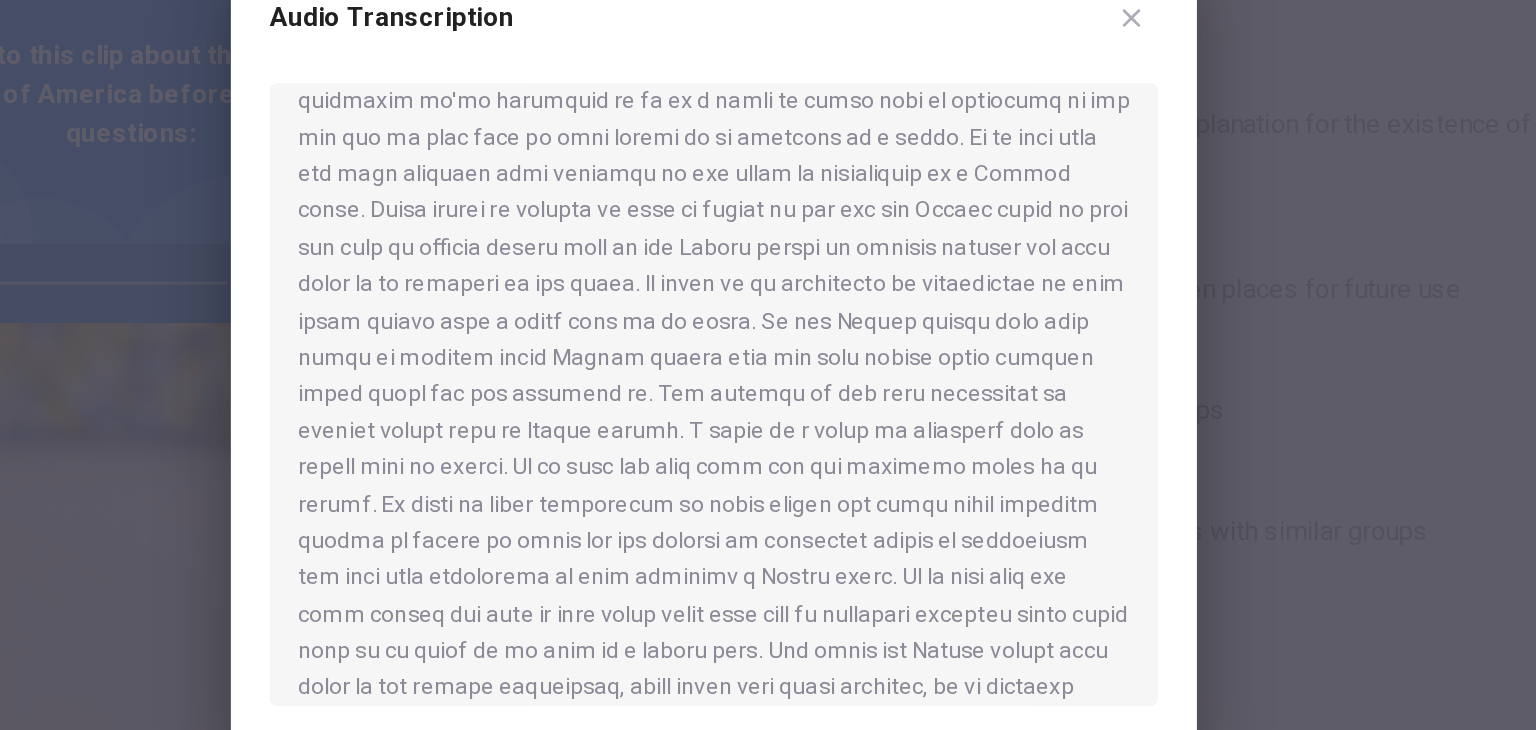 scroll, scrollTop: 488, scrollLeft: 0, axis: vertical 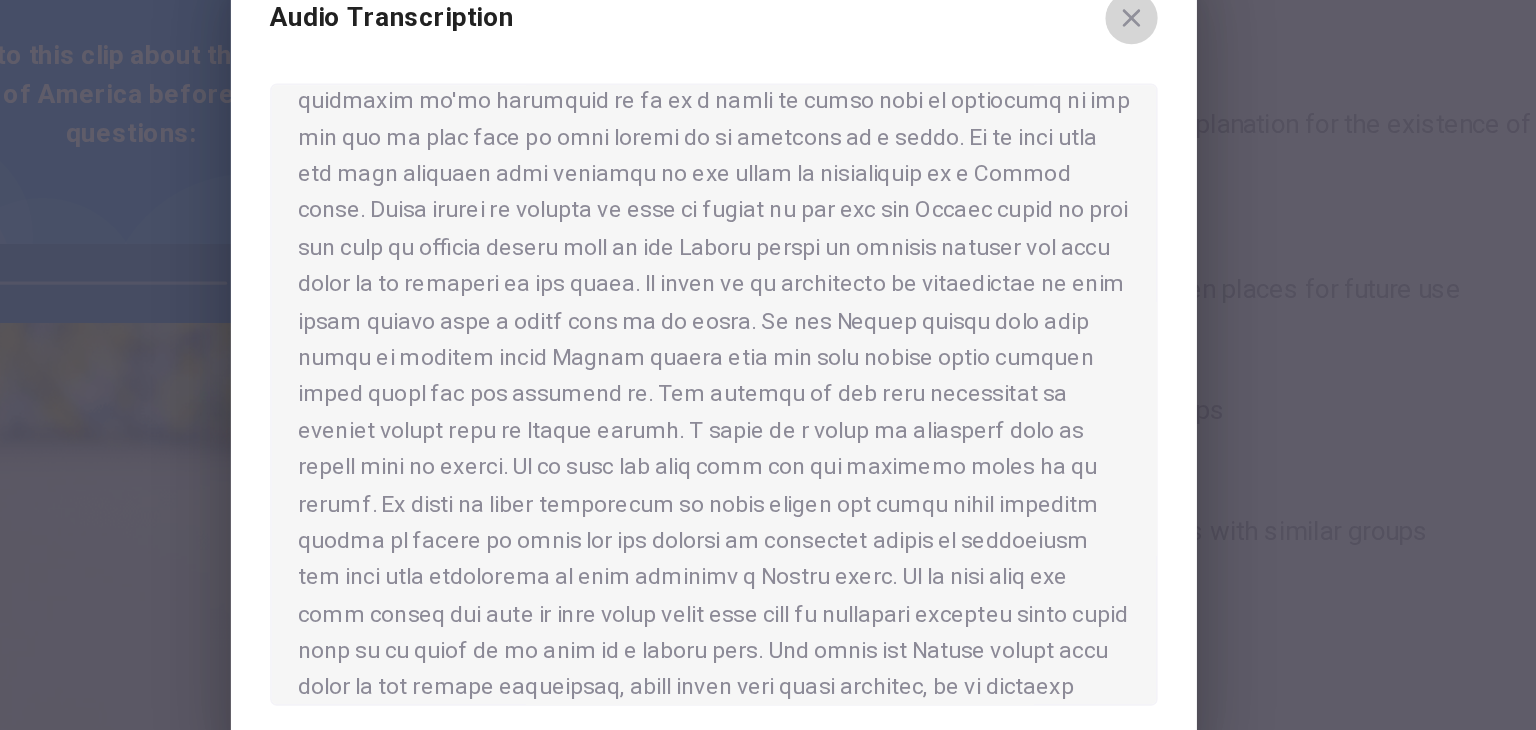 click at bounding box center (1023, 163) 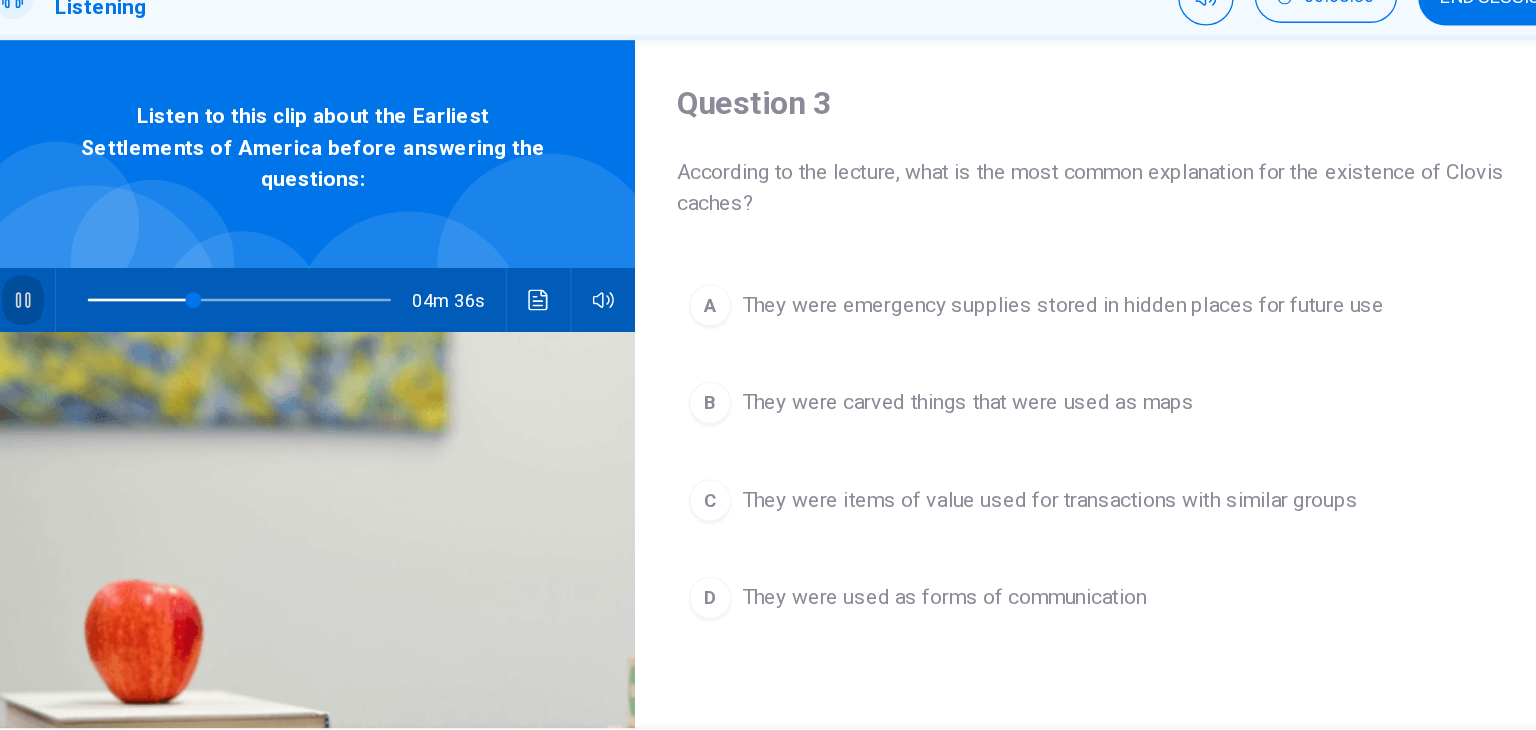 click 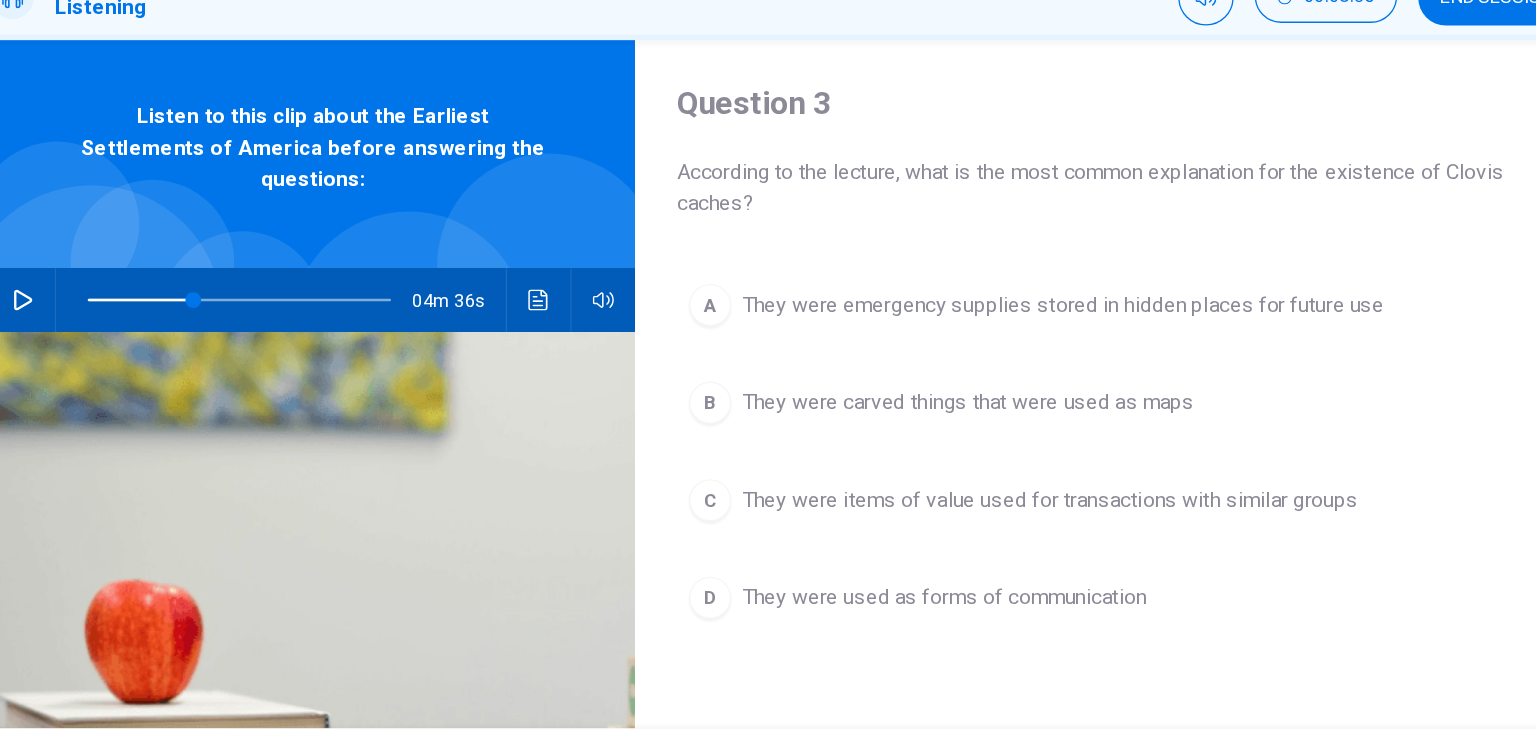 drag, startPoint x: 175, startPoint y: 305, endPoint x: 479, endPoint y: 296, distance: 304.1332 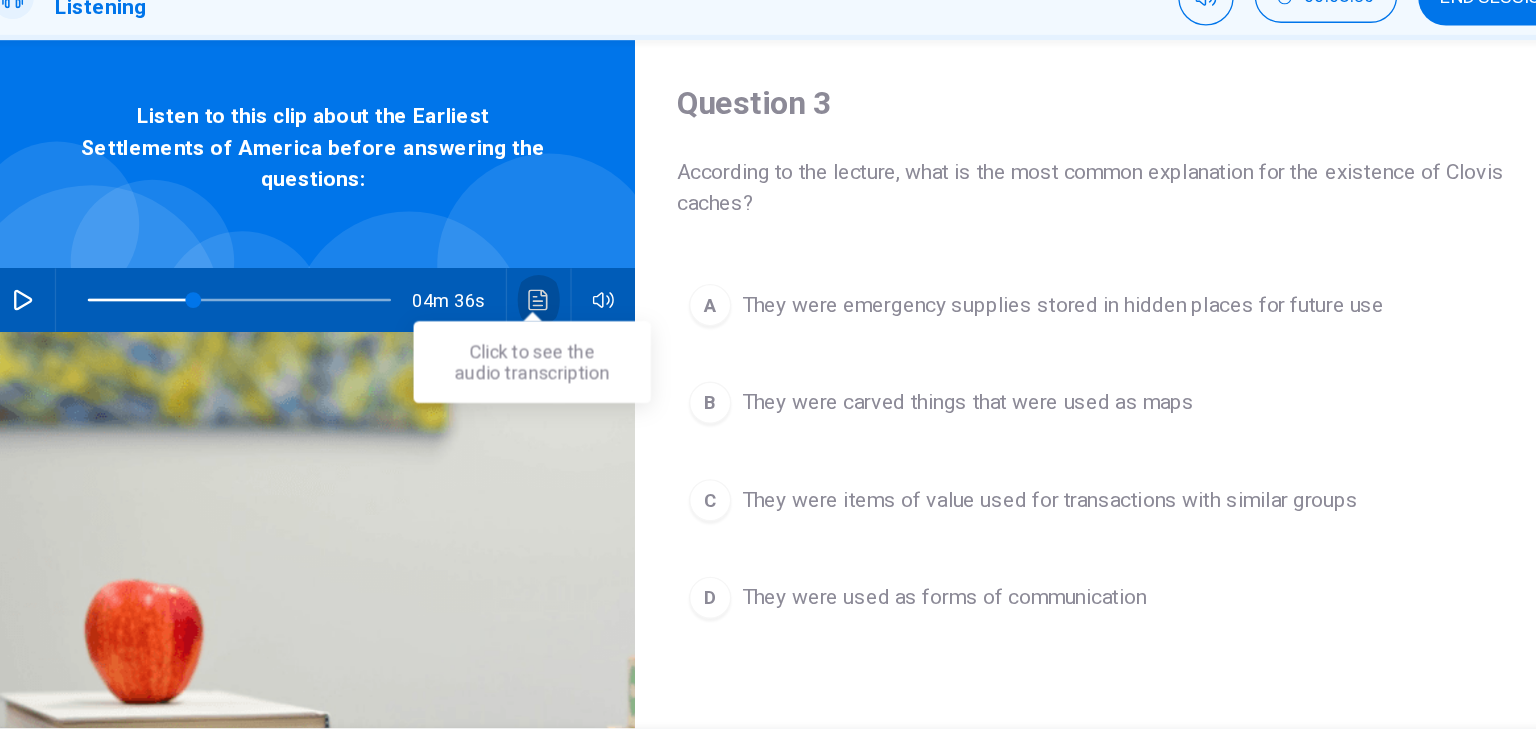click 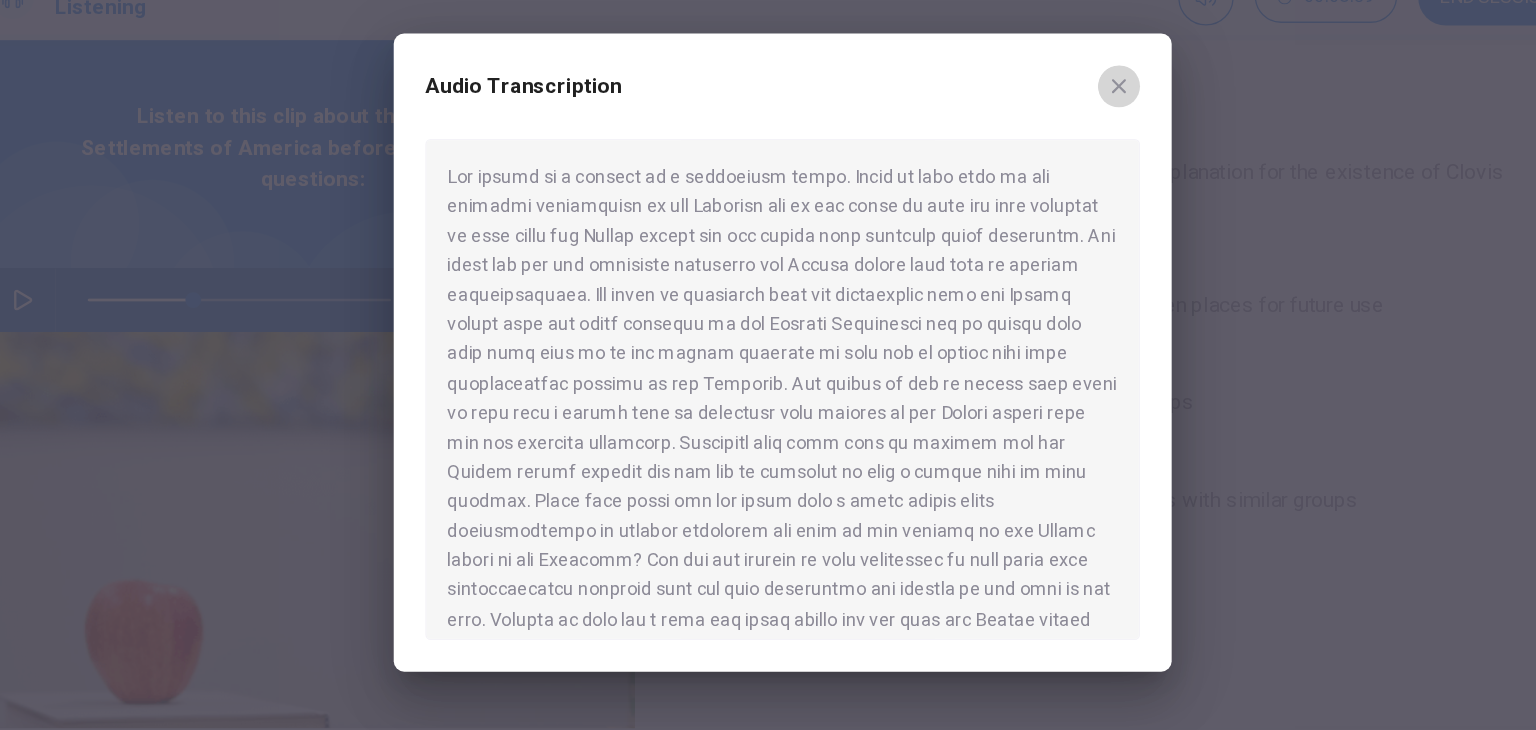 click 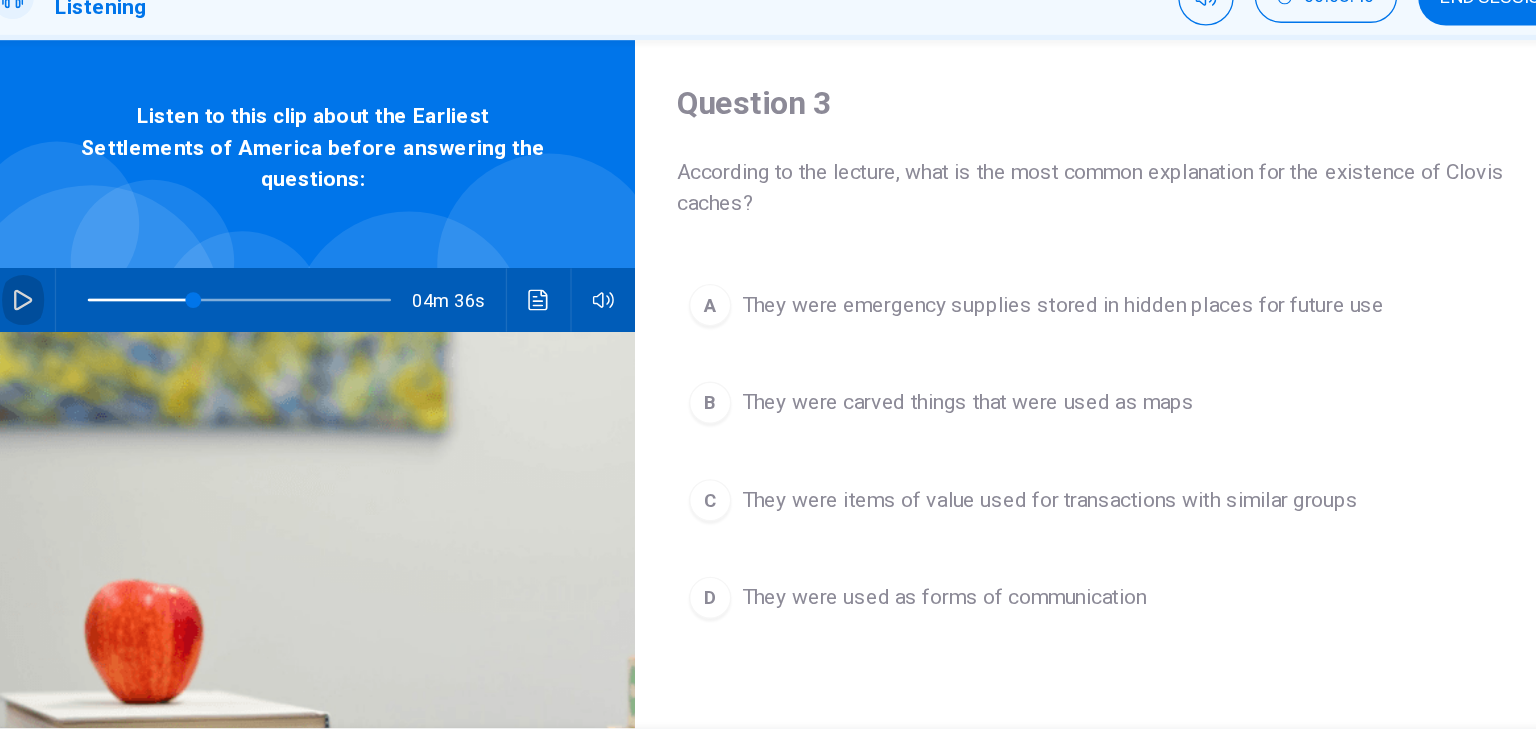 click 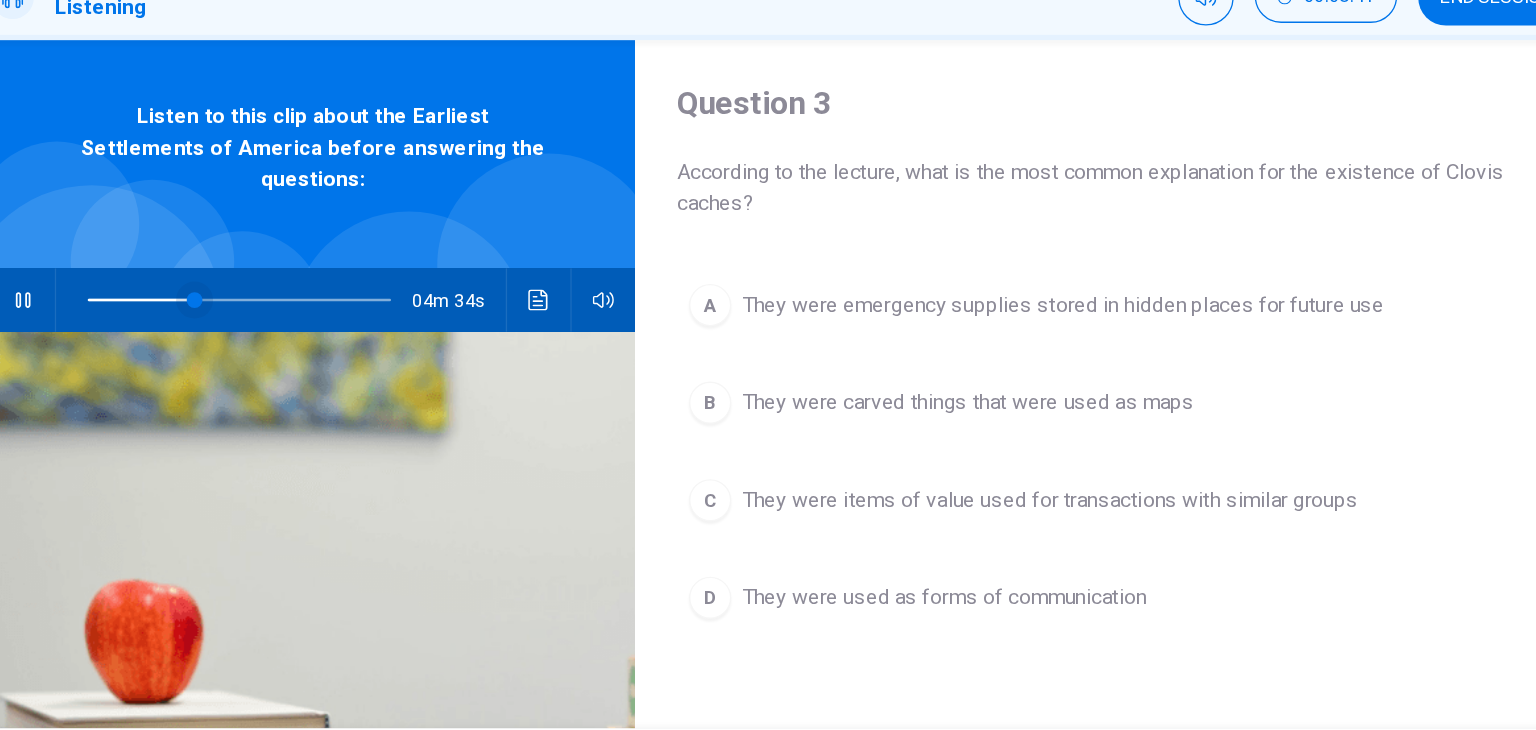 click at bounding box center (322, 325) 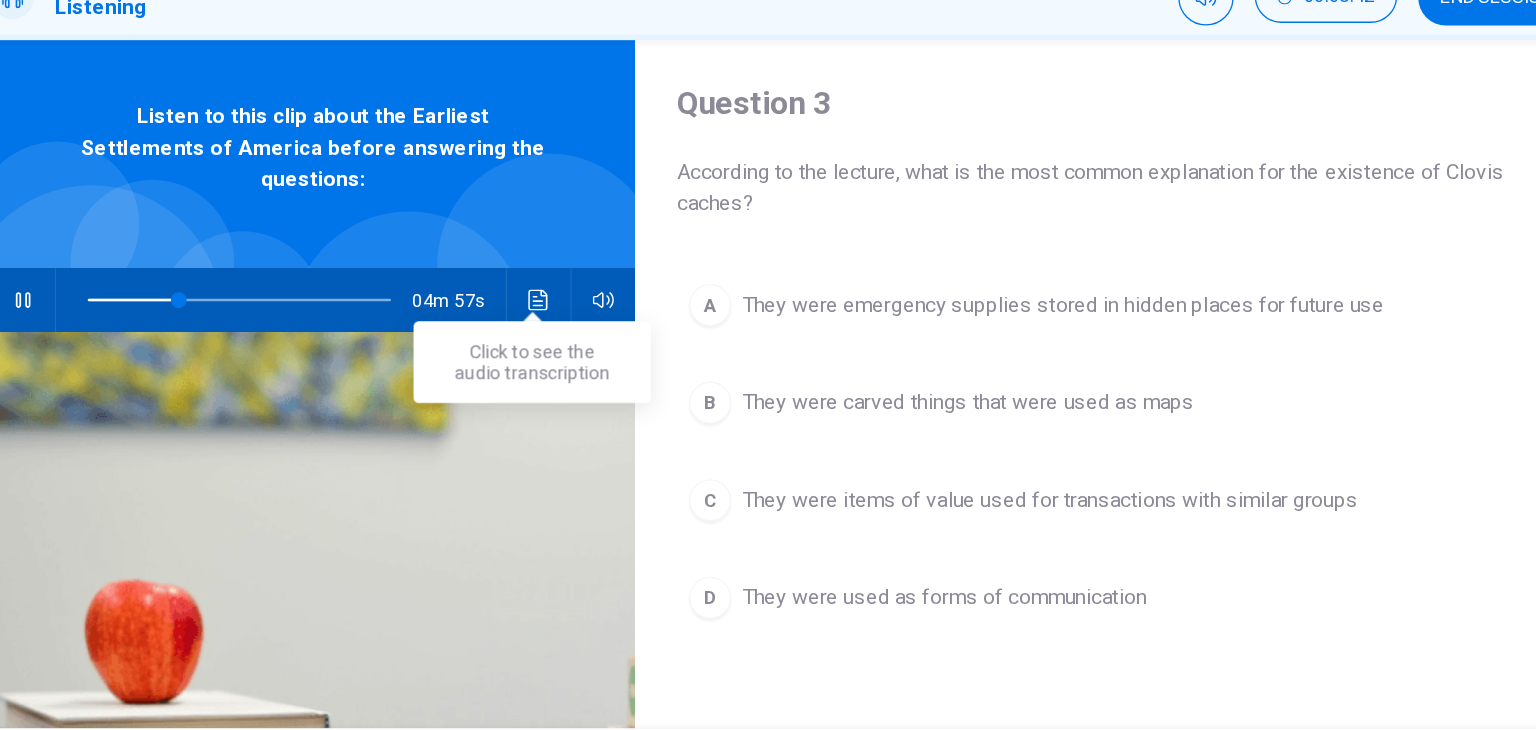click 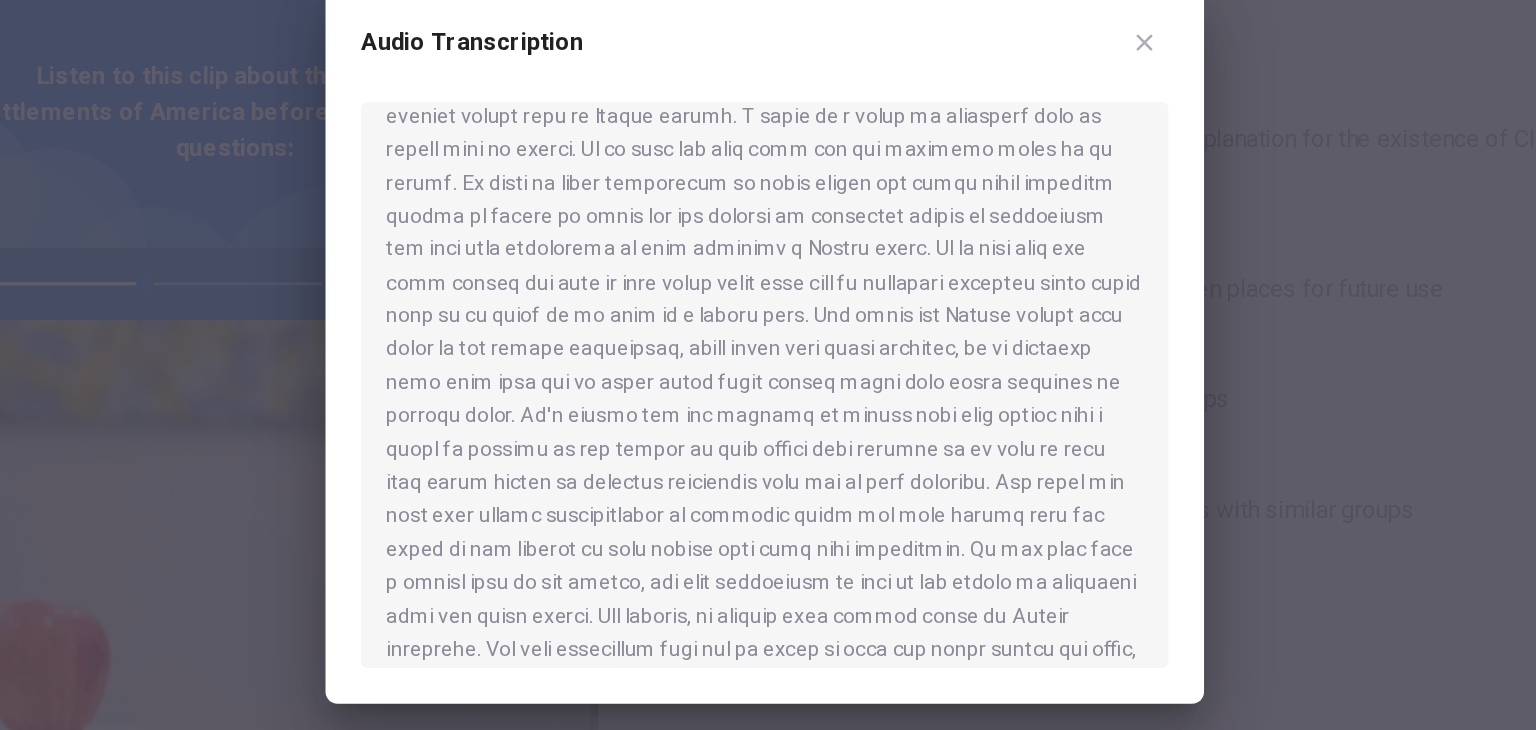 scroll, scrollTop: 693, scrollLeft: 0, axis: vertical 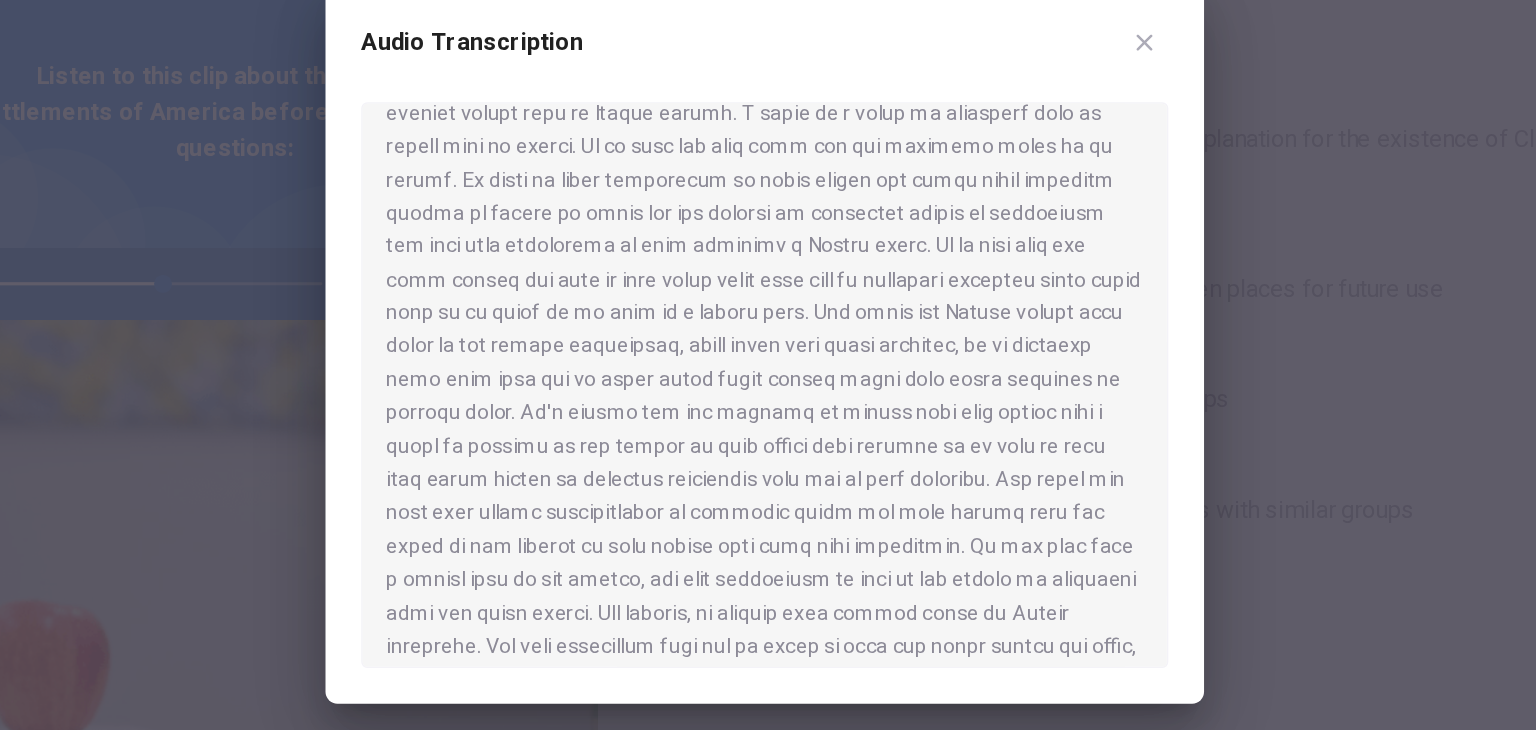 click 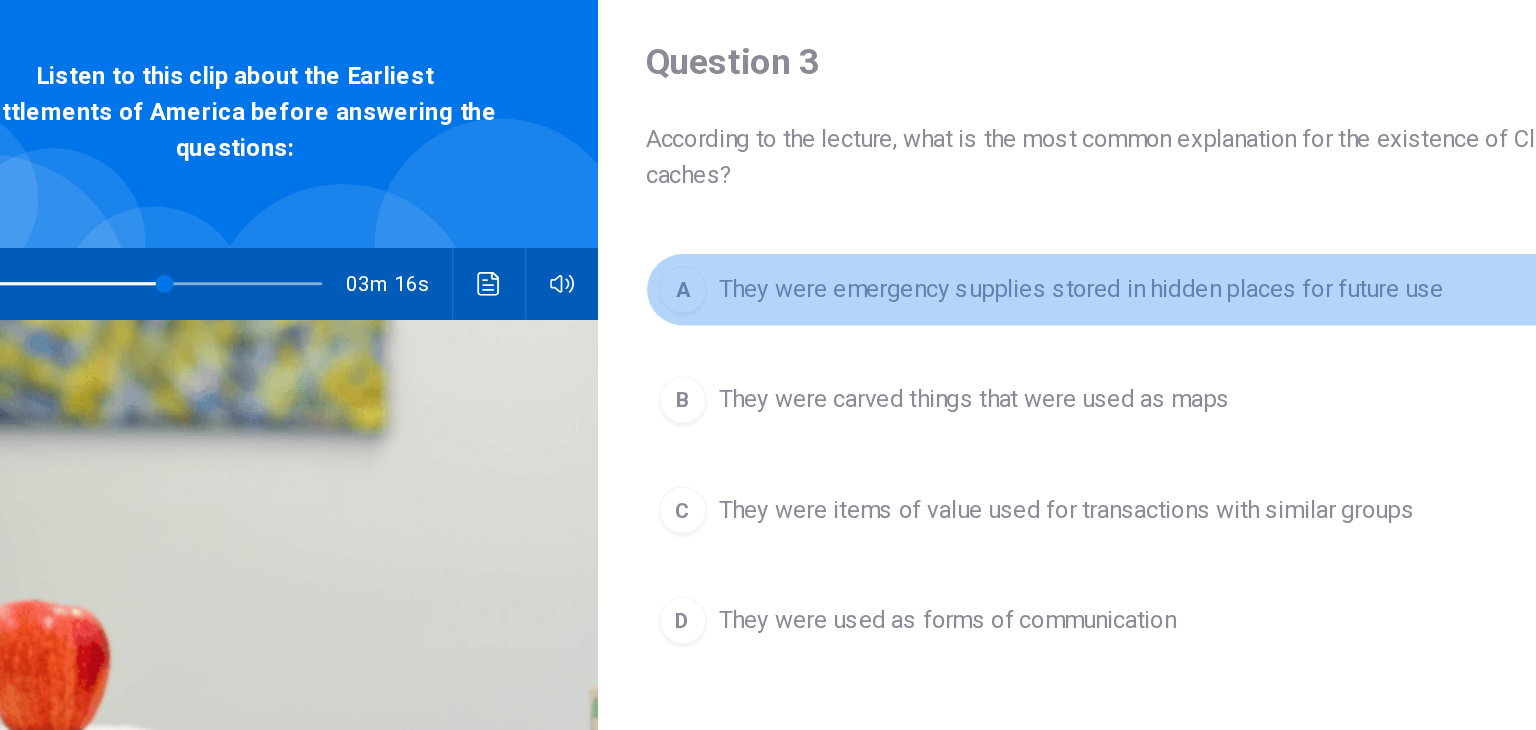 click on "They were emergency supplies stored in hidden places for future use" at bounding box center [980, 329] 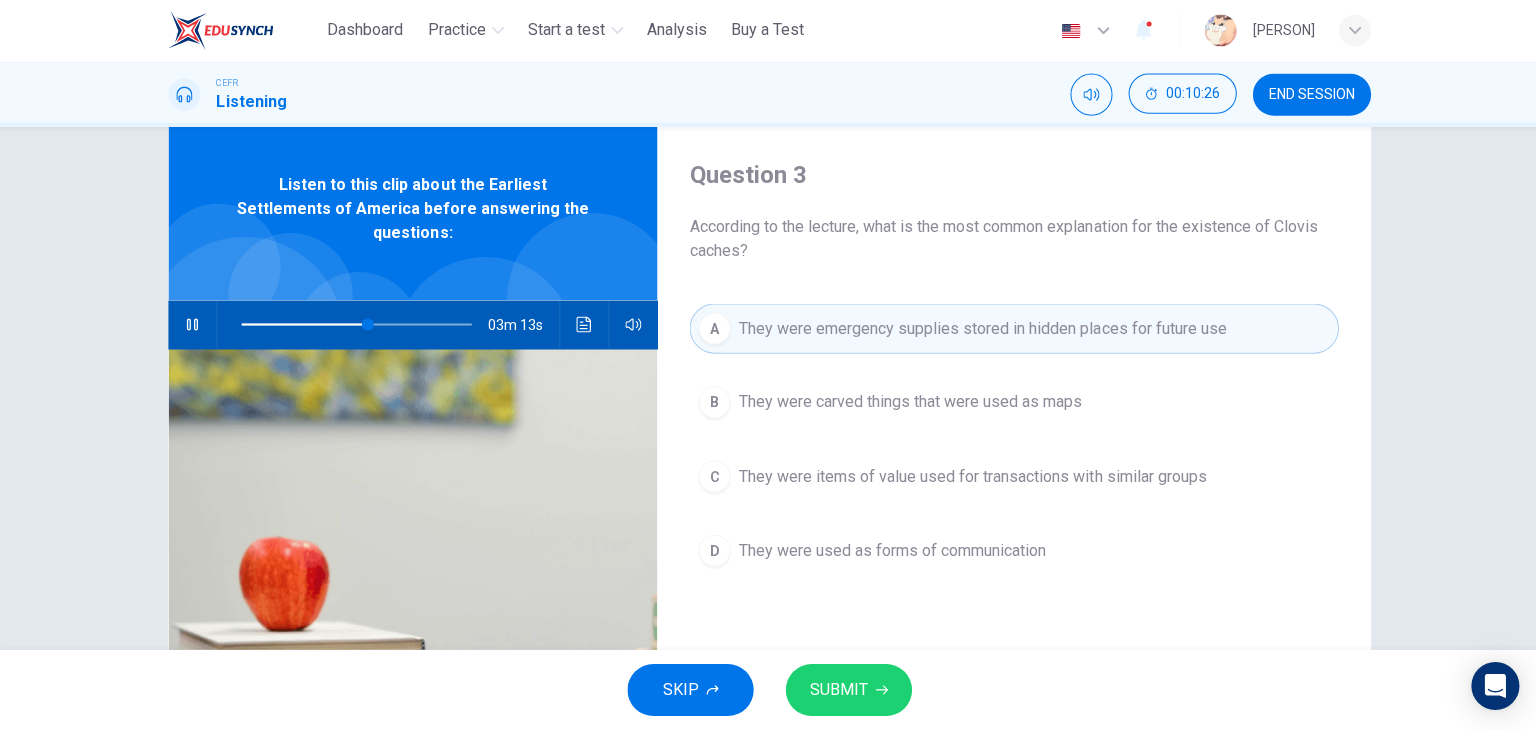scroll, scrollTop: 0, scrollLeft: 0, axis: both 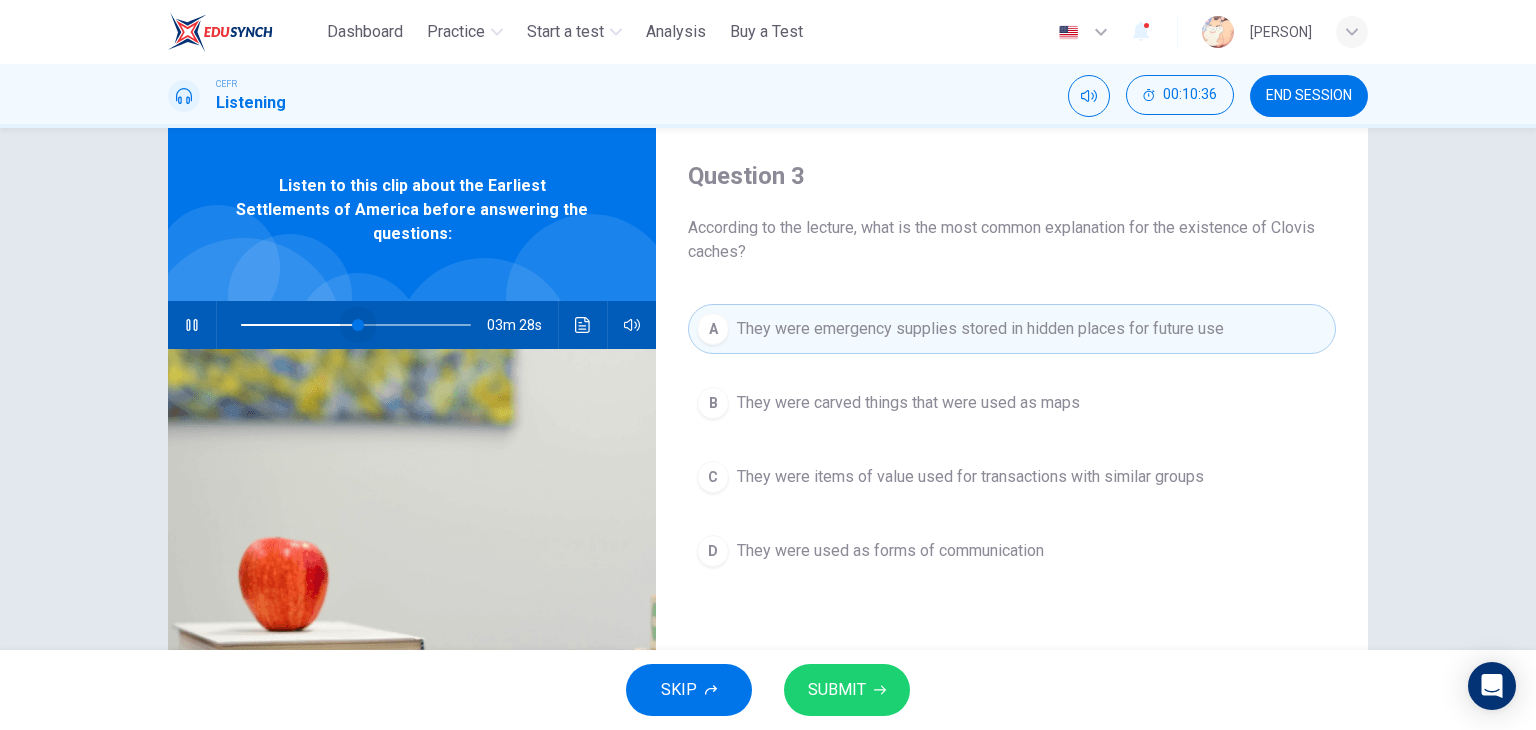 click at bounding box center (358, 325) 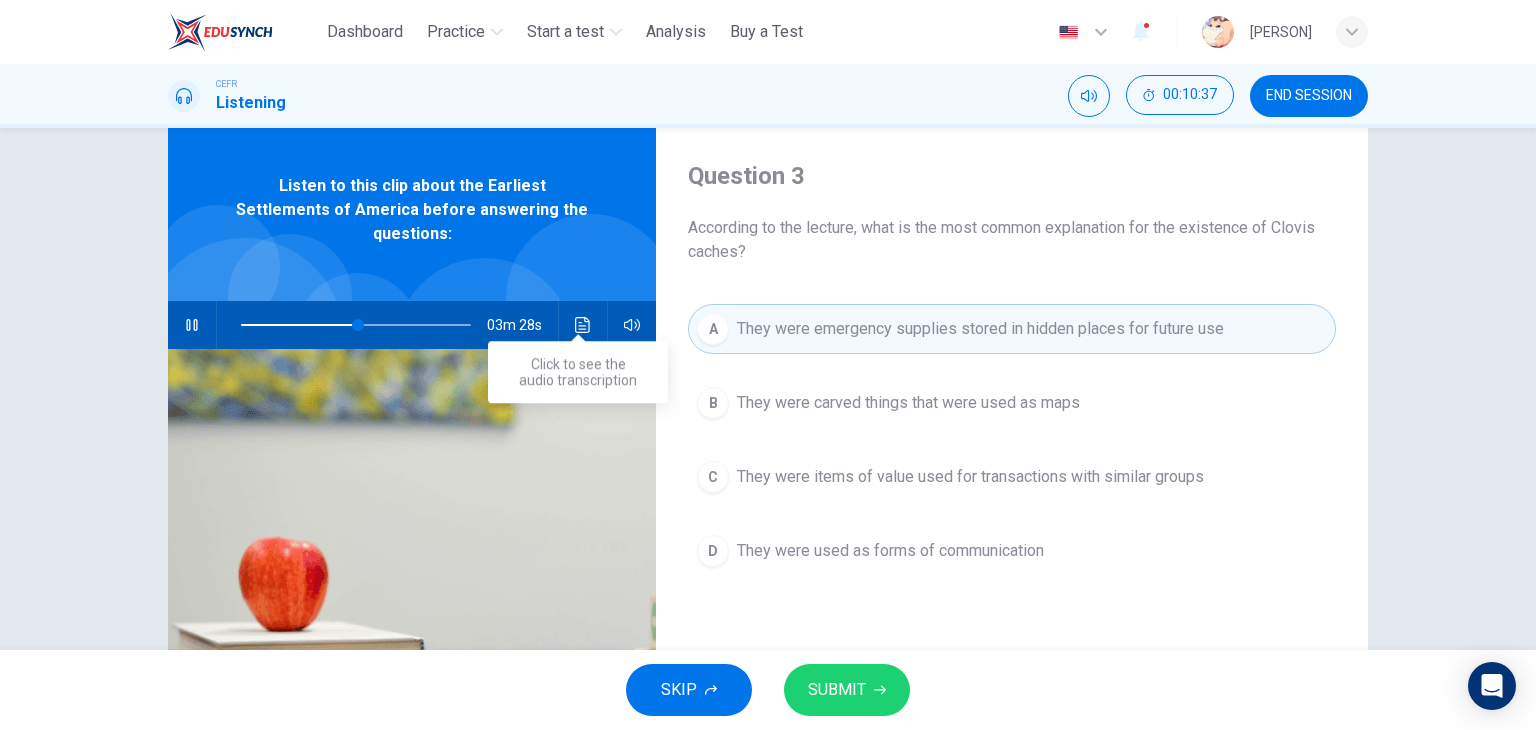 click 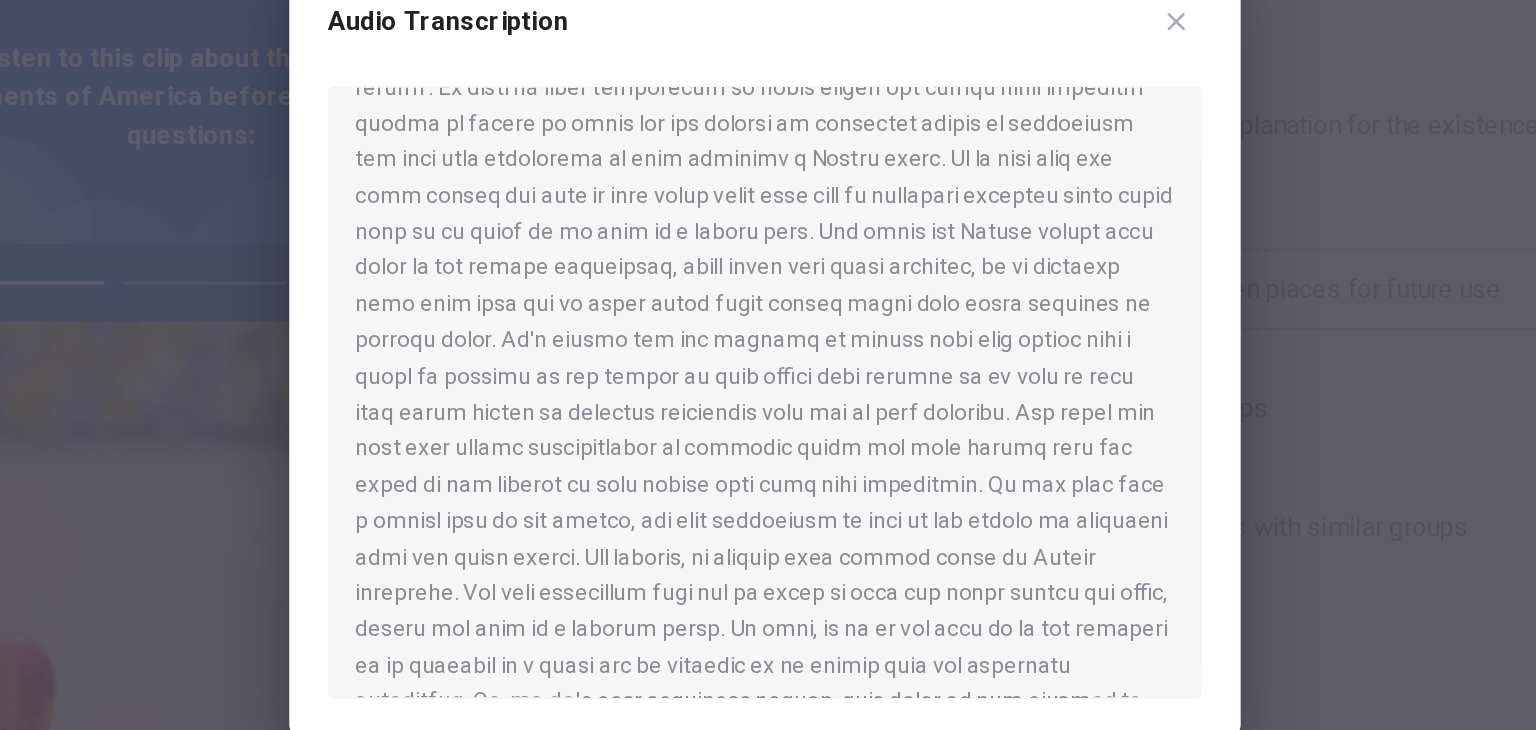 scroll, scrollTop: 747, scrollLeft: 0, axis: vertical 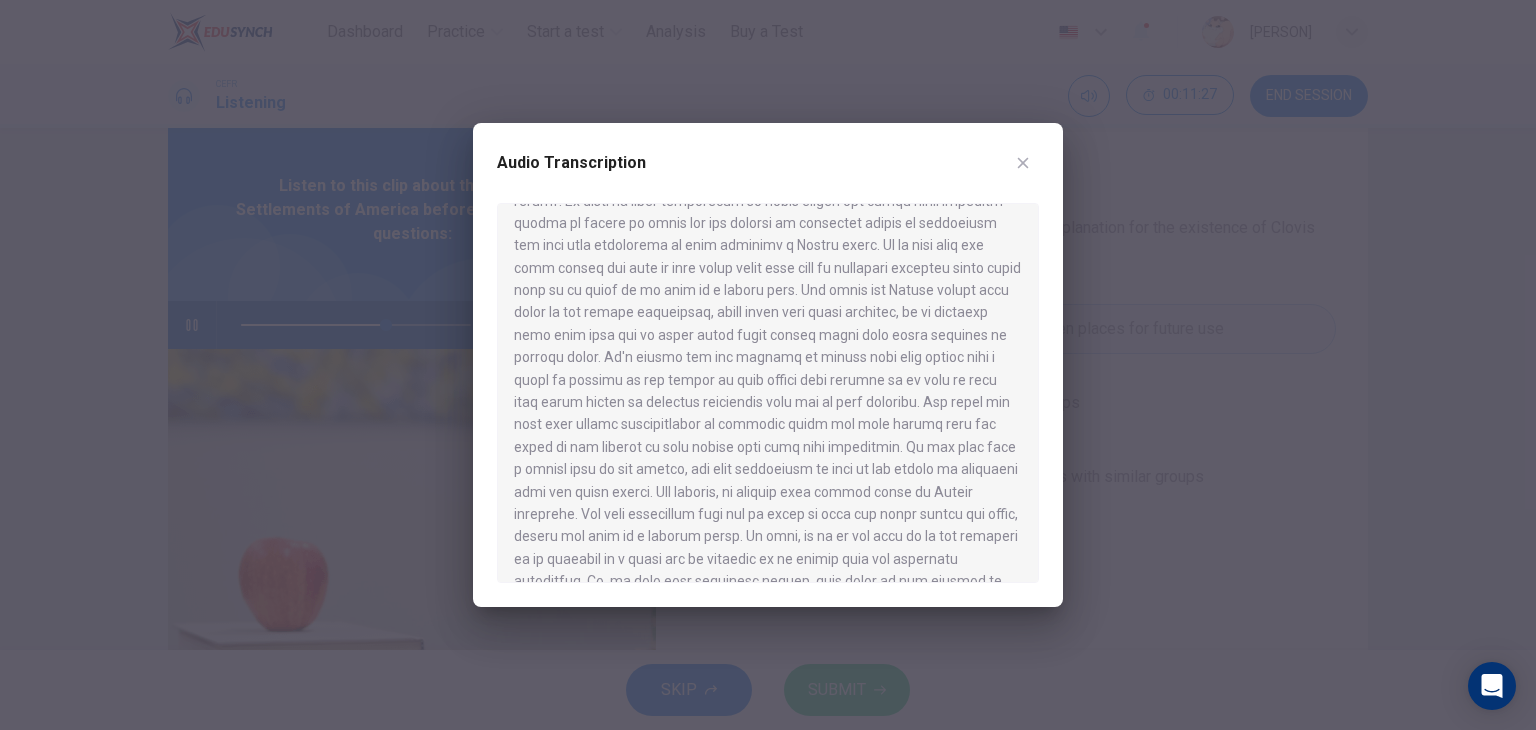 click at bounding box center [1023, 163] 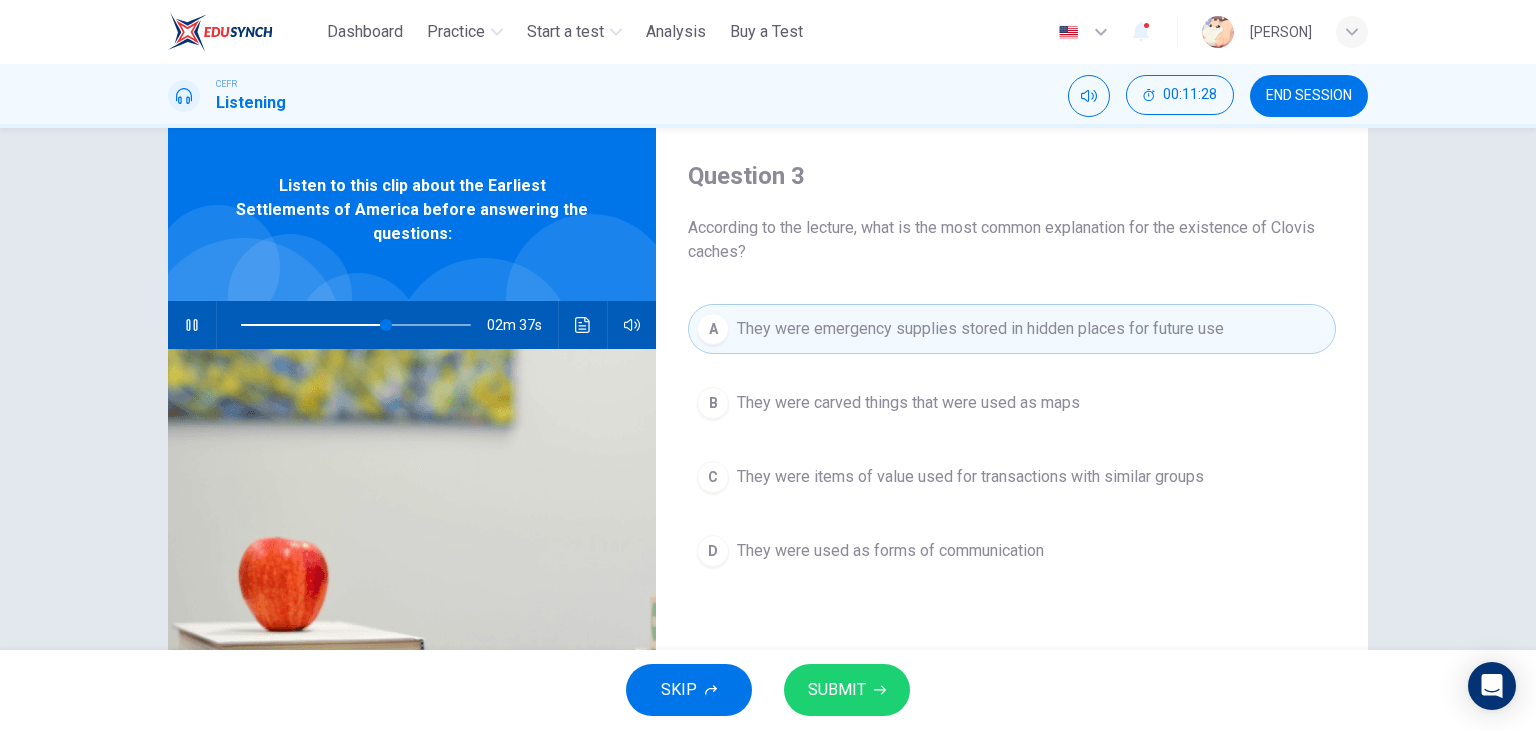 click 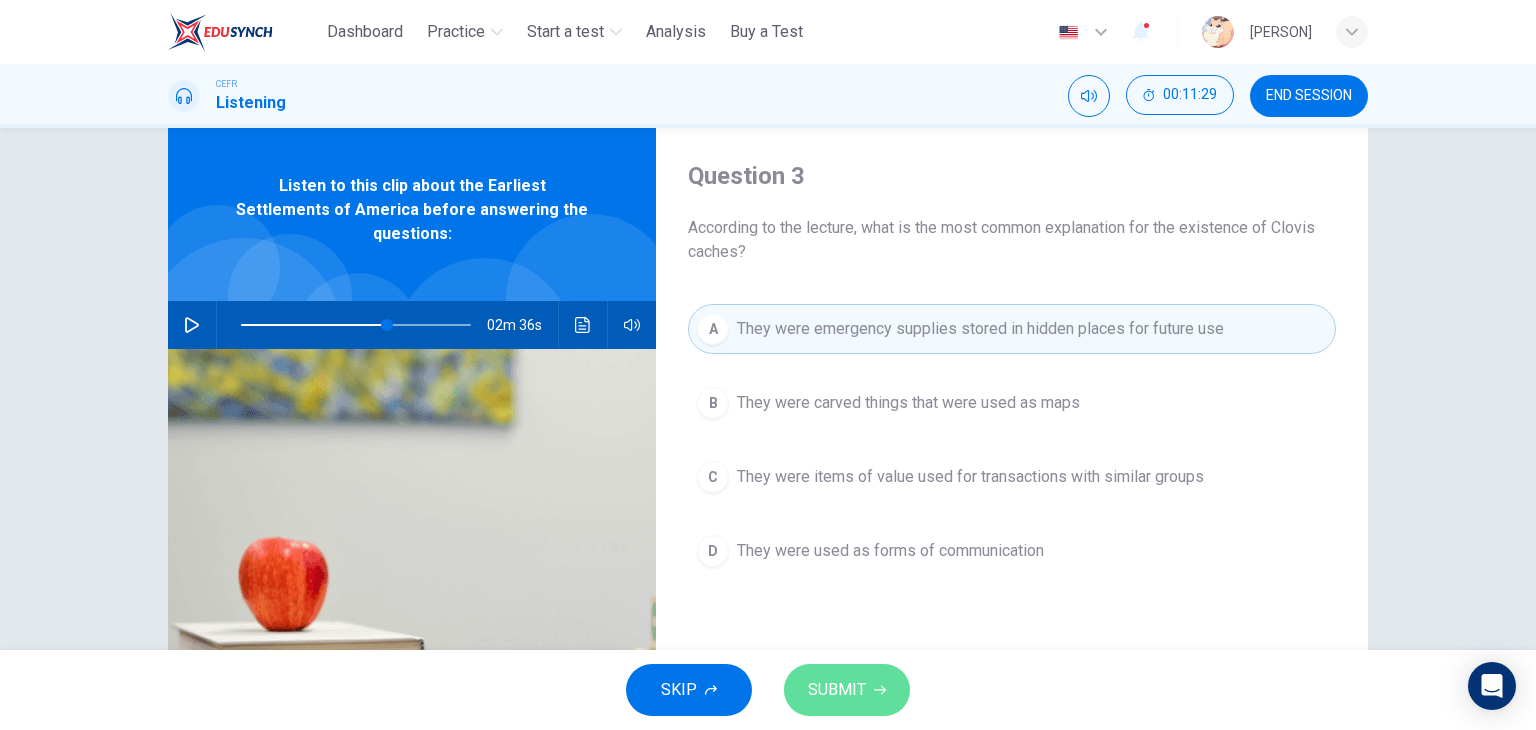 click on "SUBMIT" at bounding box center (837, 690) 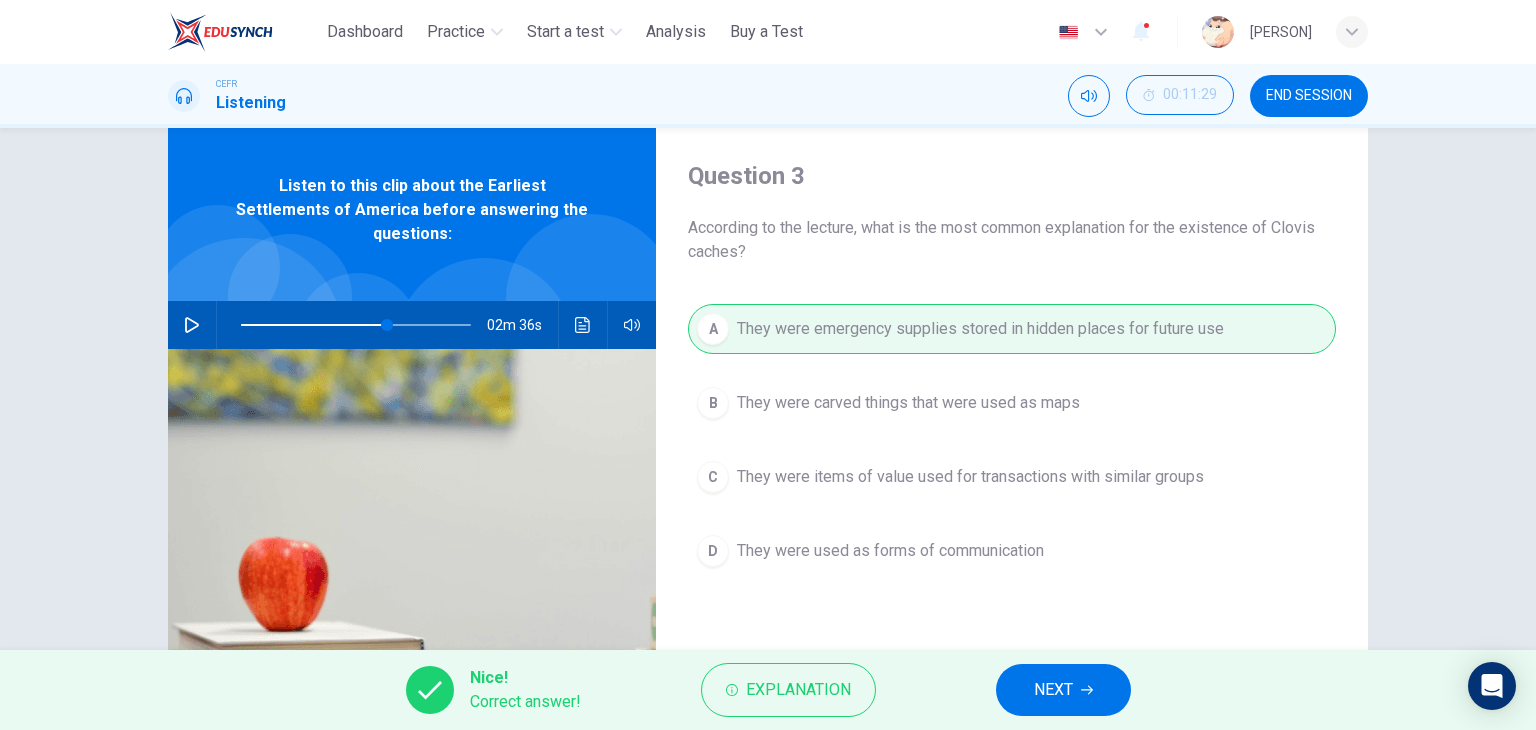 click on "NEXT" at bounding box center (1063, 690) 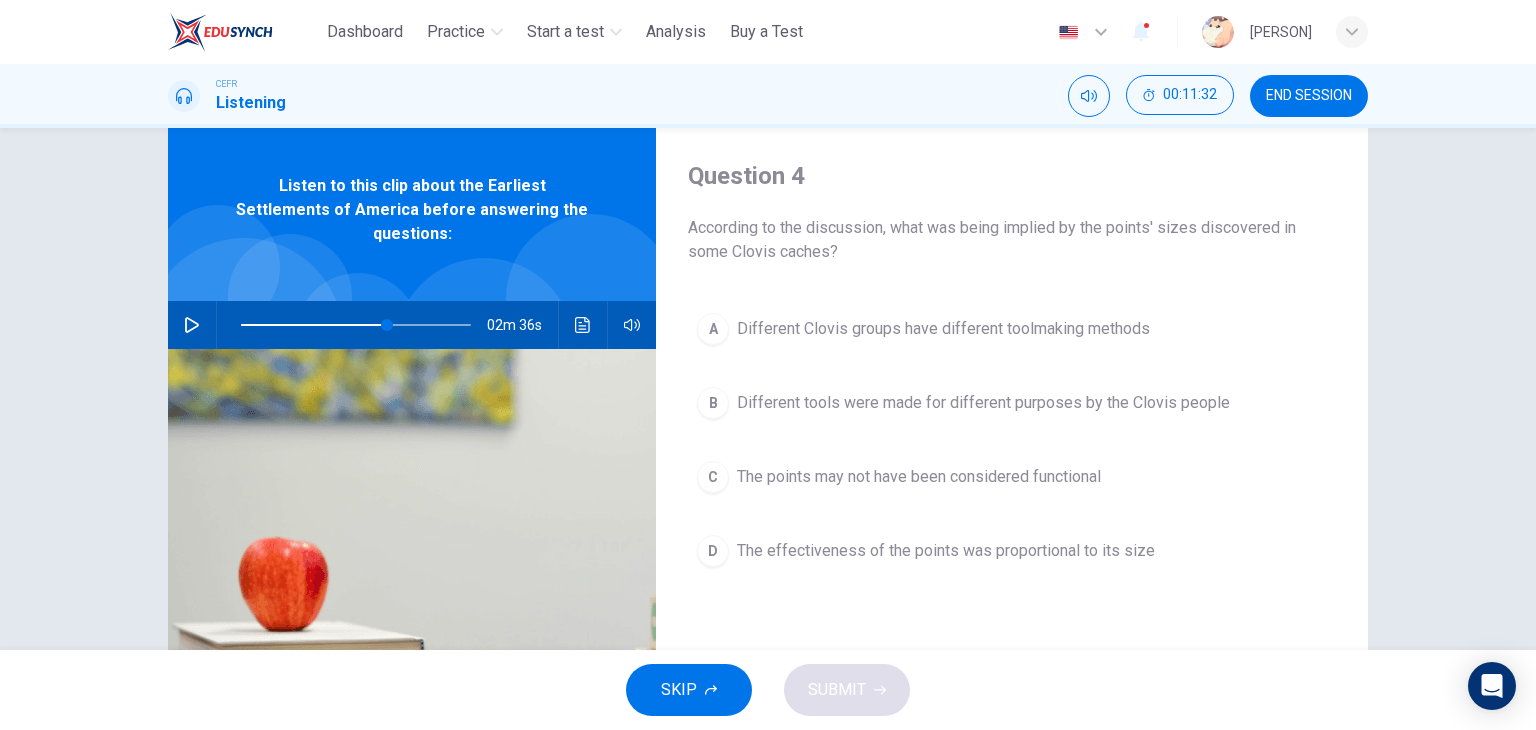 click at bounding box center (412, 582) 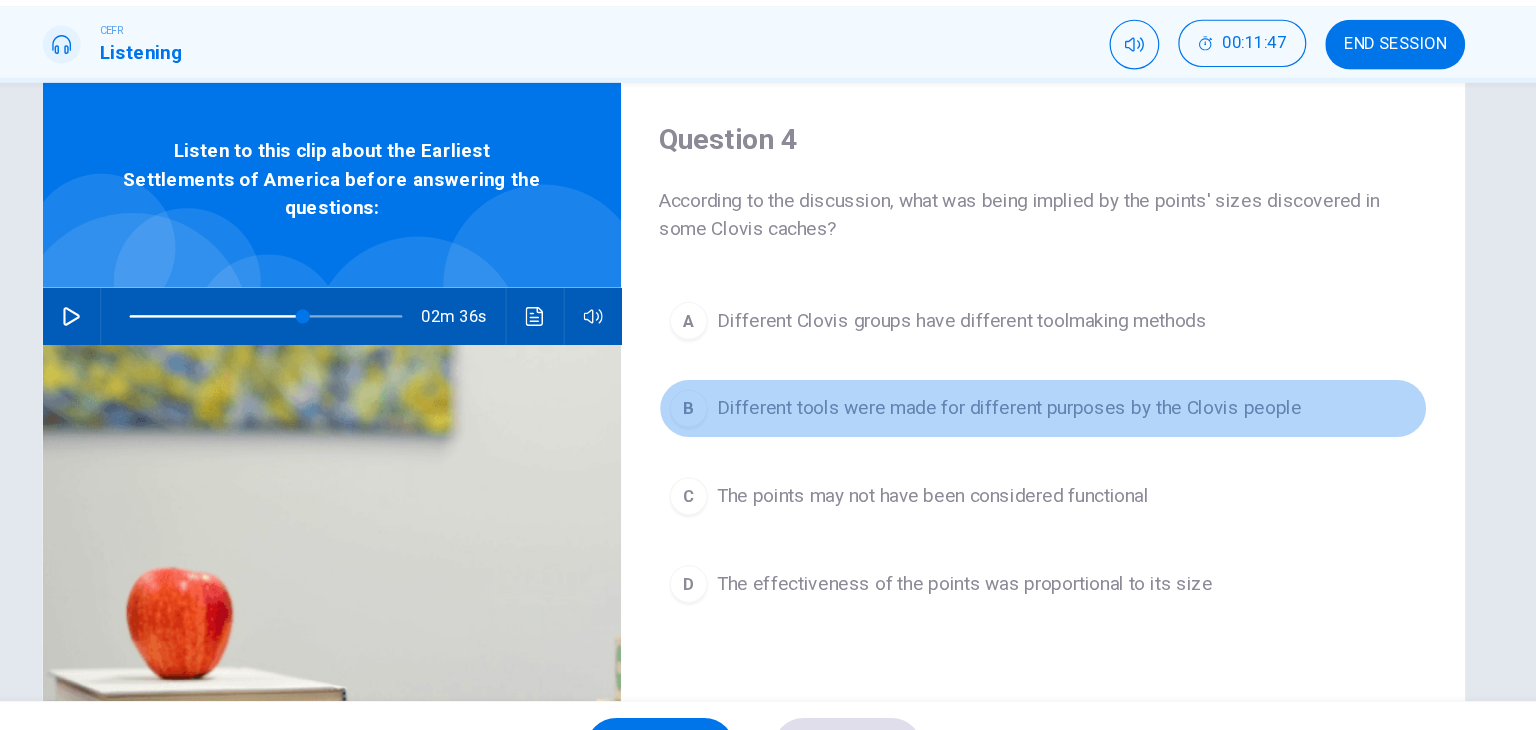 click on "B Different tools were made for different purposes by the Clovis people" at bounding box center [1012, 403] 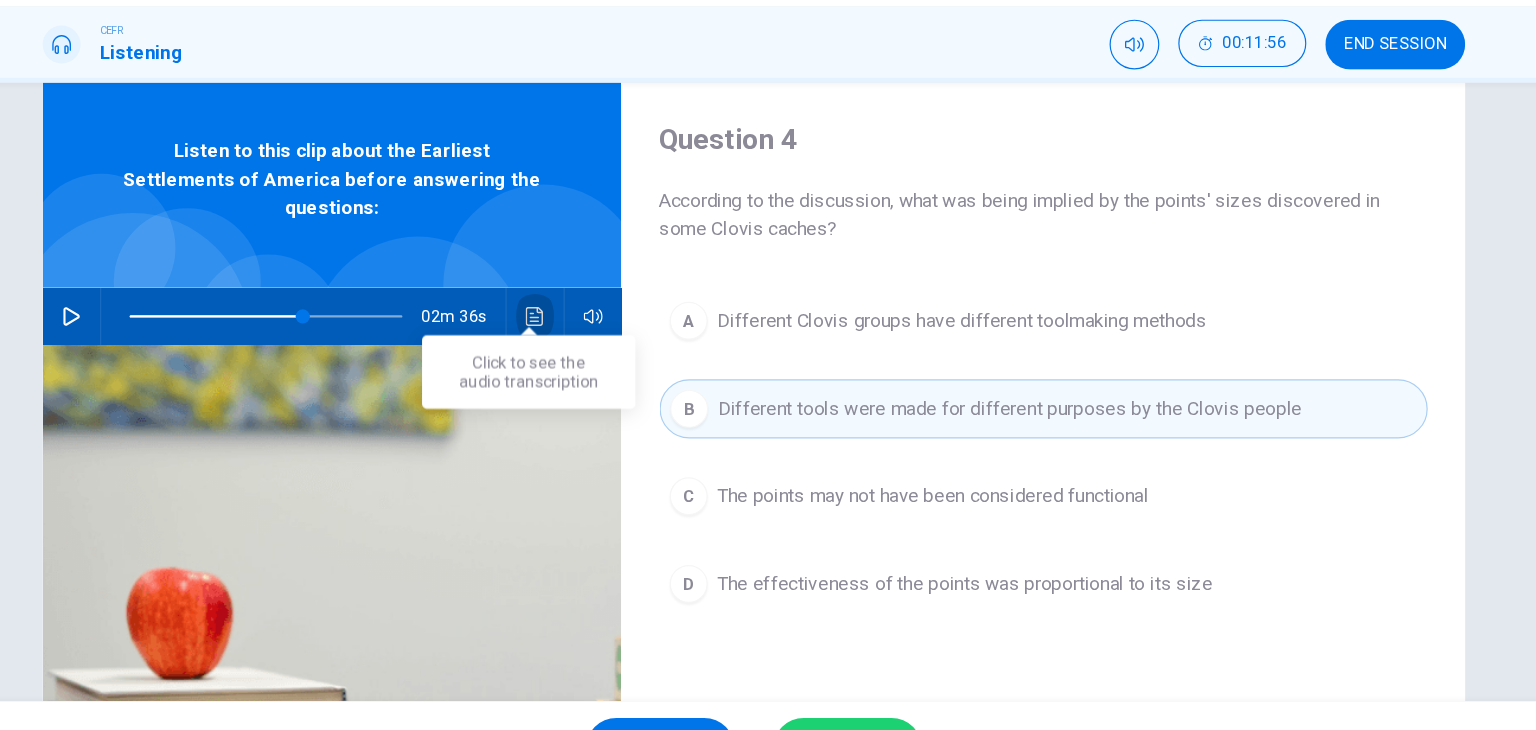 click 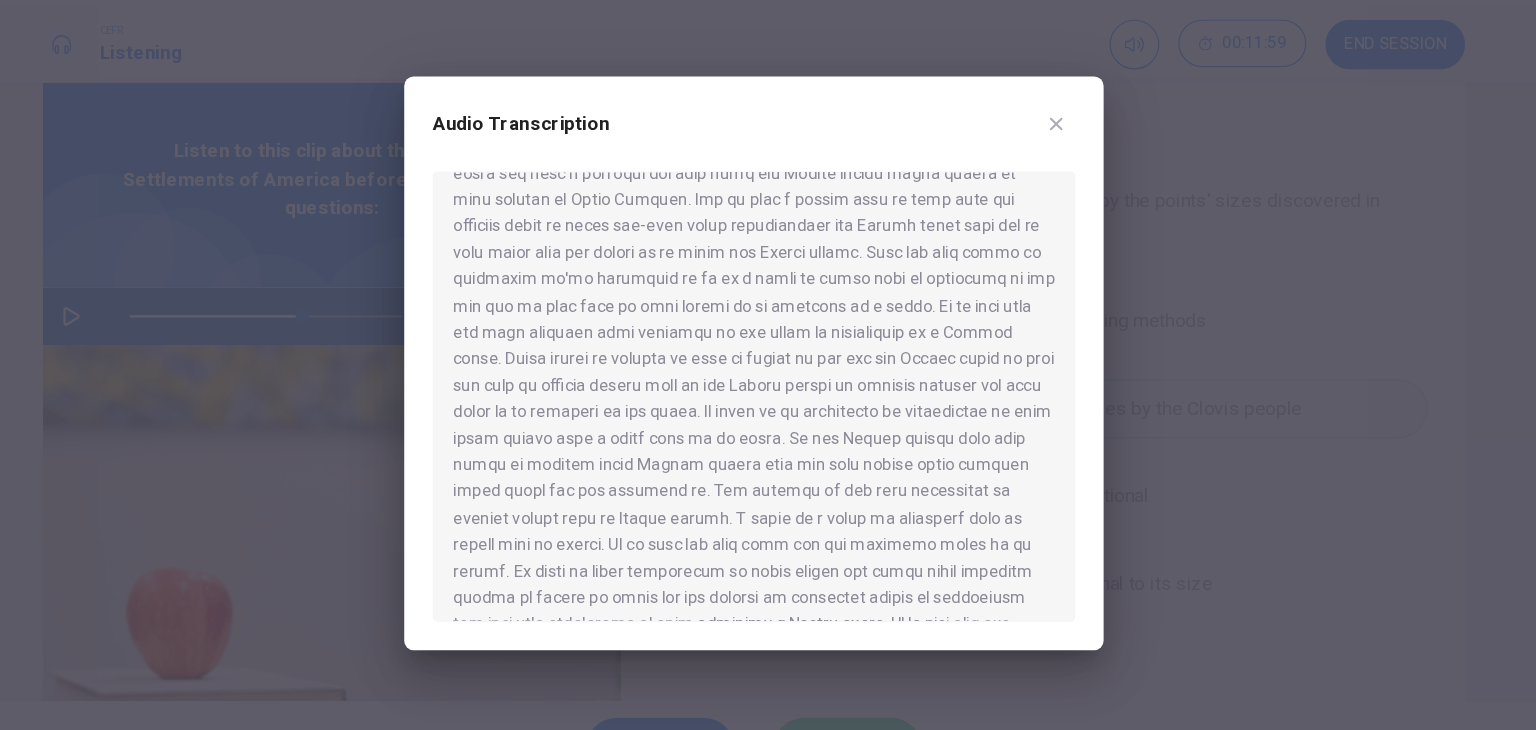 scroll, scrollTop: 412, scrollLeft: 0, axis: vertical 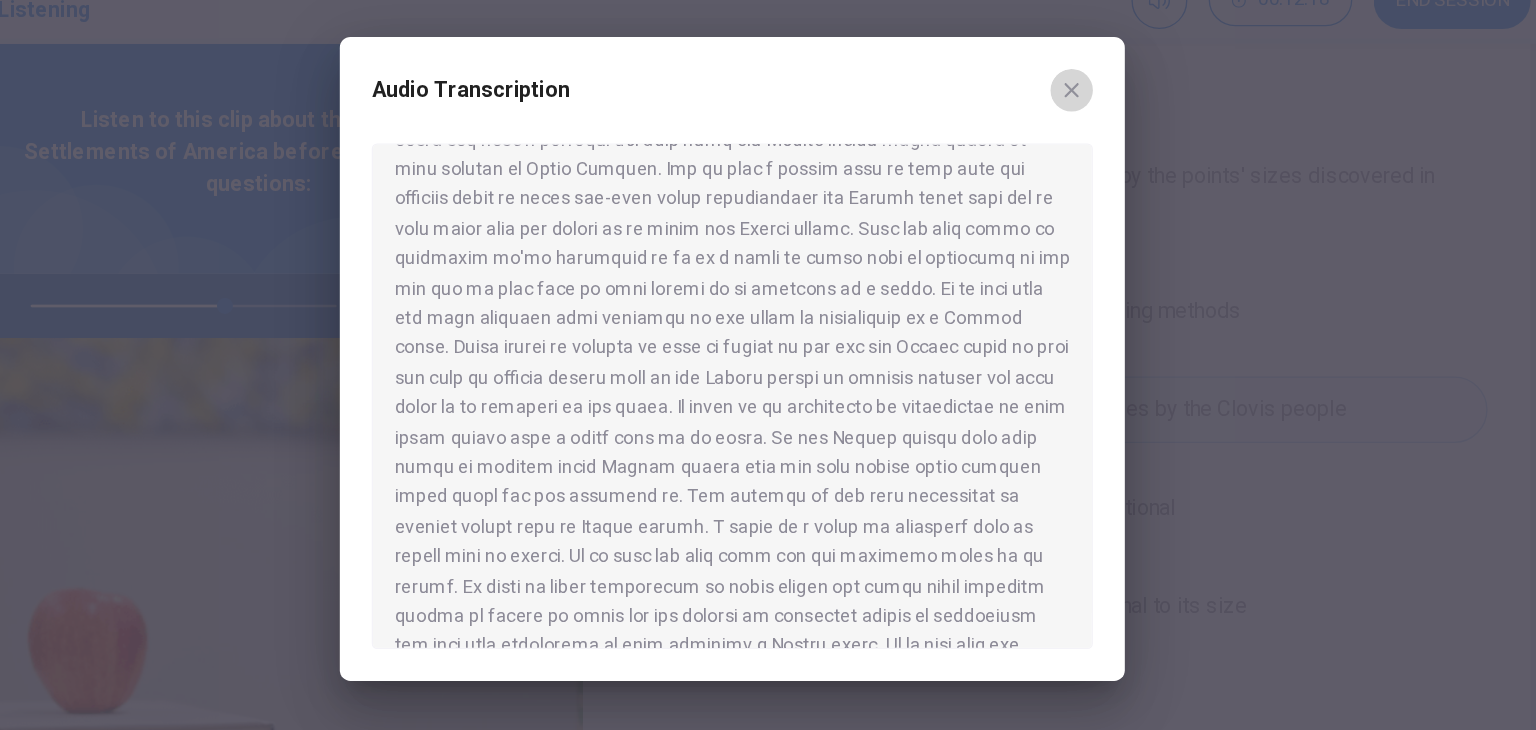click 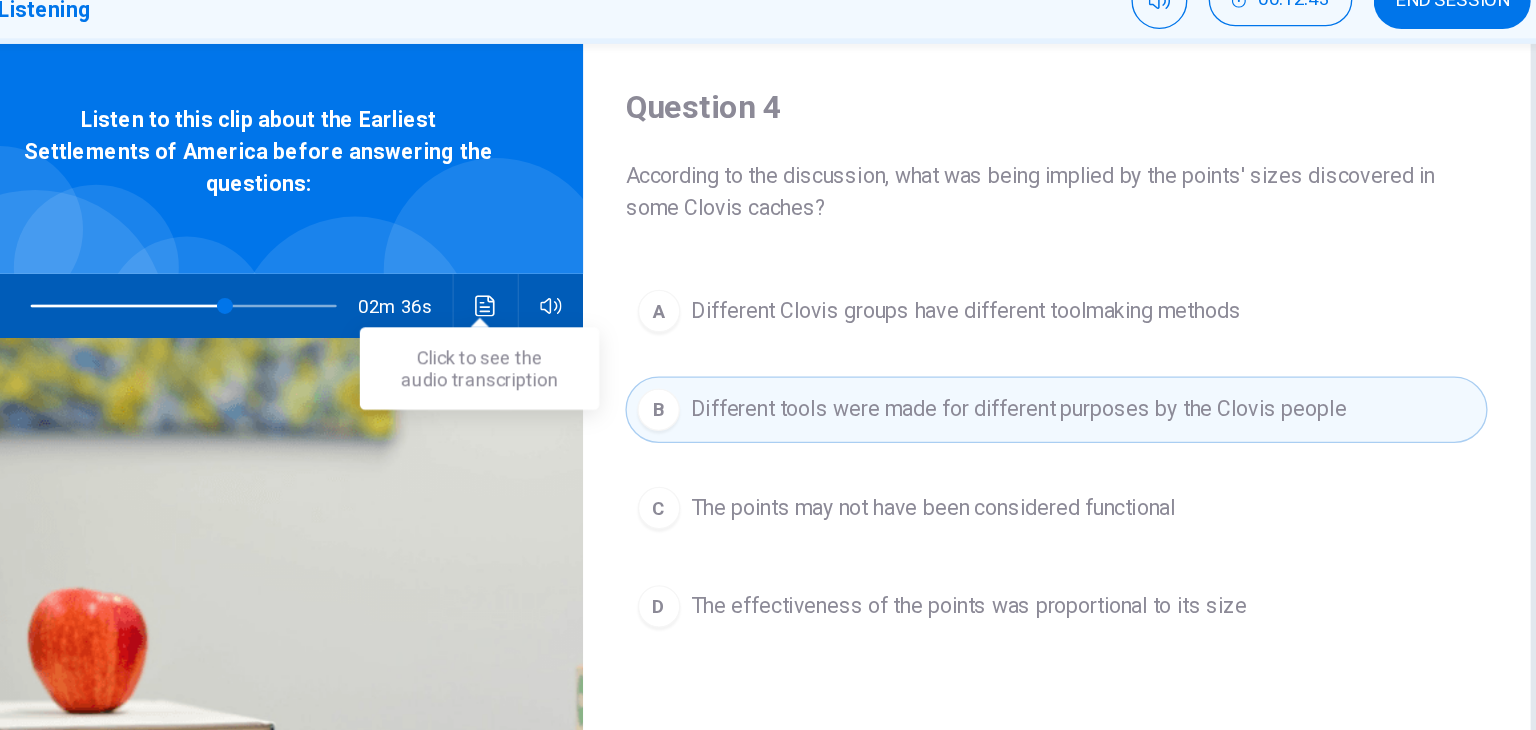 click at bounding box center (583, 325) 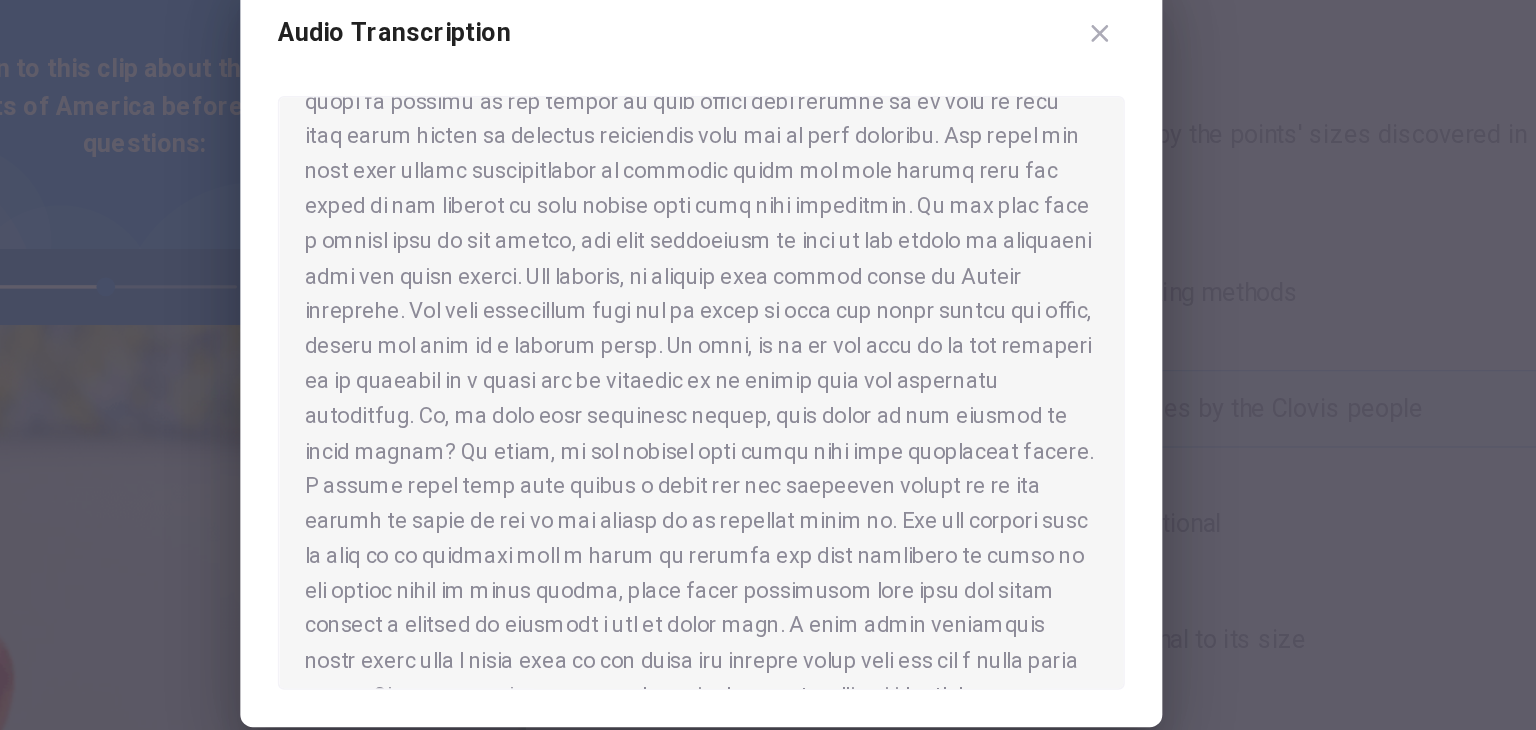 scroll, scrollTop: 923, scrollLeft: 0, axis: vertical 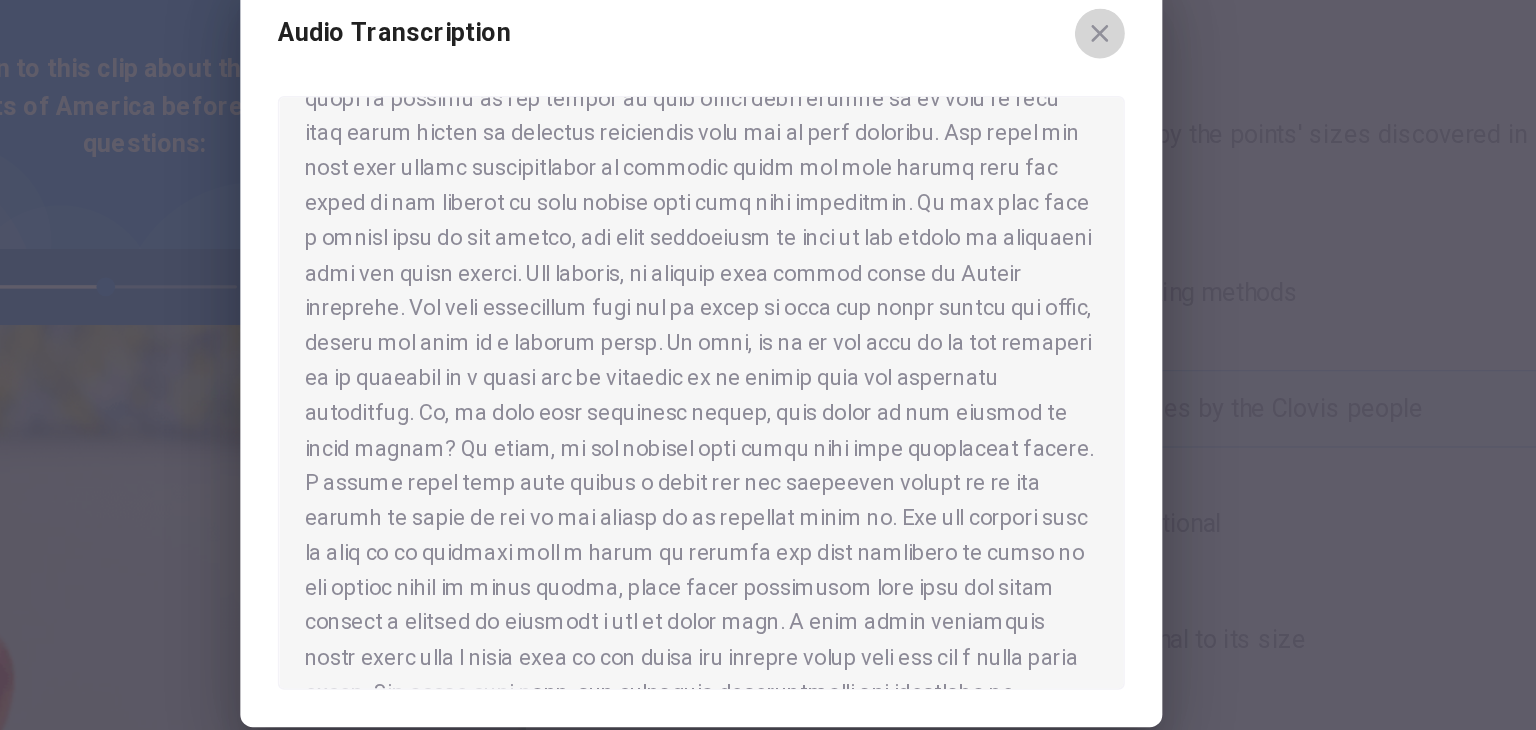 click at bounding box center [1023, 163] 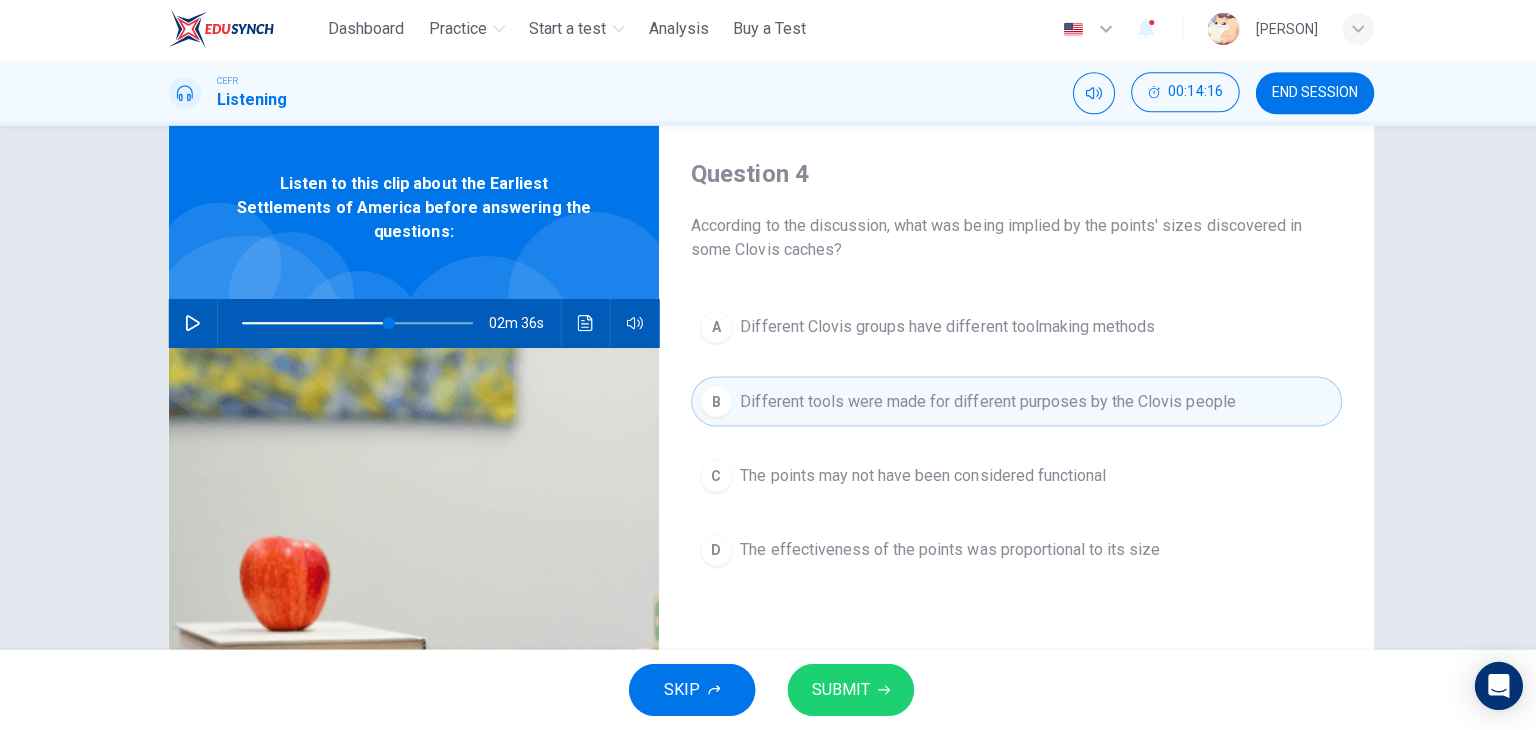 scroll, scrollTop: 0, scrollLeft: 0, axis: both 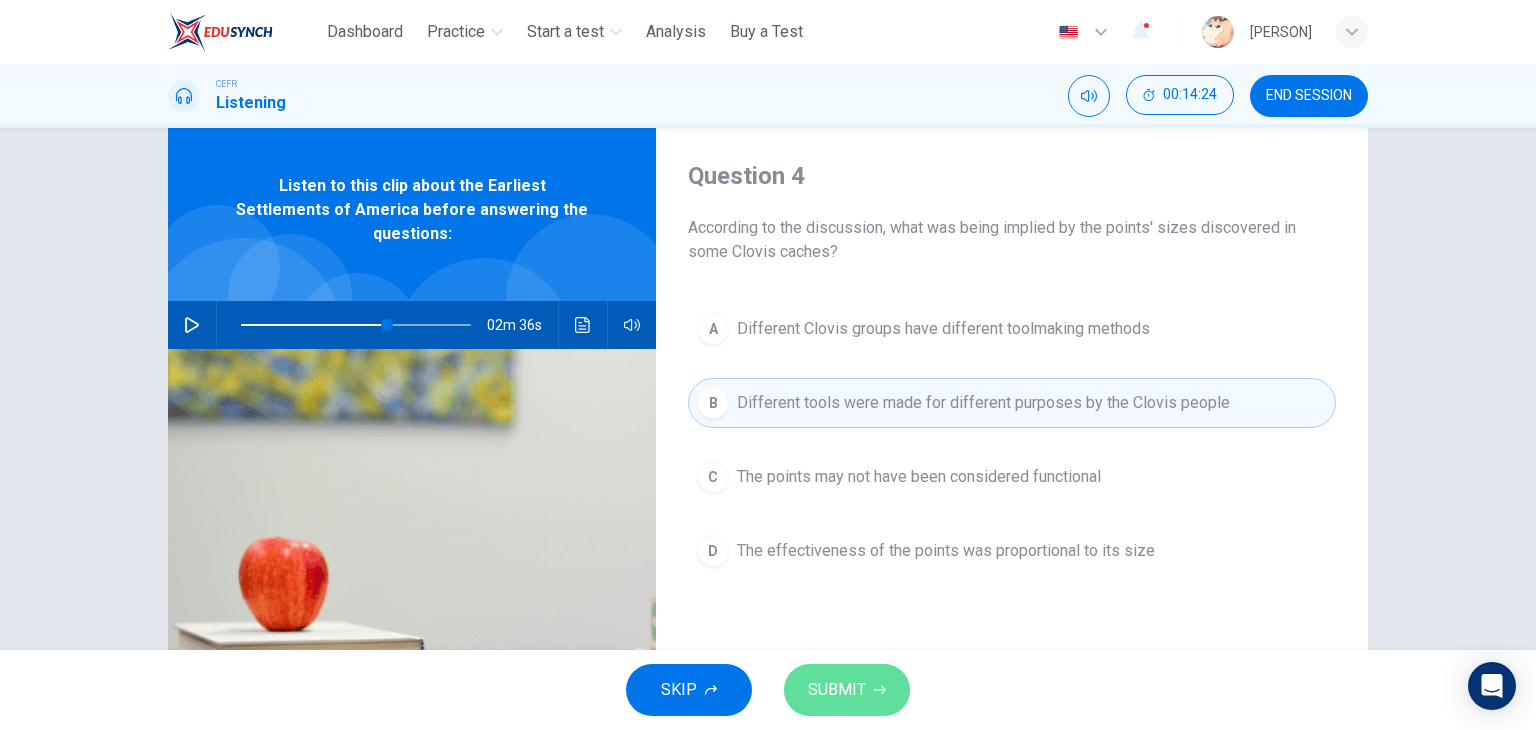 click on "SUBMIT" at bounding box center [837, 690] 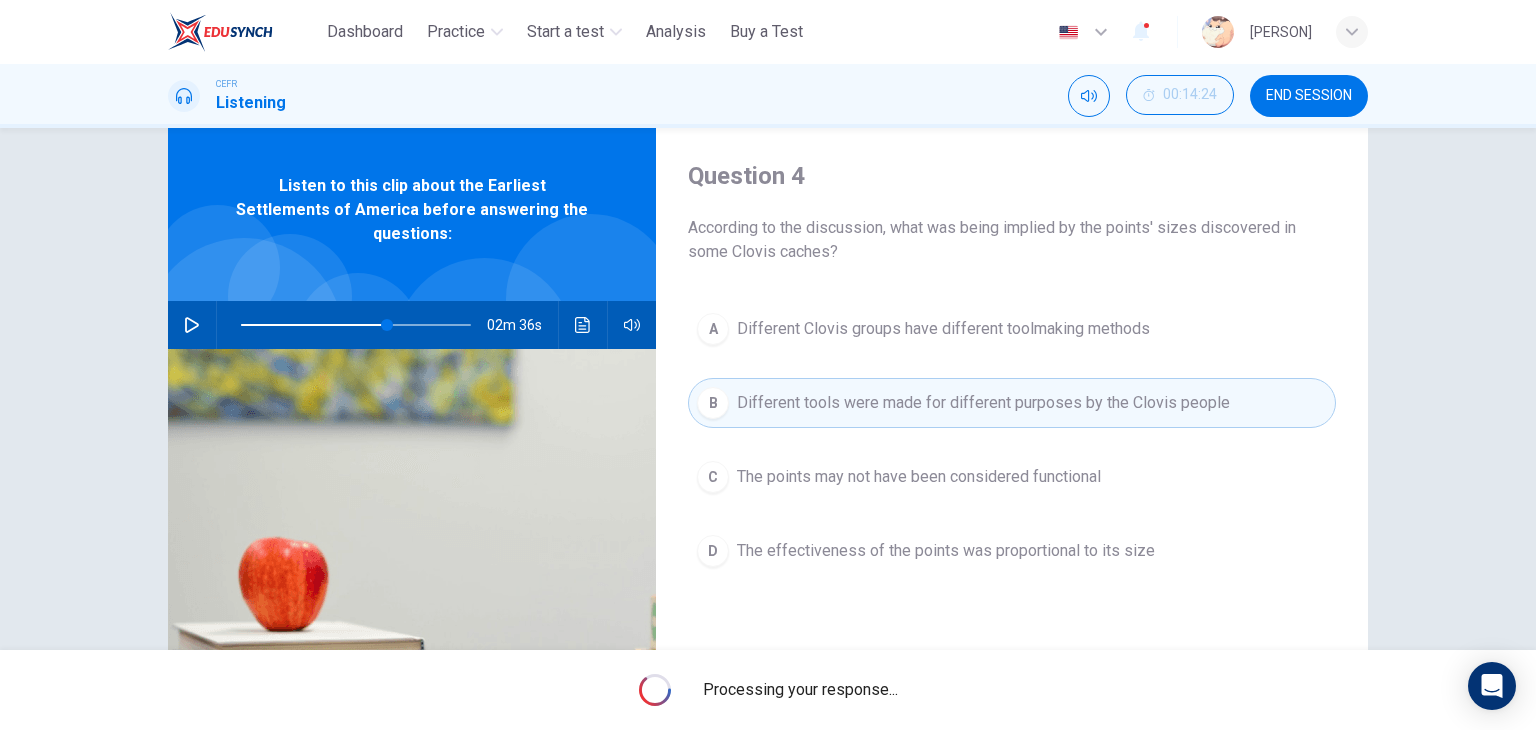 type on "**" 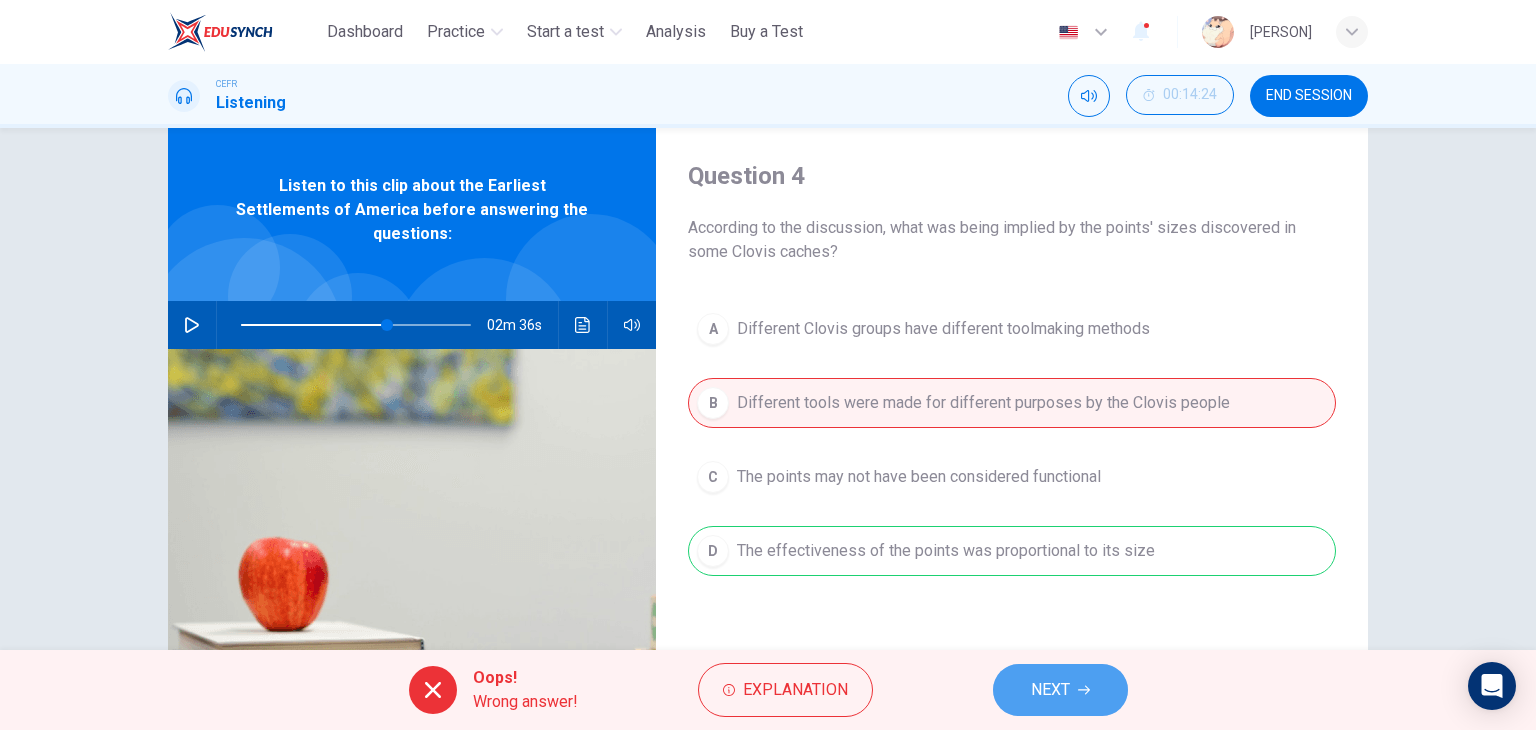 click on "NEXT" at bounding box center [1050, 690] 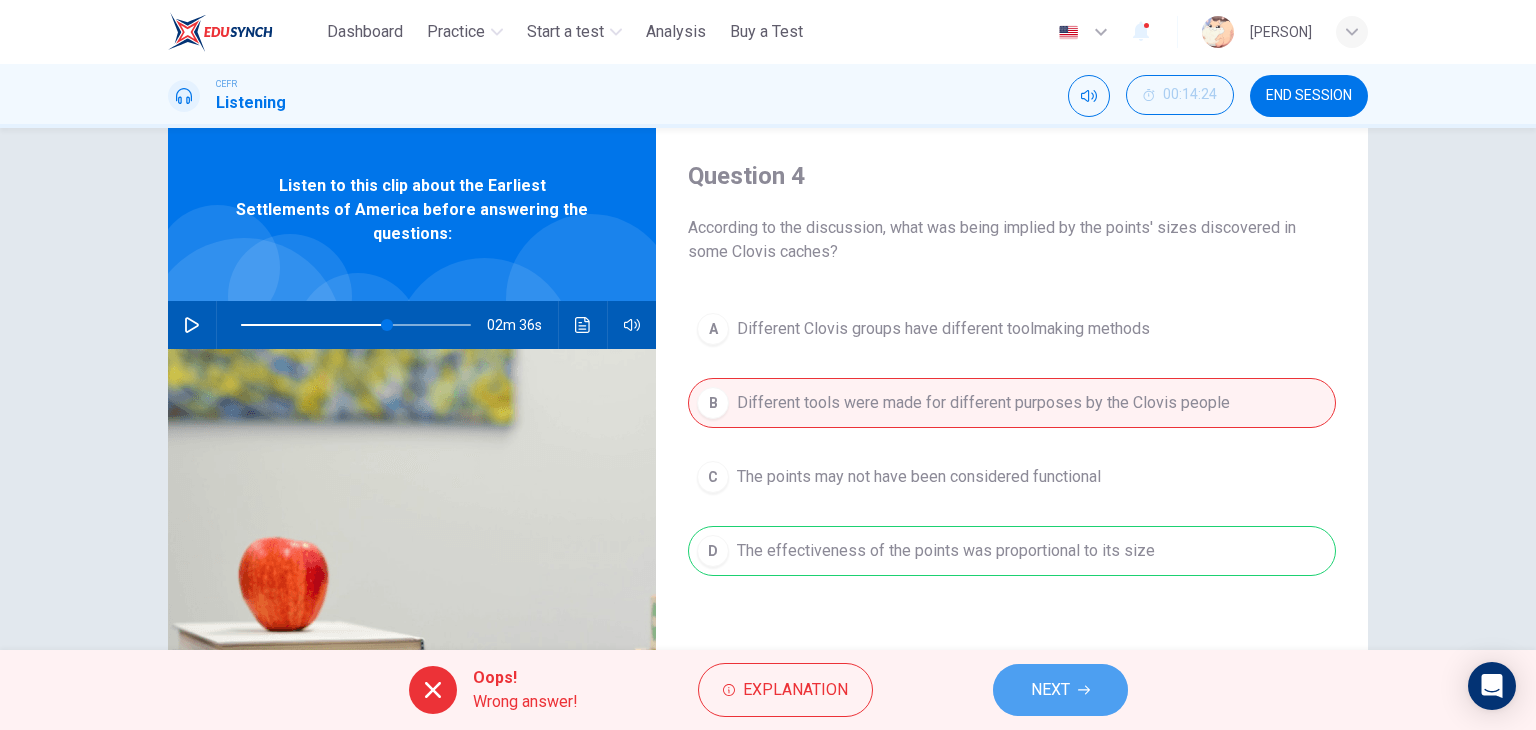 scroll, scrollTop: 0, scrollLeft: 0, axis: both 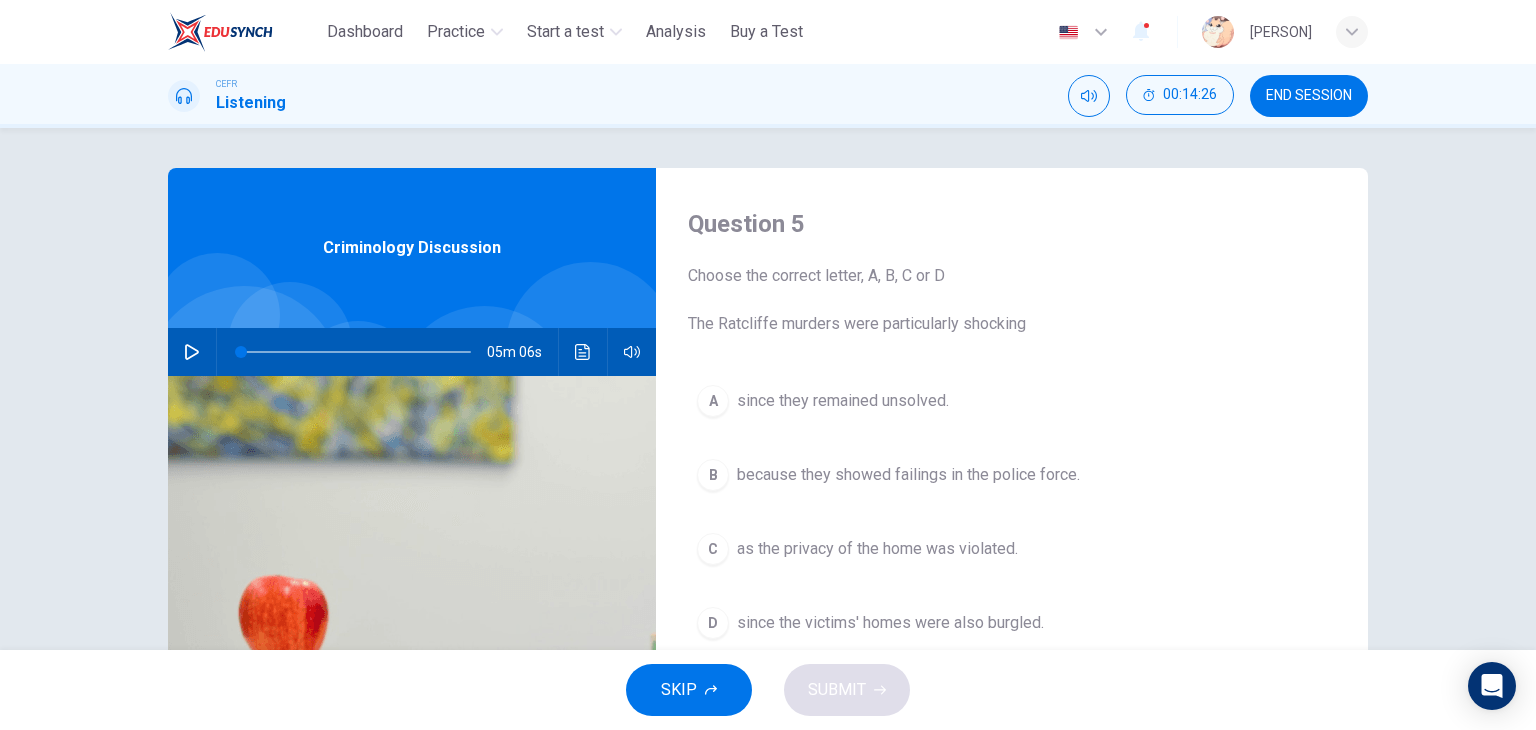 click at bounding box center (412, 619) 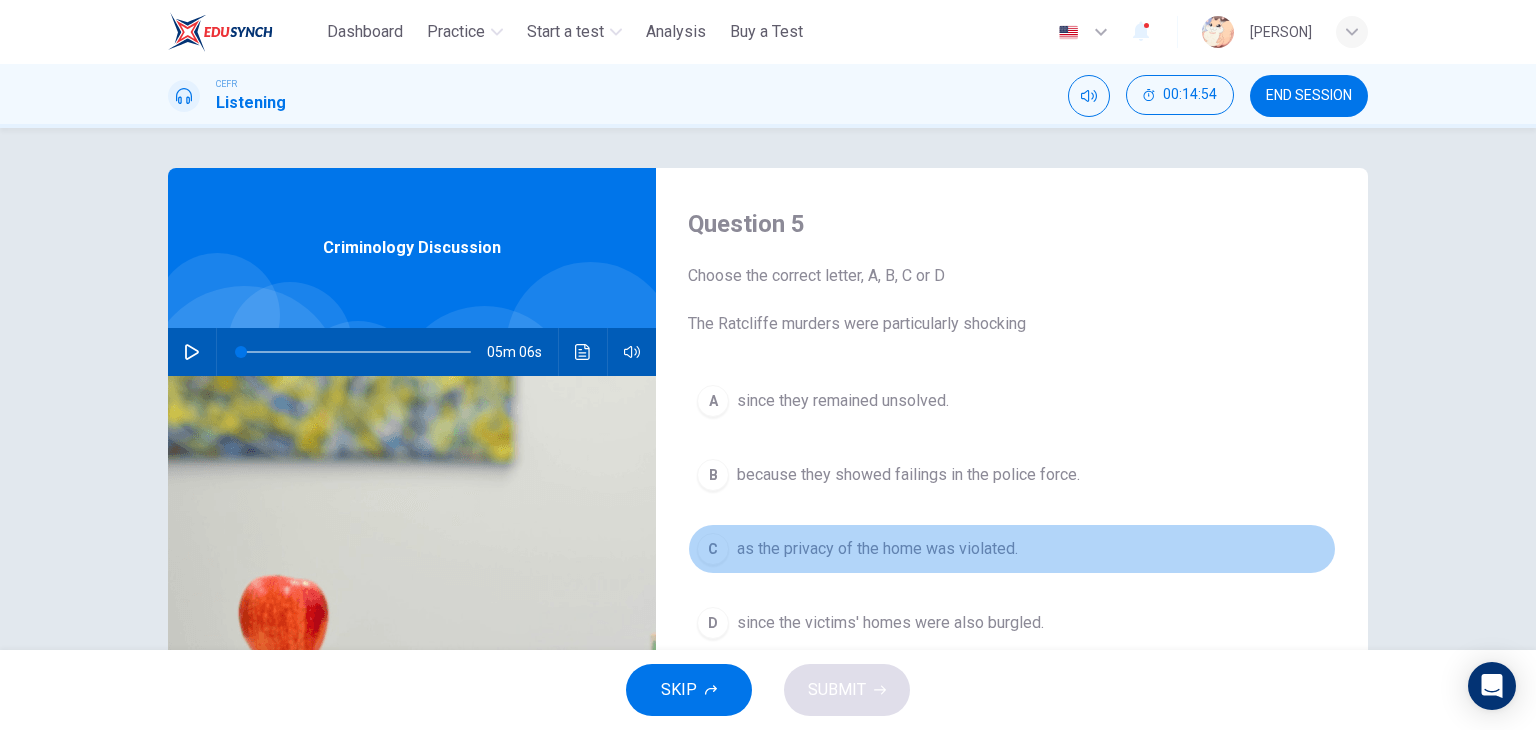 click on "C" at bounding box center [713, 549] 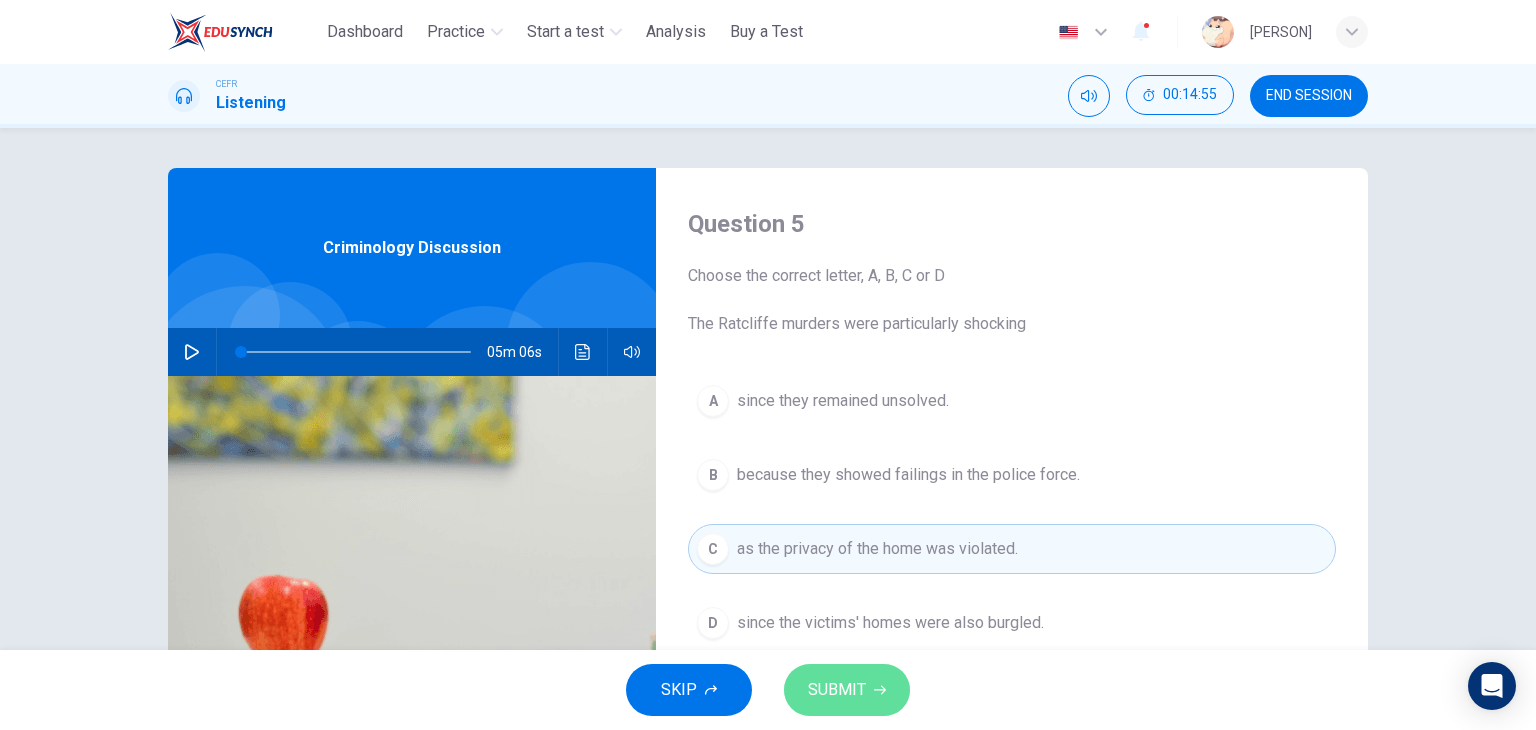 click on "SUBMIT" at bounding box center (837, 690) 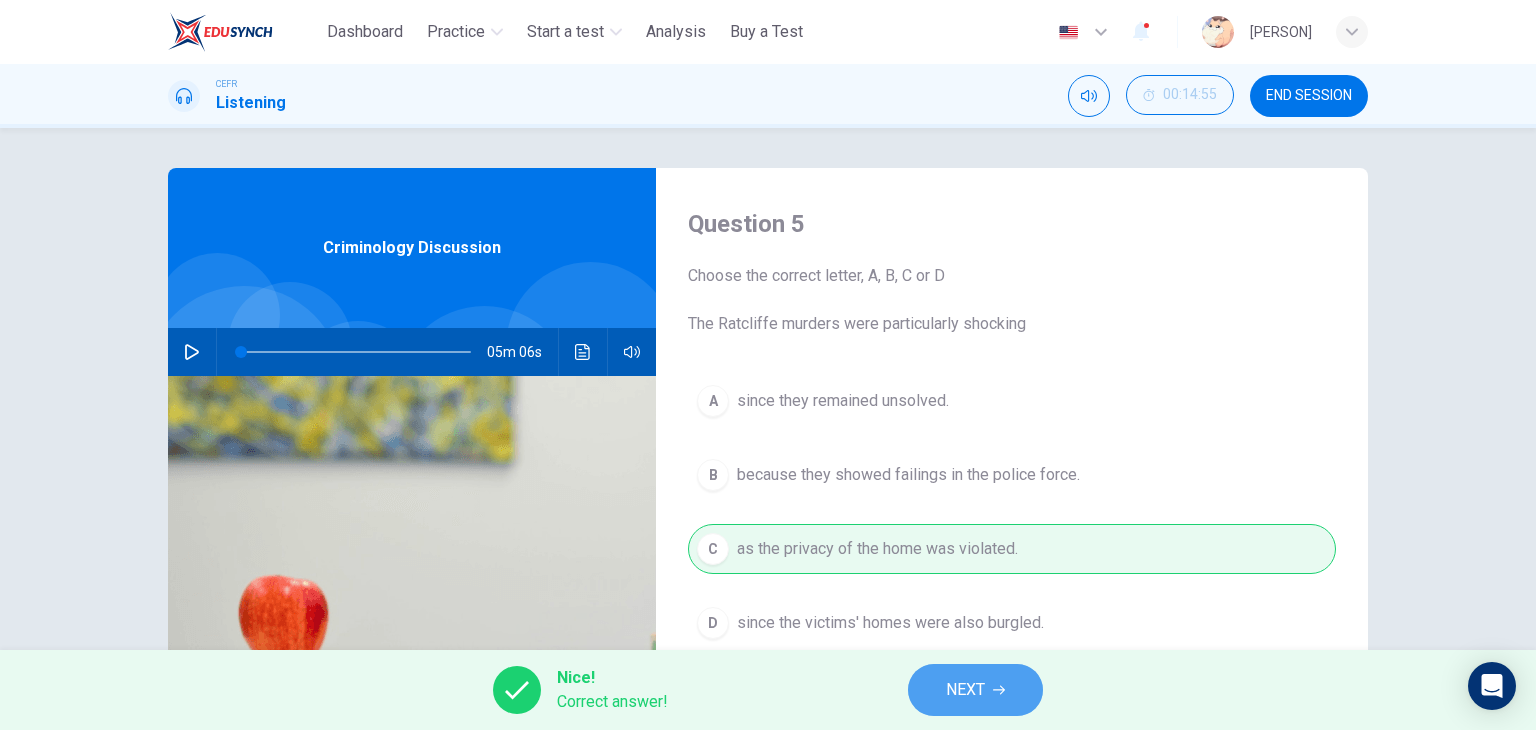 click on "NEXT" at bounding box center (975, 690) 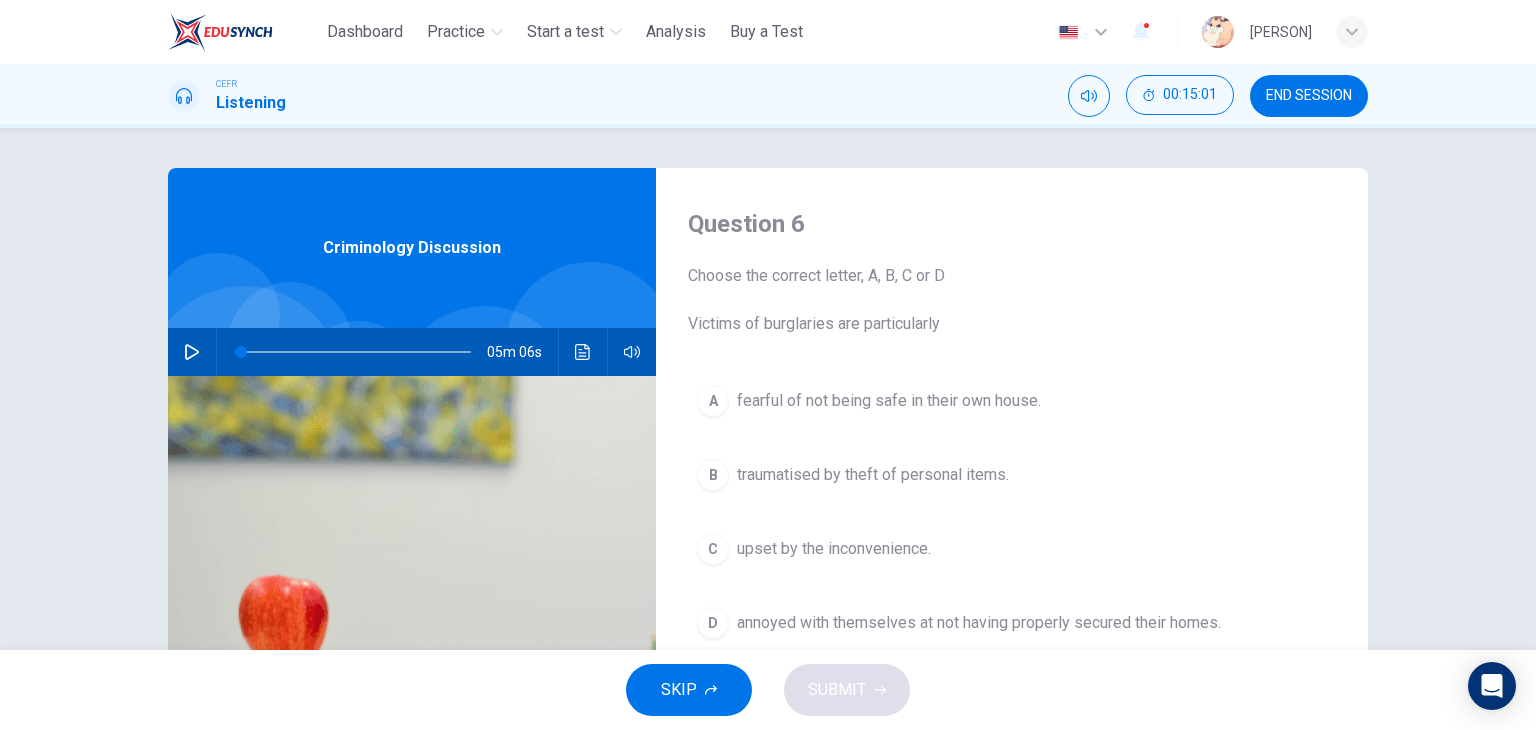 click on "fearful of not being safe in their own house." at bounding box center [889, 401] 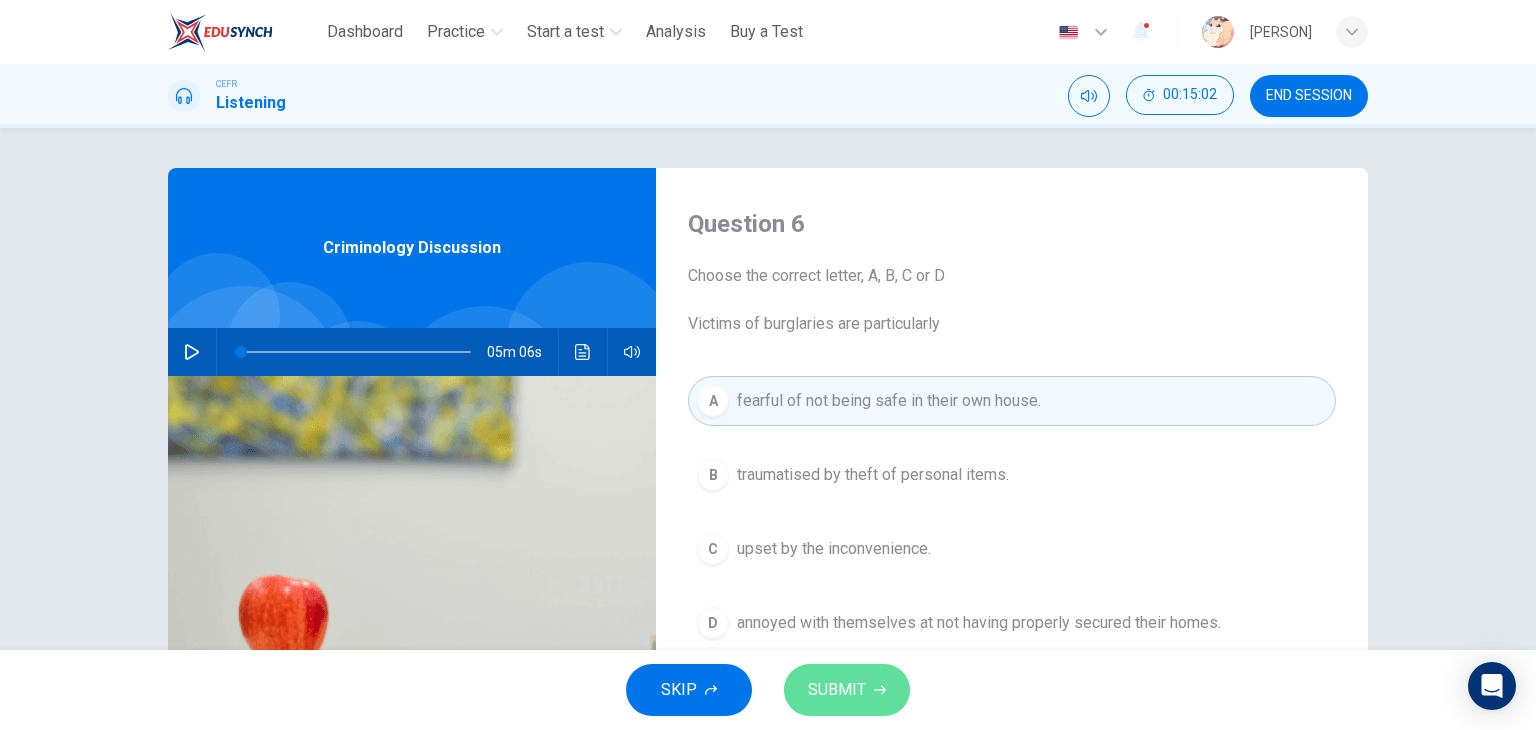 click on "SUBMIT" at bounding box center [837, 690] 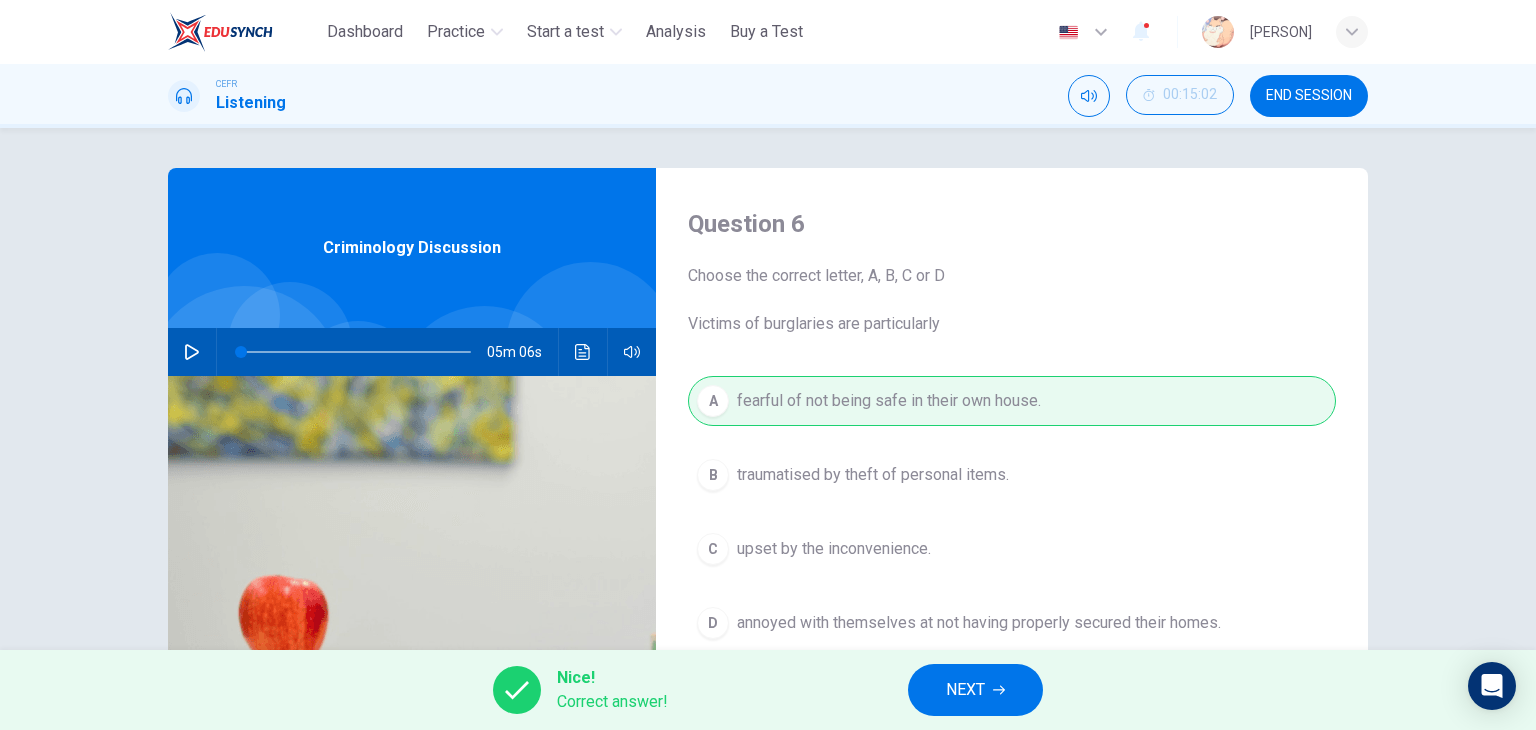 click on "NEXT" at bounding box center (965, 690) 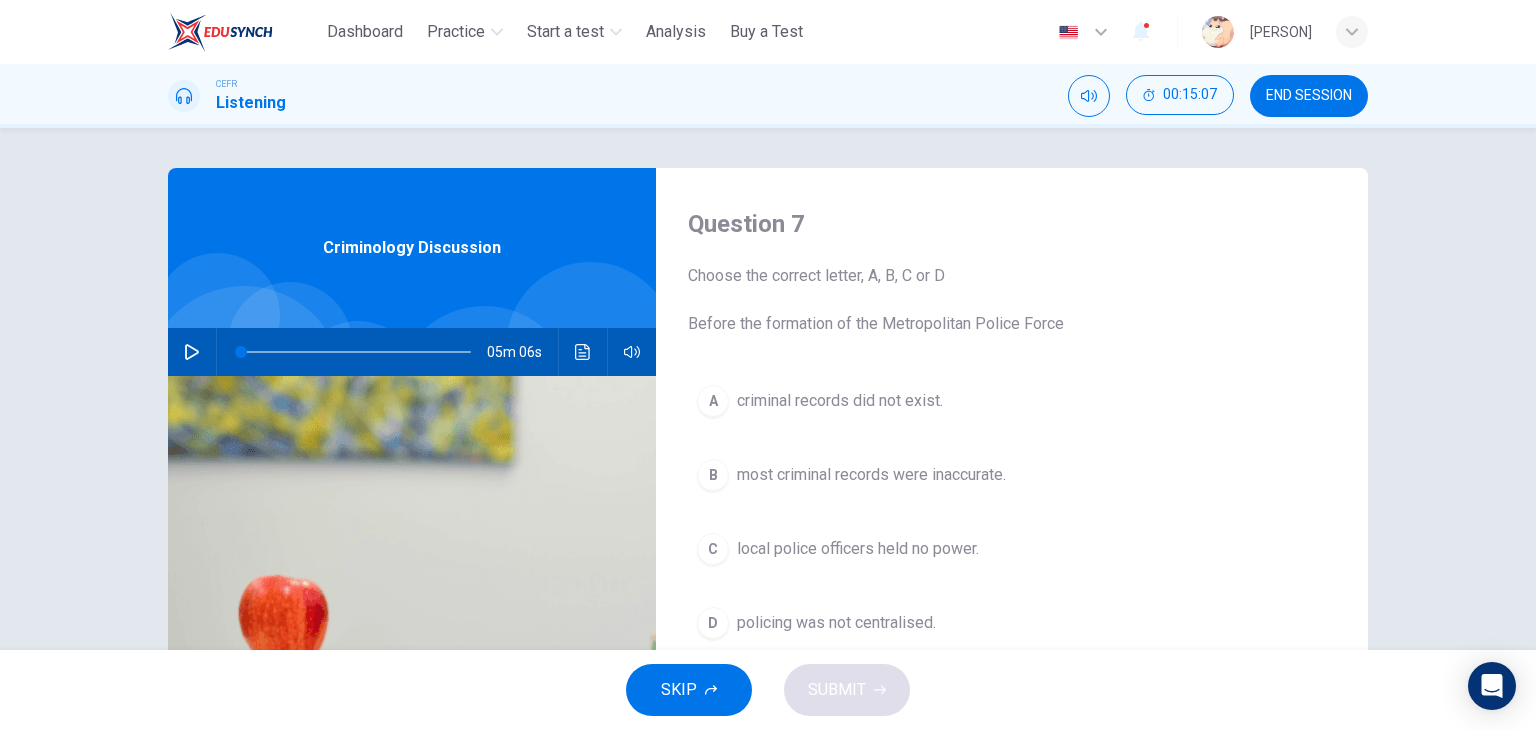 click on "D" at bounding box center [713, 623] 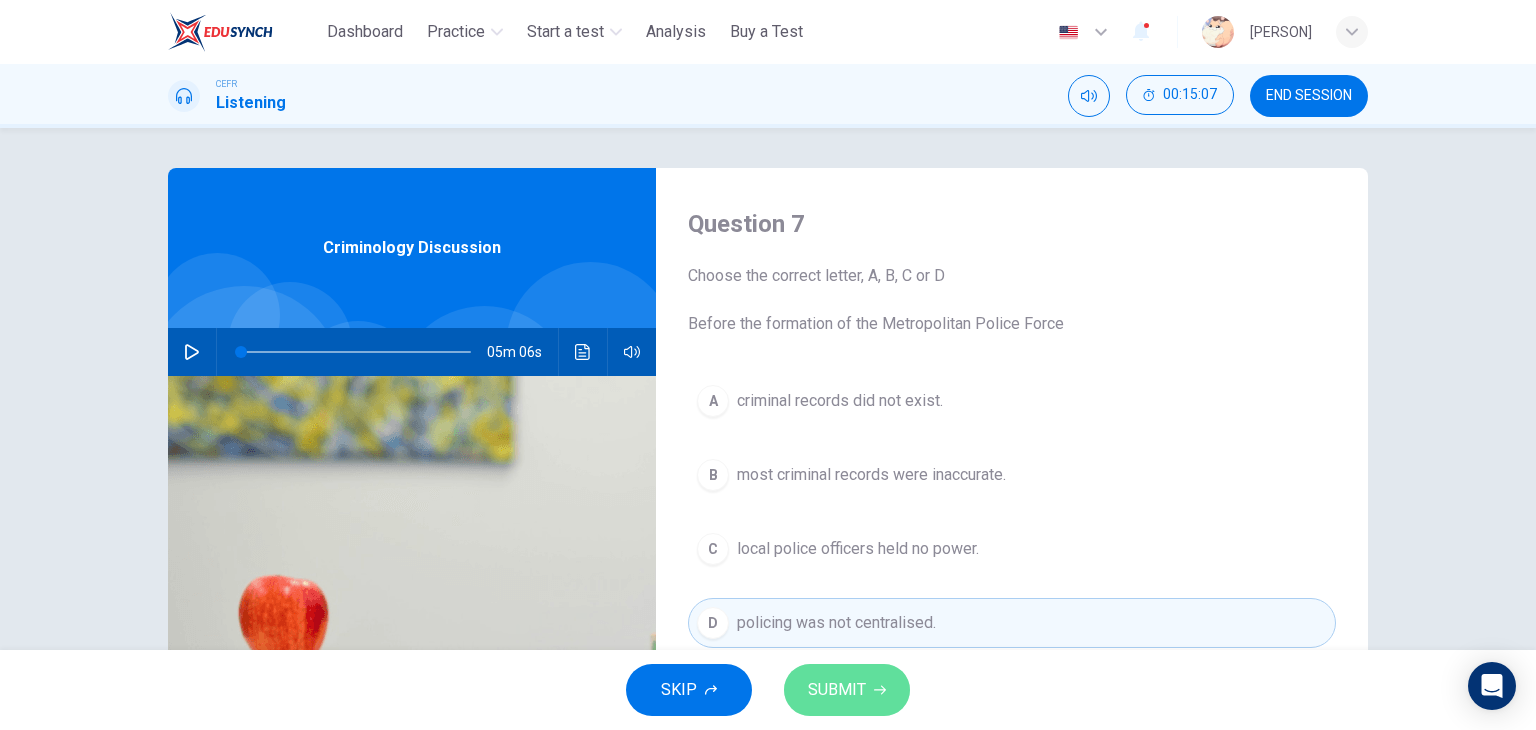 click on "SUBMIT" at bounding box center [837, 690] 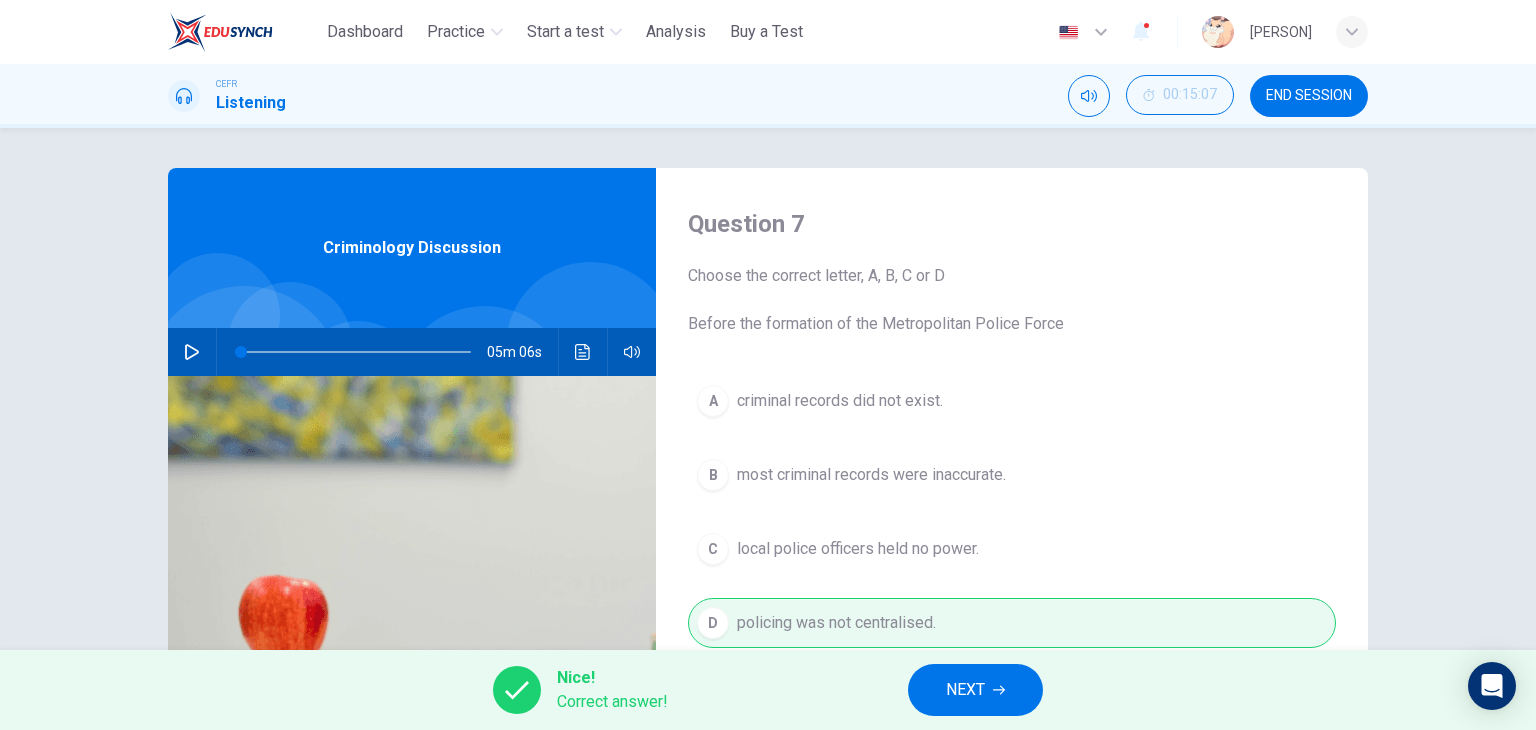 click on "NEXT" at bounding box center [965, 690] 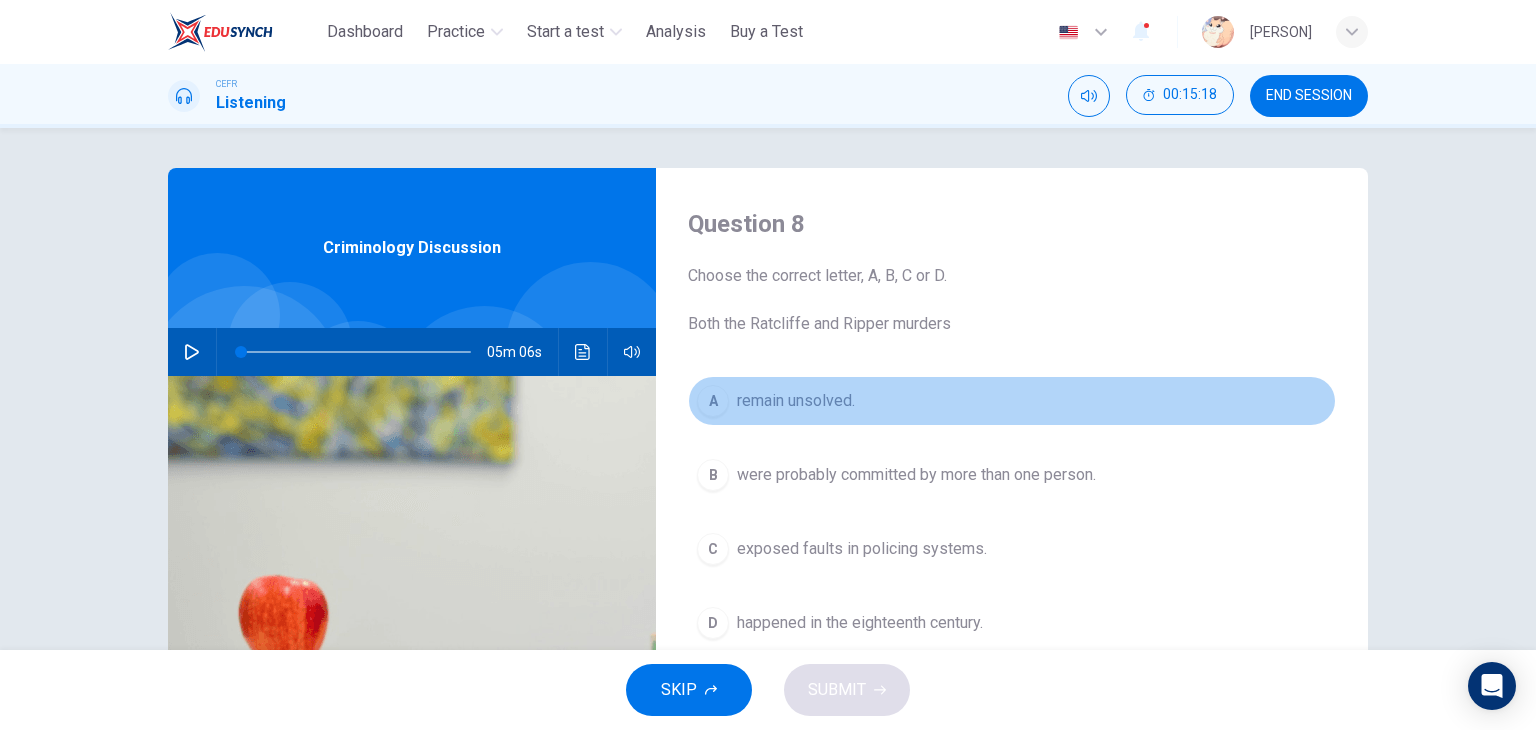 click on "A remain unsolved." at bounding box center (1012, 401) 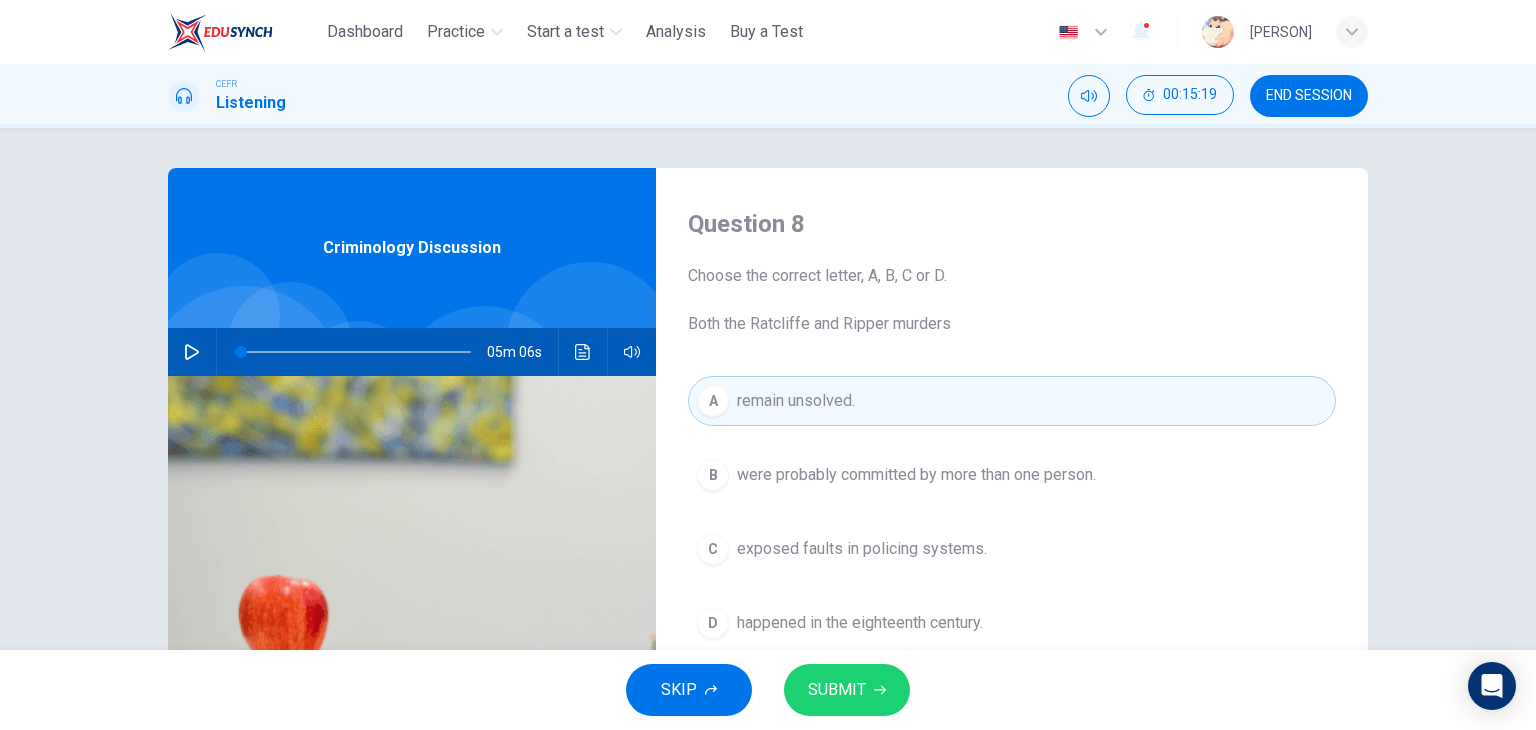 click on "SUBMIT" at bounding box center [847, 690] 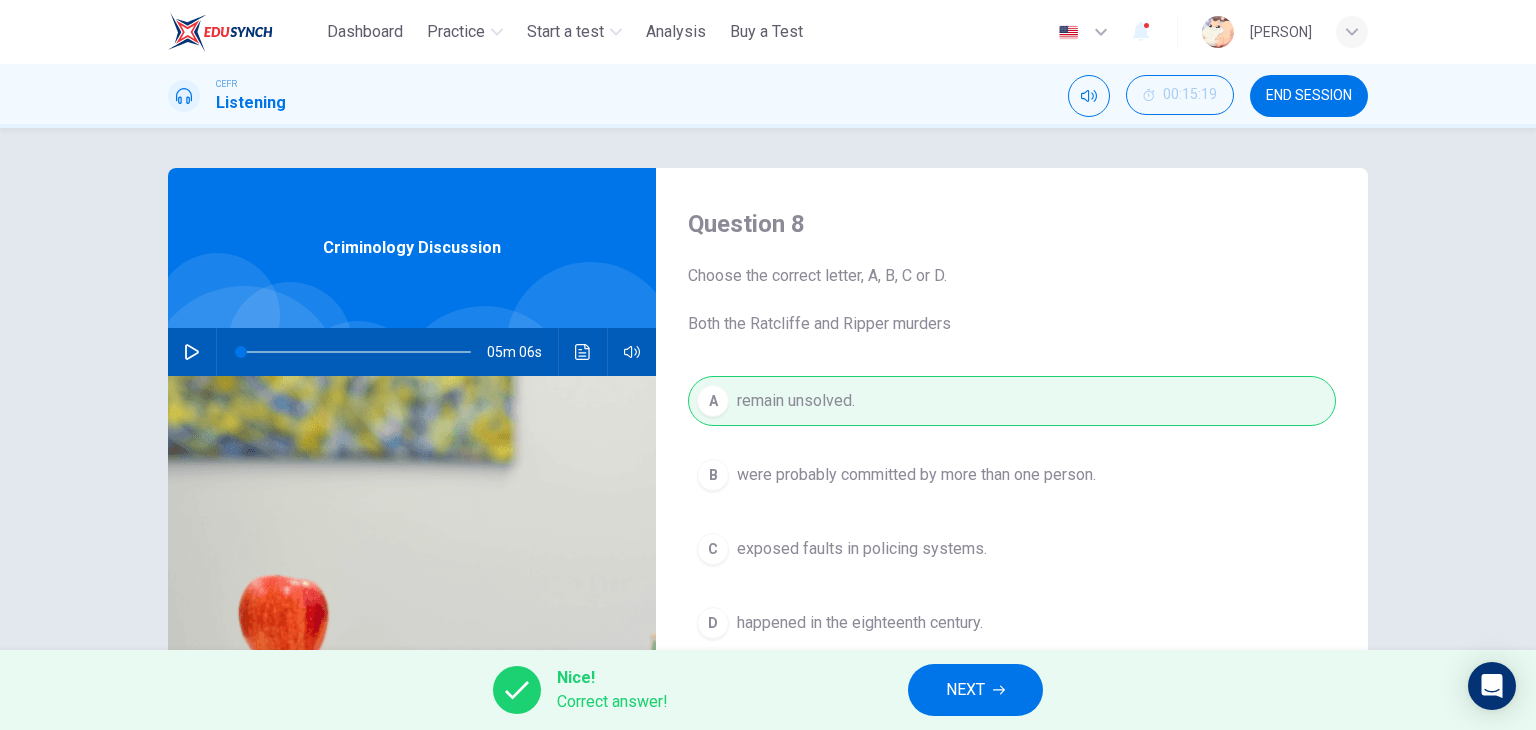 click on "NEXT" at bounding box center (965, 690) 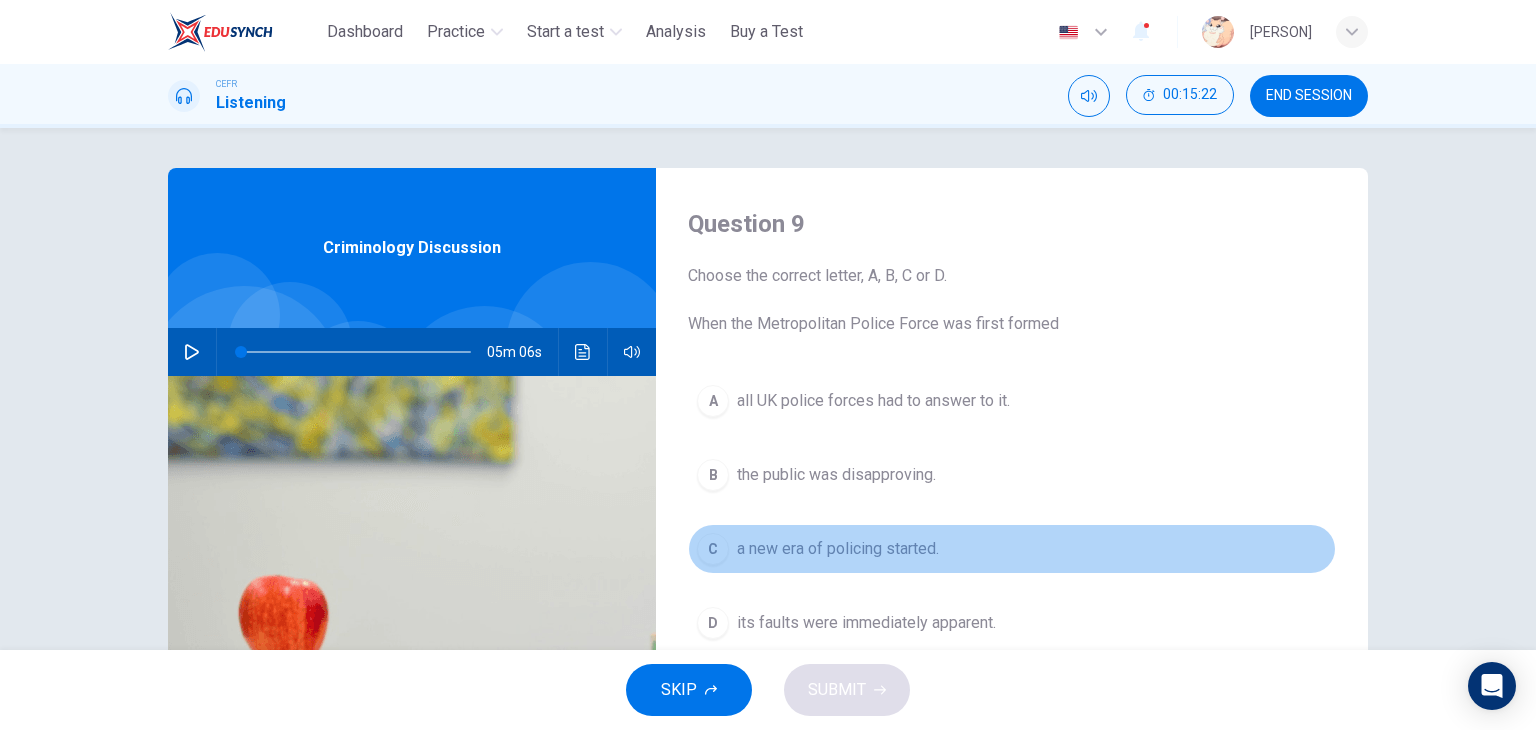 click on "C" at bounding box center [713, 549] 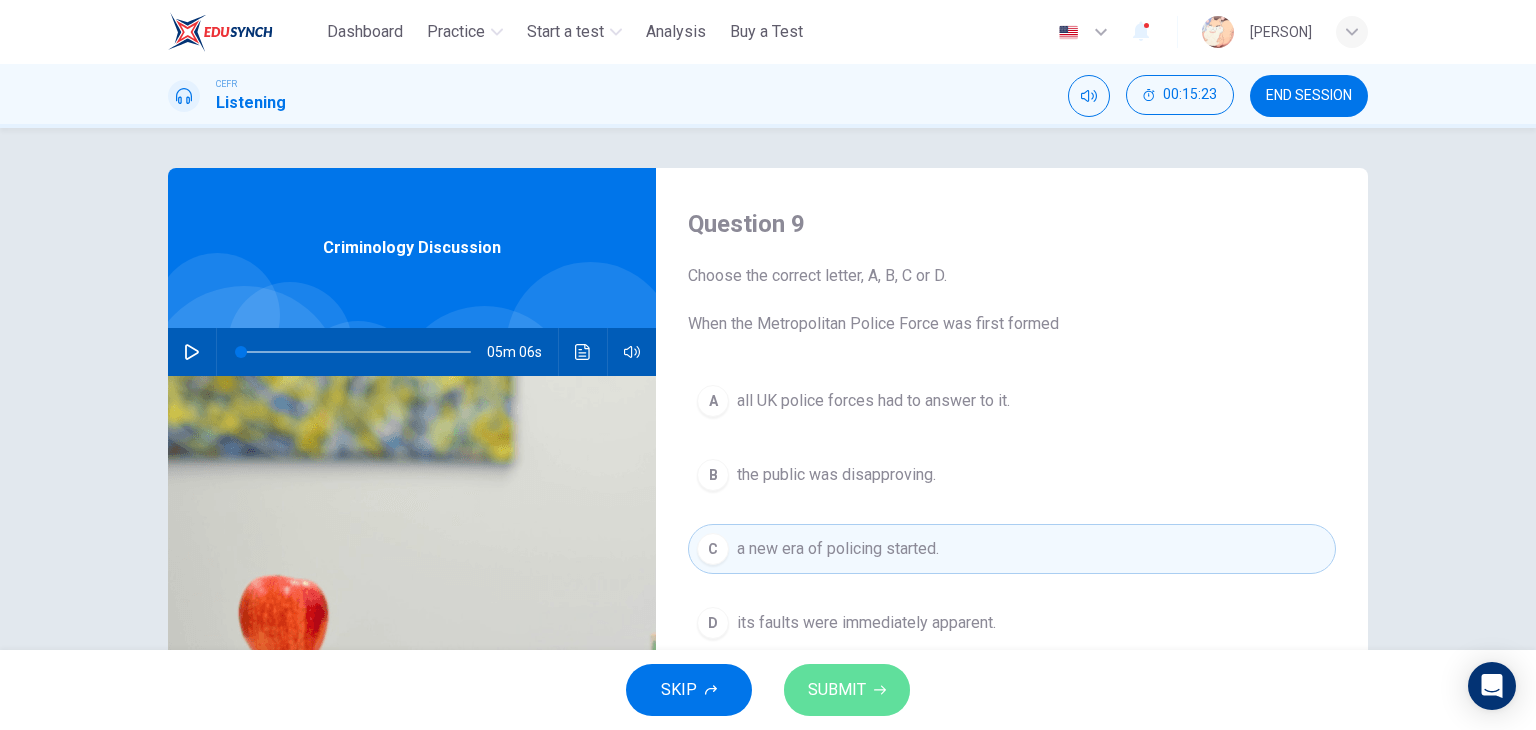 click on "SUBMIT" at bounding box center [837, 690] 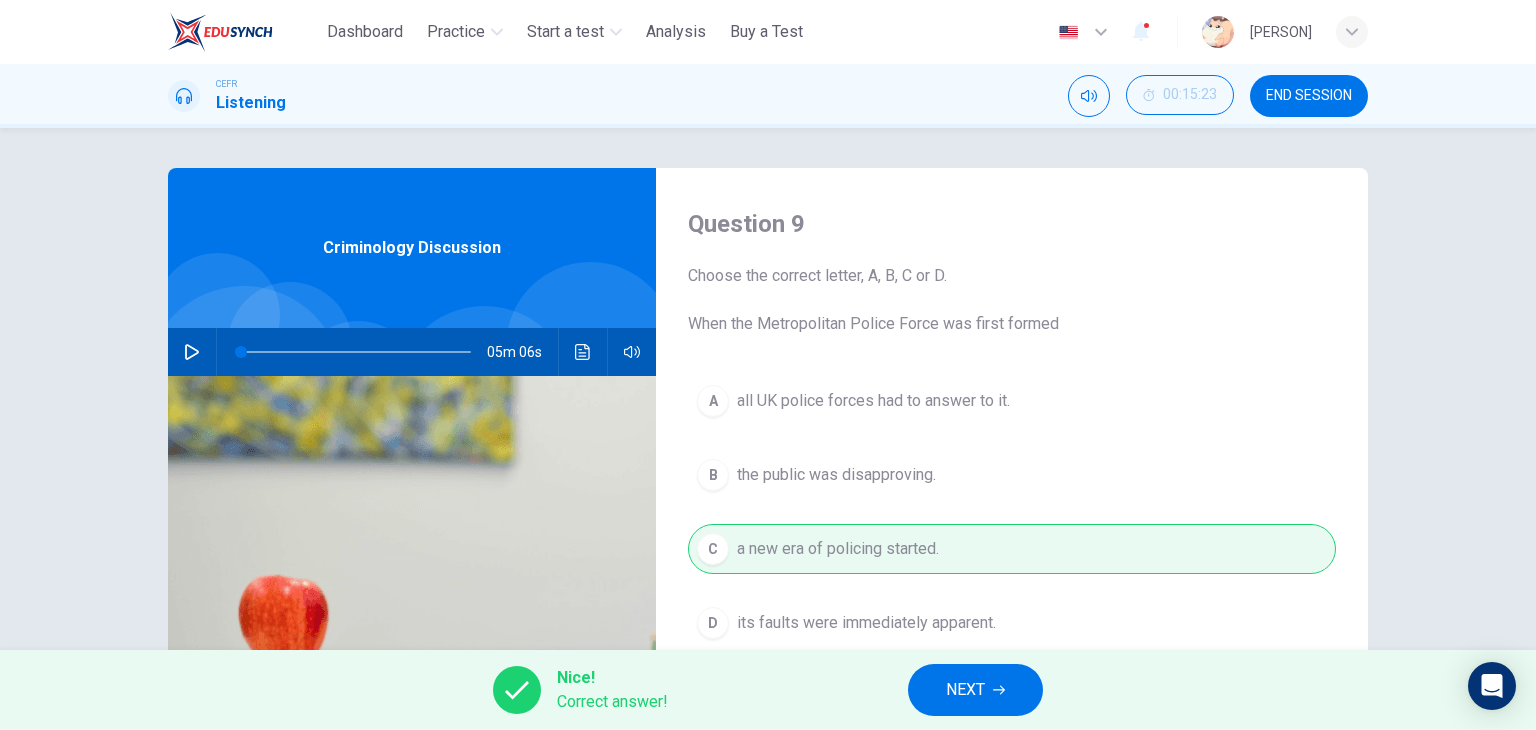 click on "NEXT" at bounding box center (965, 690) 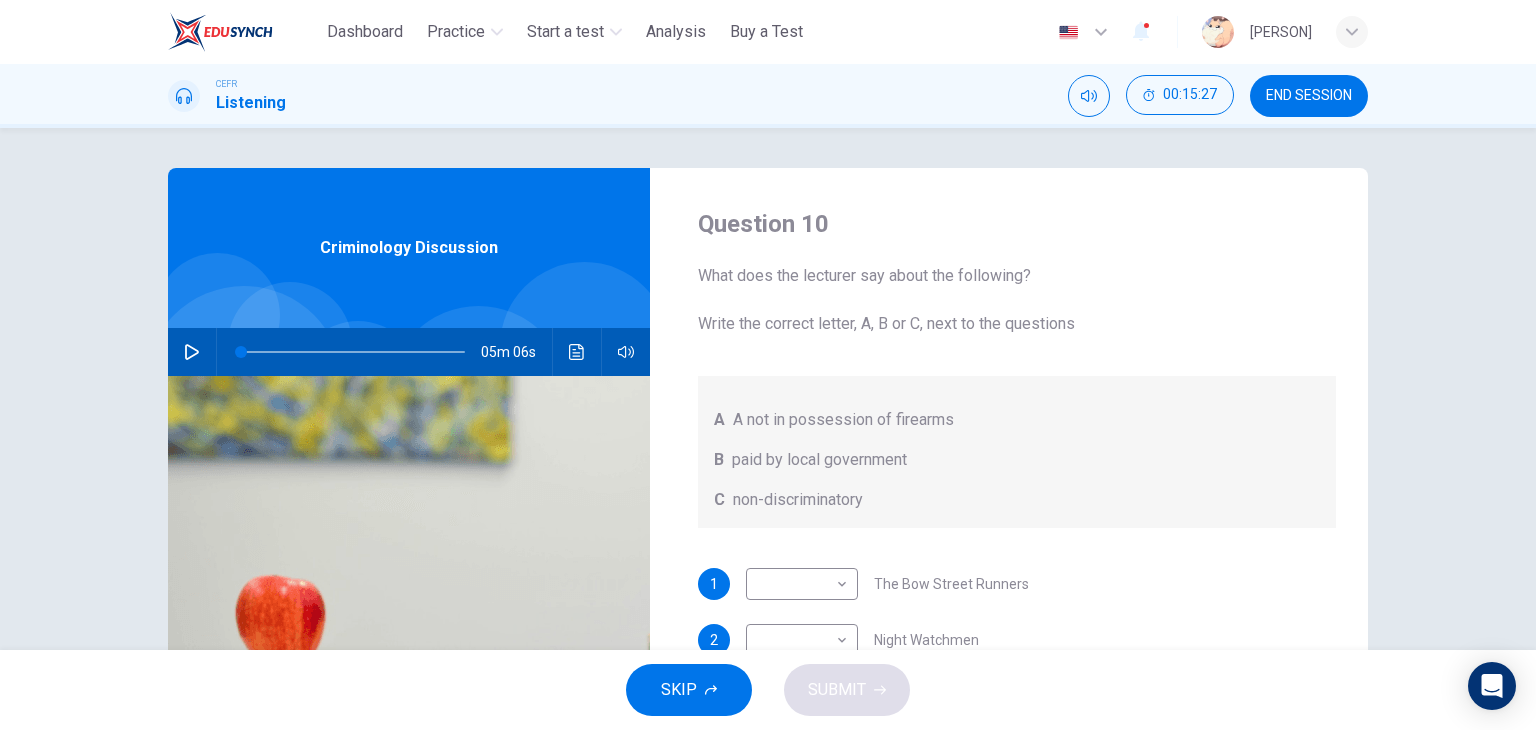 click on "B paid by local government" at bounding box center (1017, 460) 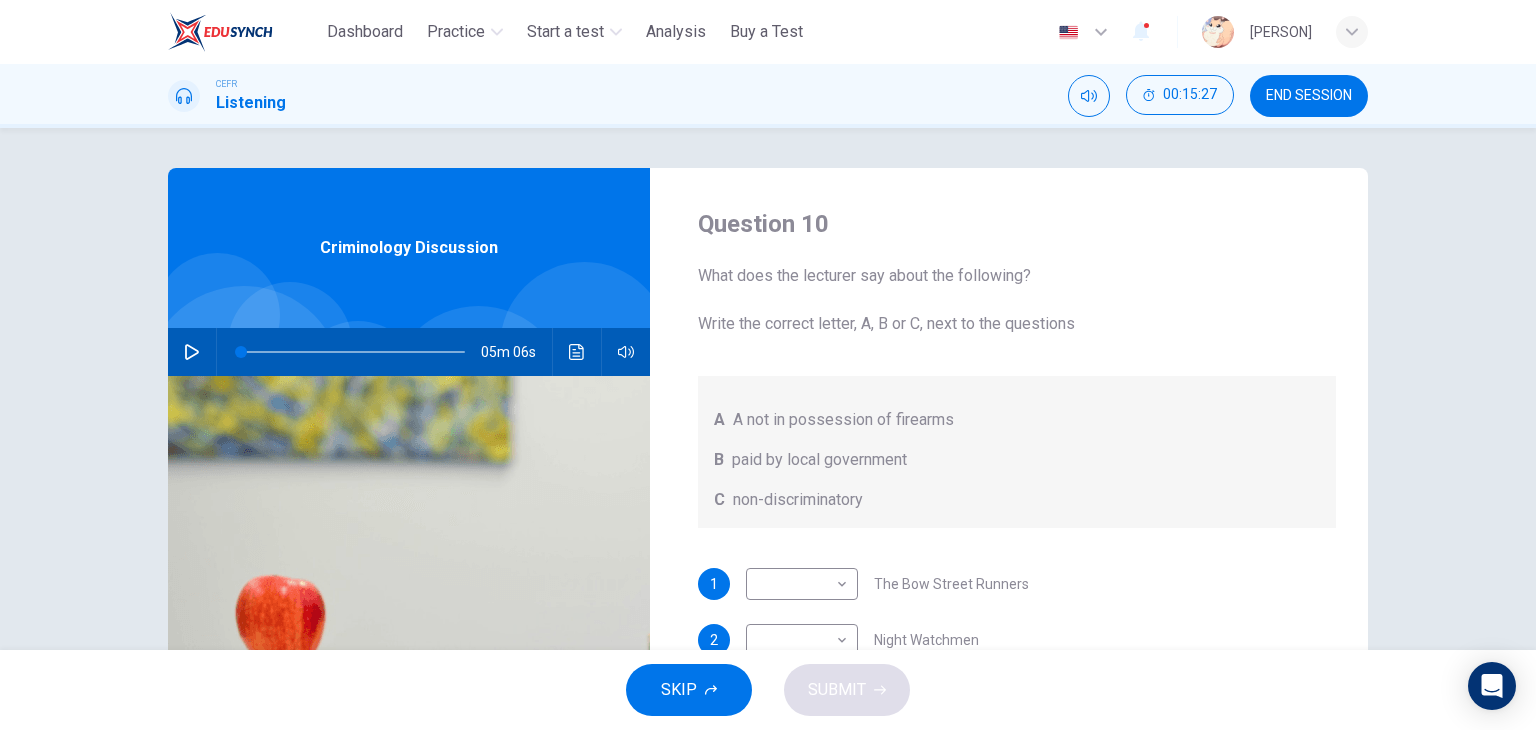 scroll, scrollTop: 0, scrollLeft: 0, axis: both 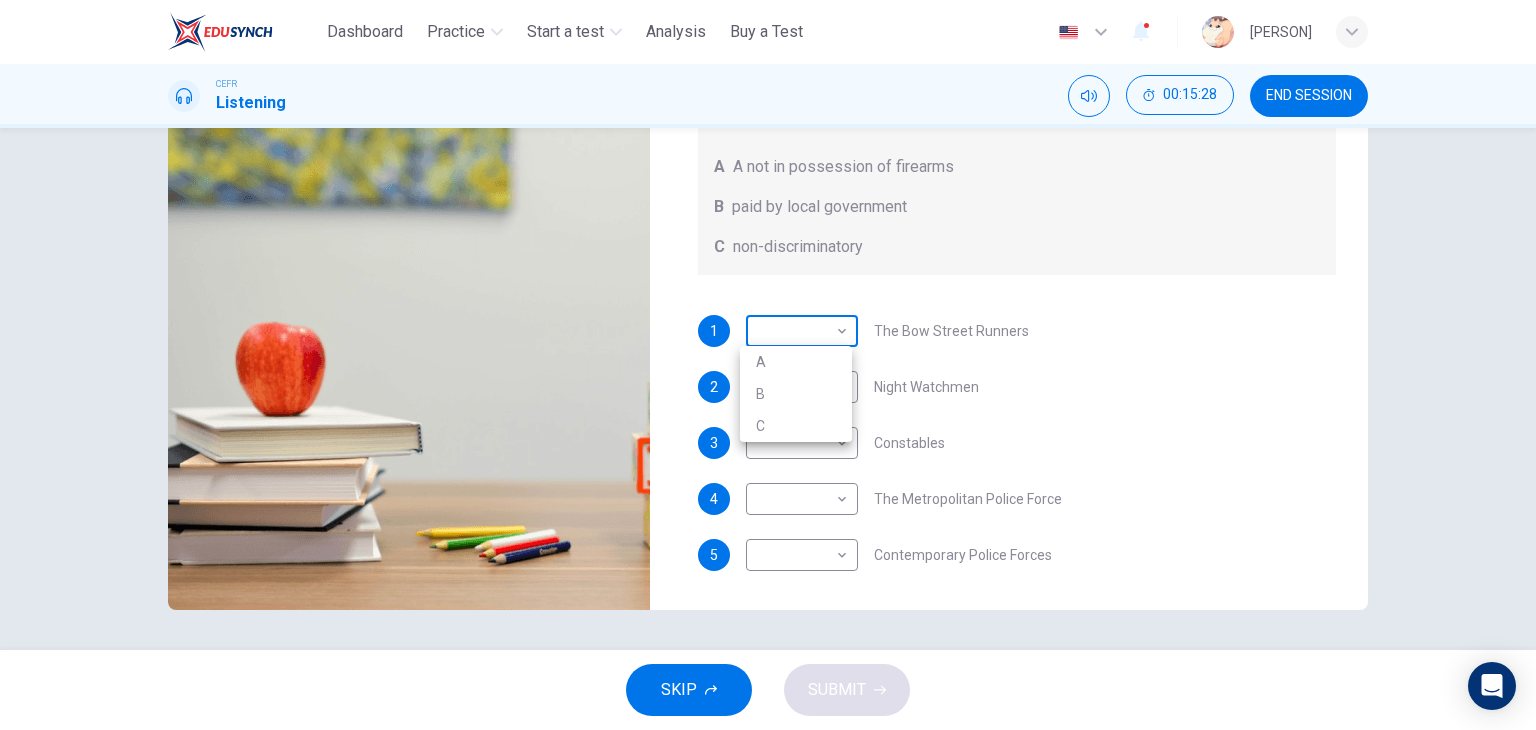 click on "This site uses cookies, as explained in our Privacy Policy . If you agree to the use of cookies, please click the Accept button and continue to browse our site. Privacy Policy Accept Dashboard Practice Start a test Analysis Buy a Test English ** ​ [PERSON] CEFR Listening 00:15:28 END SESSION Question 10 What does the lecturer say about the following? Write the correct letter, A, B or C, next to the questions A A not in possession of firearms B paid by local government C non-discriminatory 1 ​ ​ The Bow Street Runners
2 ​ ​ Night Watchmen 3 ​ ​ Constables 4 ​ ​ The Metropolitan Police Force 5 ​ ​ Contemporary Police Forces Criminology Discussion 05m 06s SKIP SUBMIT ELTC - EduSynch CEFR Test for Teachers in Malaysia
Dashboard Practice Start a test Analysis Pricing Notifications 1 © Copyright 2025 A B C" at bounding box center [768, 365] 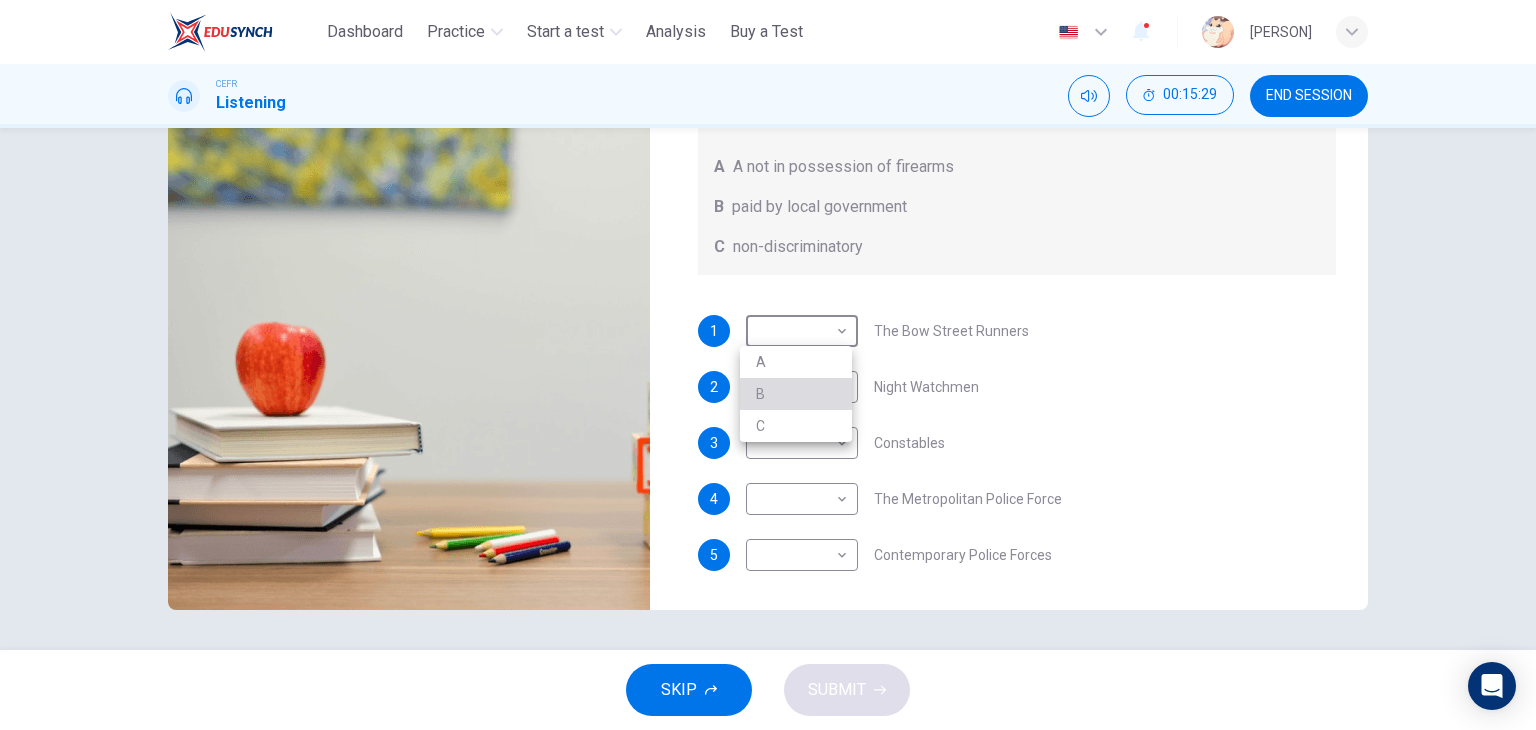 click on "B" at bounding box center [796, 394] 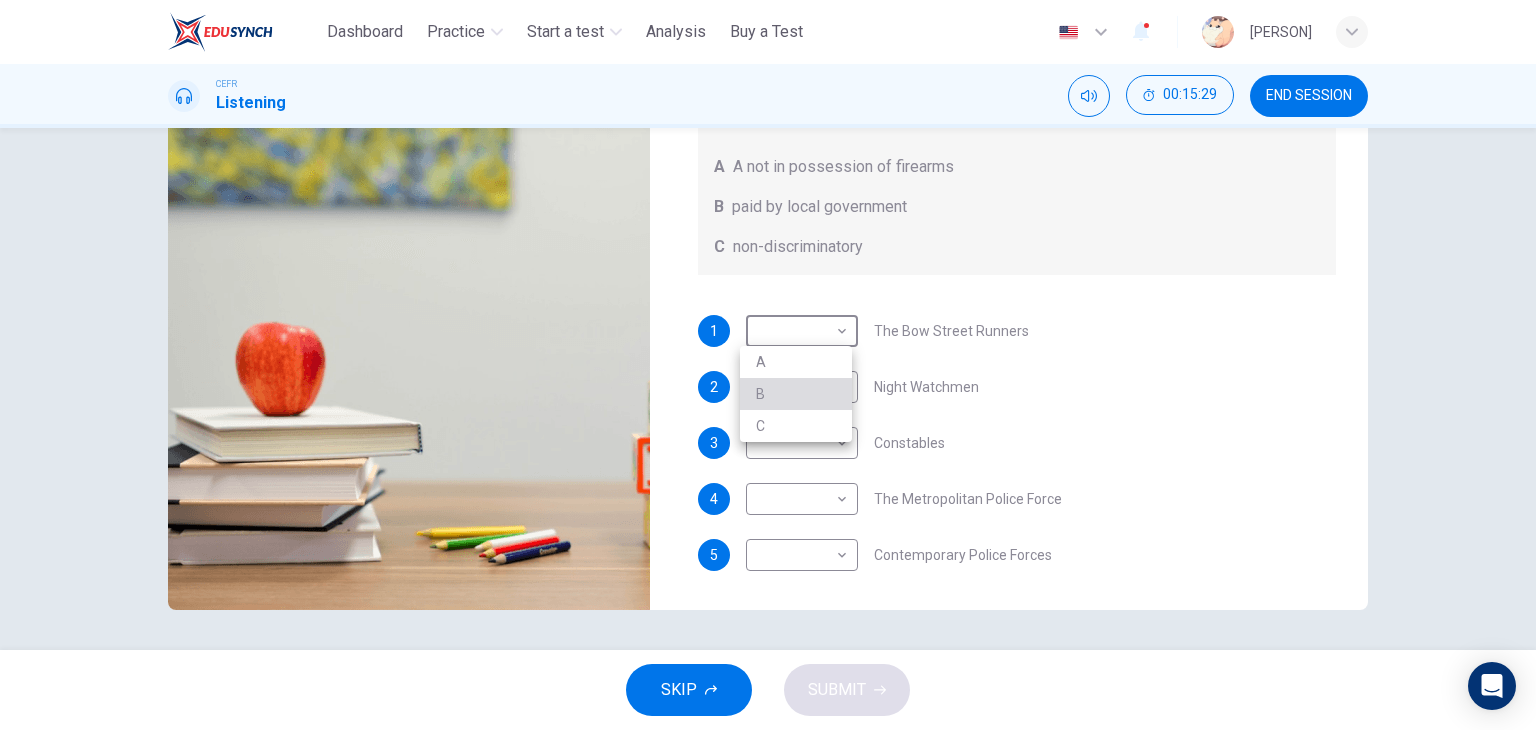 type on "*" 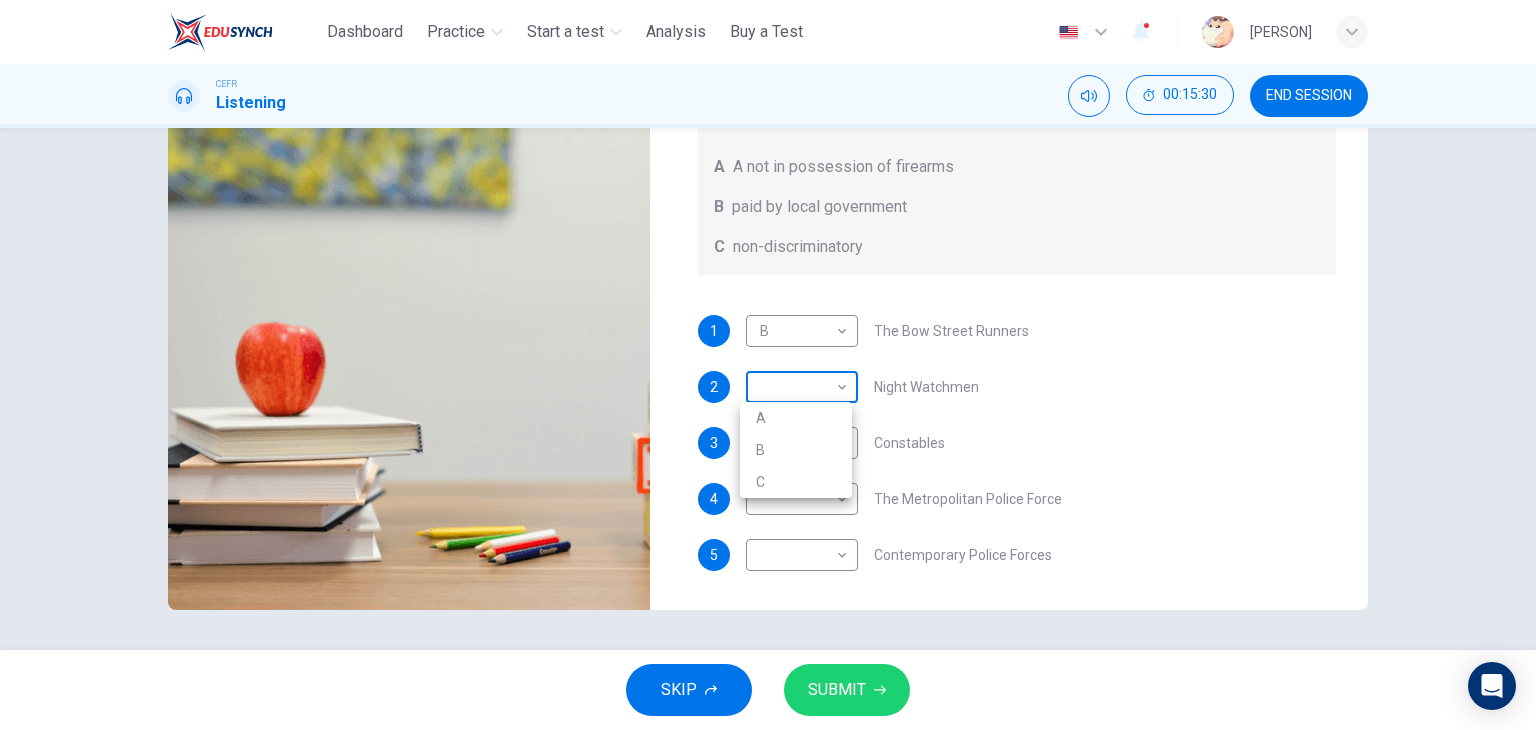 click on "This site uses cookies, as explained in our Privacy Policy . If you agree to the use of cookies, please click the Accept button and continue to browse our site. Privacy Policy Accept Dashboard Practice Start a test Analysis Buy a Test English ** ​ [PERSON] CEFR Listening 00:15:30 END SESSION Question 10 What does the lecturer say about the following? Write the correct letter, A, B or C, next to the questions A A not in possession of firearms B paid by local government C non-discriminatory 1 B * ​ The Bow Street Runners
2 ​ ​ Night Watchmen 3 ​ ​ Constables 4 ​ ​ The Metropolitan Police Force 5 ​ ​ Contemporary Police Forces Criminology Discussion 05m 06s SKIP SUBMIT ELTC - EduSynch CEFR Test for Teachers in Malaysia
Dashboard Practice Start a test Analysis Pricing Notifications 1 © Copyright 2025 A B C" at bounding box center (768, 365) 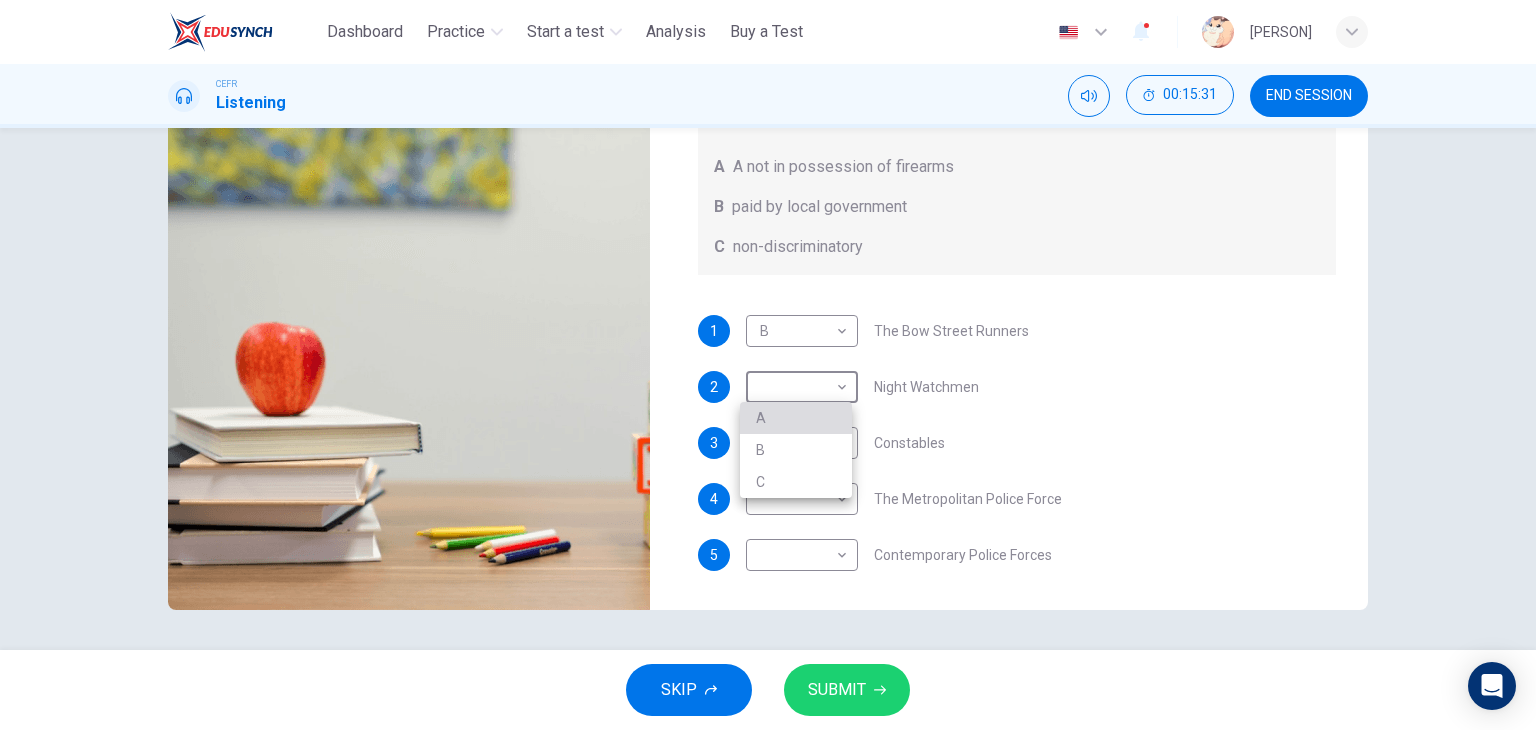 click on "A" at bounding box center [796, 418] 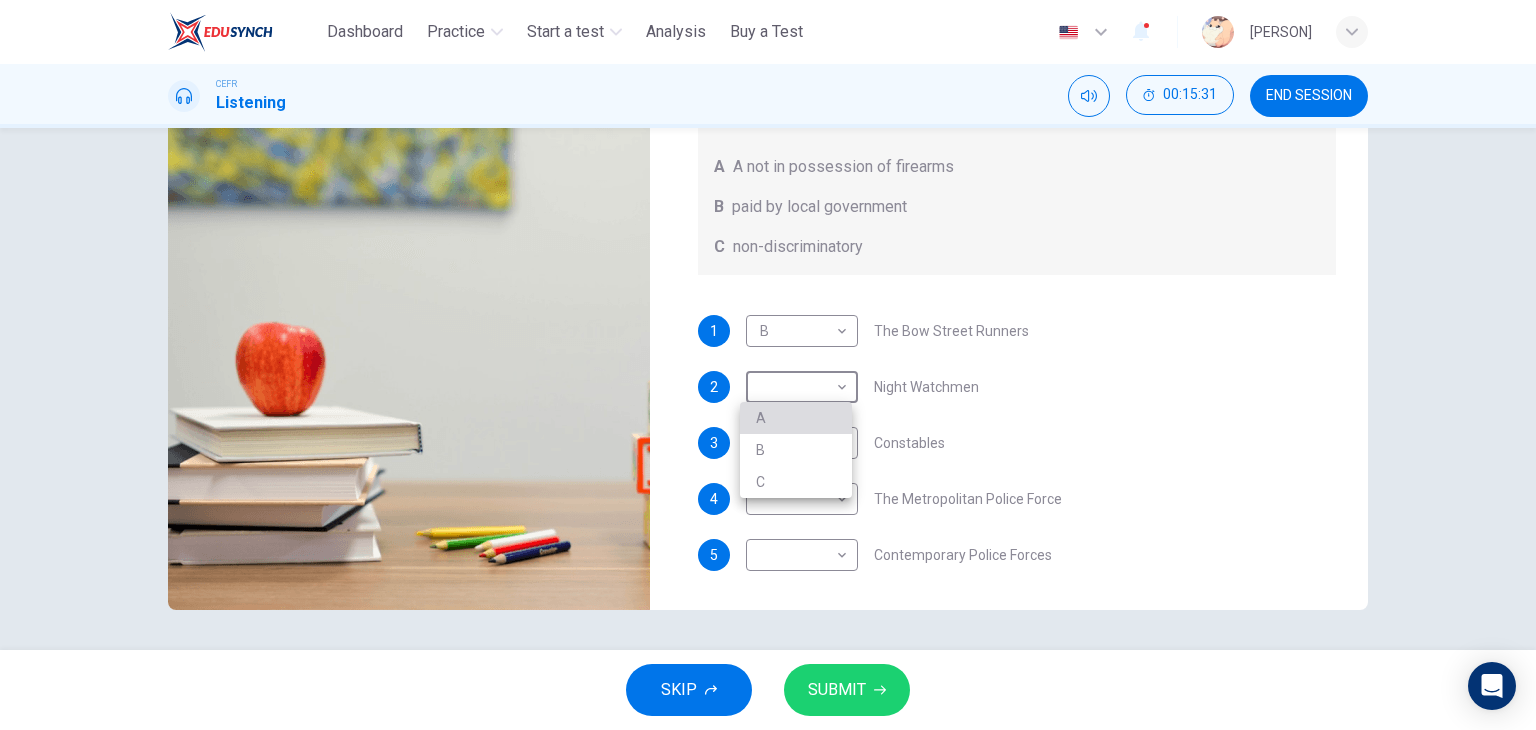 type on "*" 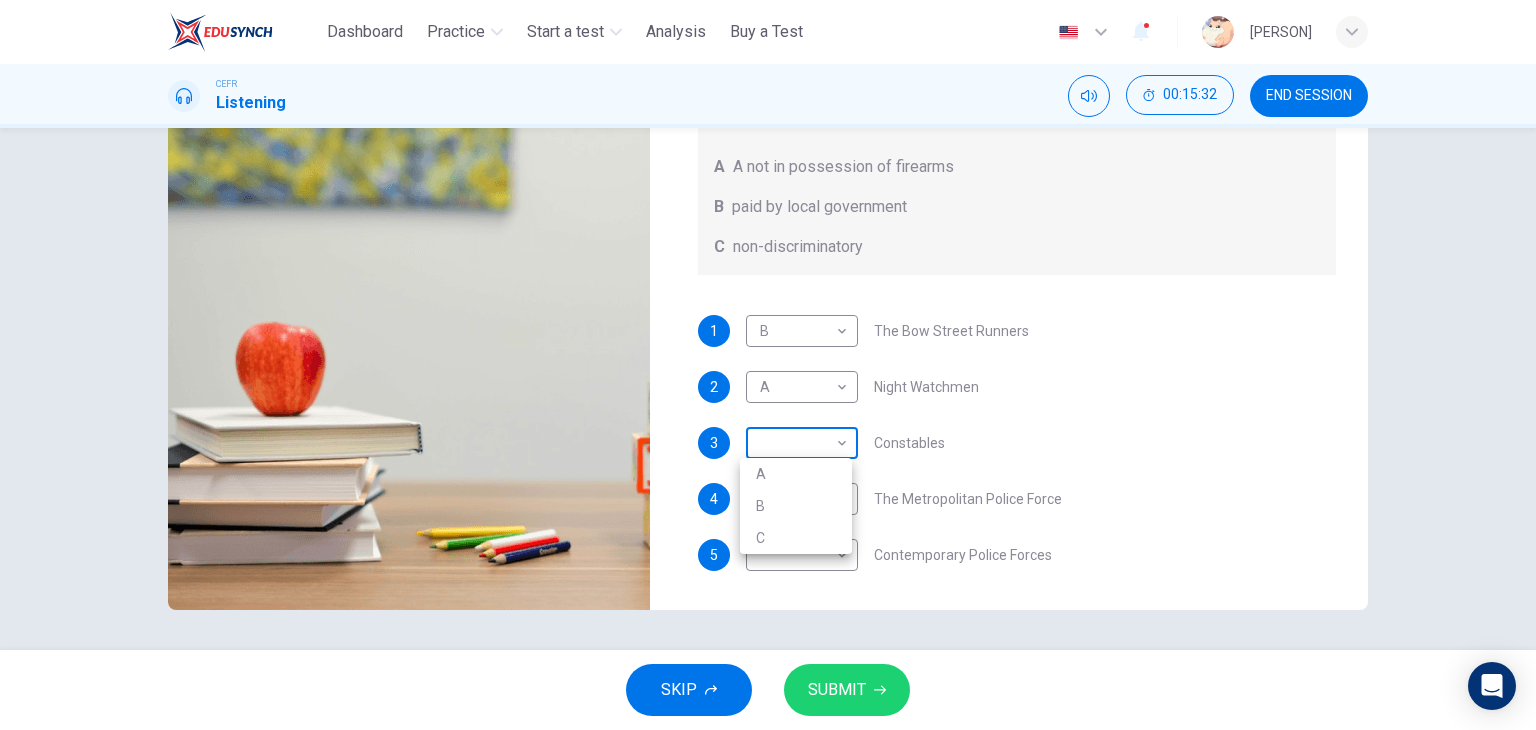 click on "This site uses cookies, as explained in our Privacy Policy . If you agree to the use of cookies, please click the Accept button and continue to browse our site. Privacy Policy Accept Dashboard Practice Start a test Analysis Buy a Test English ** ​ [PERSON] CEFR Listening 00:15:32 END SESSION Question 10 What does the lecturer say about the following? Write the correct letter, A, B or C, next to the questions A A not in possession of firearms B paid by local government C non-discriminatory 1 B * ​ The Bow Street Runners
2 A * ​ Night Watchmen 3 ​ ​ Constables 4 ​ ​ The Metropolitan Police Force 5 ​ ​ Contemporary Police Forces Criminology Discussion 05m 06s SKIP SUBMIT ELTC - EduSynch CEFR Test for Teachers in Malaysia
Dashboard Practice Start a test Analysis Pricing Notifications 1 © Copyright 2025 A B C" at bounding box center [768, 365] 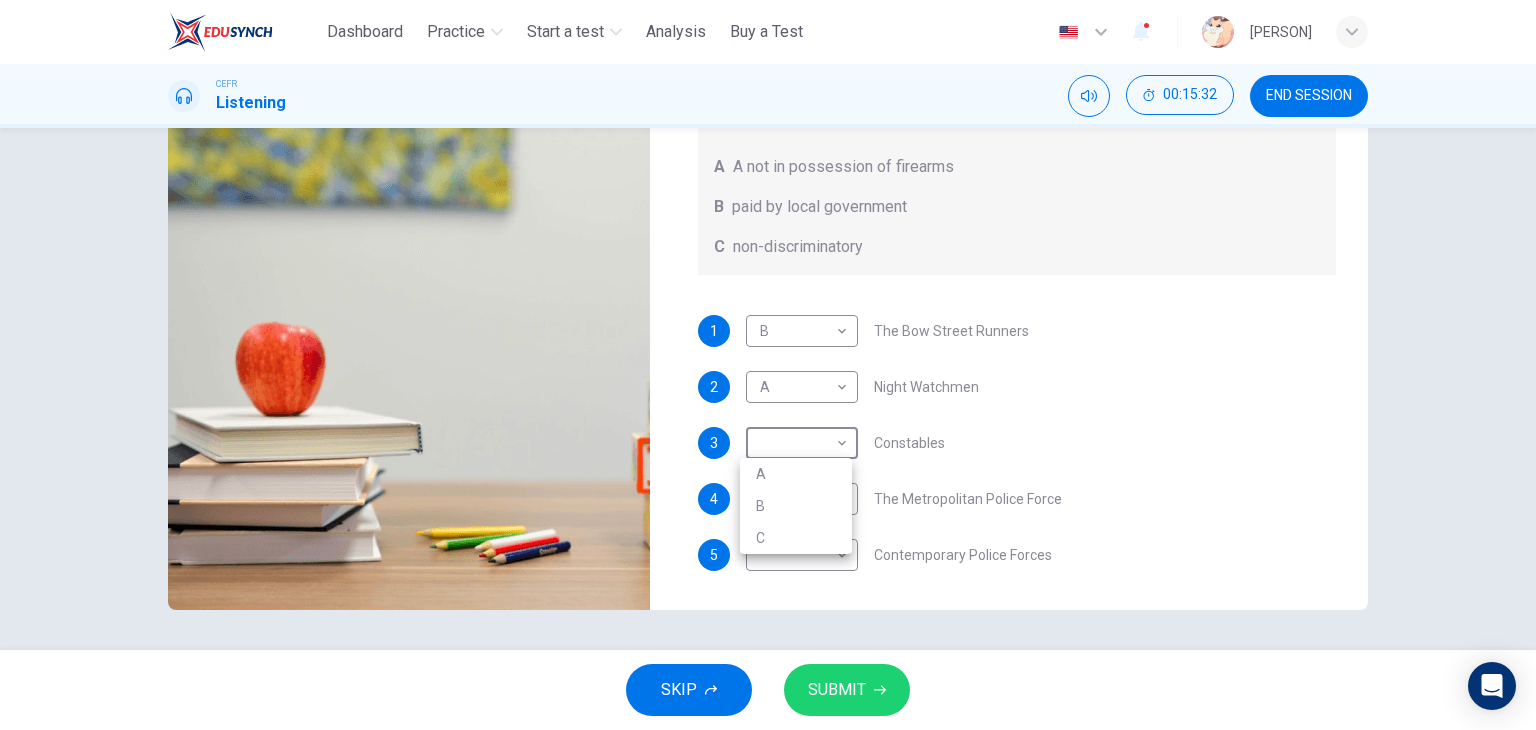 drag, startPoint x: 780, startPoint y: 431, endPoint x: 777, endPoint y: 465, distance: 34.132095 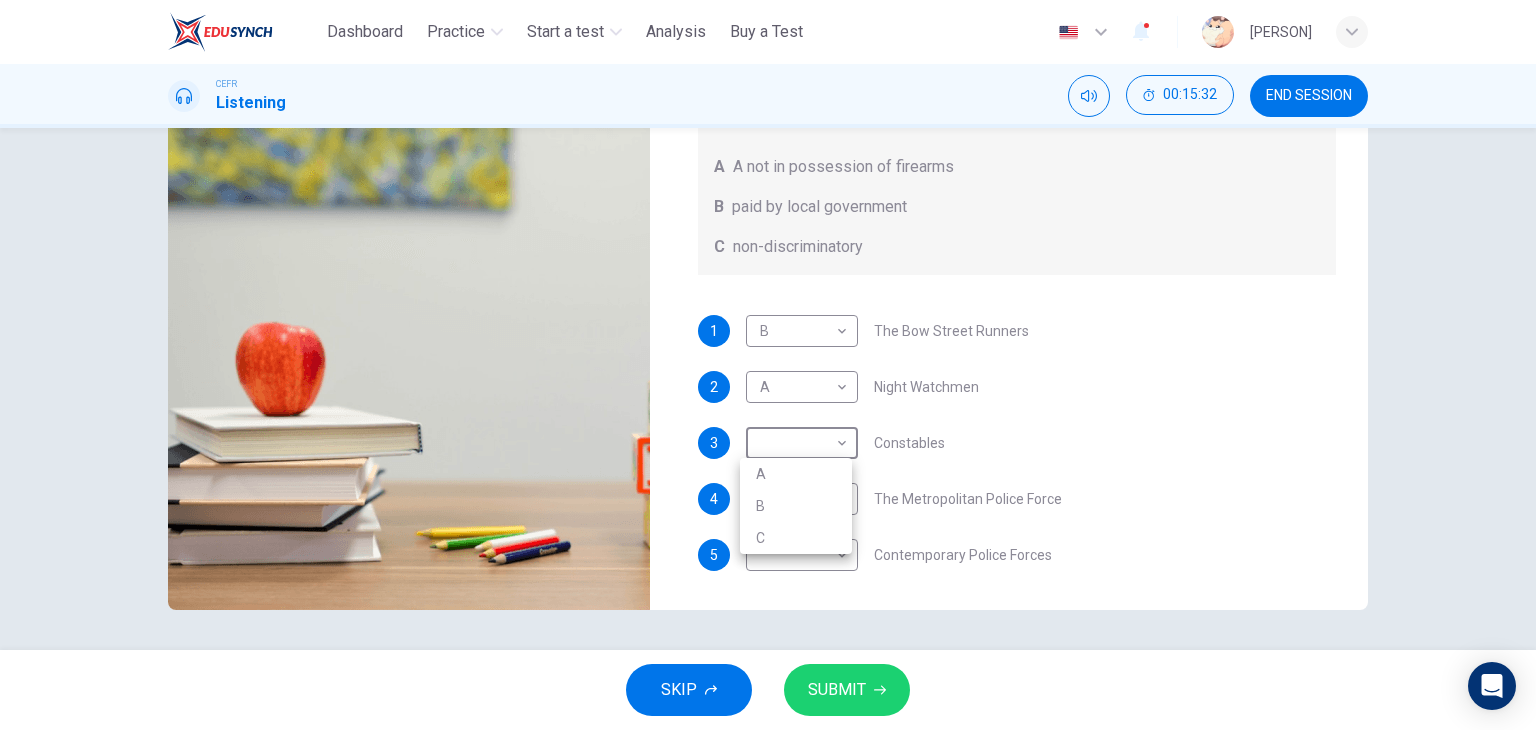 click on "A B C" at bounding box center (768, 365) 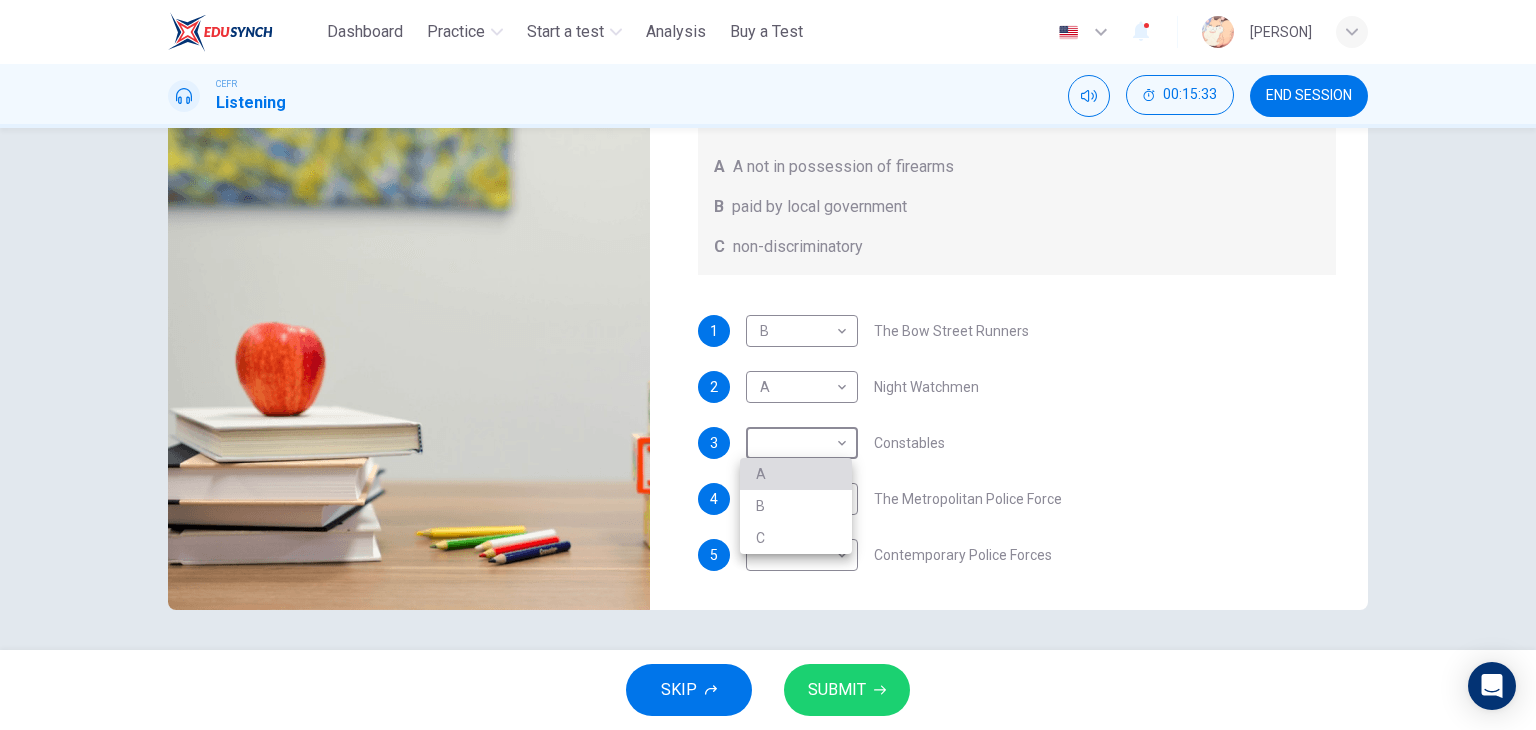click on "A" at bounding box center [796, 474] 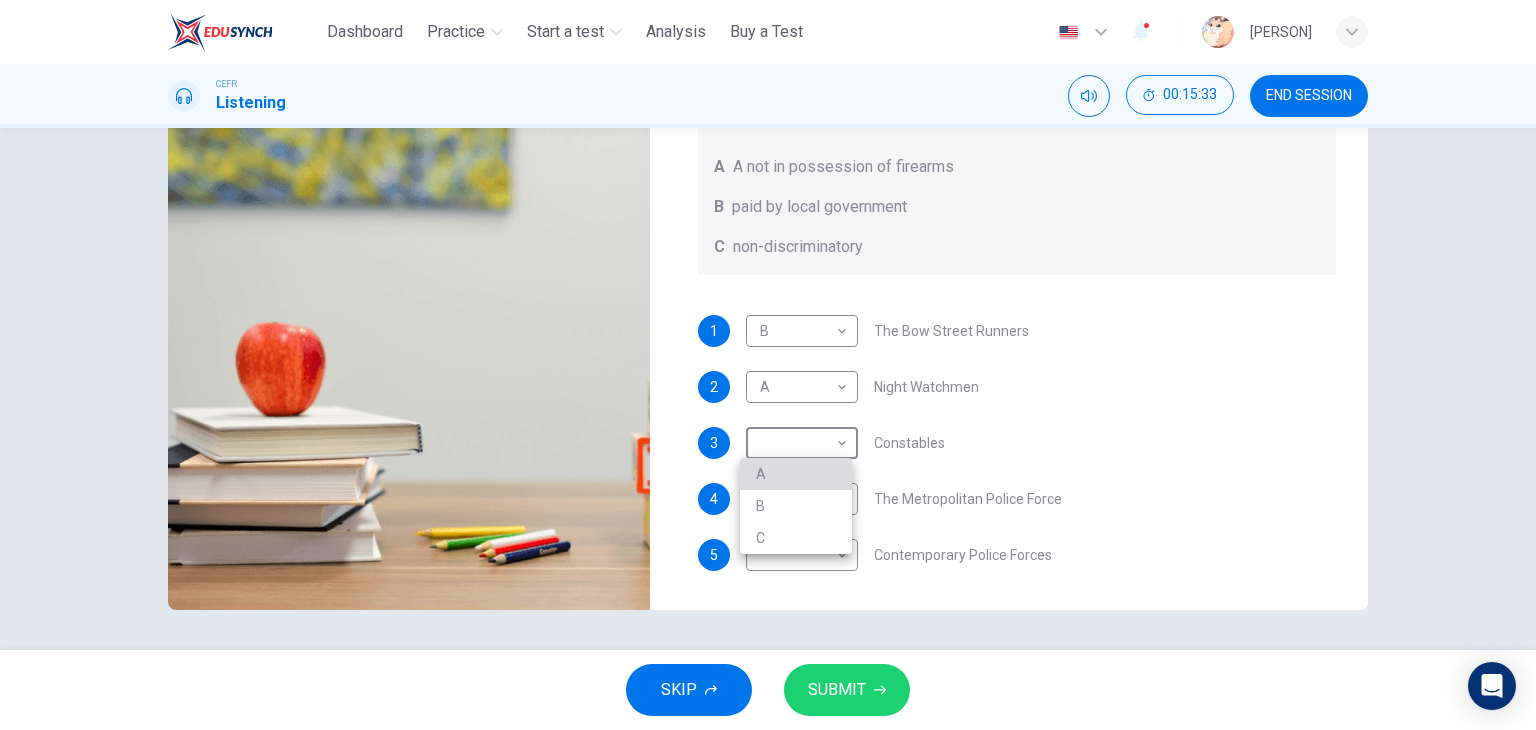 type on "*" 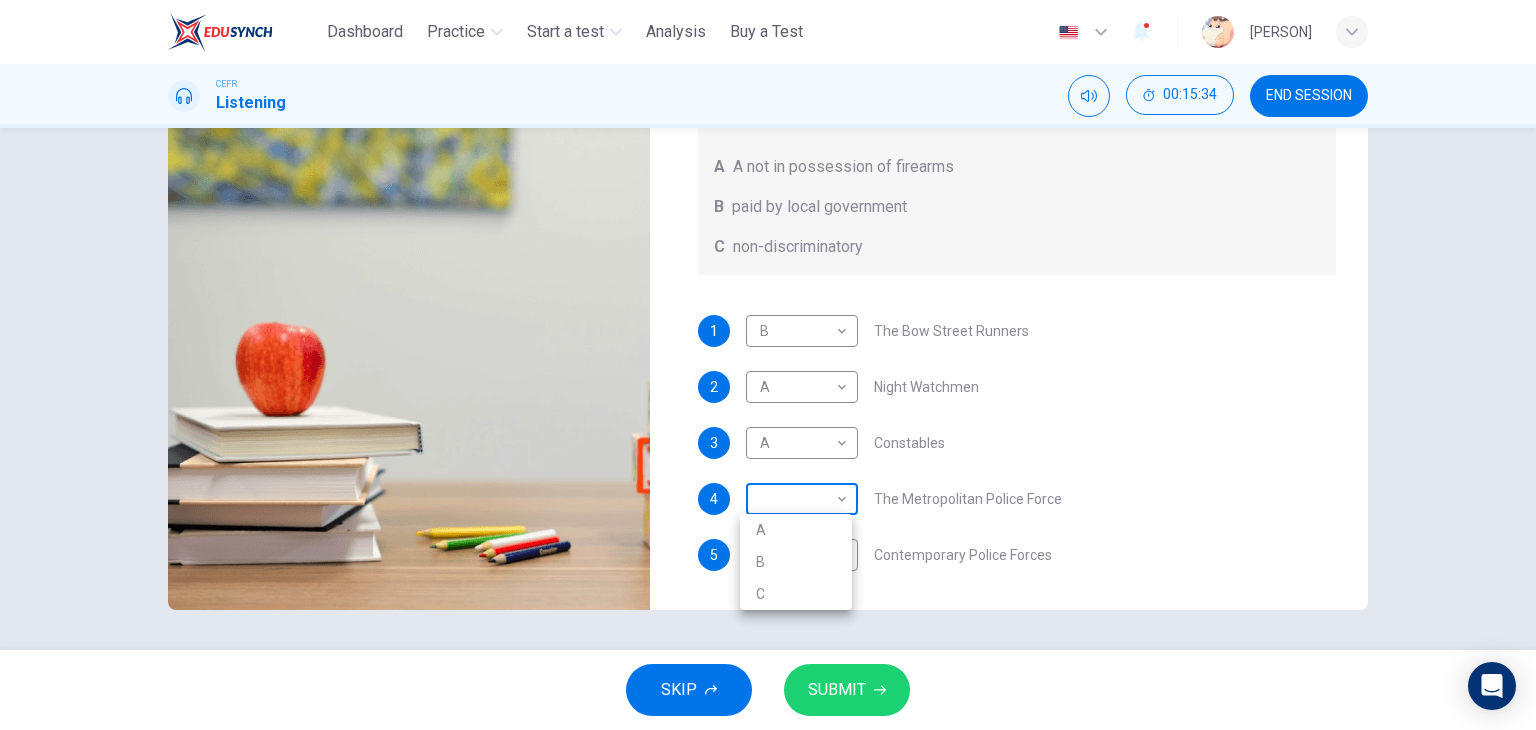 click on "This site uses cookies, as explained in our Privacy Policy . If you agree to the use of cookies, please click the Accept button and continue to browse our site. Privacy Policy Accept Dashboard Practice Start a test Analysis Buy a Test English ** ​ [PERSON] CEFR Listening 00:15:34 END SESSION Question 10 What does the lecturer say about the following? Write the correct letter, A, B or C, next to the questions A A not in possession of firearms B paid by local government C non-discriminatory 1 B * ​ The Bow Street Runners
2 A * ​ Night Watchmen 3 A * ​ Constables 4 ​ ​ The Metropolitan Police Force 5 ​ ​ Contemporary Police Forces Criminology Discussion 05m 06s SKIP SUBMIT ELTC - EduSynch CEFR Test for Teachers in Malaysia
Dashboard Practice Start a test Analysis Pricing Notifications 1 © Copyright 2025 A B C" at bounding box center (768, 365) 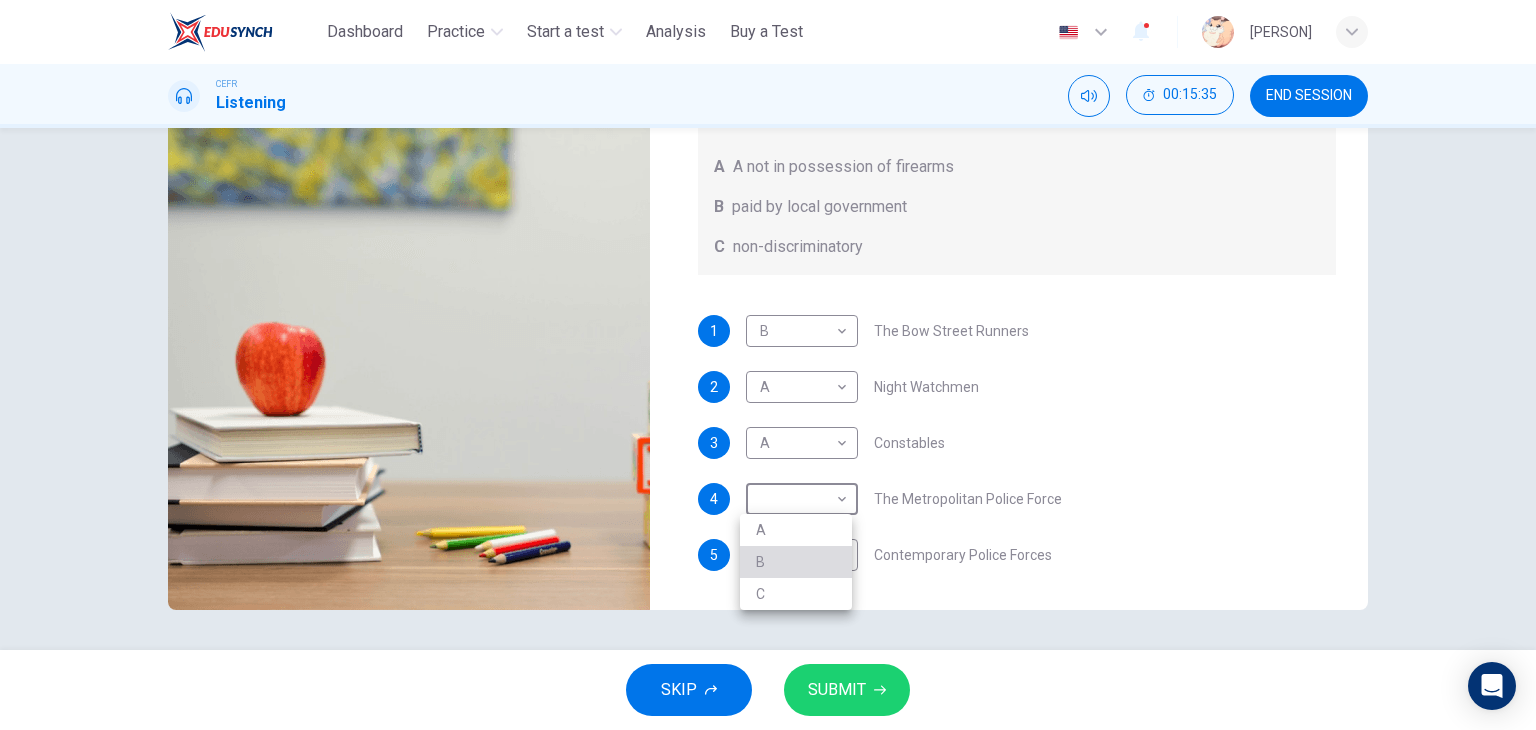 click on "B" at bounding box center (796, 562) 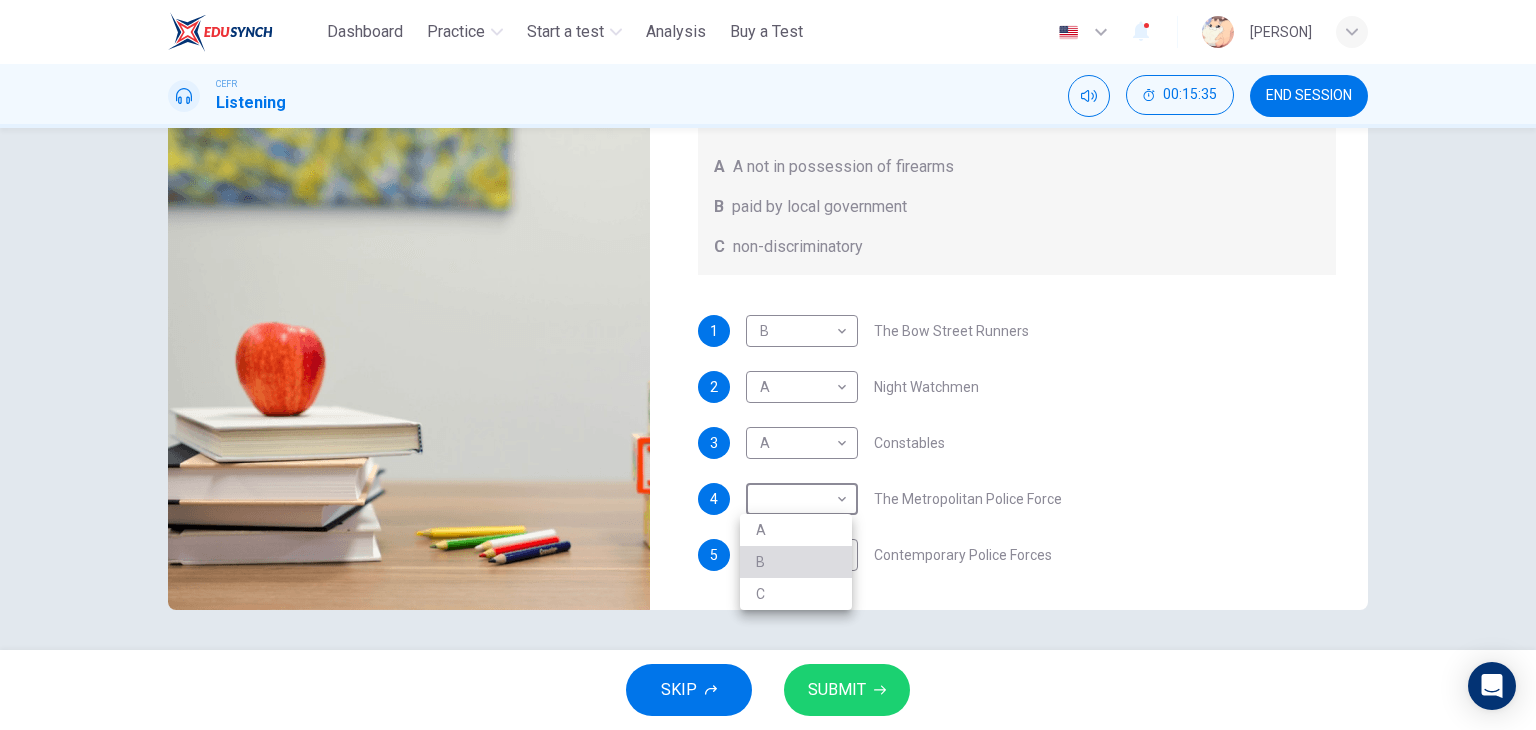 type on "*" 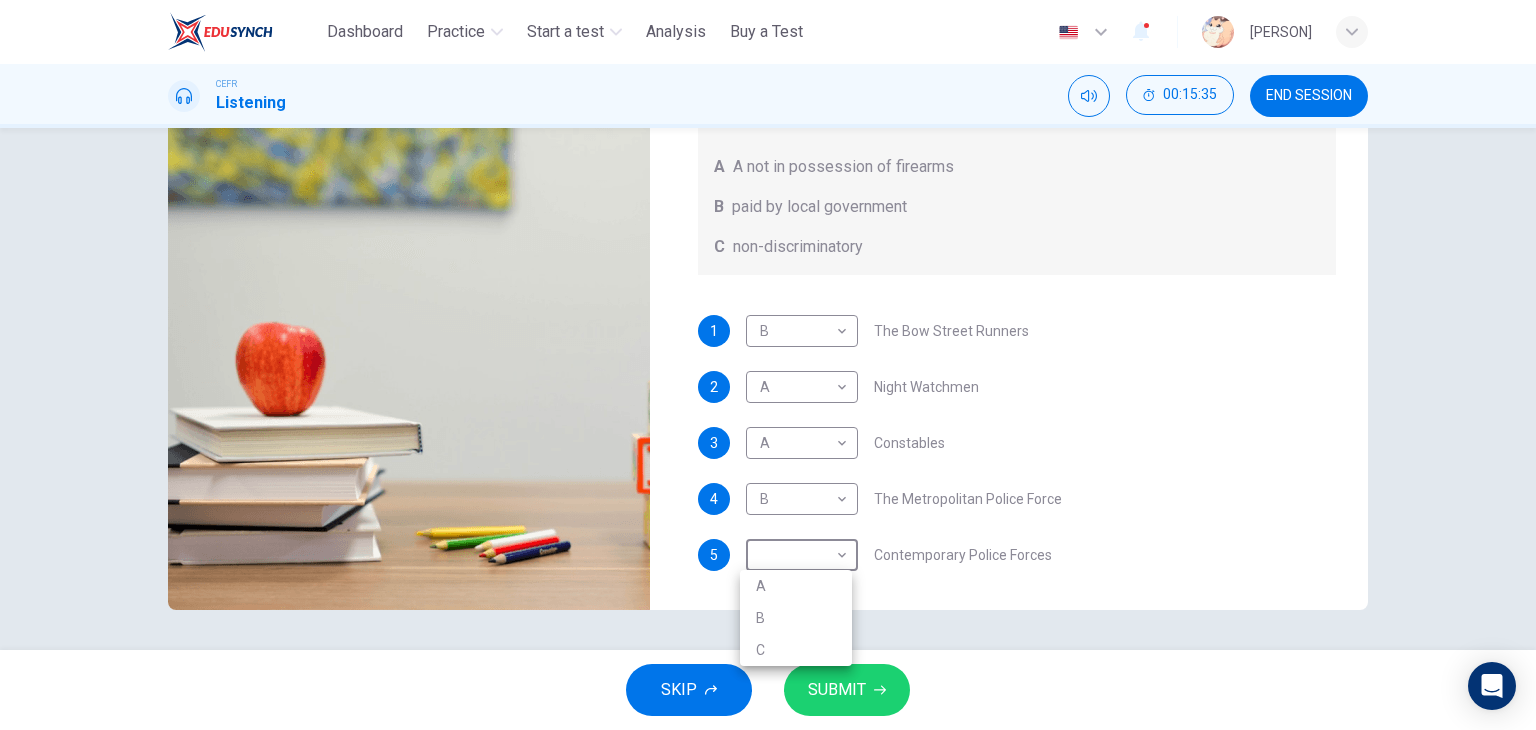 click on "This site uses cookies, as explained in our Privacy Policy . If you agree to the use of cookies, please click the Accept button and continue to browse our site. Privacy Policy Accept Dashboard Practice Start a test Analysis Buy a Test English ** ​ [PERSON] CEFR Listening 00:15:35 END SESSION Question 10 What does the lecturer say about the following? Write the correct letter, A, B or C, next to the questions A A not in possession of firearms B paid by local government C non-discriminatory 1 B * ​ The Bow Street Runners
2 A * ​ Night Watchmen 3 A * ​ Constables 4 B * ​ The Metropolitan Police Force 5 ​ ​ Contemporary Police Forces Criminology Discussion 05m 06s SKIP SUBMIT ELTC - EduSynch CEFR Test for Teachers in Malaysia
Dashboard Practice Start a test Analysis Pricing Notifications 1 © Copyright 2025 A B C" at bounding box center [768, 365] 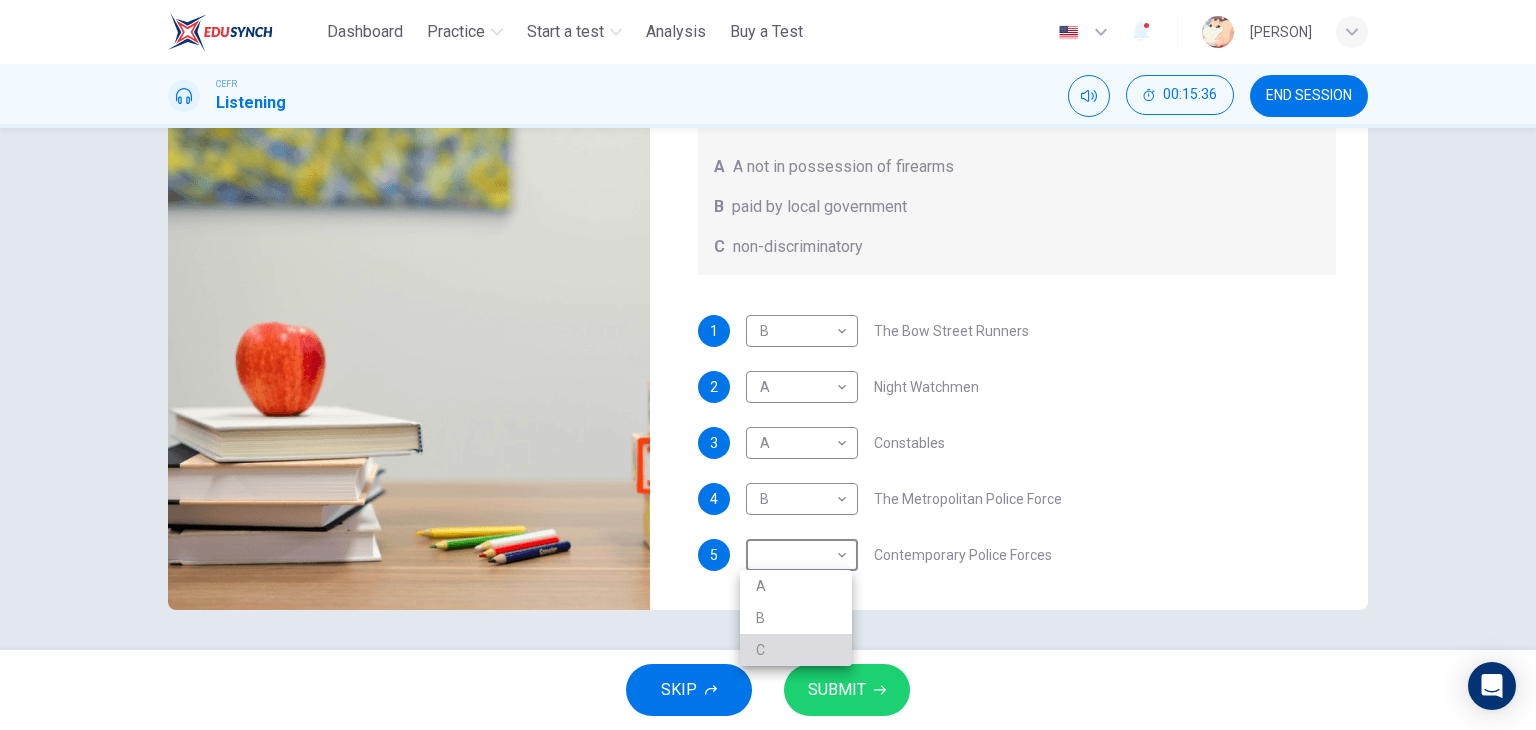 click on "C" at bounding box center (796, 650) 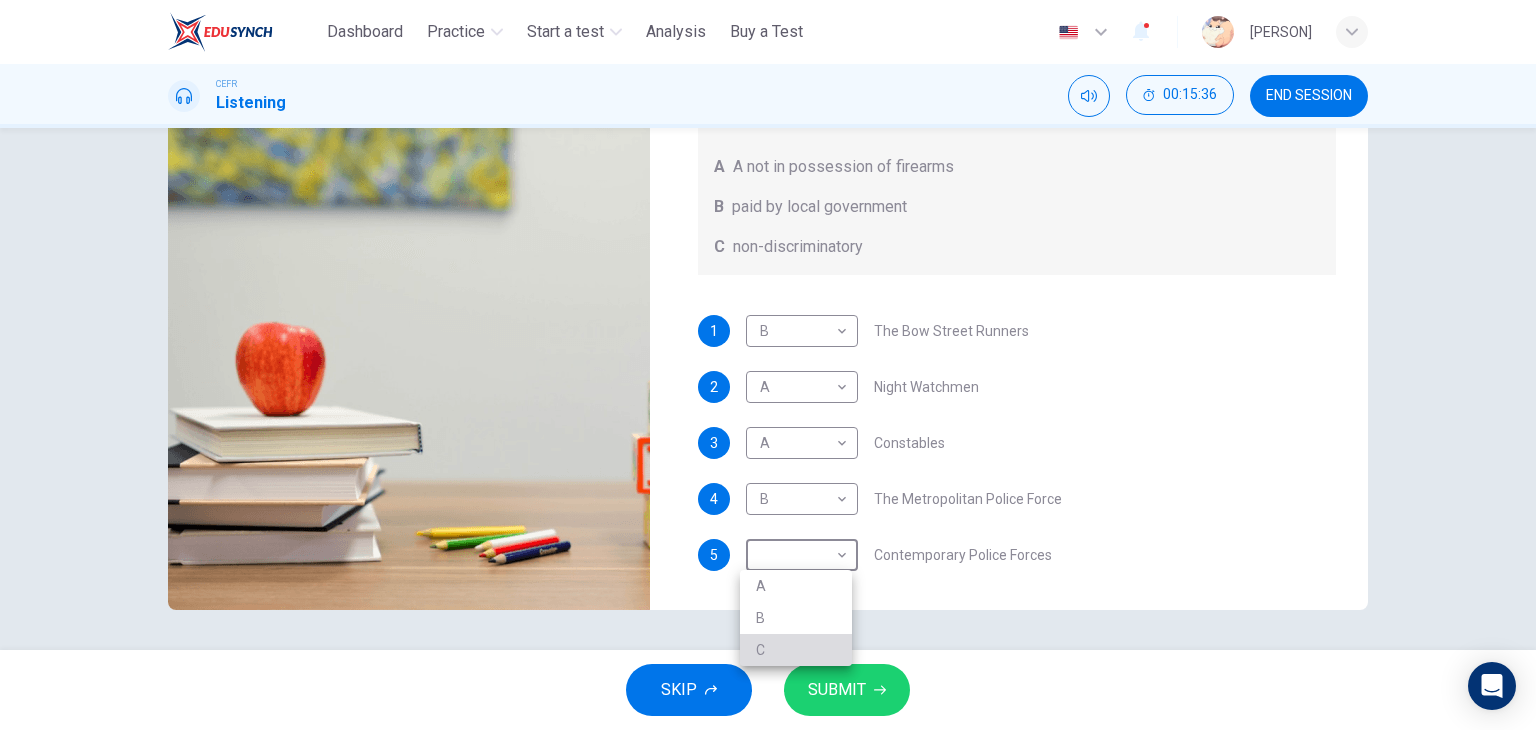 type on "*" 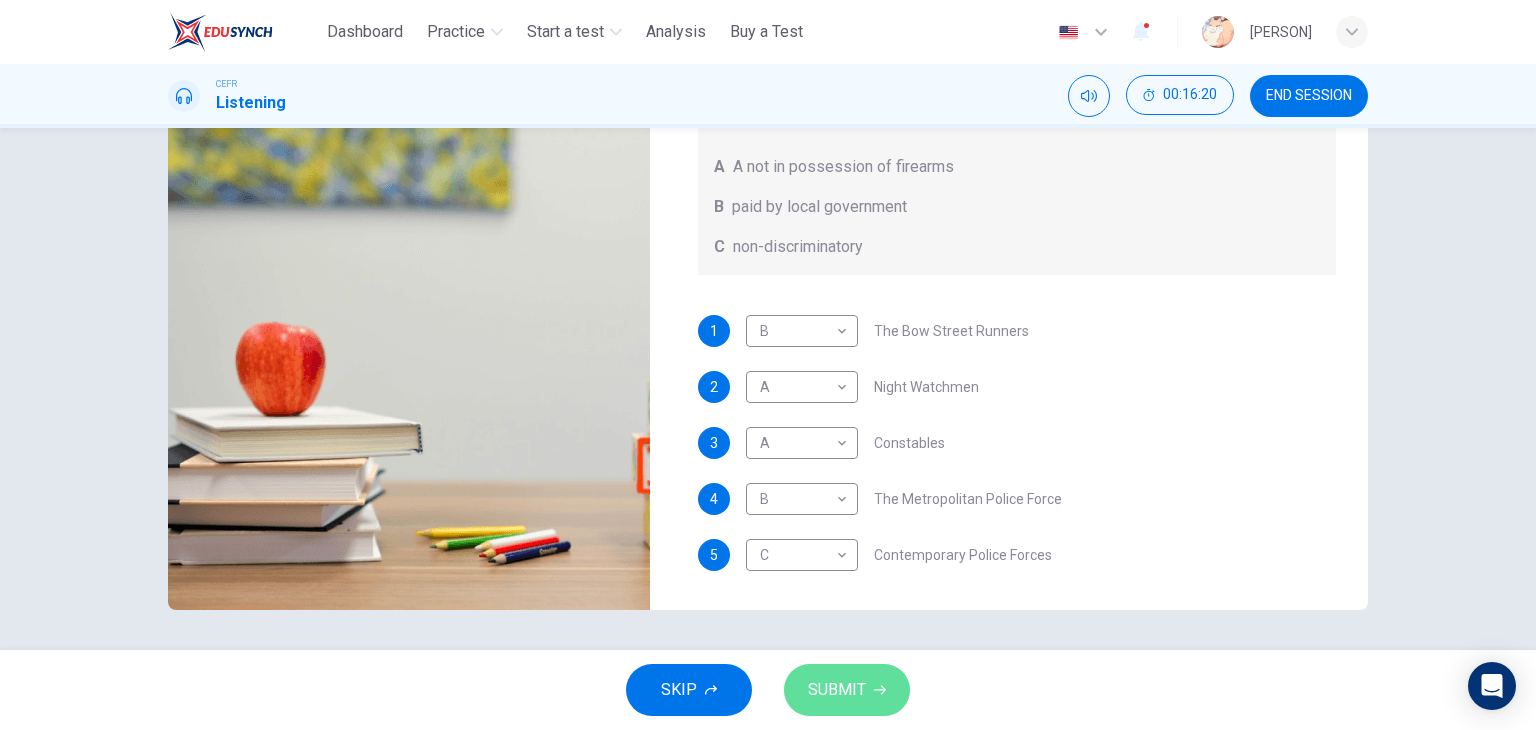 click on "SUBMIT" at bounding box center (847, 690) 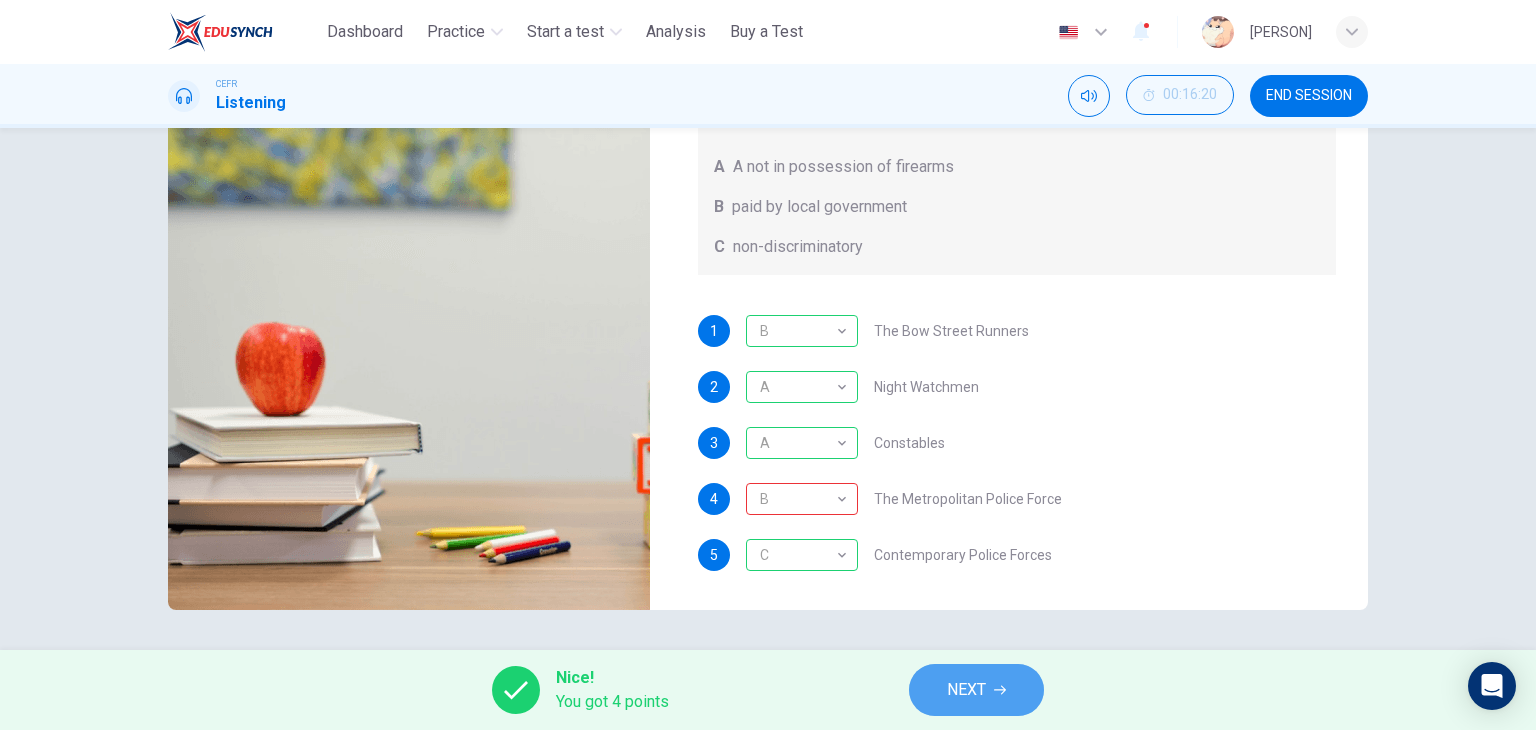 click on "NEXT" at bounding box center (966, 690) 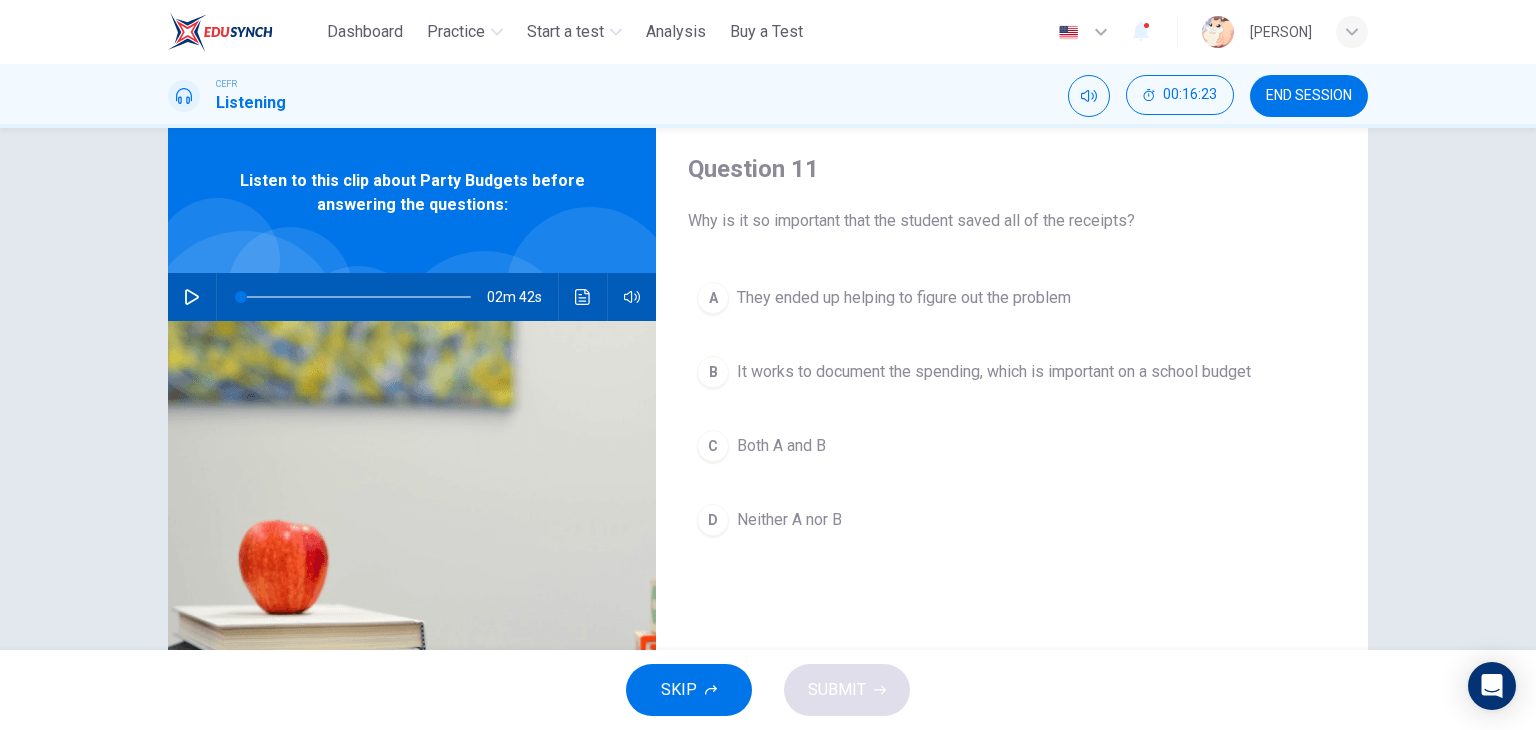 scroll, scrollTop: 56, scrollLeft: 0, axis: vertical 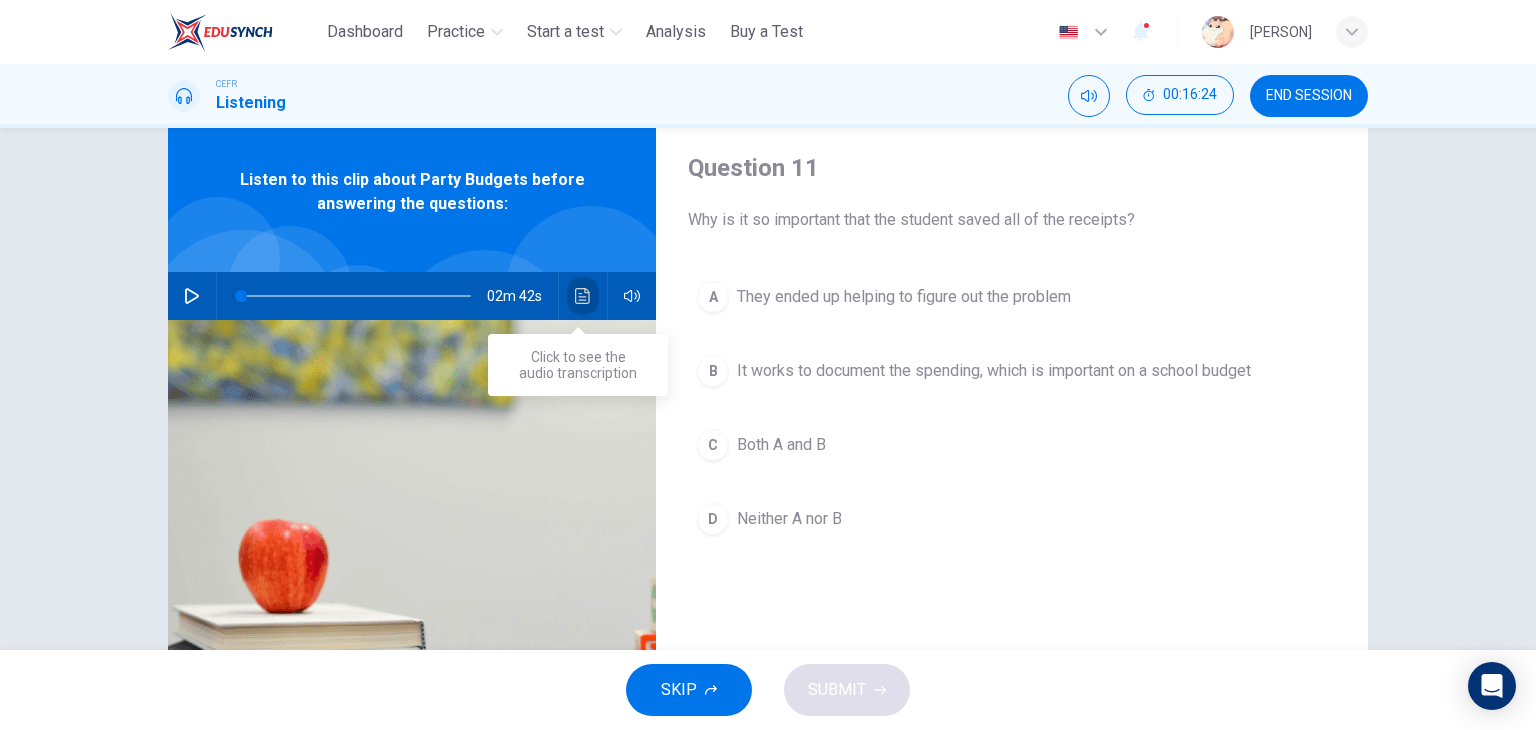 click 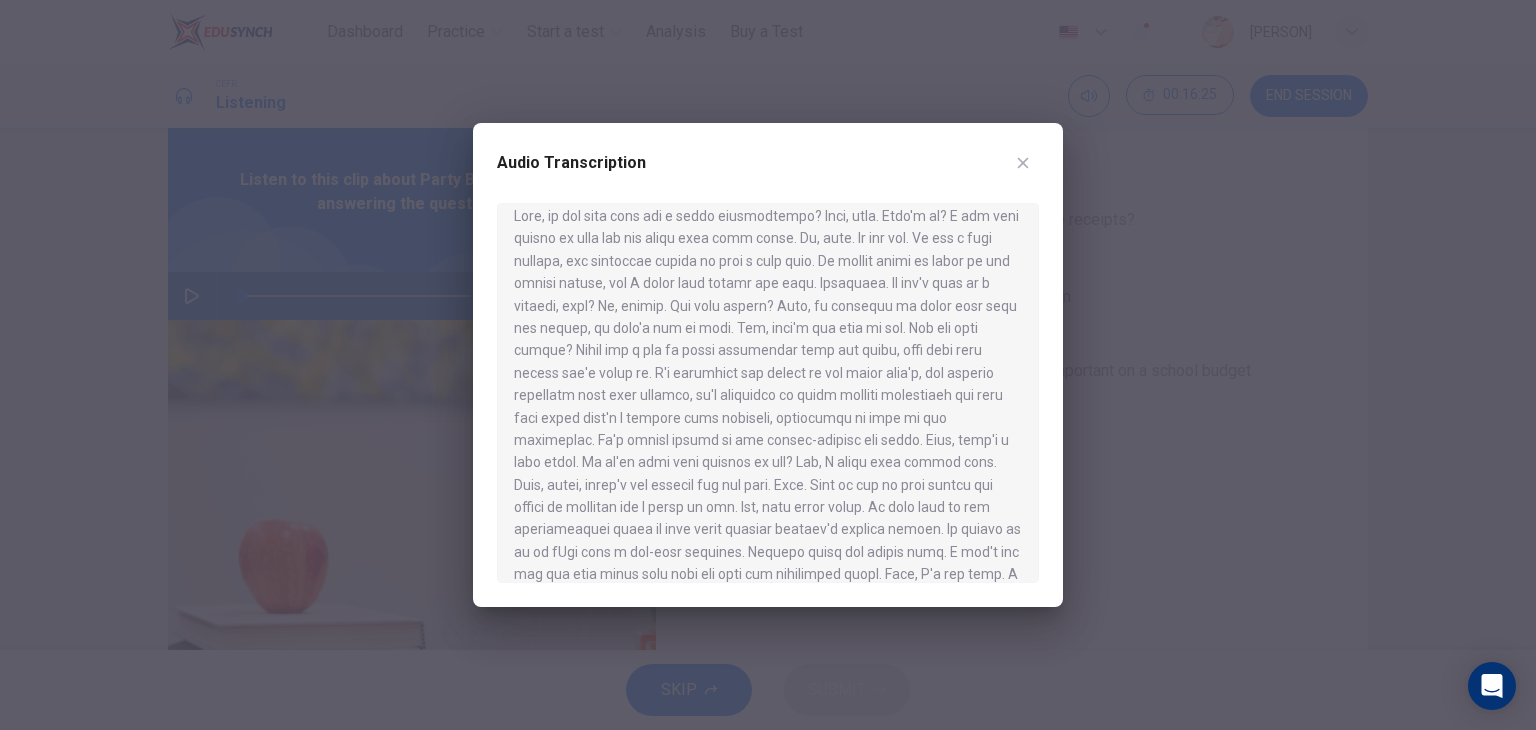 scroll, scrollTop: 11, scrollLeft: 0, axis: vertical 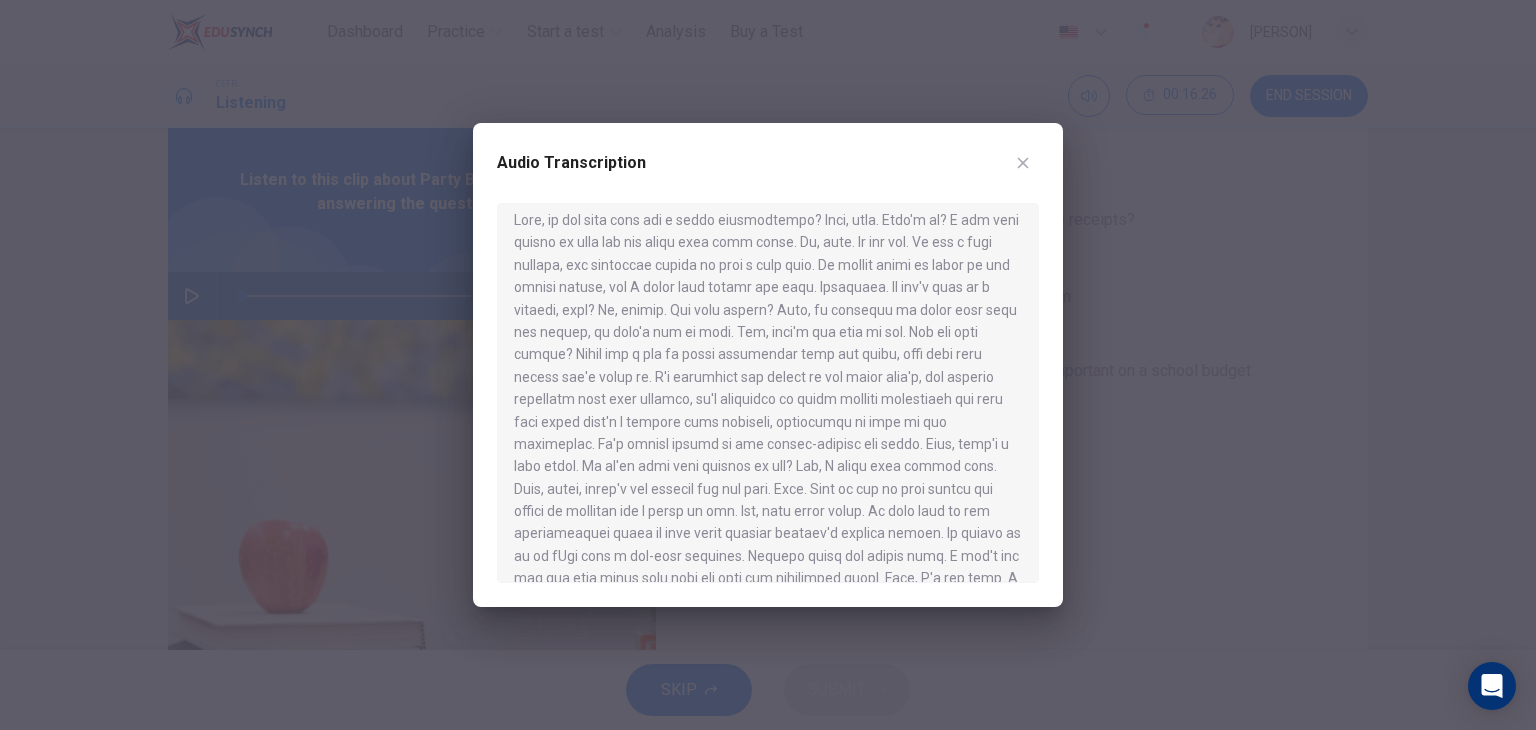 type 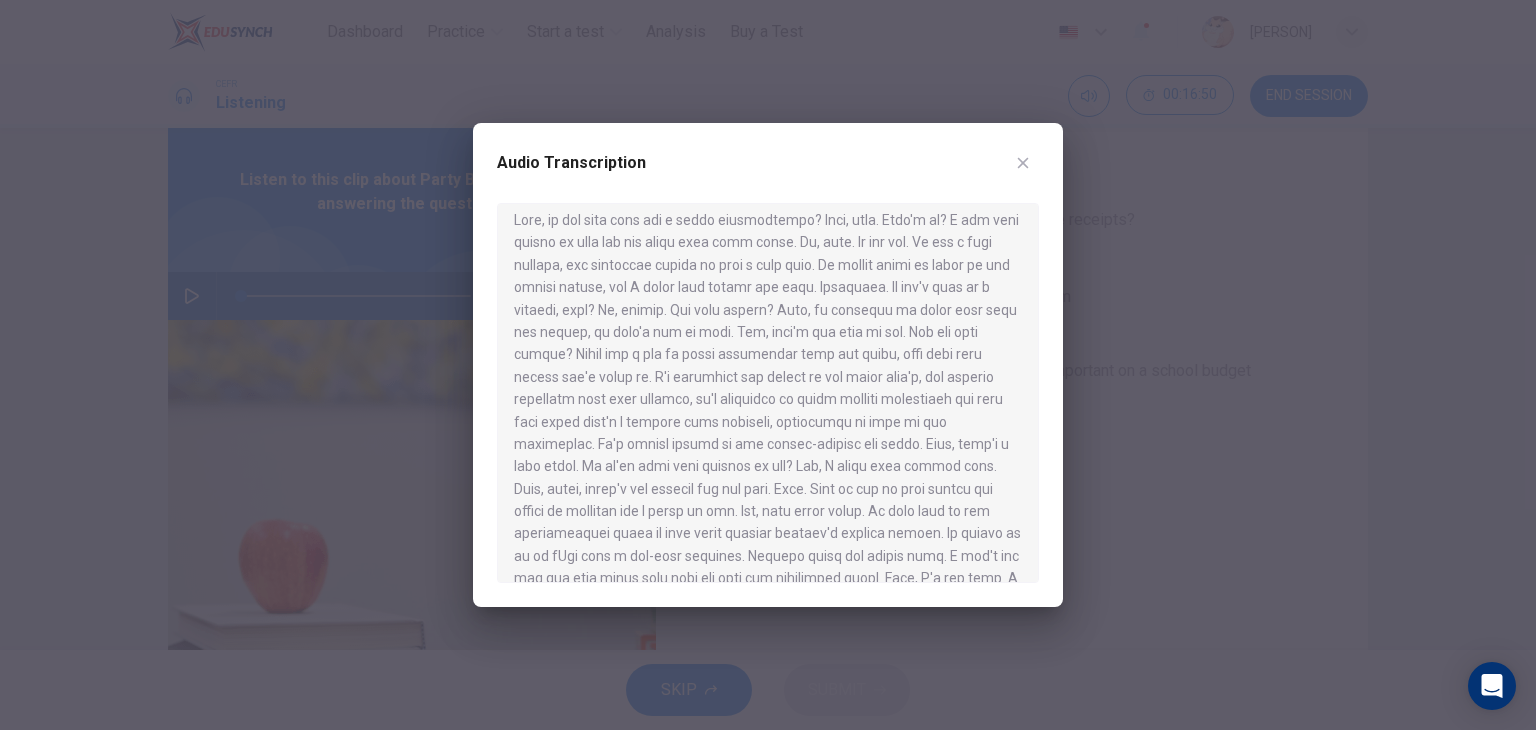 click at bounding box center [768, 393] 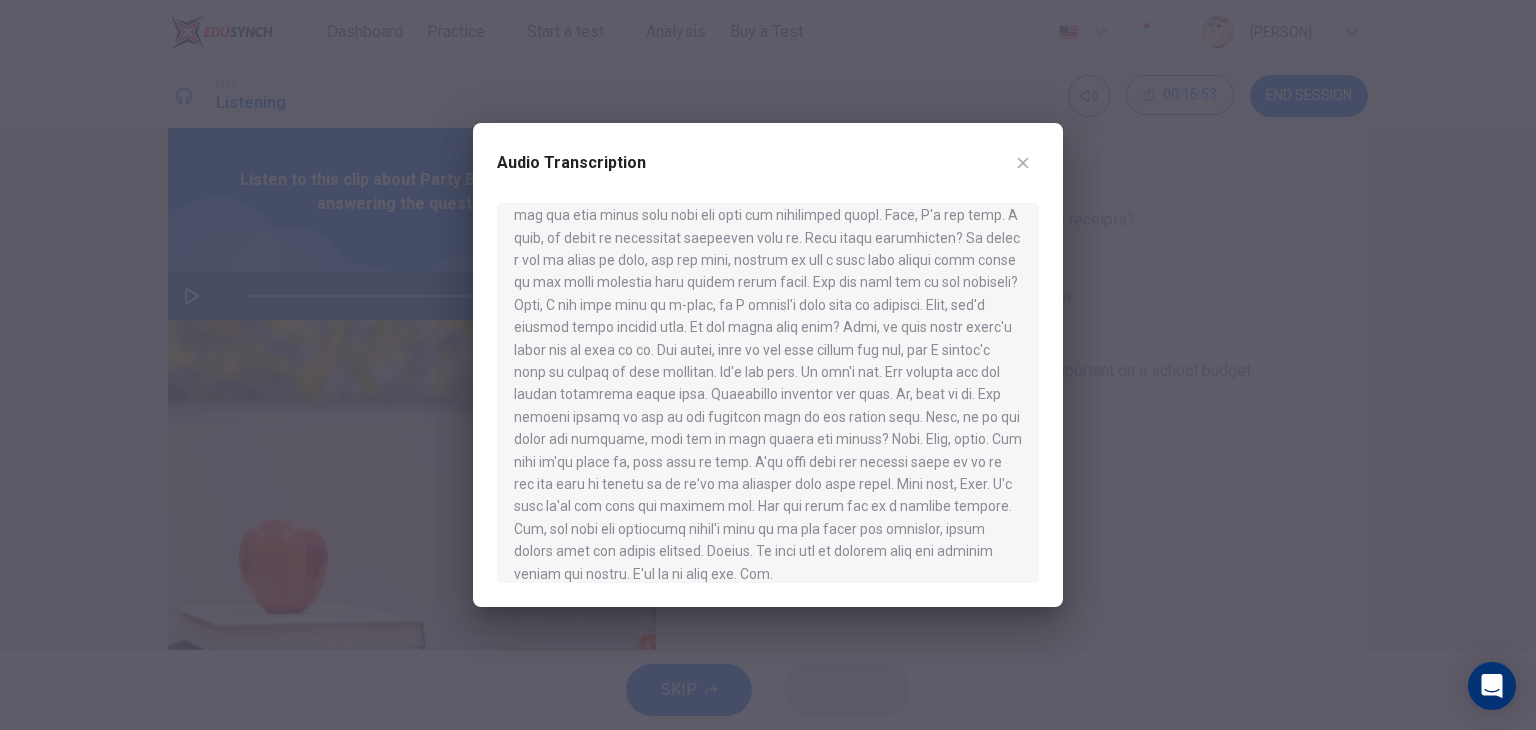 scroll, scrollTop: 375, scrollLeft: 0, axis: vertical 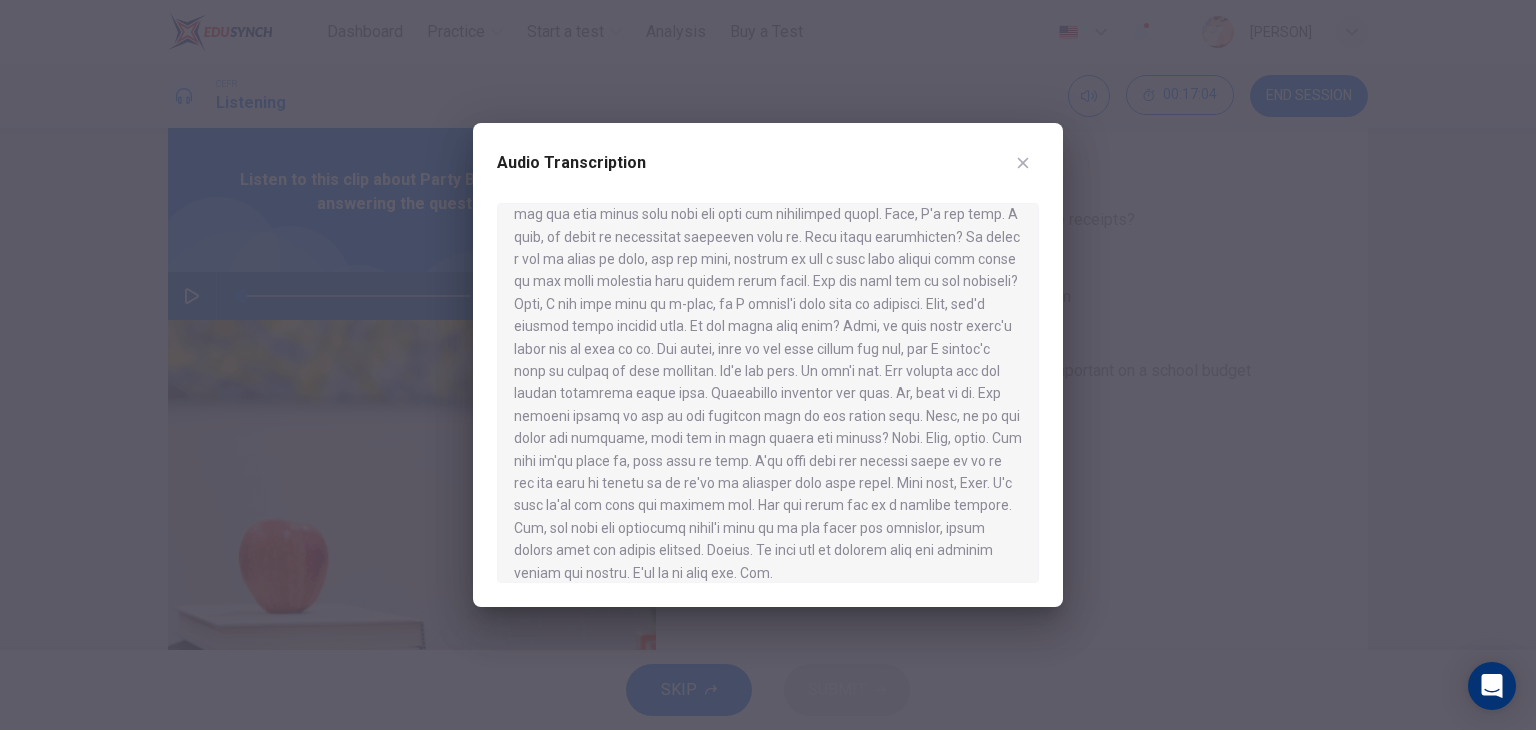 click at bounding box center (768, 393) 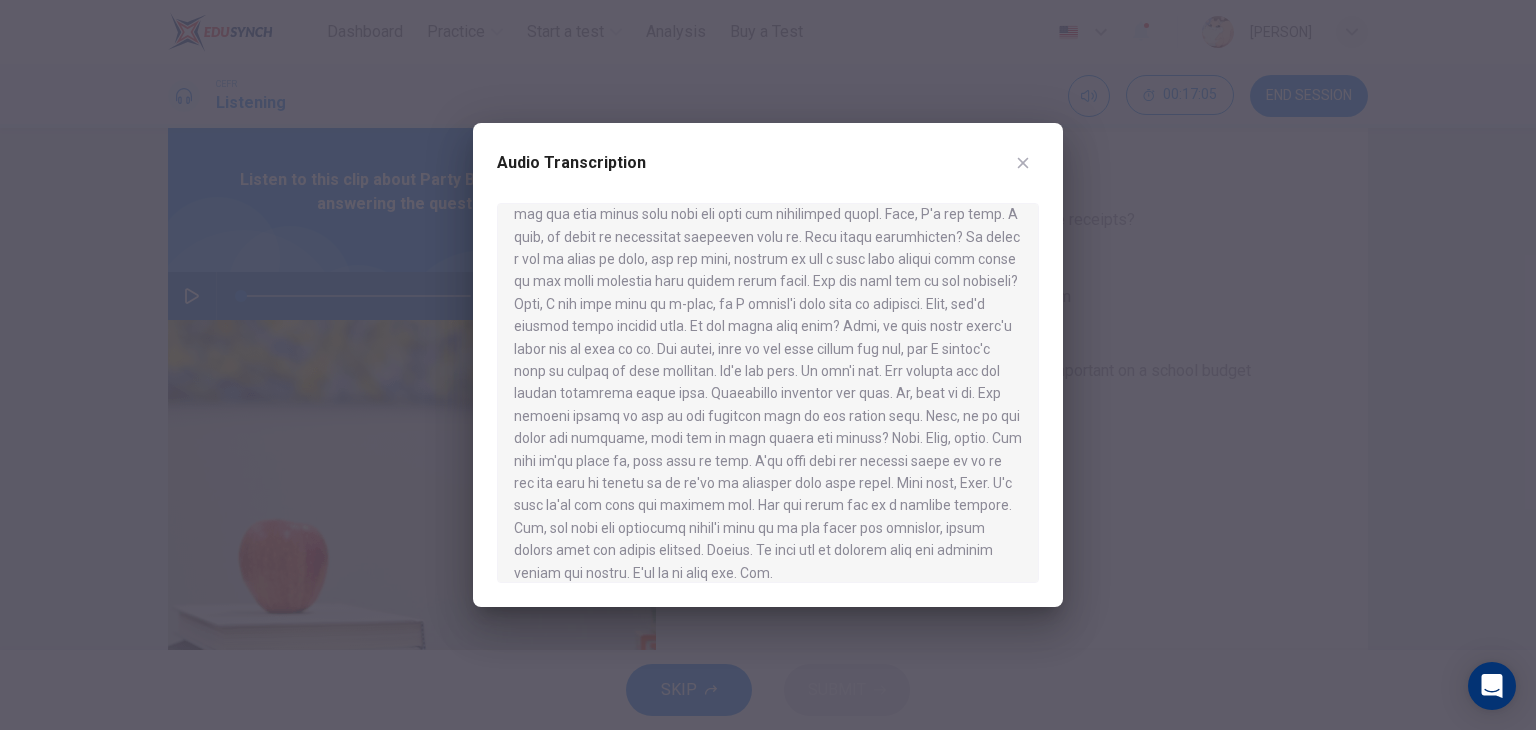 click 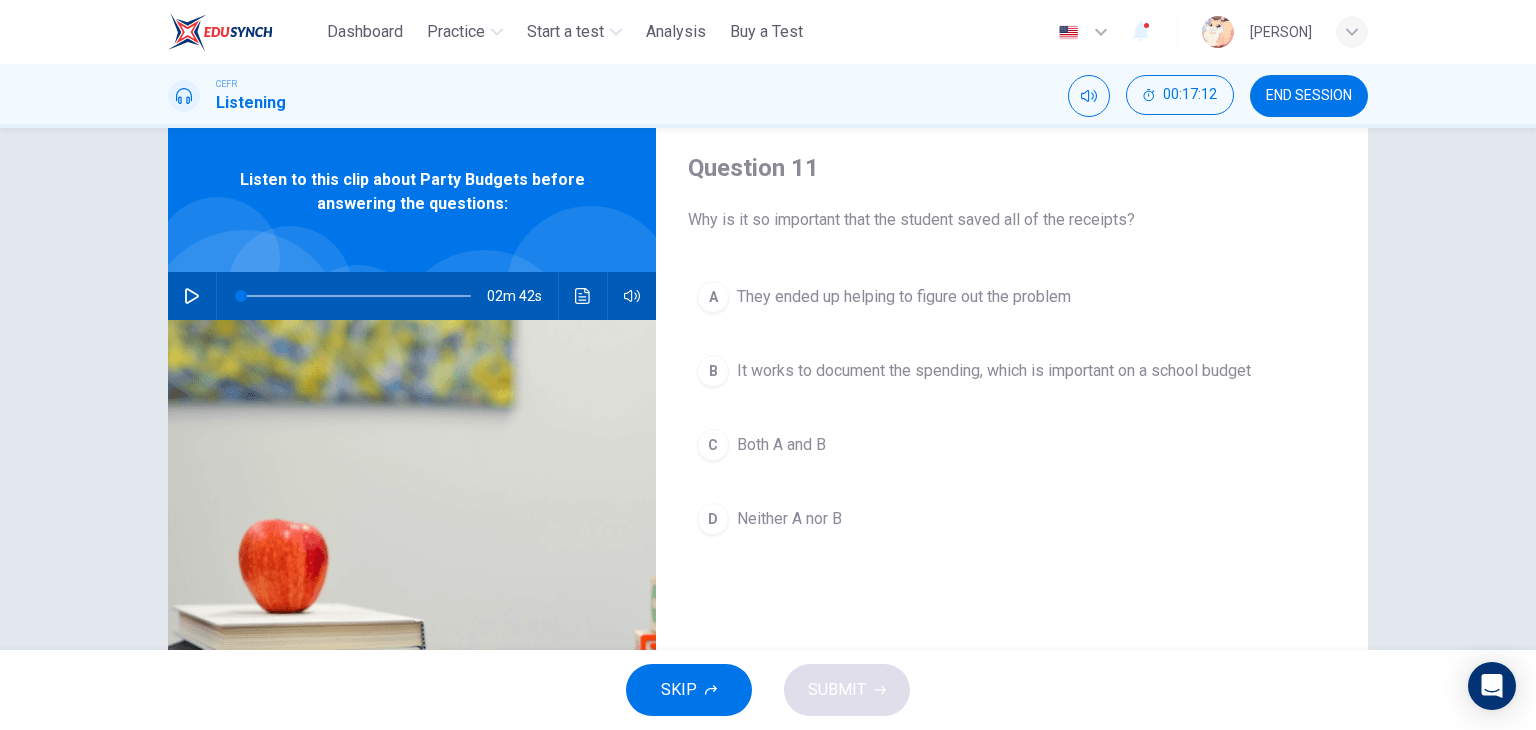 click at bounding box center (412, 563) 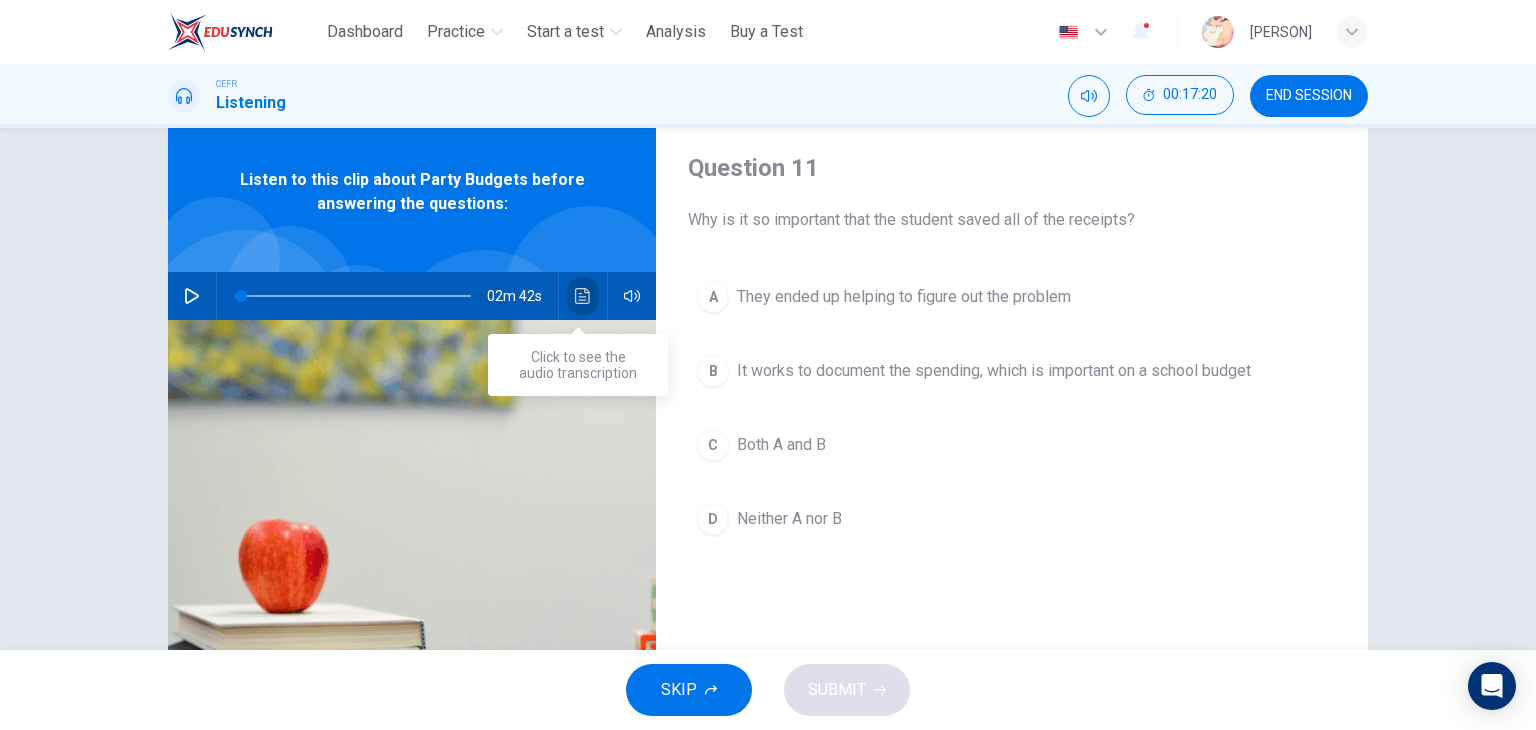 click at bounding box center (583, 296) 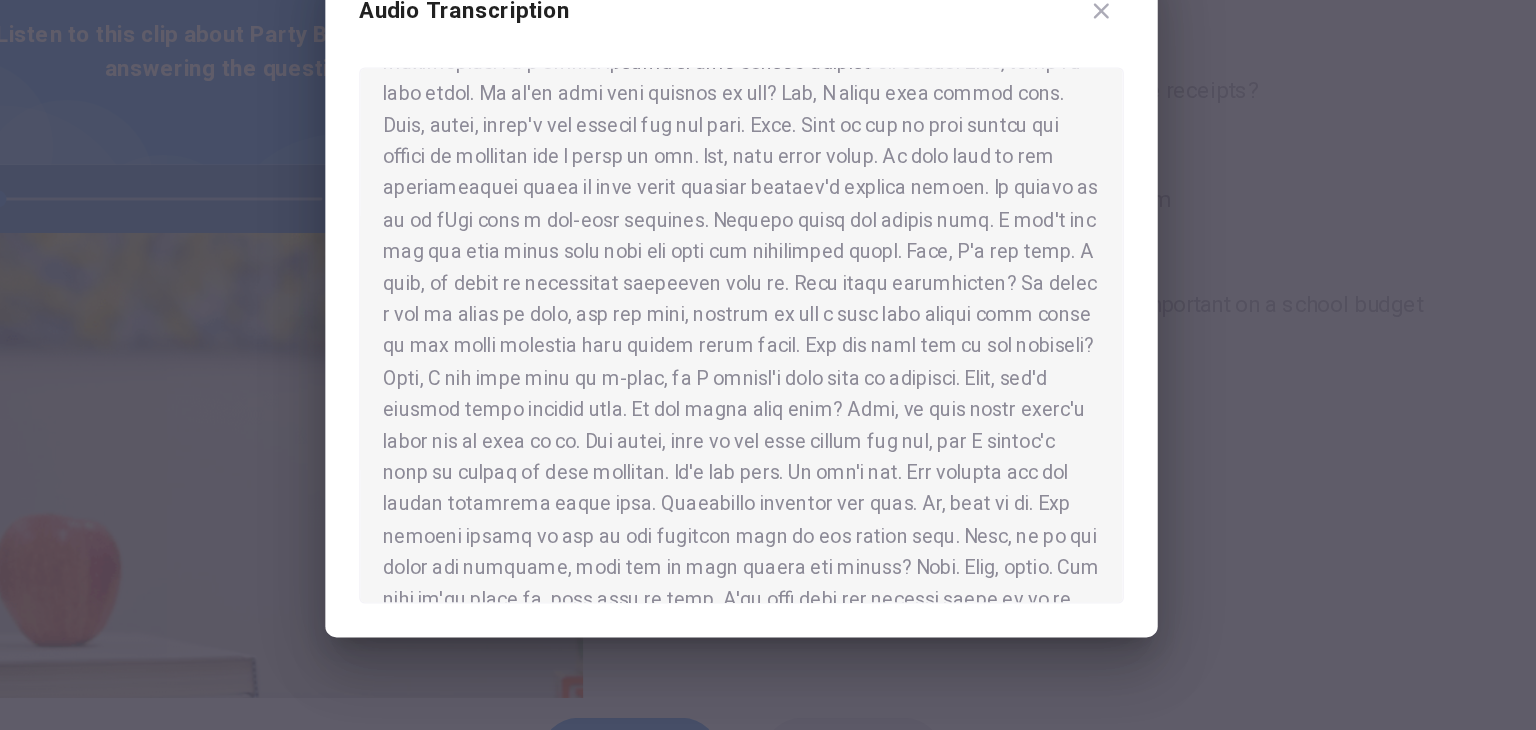 scroll, scrollTop: 260, scrollLeft: 0, axis: vertical 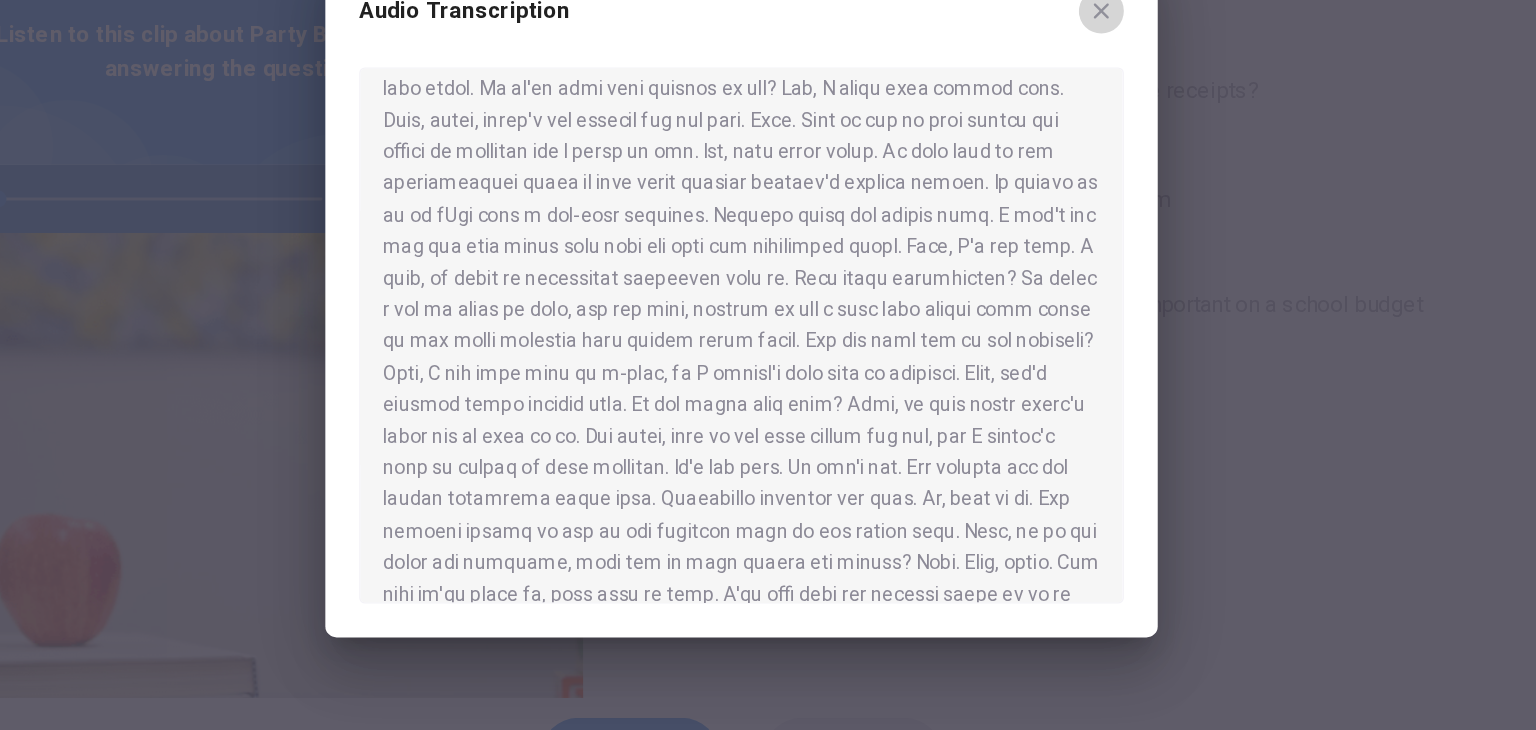 click 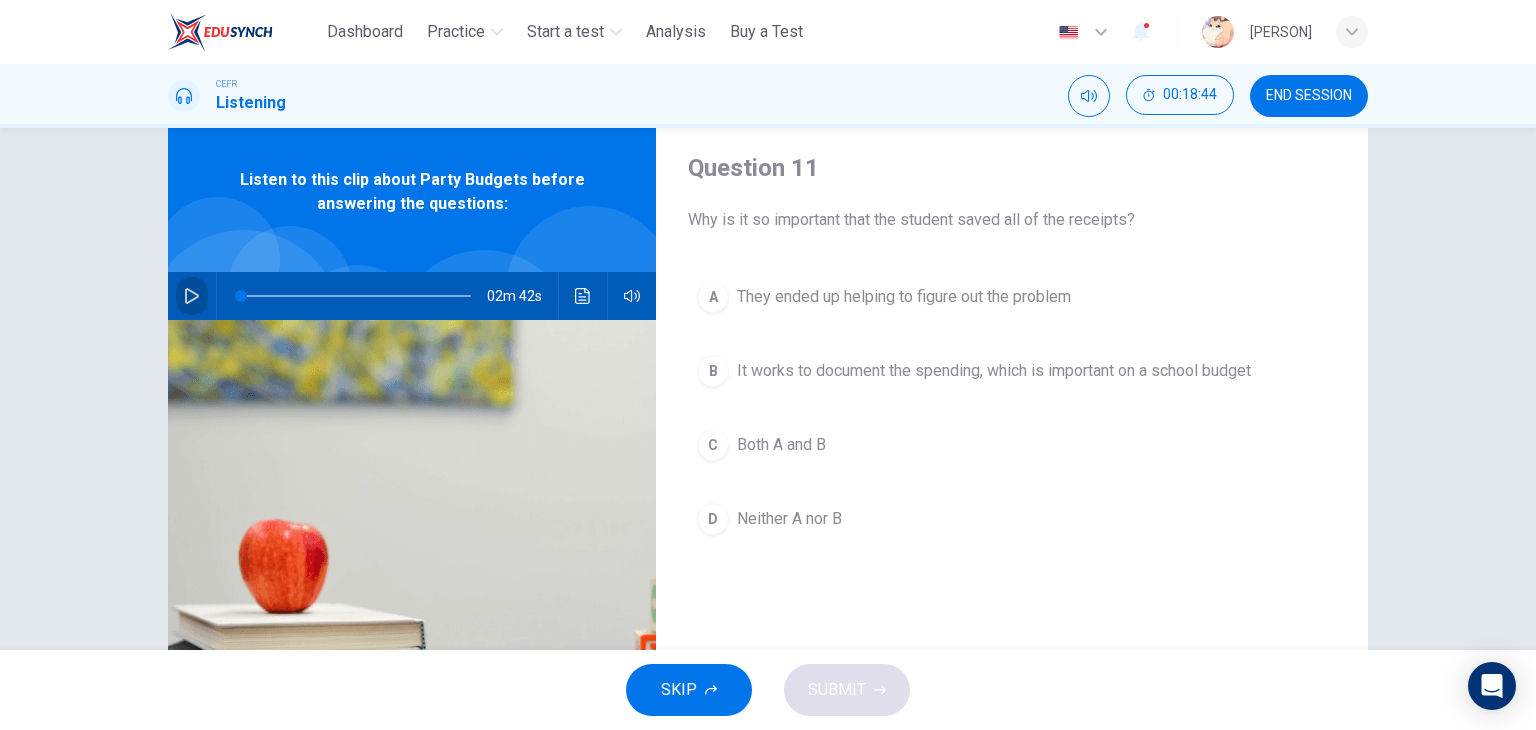 click 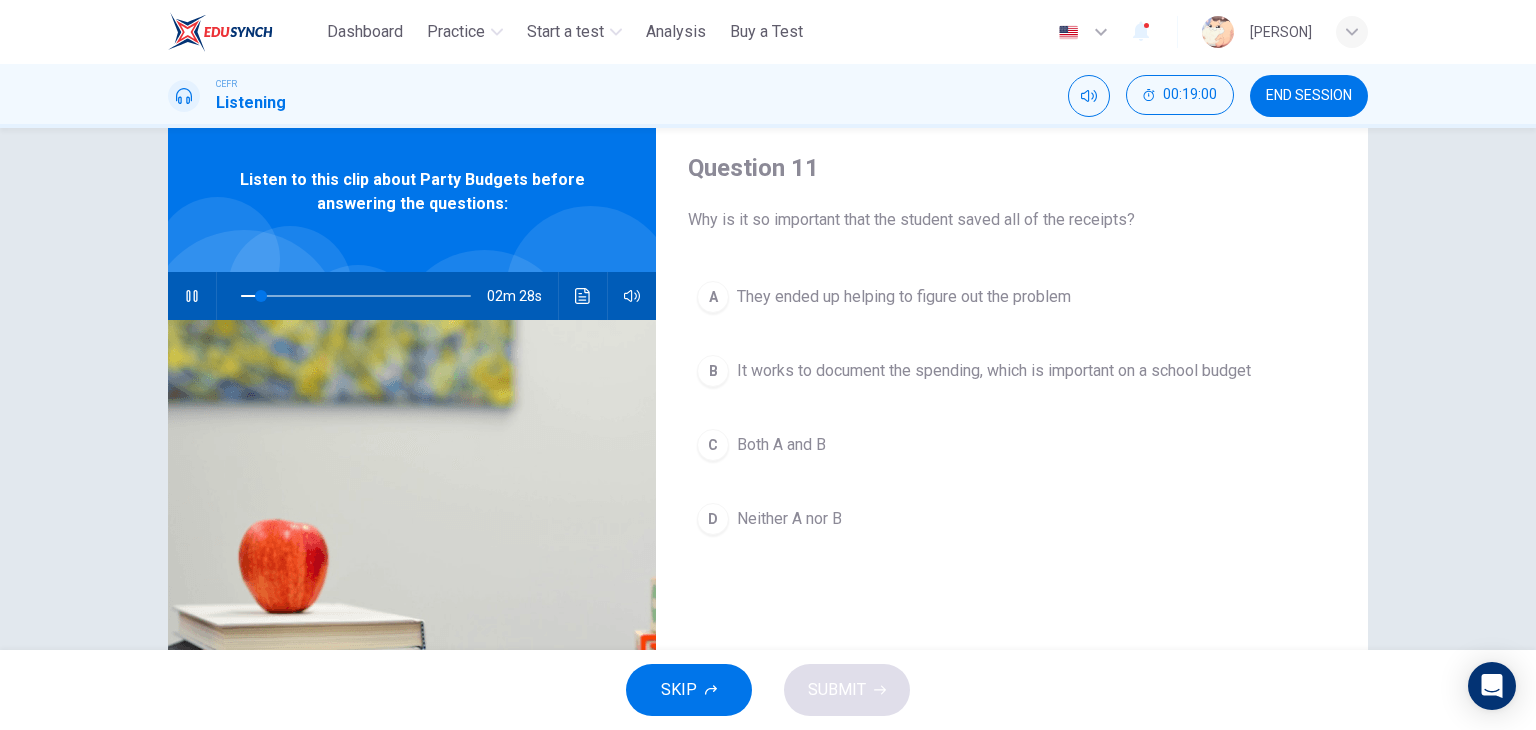 type on "**" 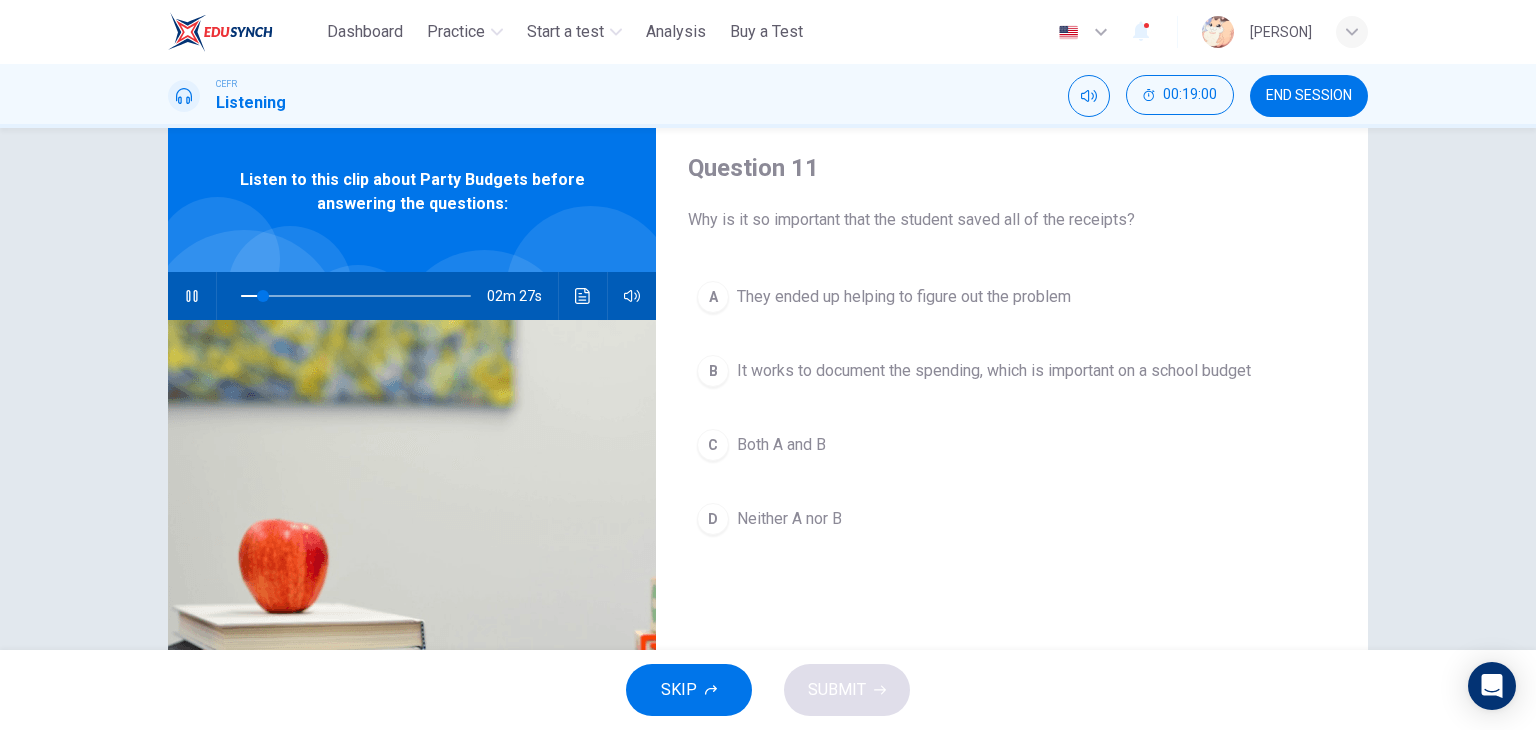 type 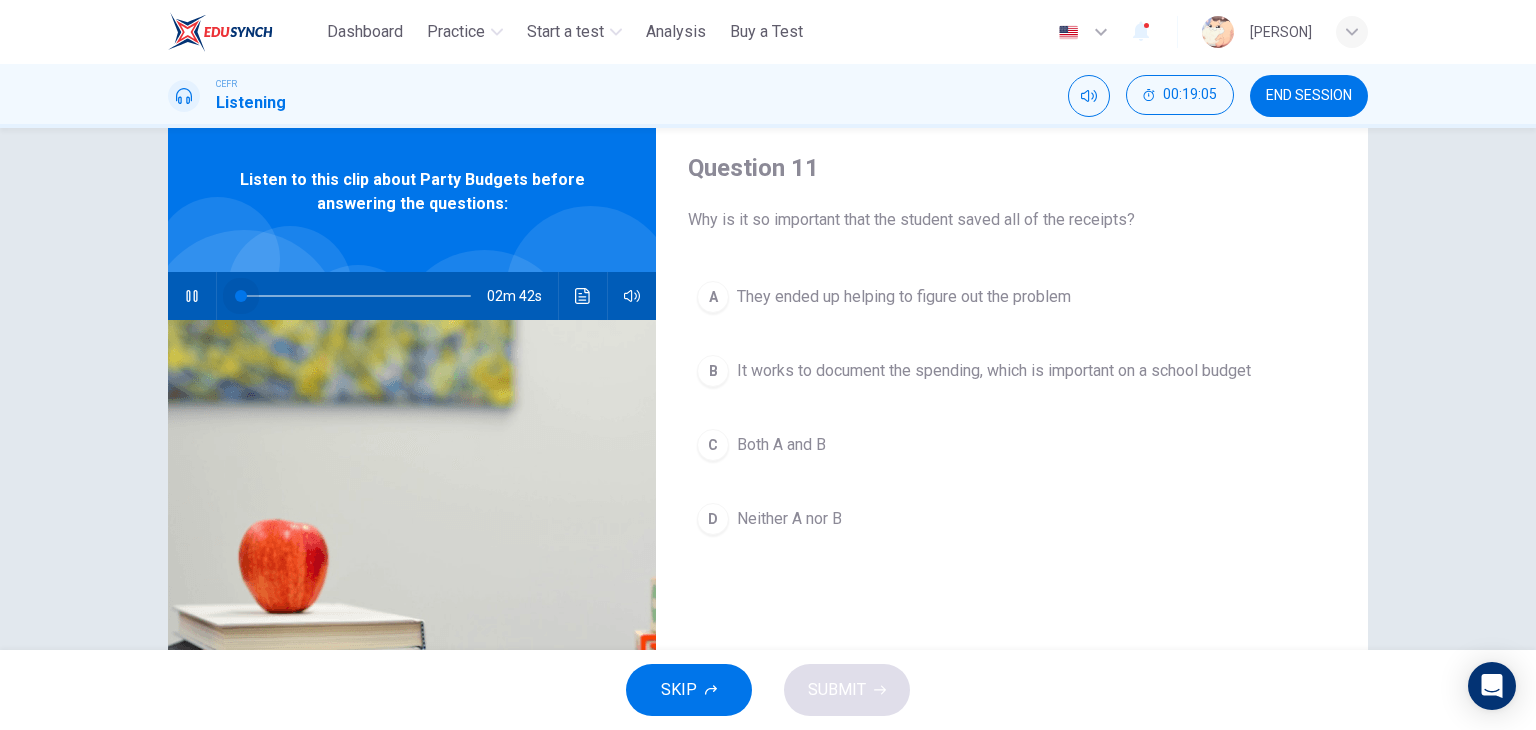 click at bounding box center (356, 296) 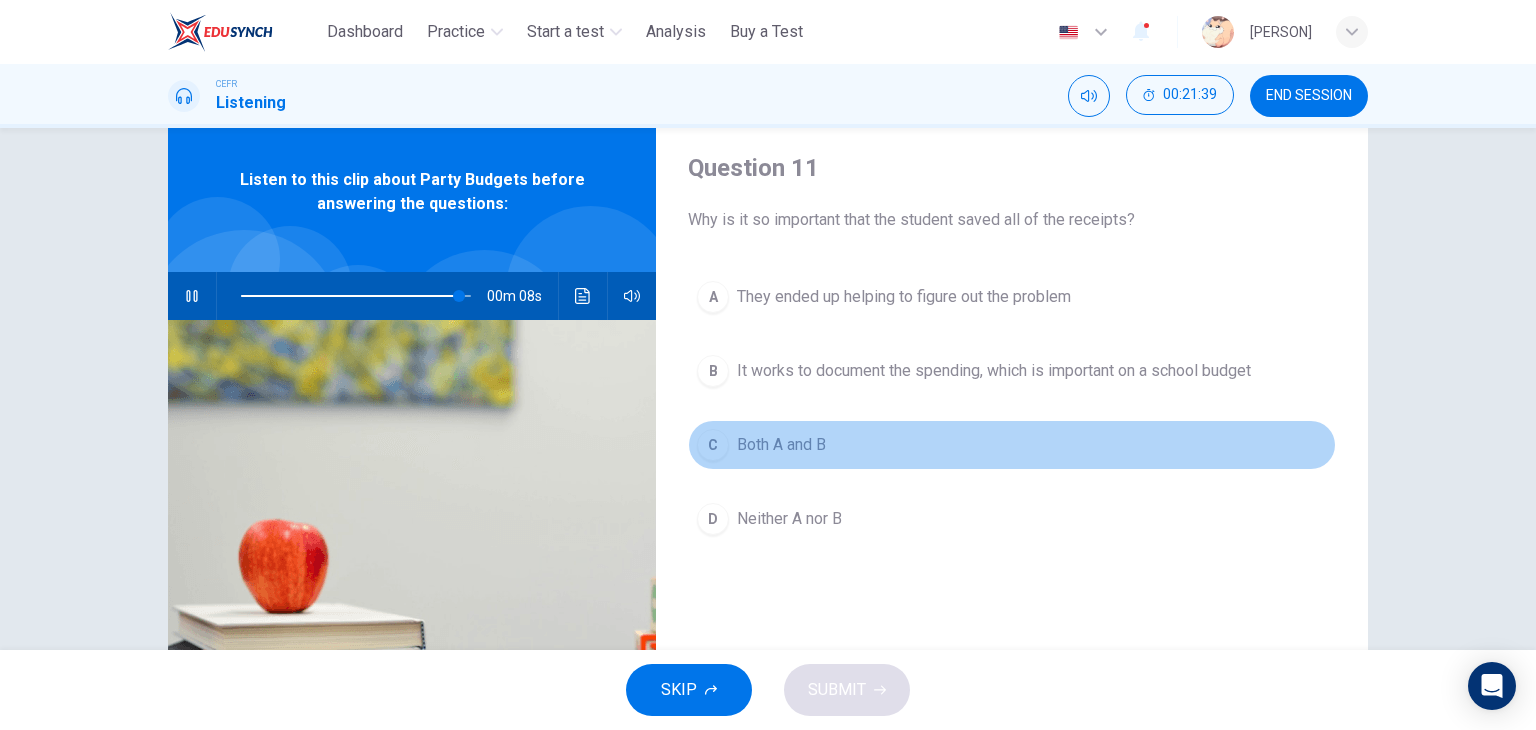 click on "Both A and B" at bounding box center (781, 445) 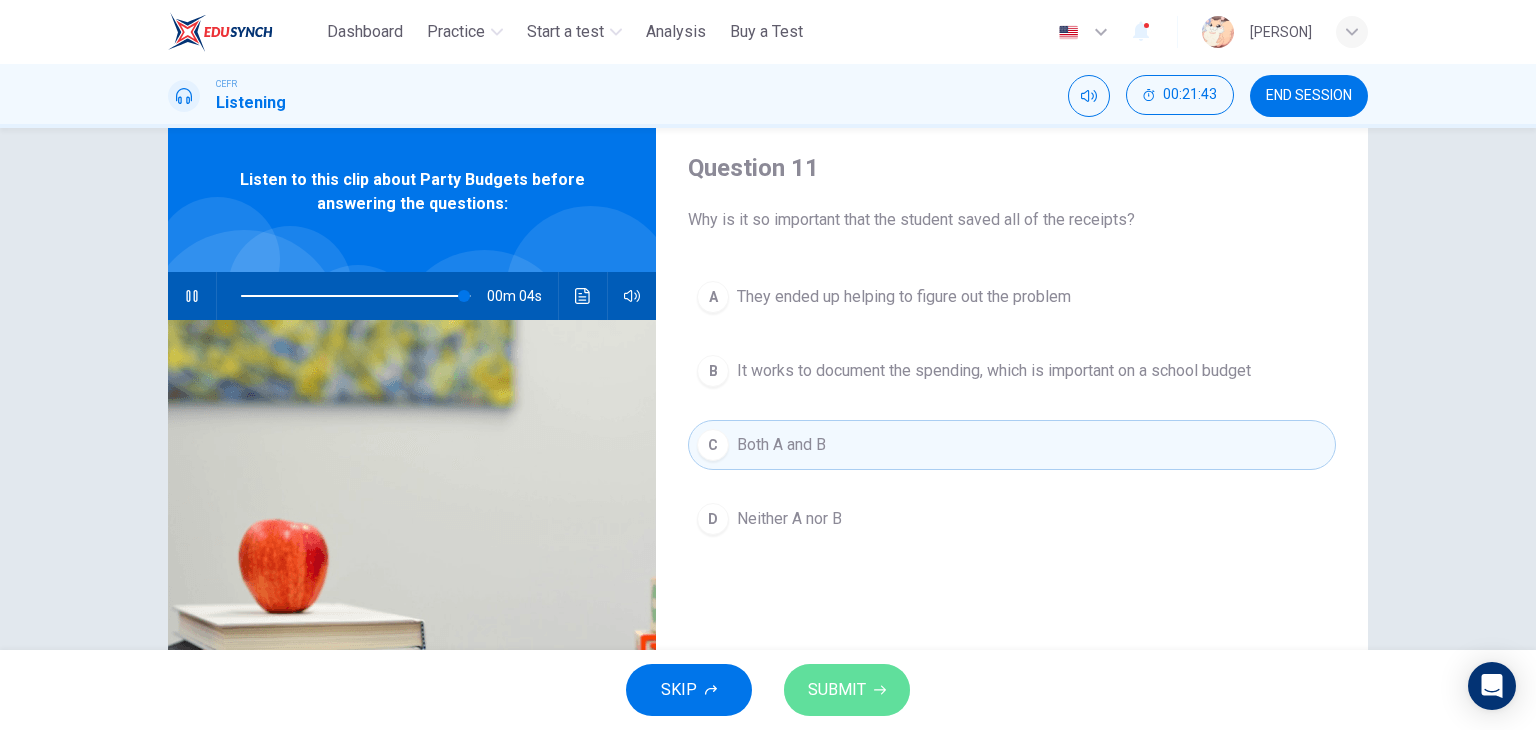 click on "SUBMIT" at bounding box center [837, 690] 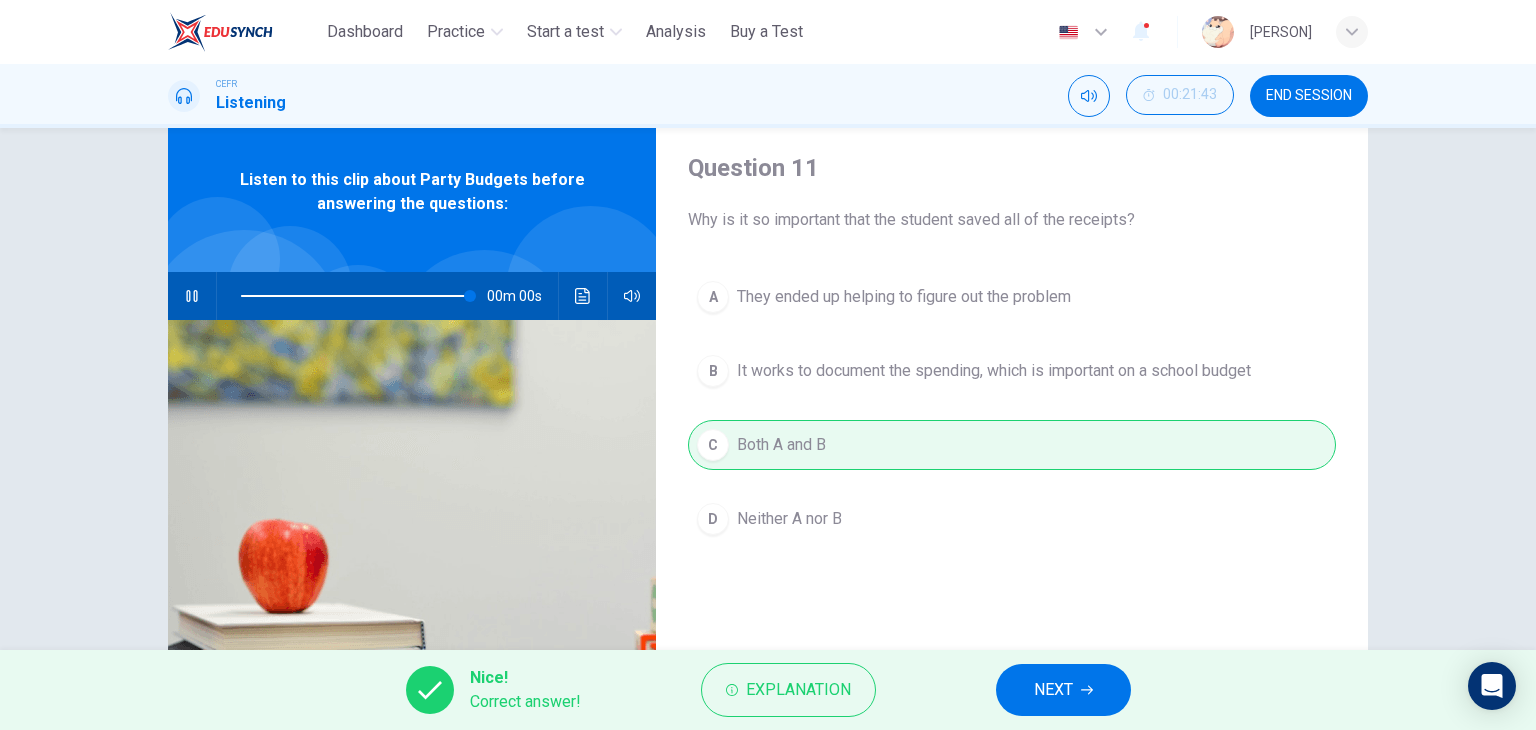 type on "*" 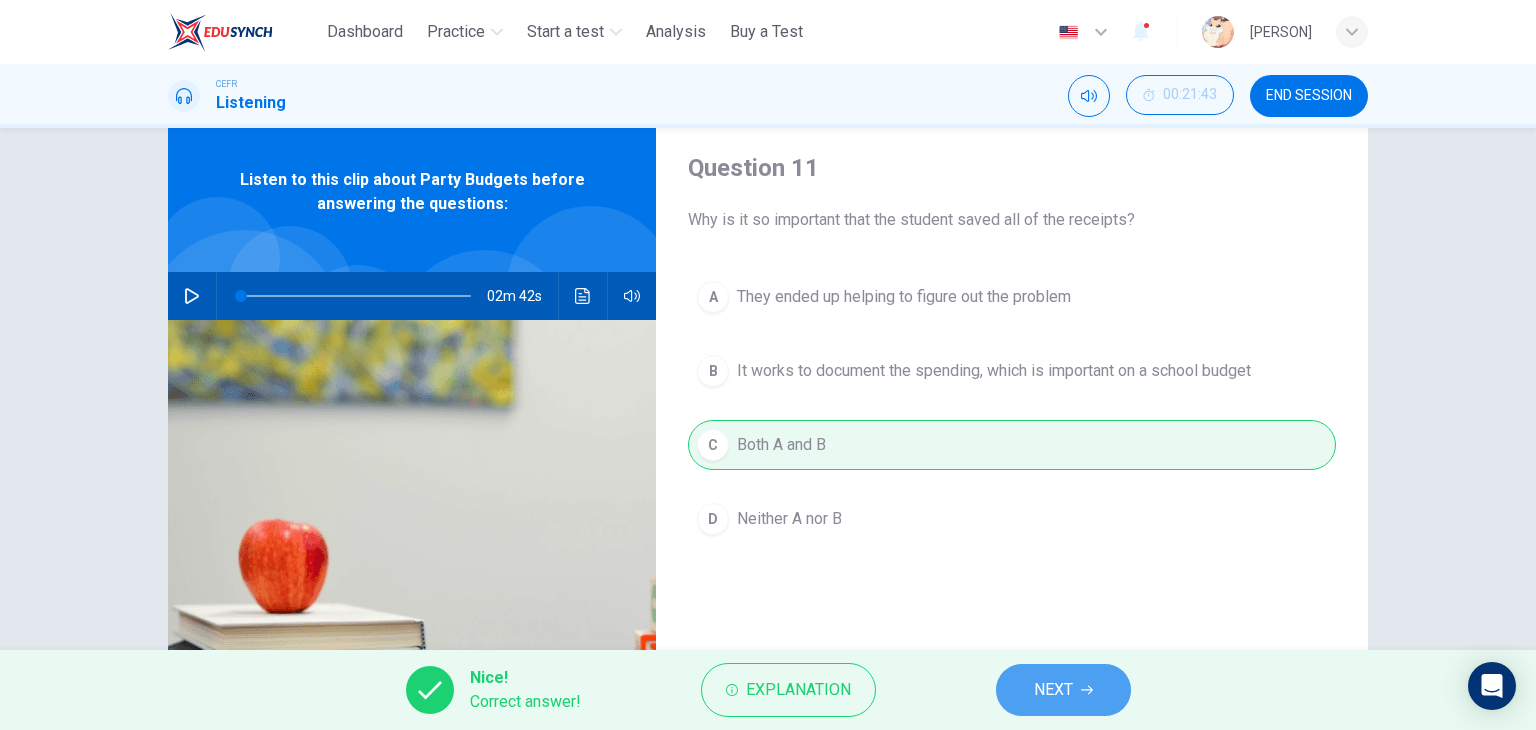click on "NEXT" at bounding box center [1053, 690] 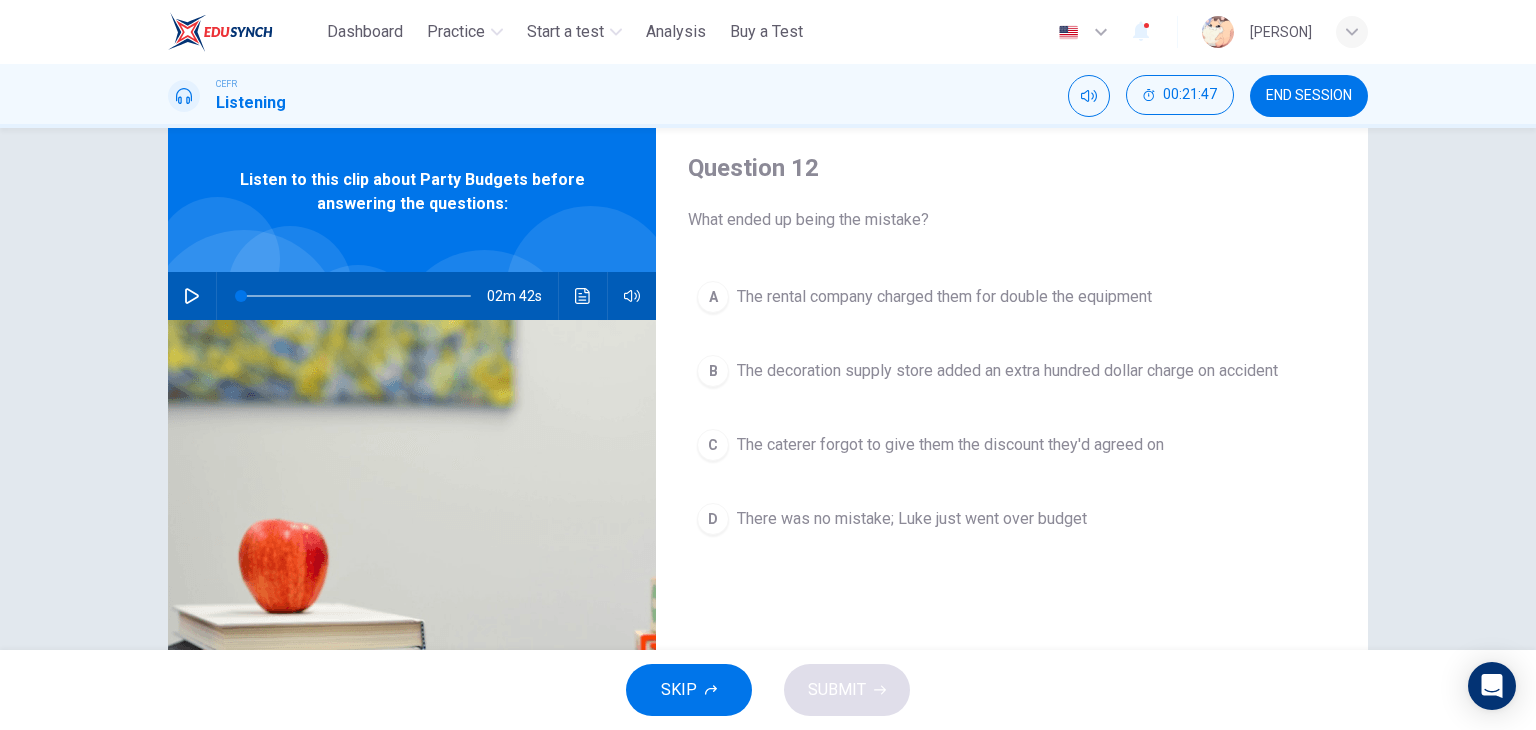 click at bounding box center (412, 563) 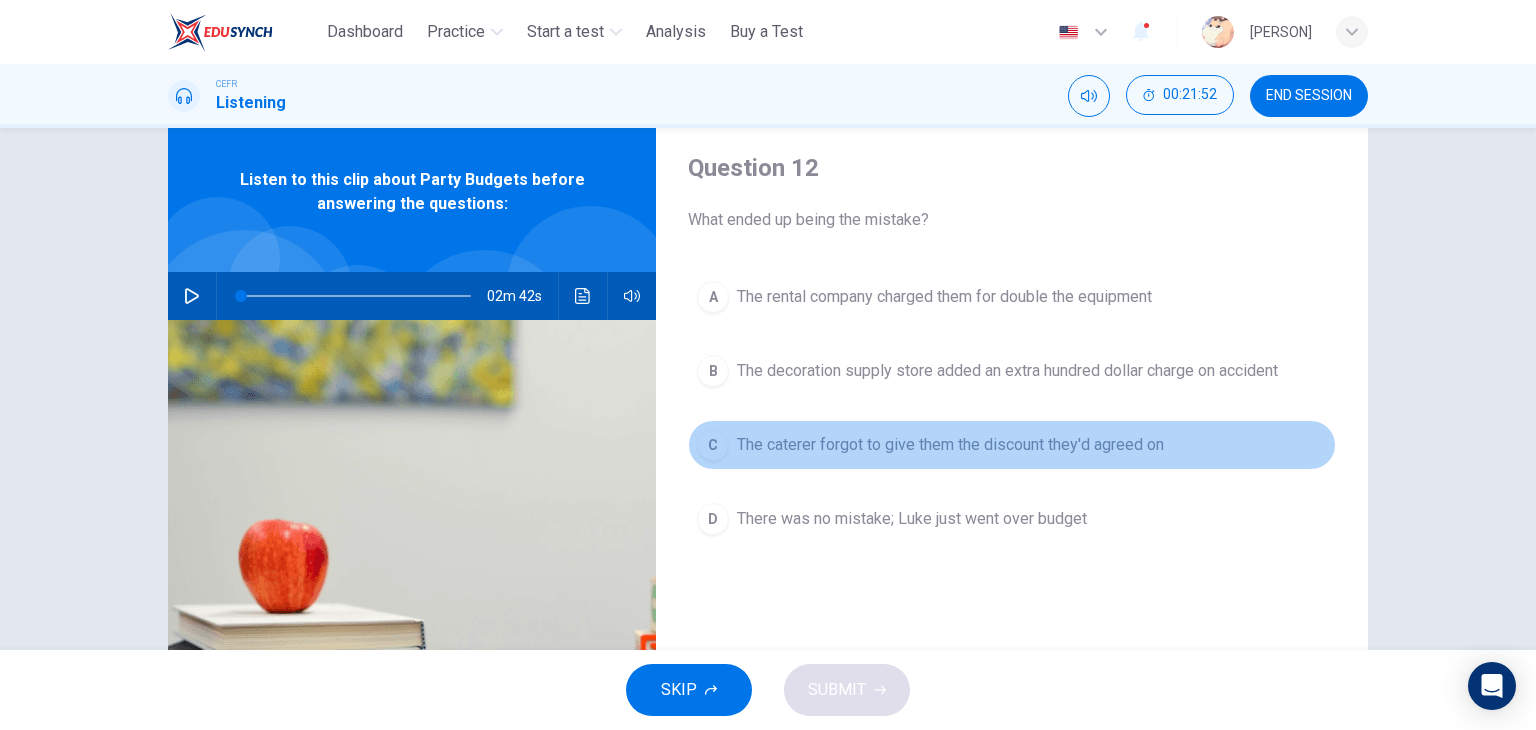 click on "C The caterer forgot to give them the discount they'd agreed on" at bounding box center [1012, 445] 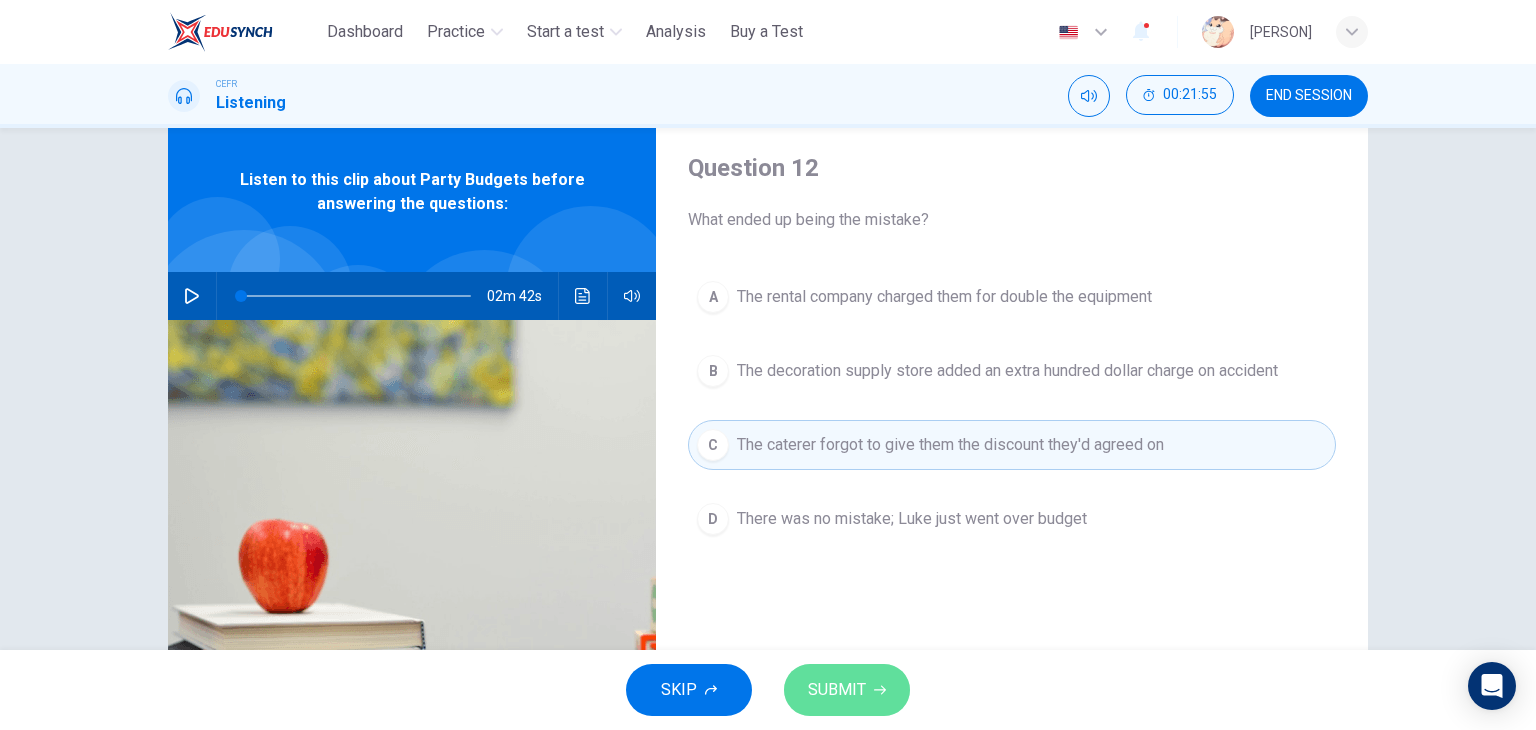 click 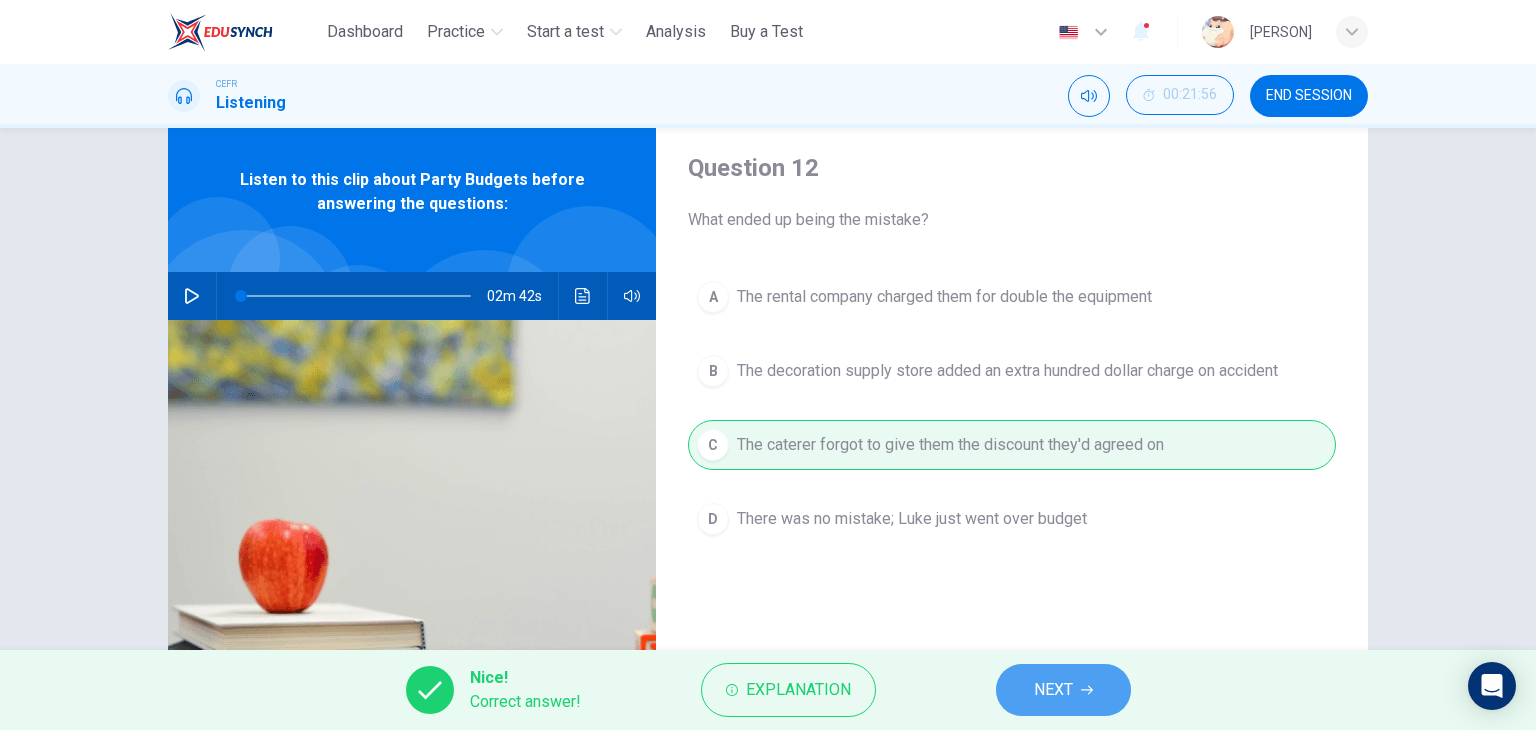 click on "NEXT" at bounding box center [1053, 690] 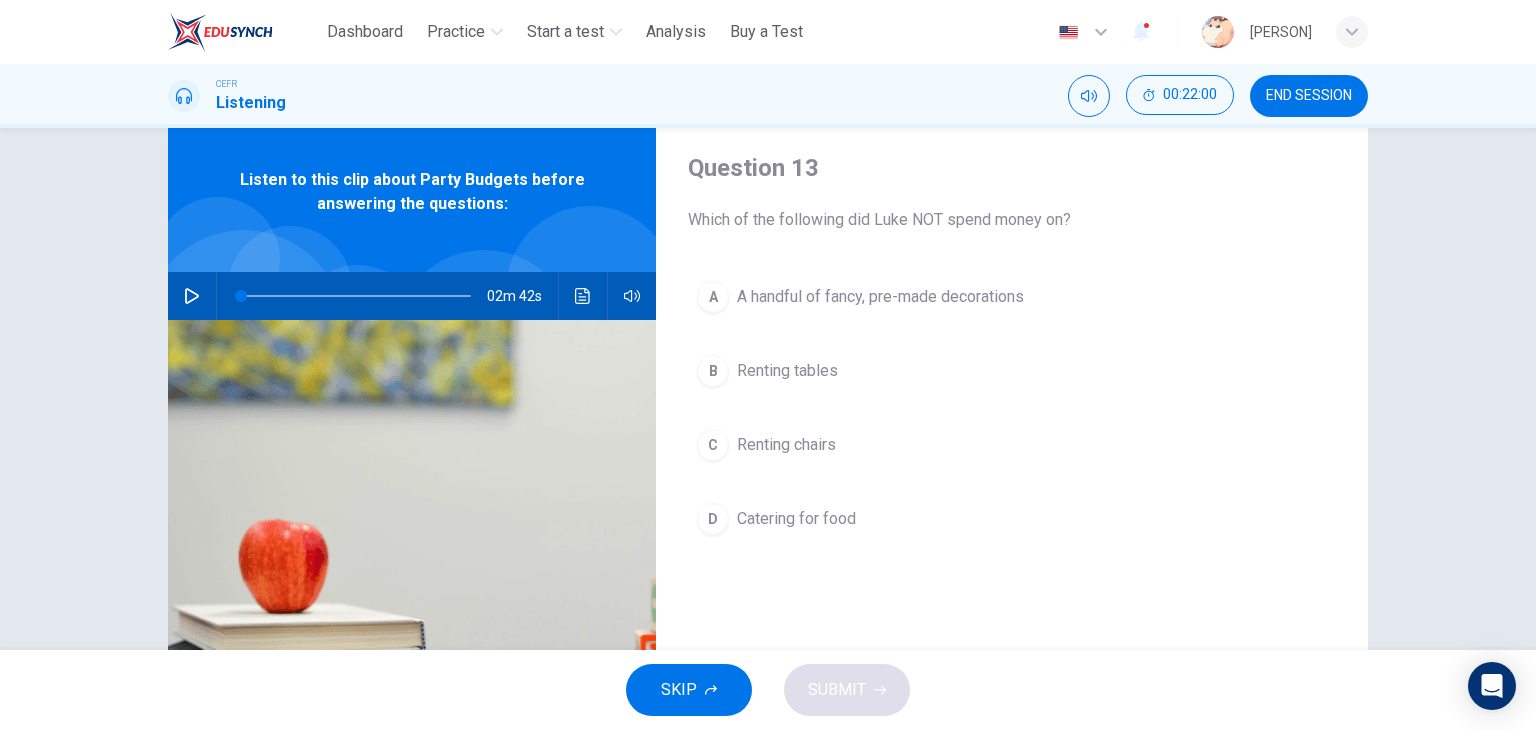 click at bounding box center [412, 563] 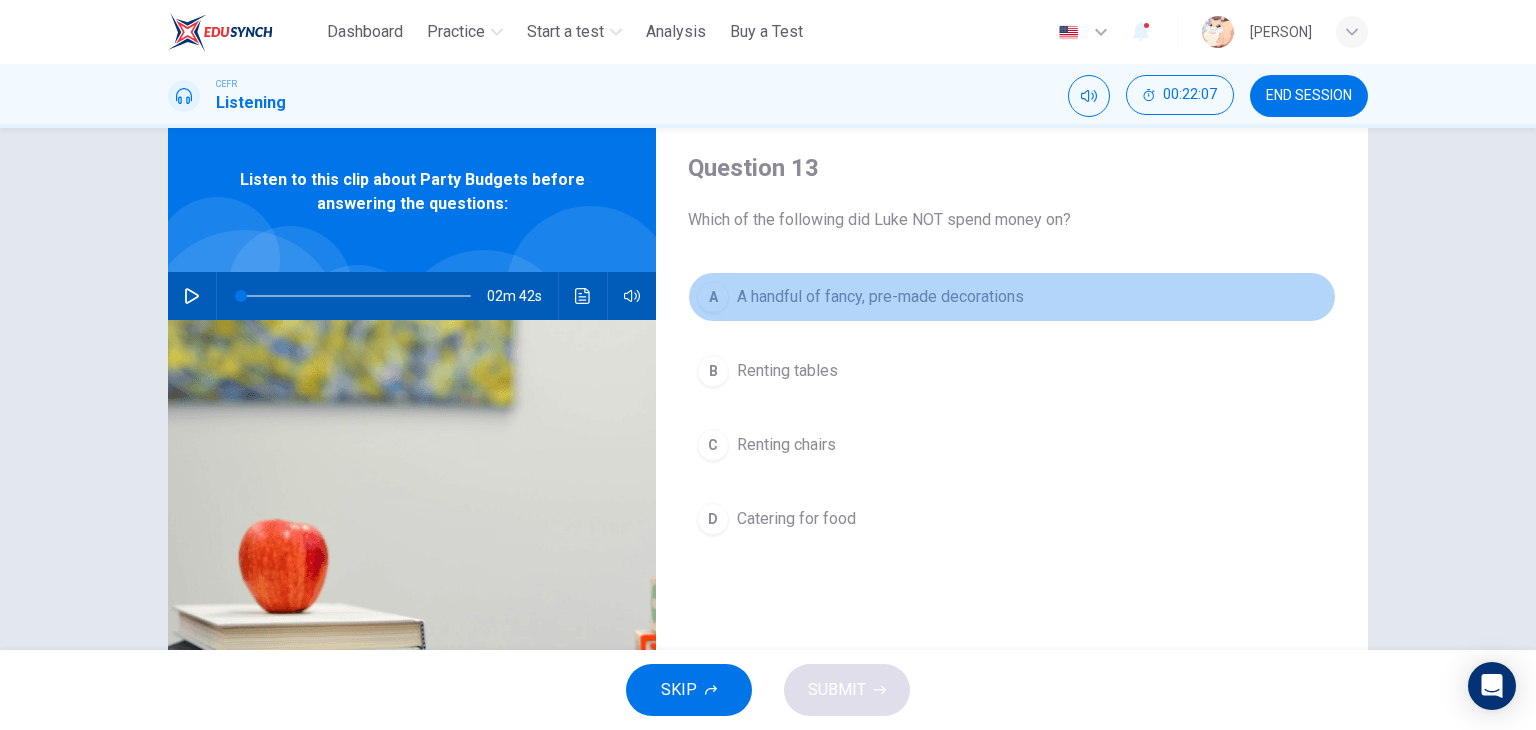 click on "A handful of fancy, pre-made decorations" at bounding box center (880, 297) 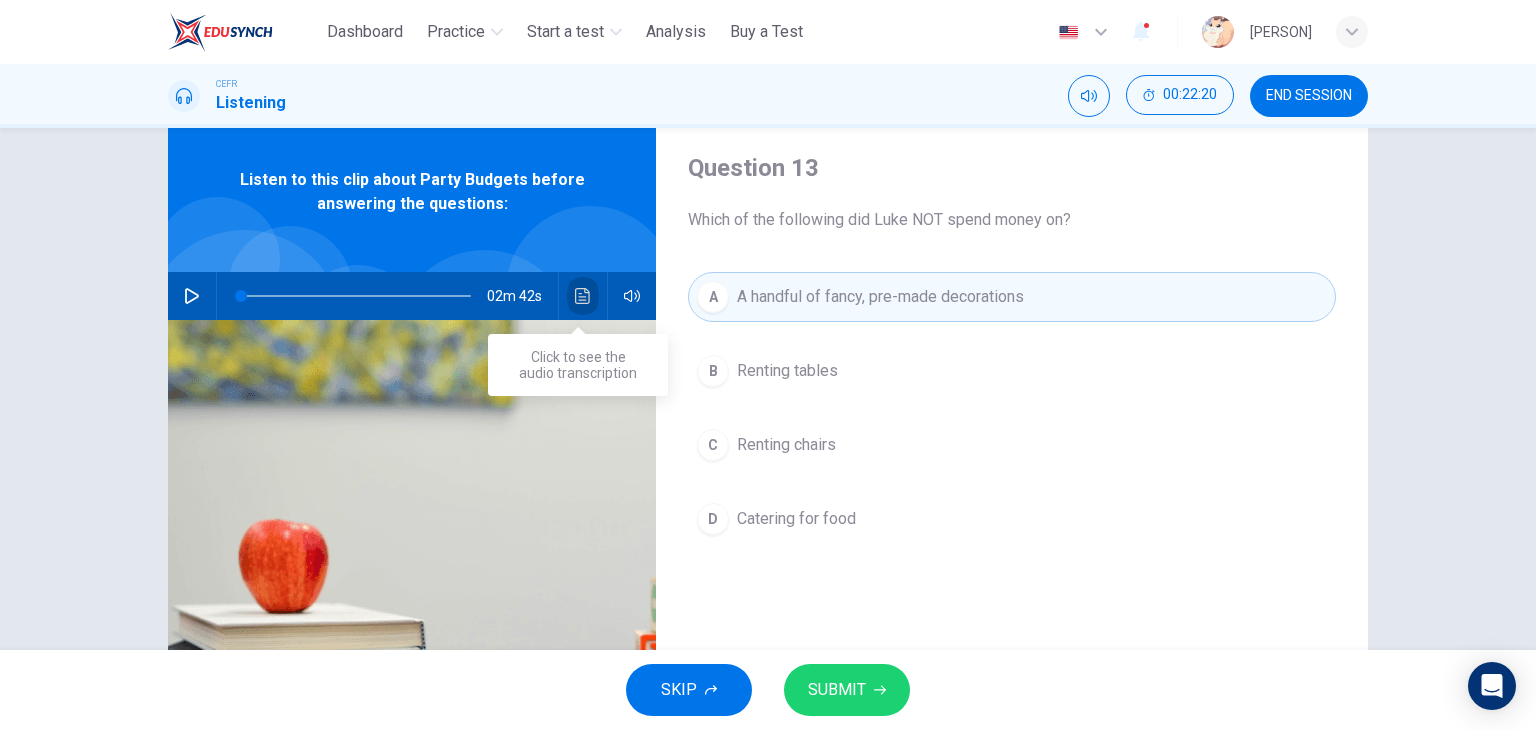 click 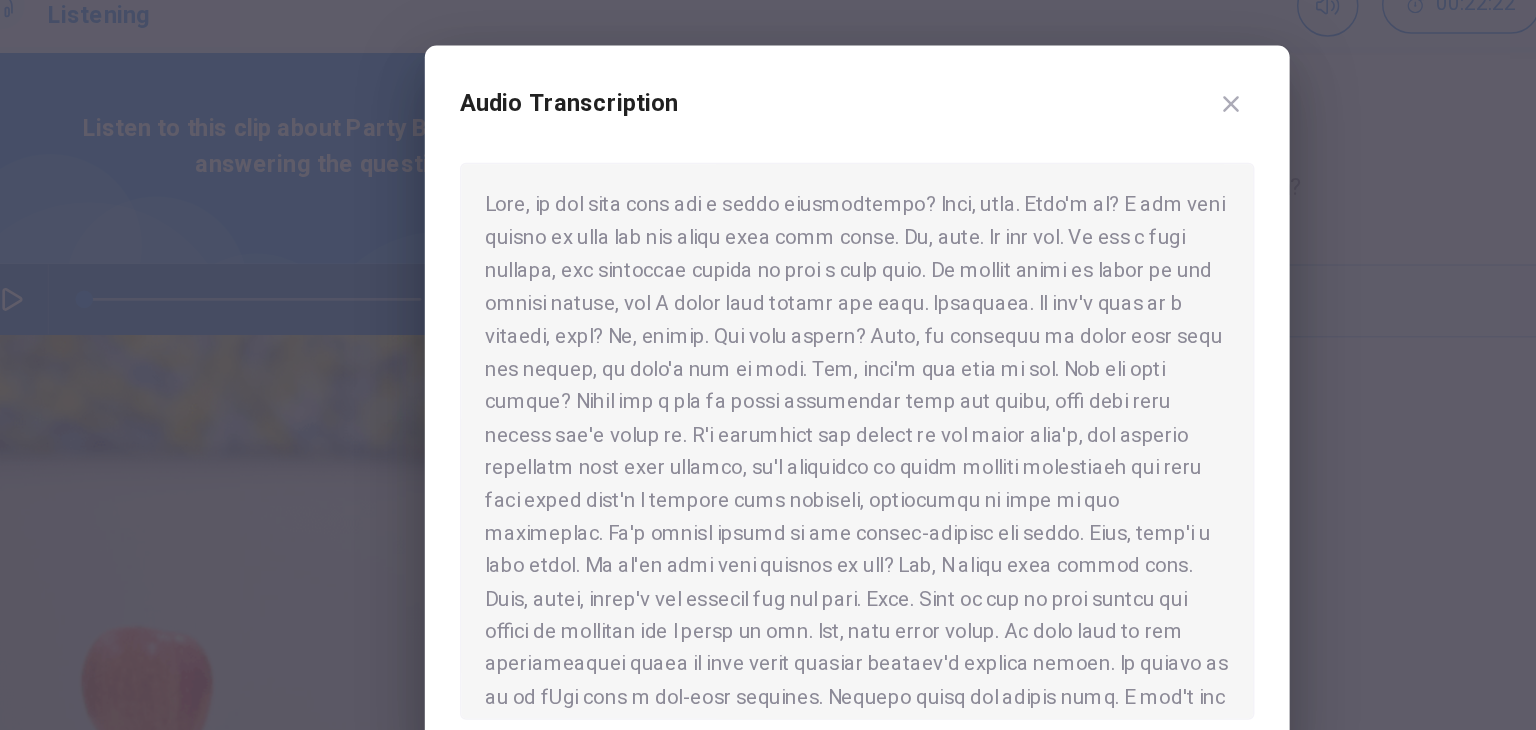 click at bounding box center (768, 393) 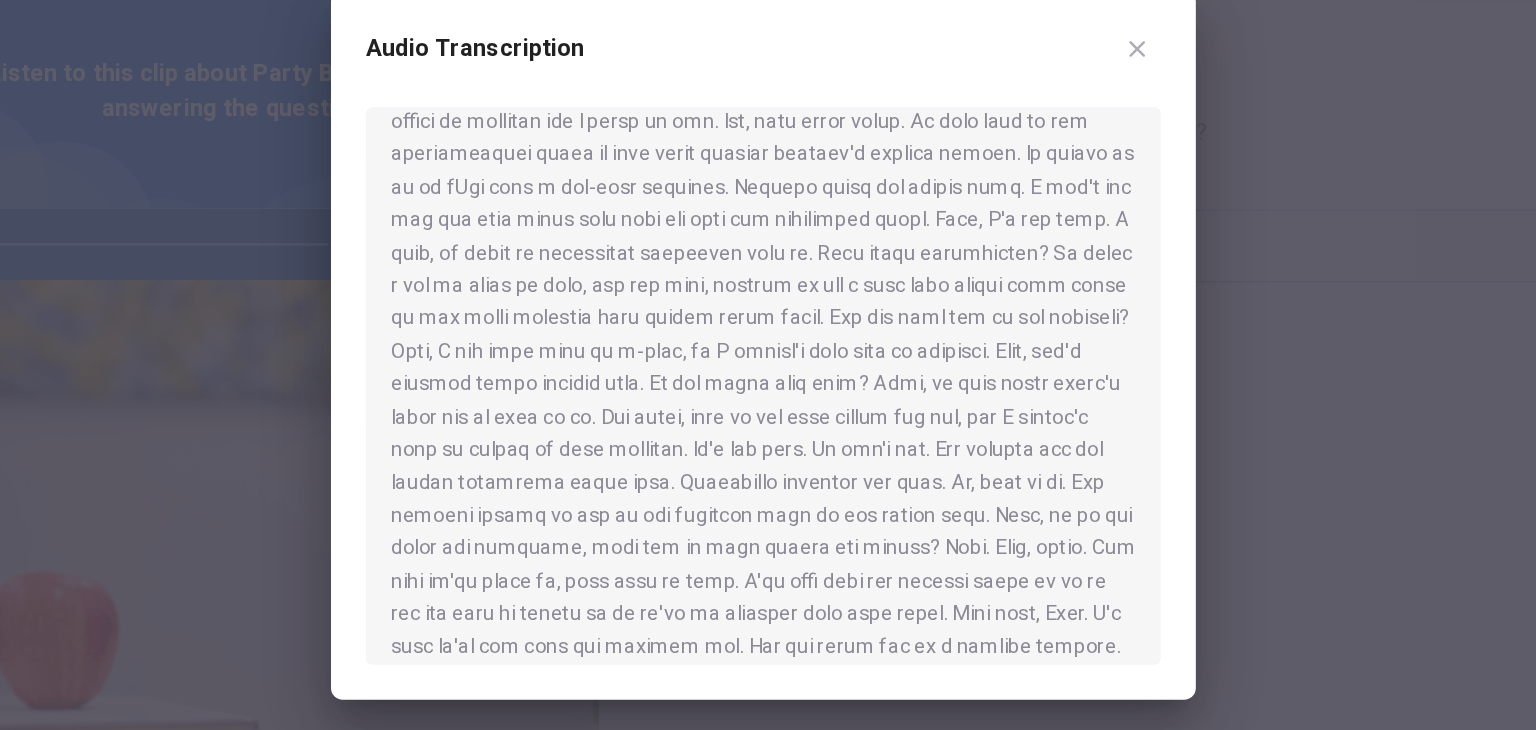 scroll, scrollTop: 312, scrollLeft: 0, axis: vertical 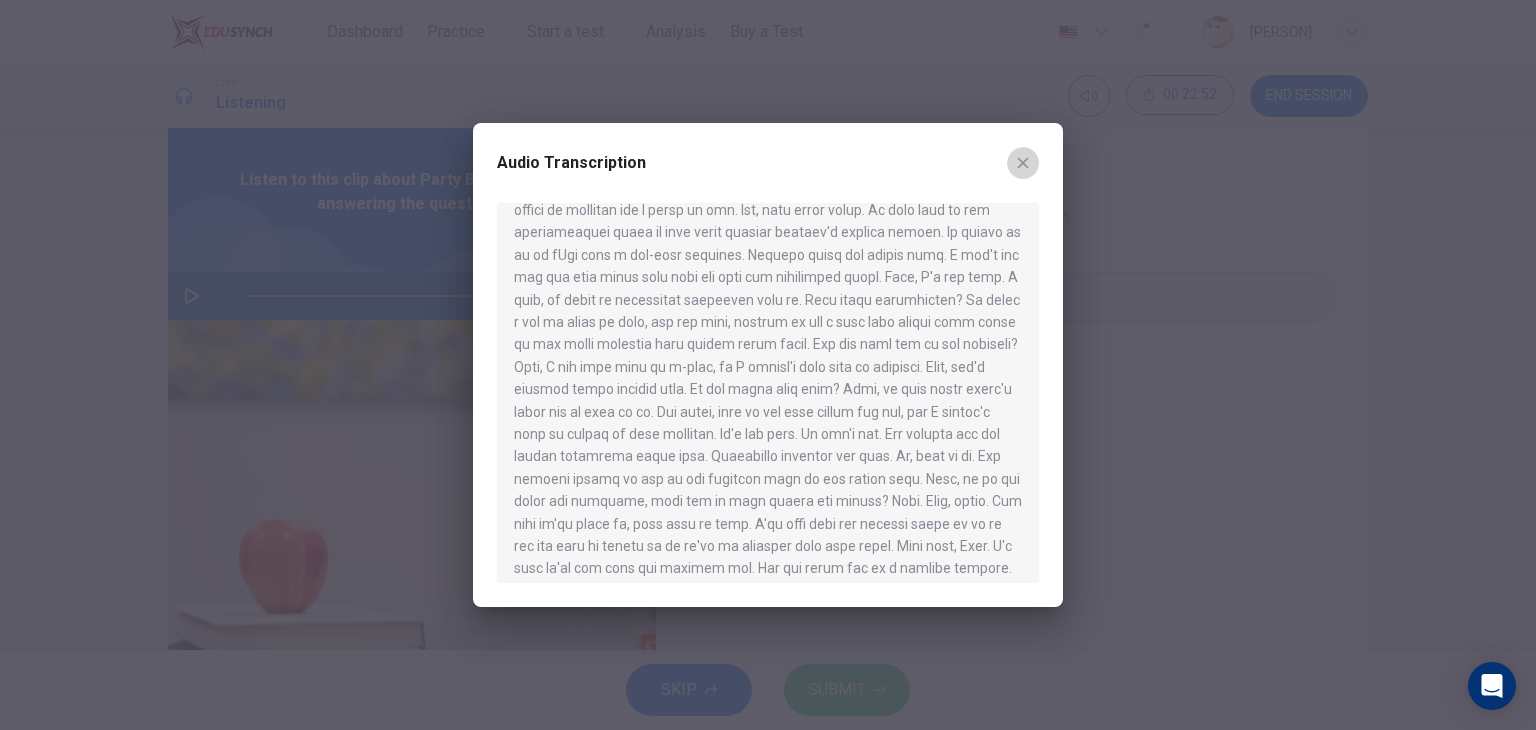 click 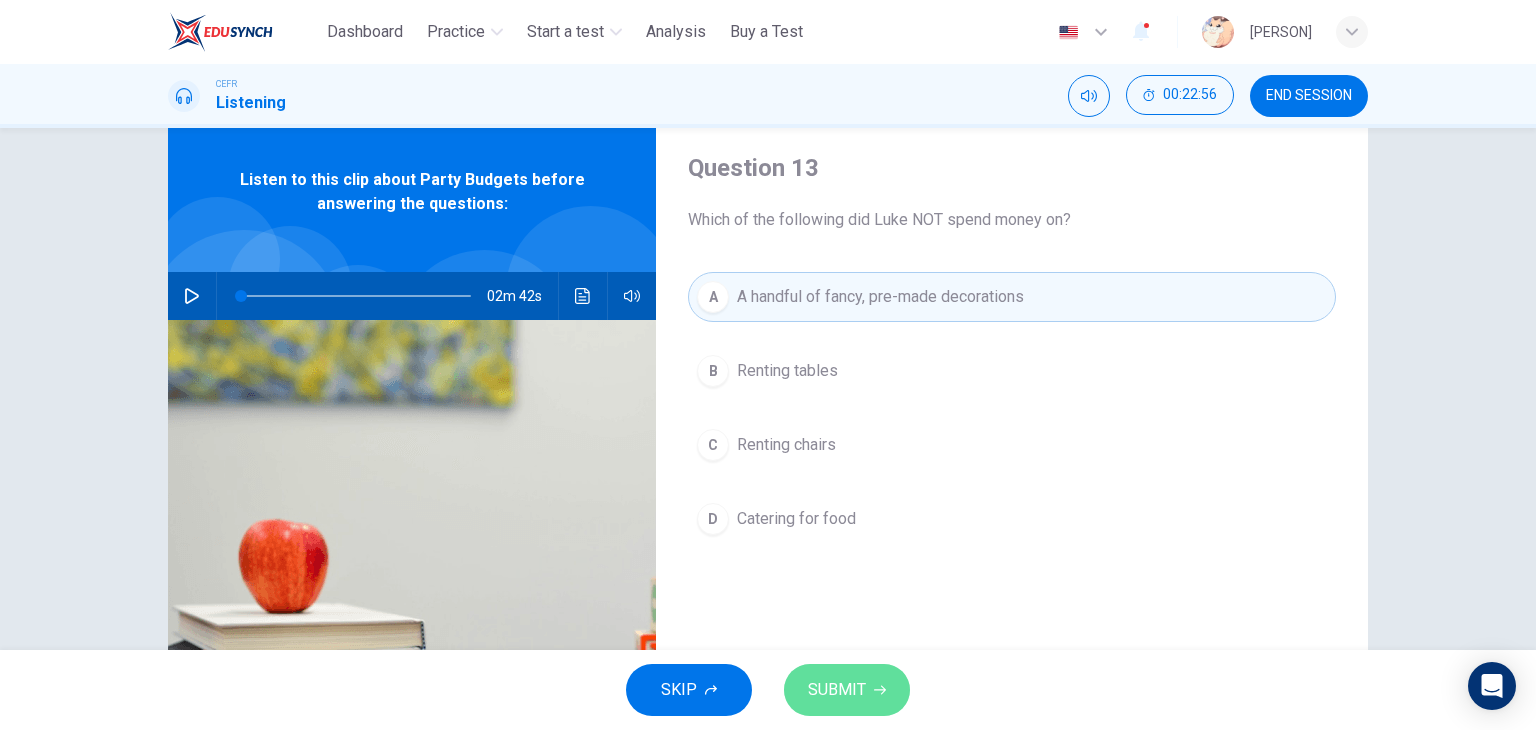 click on "SUBMIT" at bounding box center [837, 690] 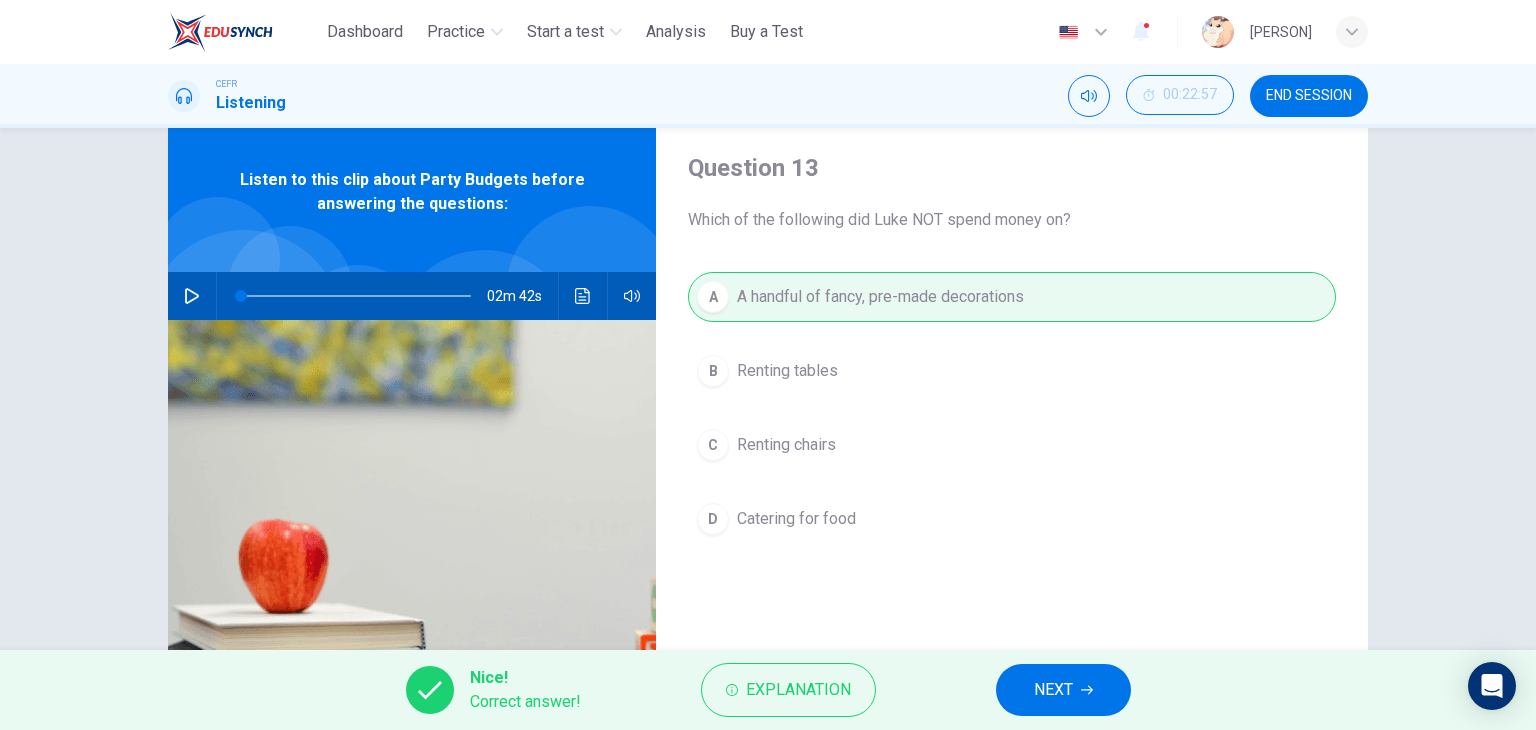 click on "NEXT" at bounding box center (1053, 690) 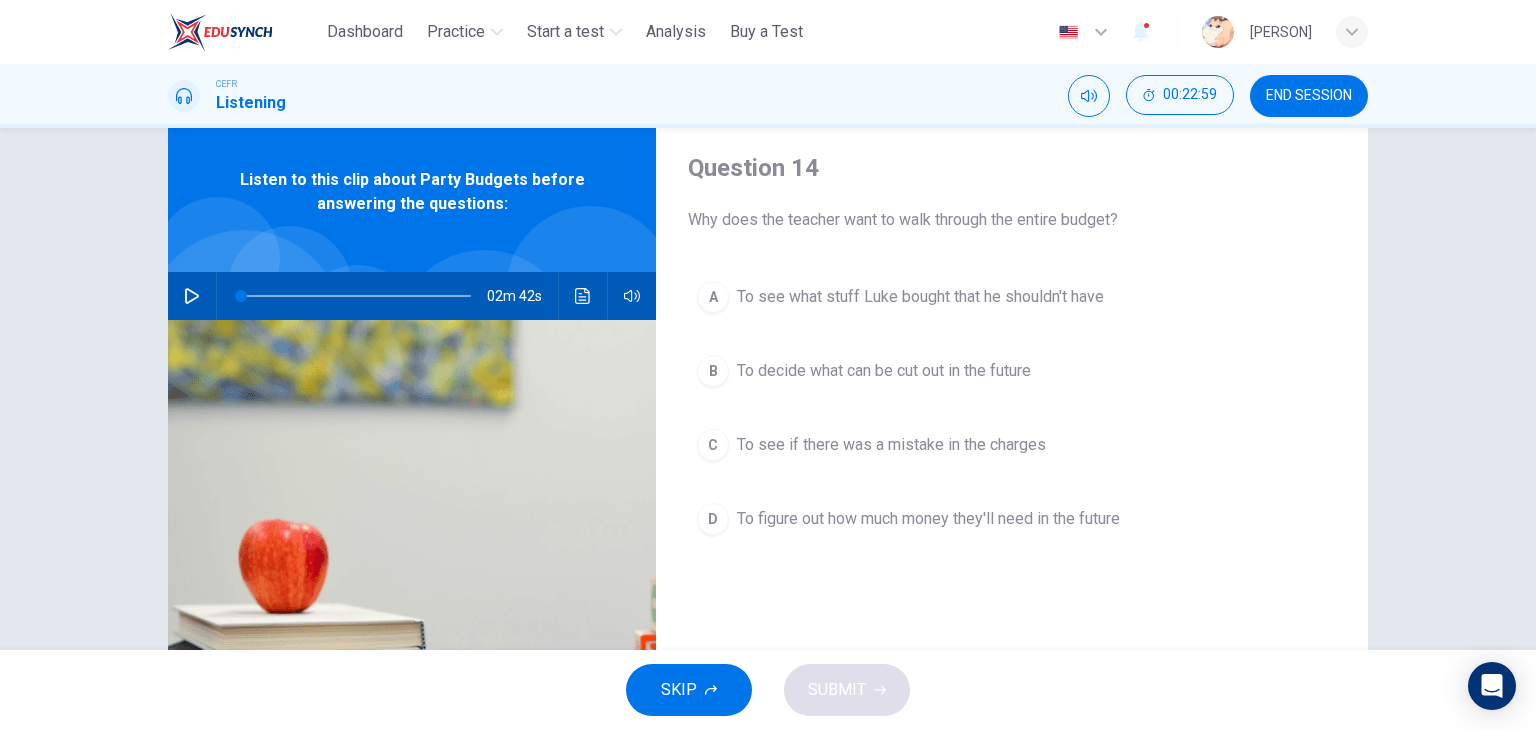 click at bounding box center [412, 563] 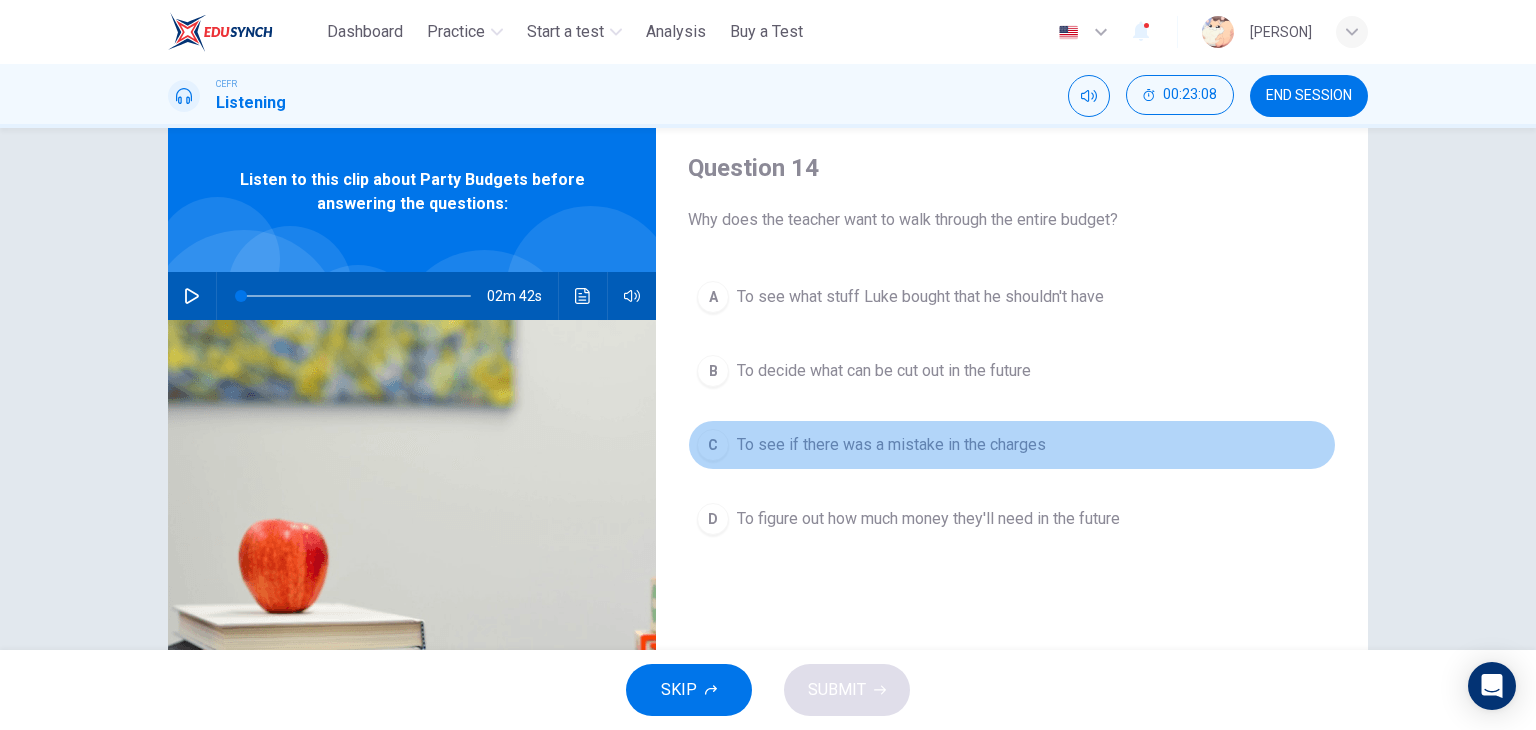 click on "To see if there was a mistake in the charges" at bounding box center (891, 445) 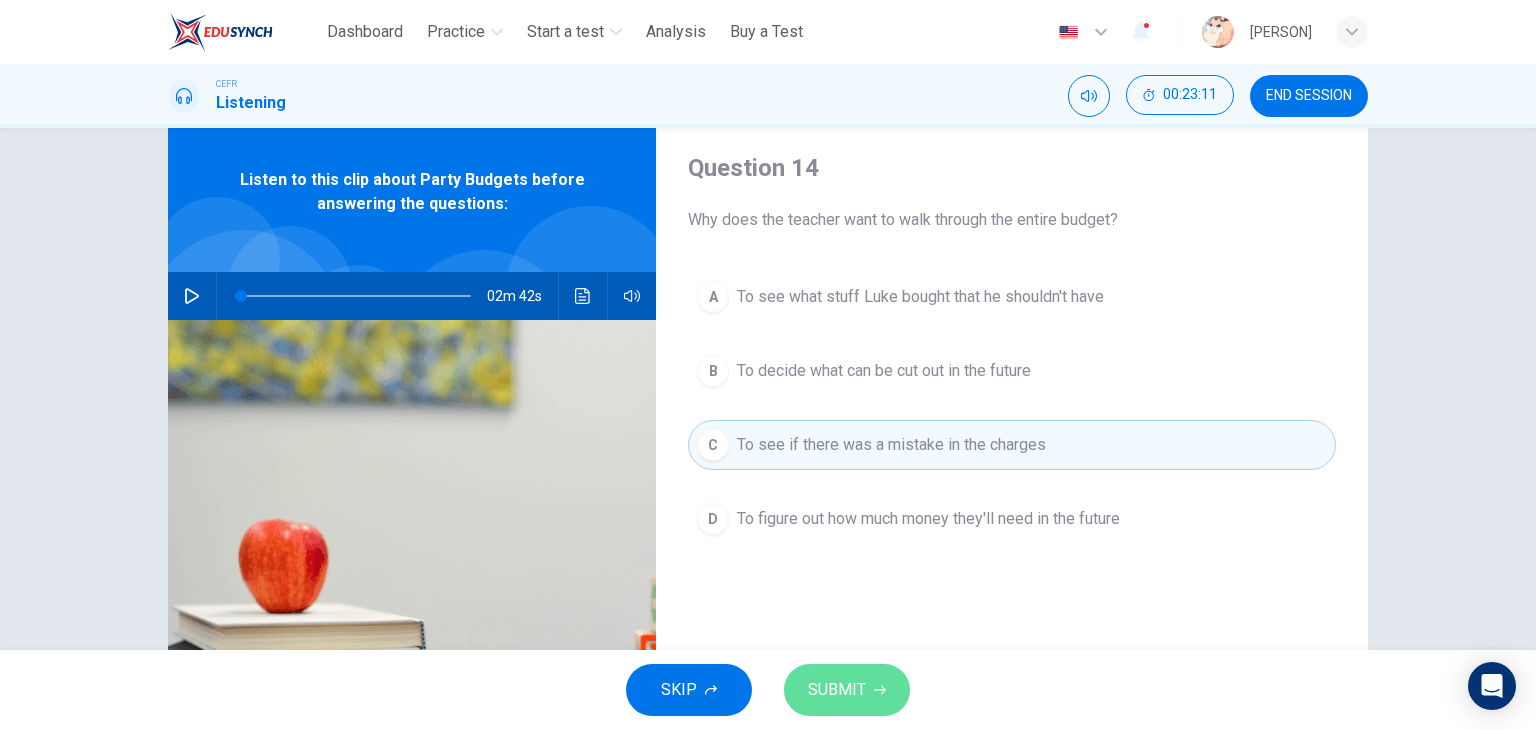 click on "SUBMIT" at bounding box center (847, 690) 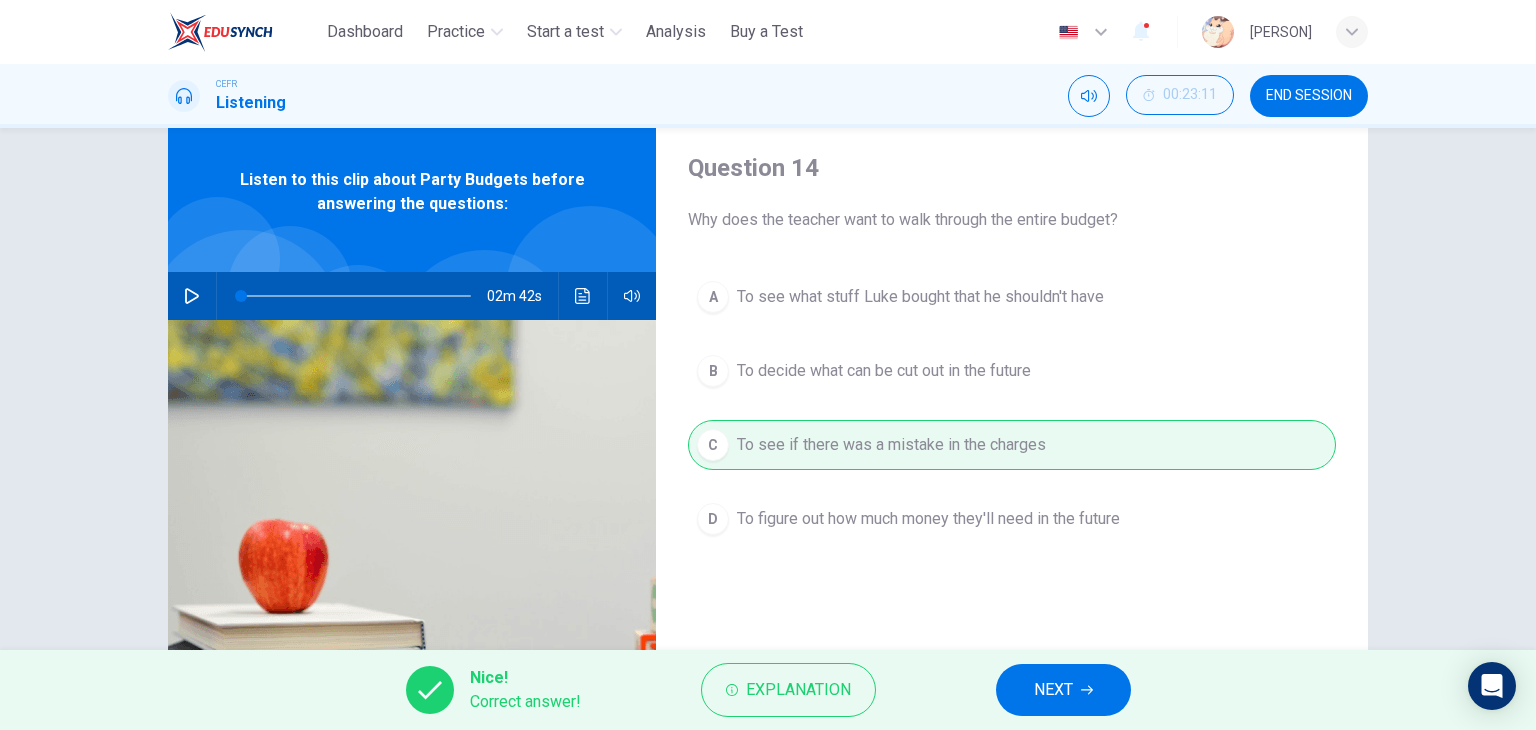 click on "NEXT" at bounding box center (1063, 690) 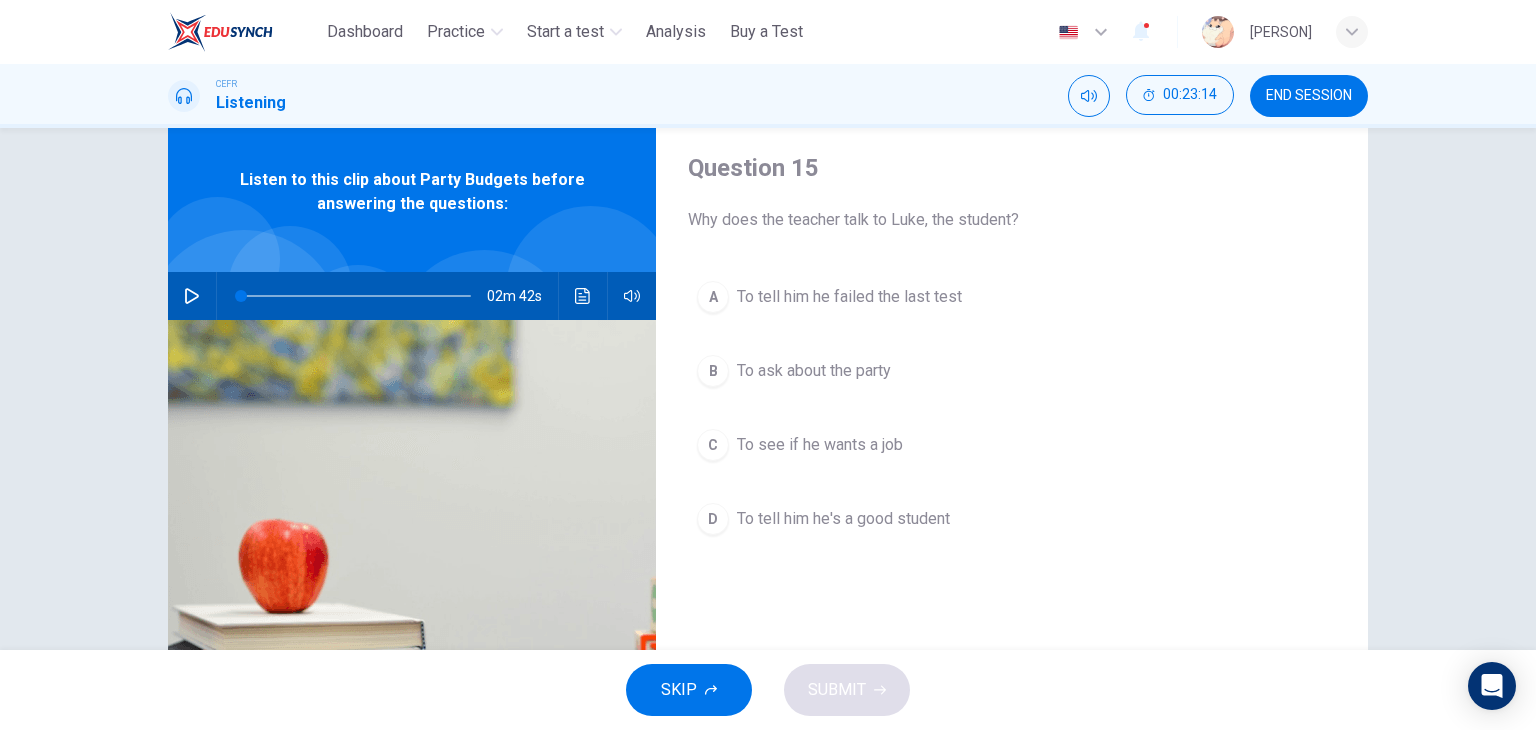 click at bounding box center [412, 563] 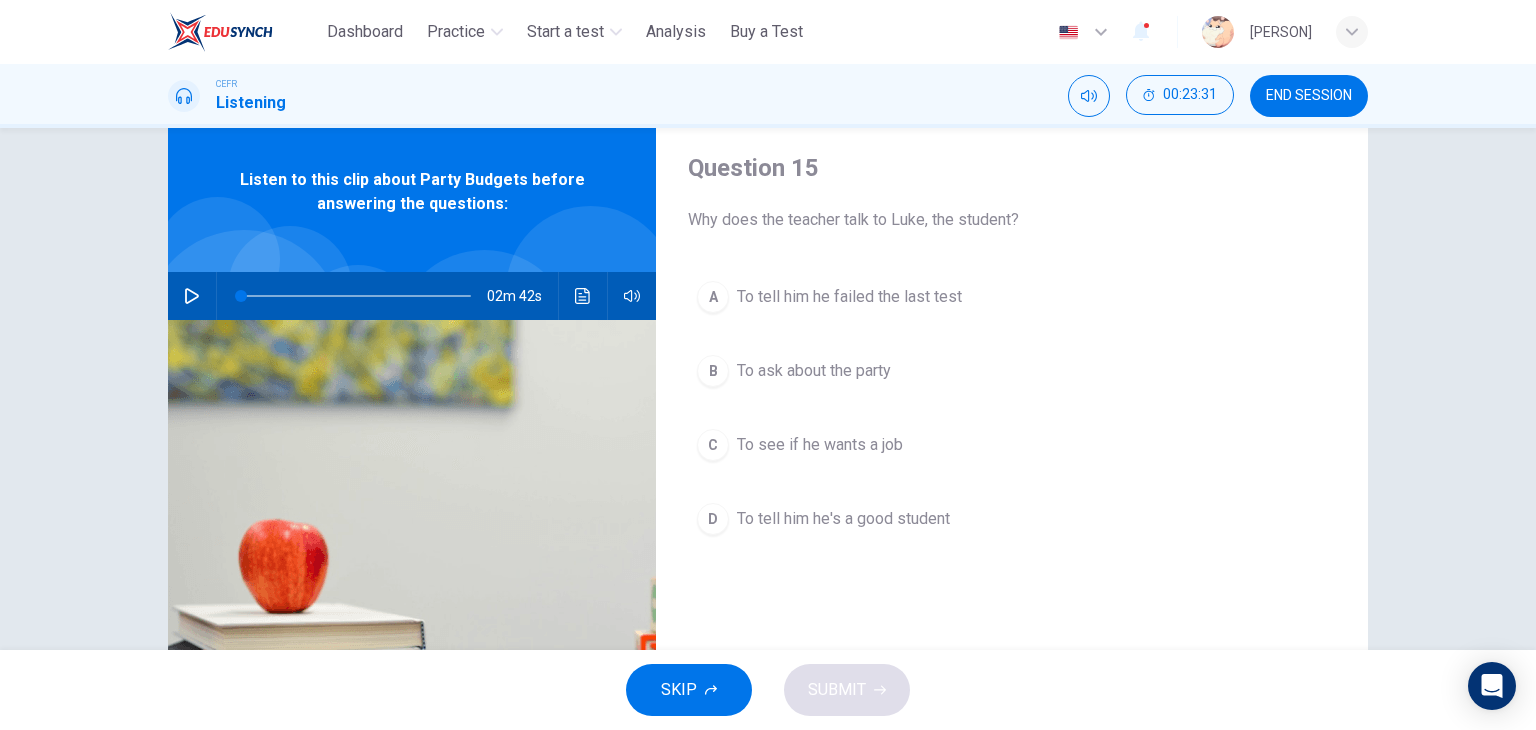 click on "To ask about the party" at bounding box center [814, 371] 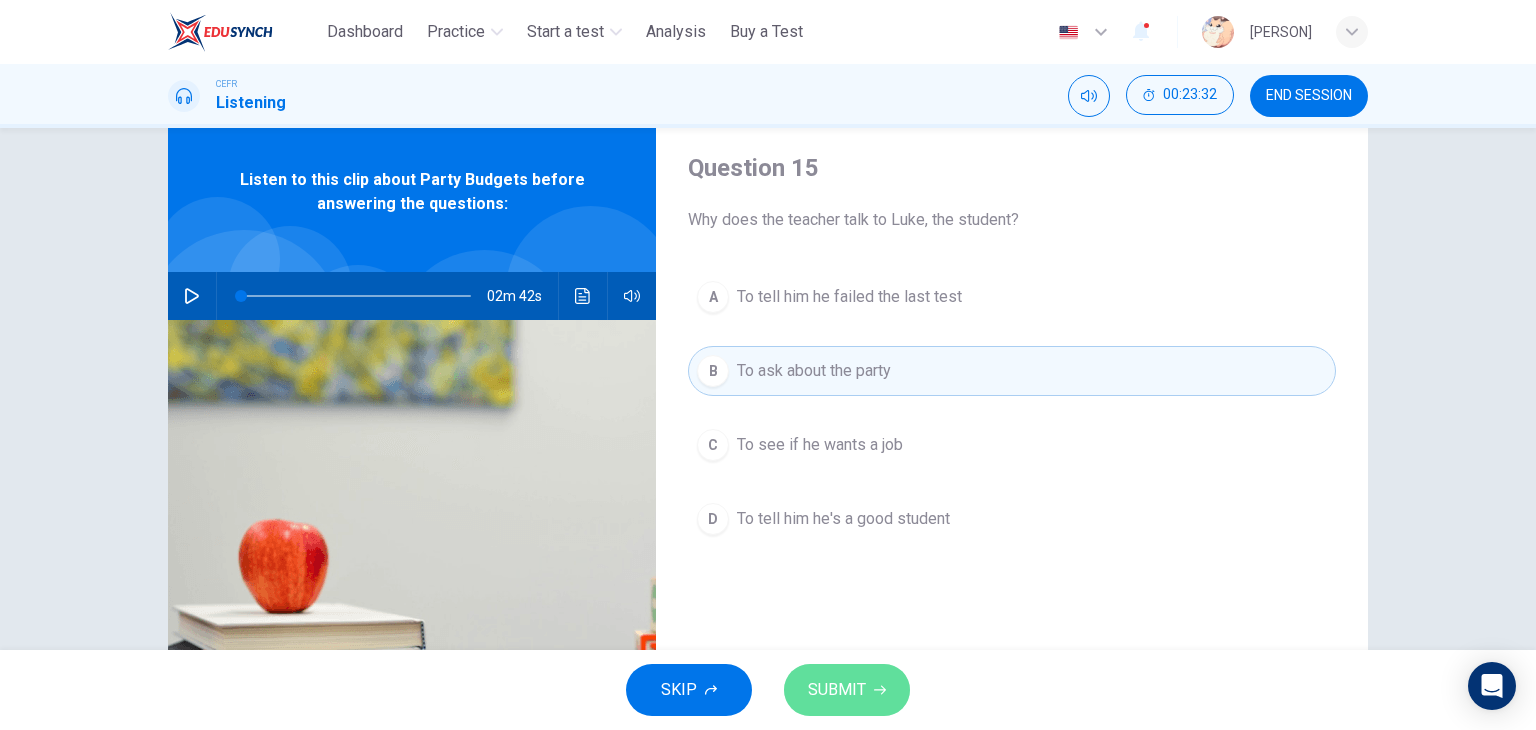click on "SUBMIT" at bounding box center (847, 690) 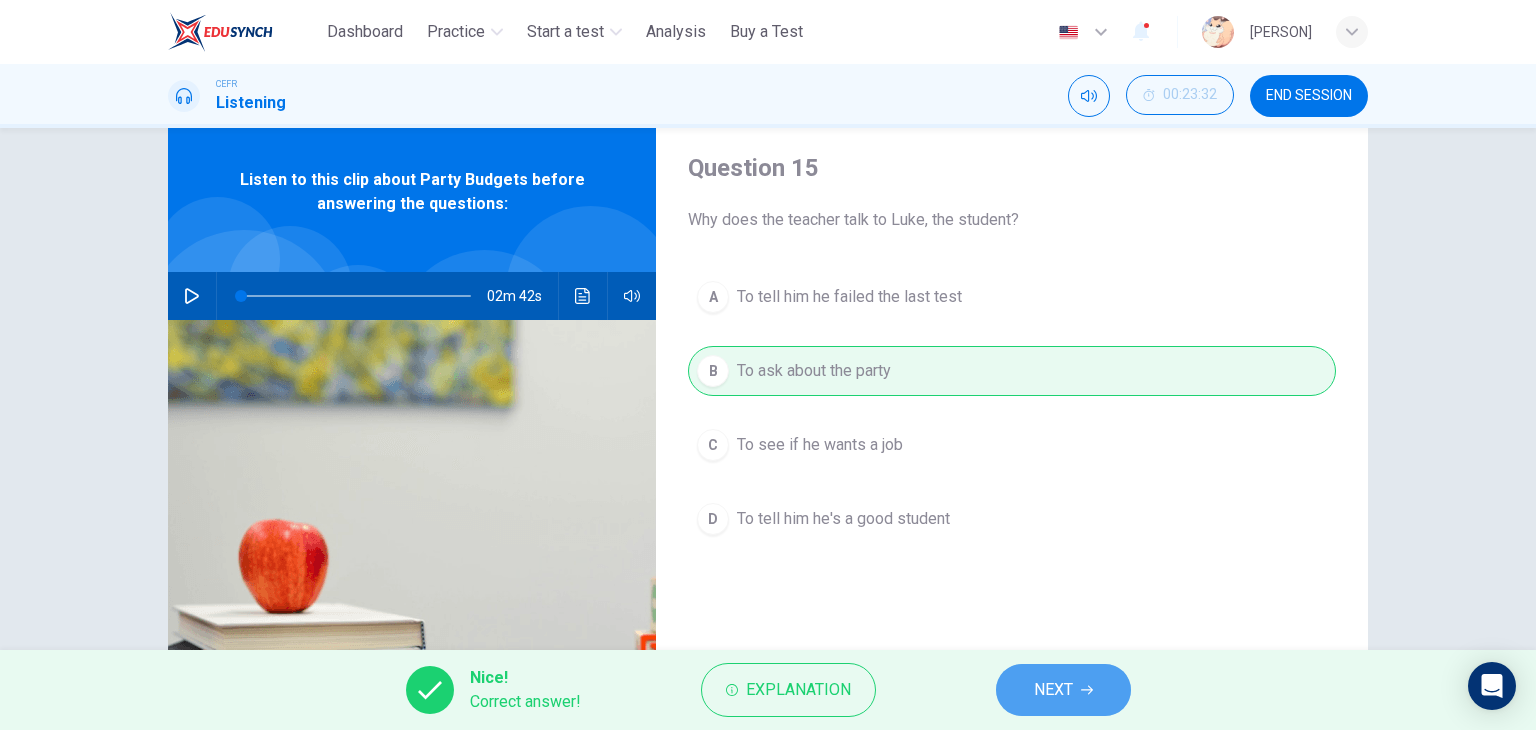 click on "NEXT" at bounding box center (1053, 690) 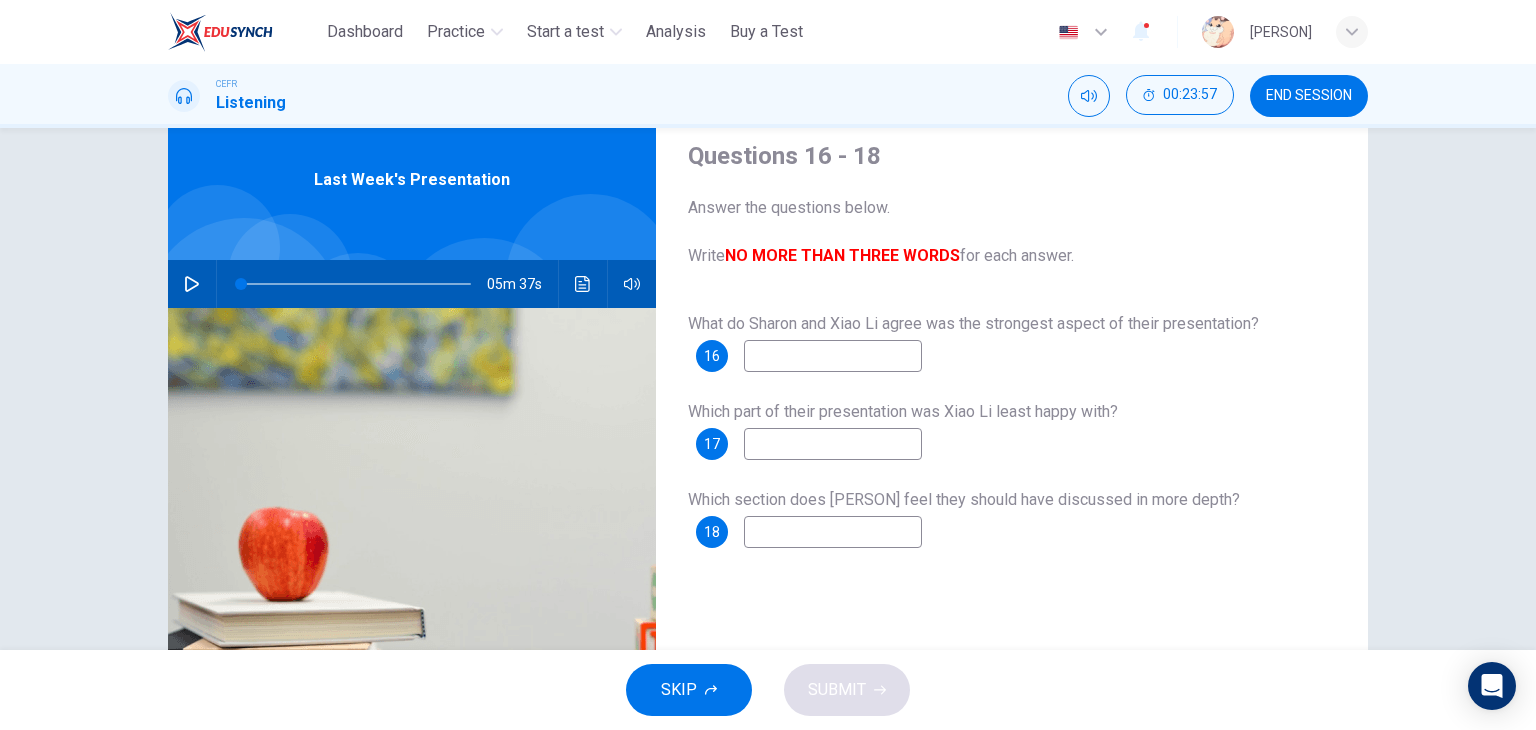 scroll, scrollTop: 68, scrollLeft: 0, axis: vertical 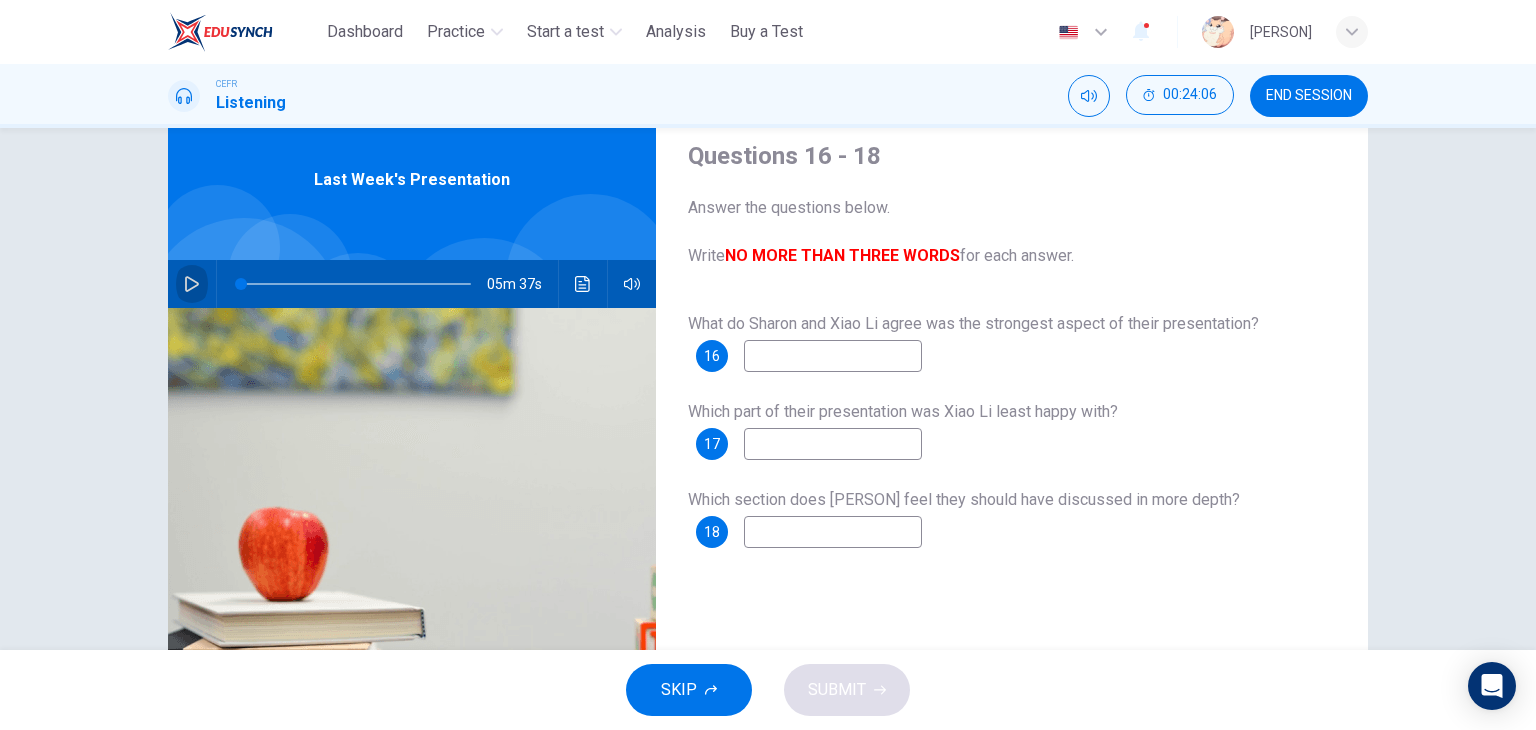 click at bounding box center [192, 284] 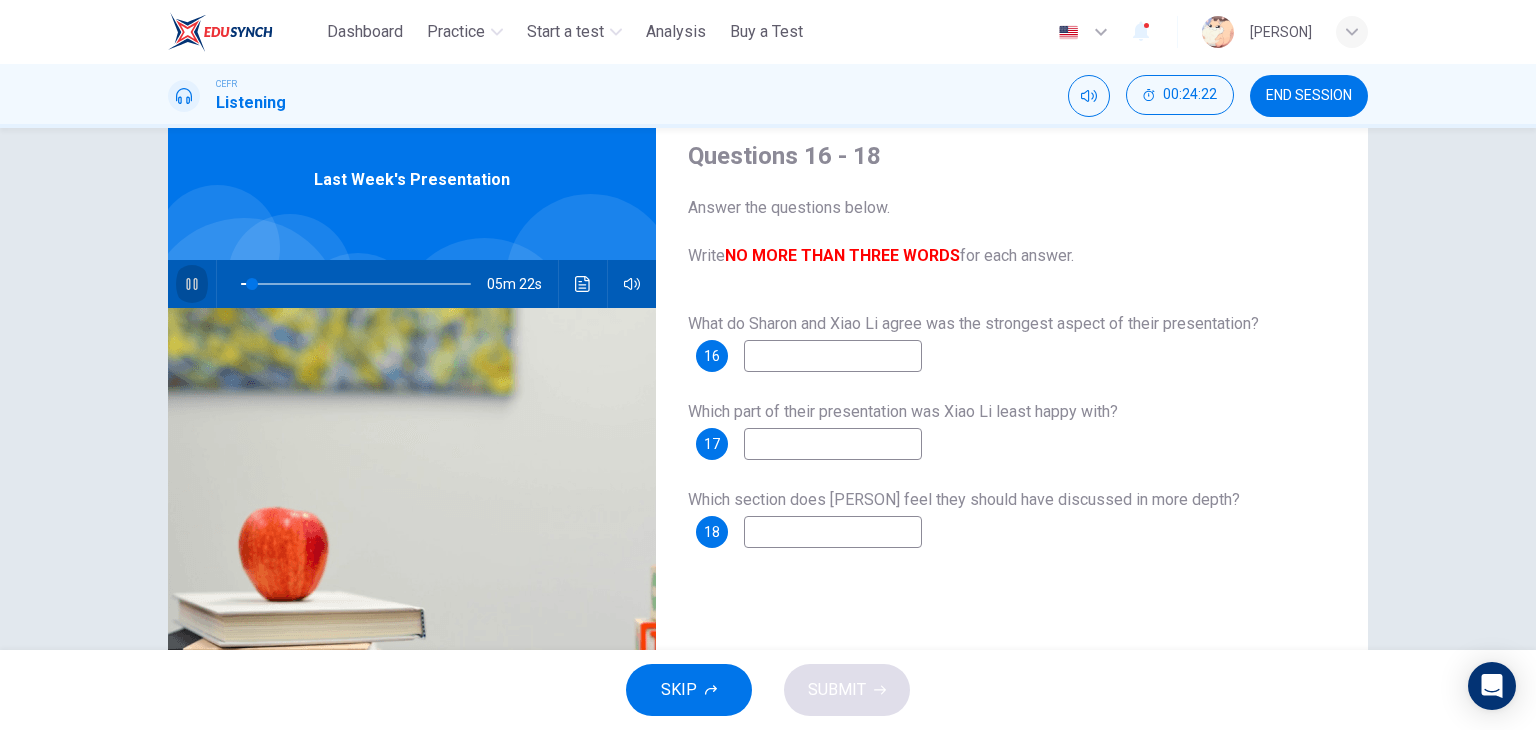 click 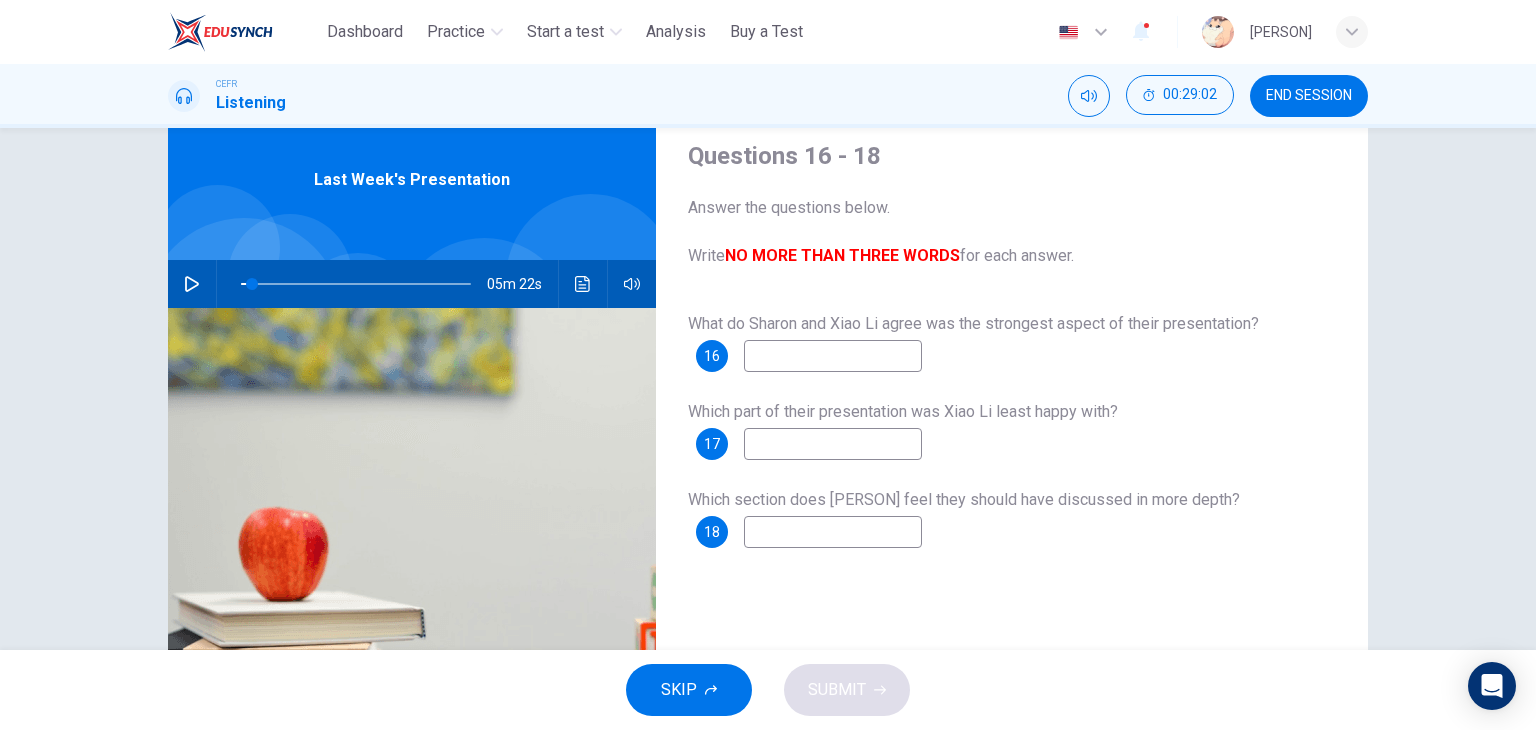 click on "Last Week's Presentation" at bounding box center [412, 180] 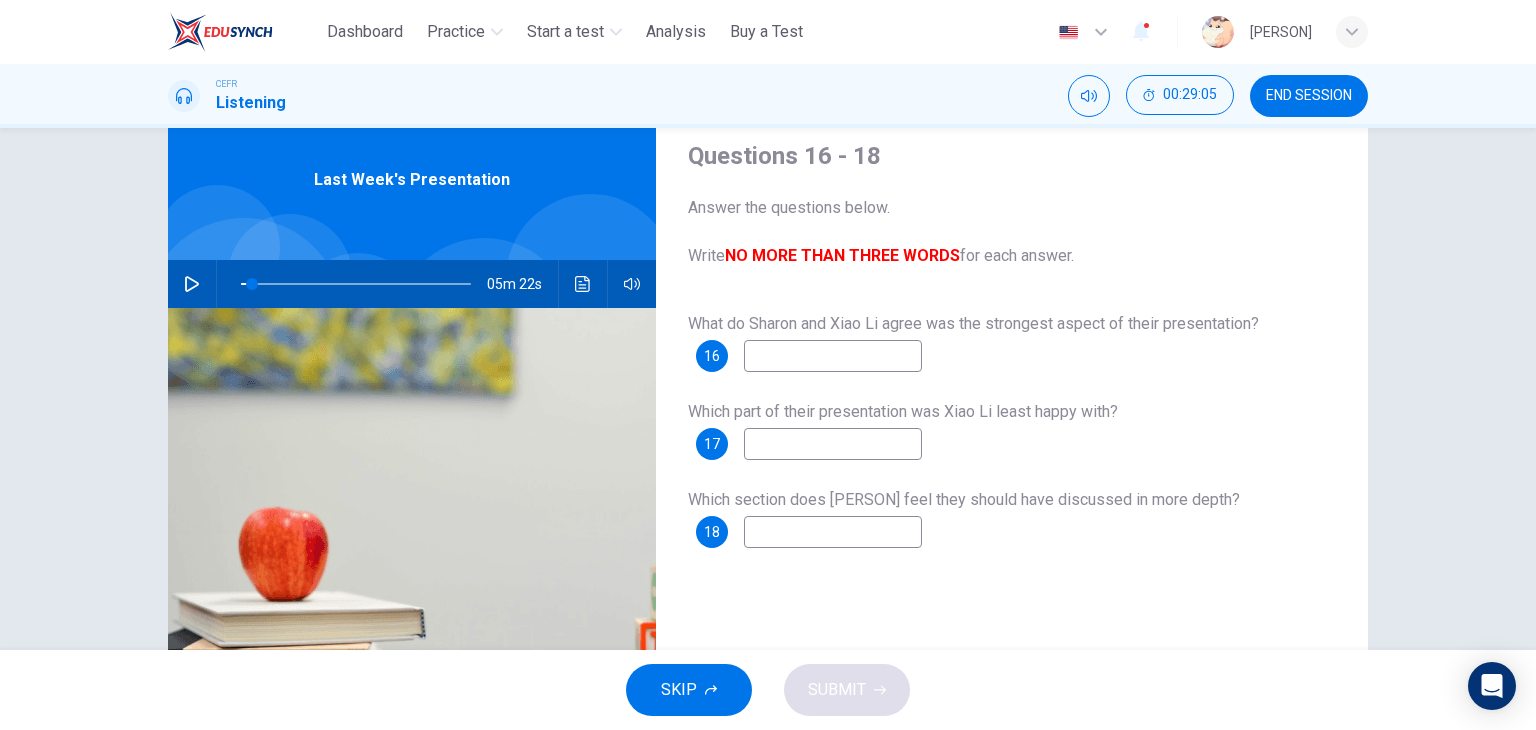 click at bounding box center [833, 356] 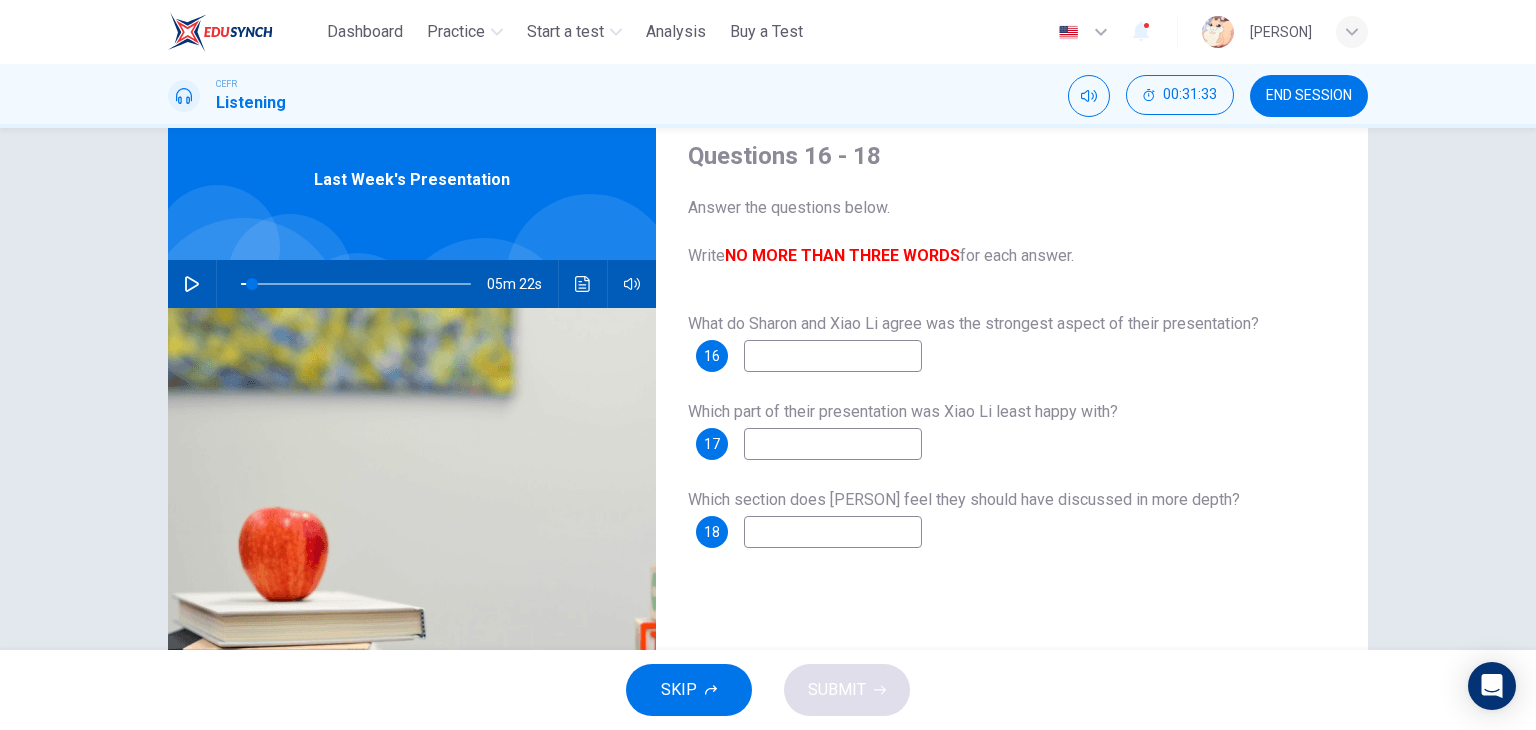 click at bounding box center (412, 551) 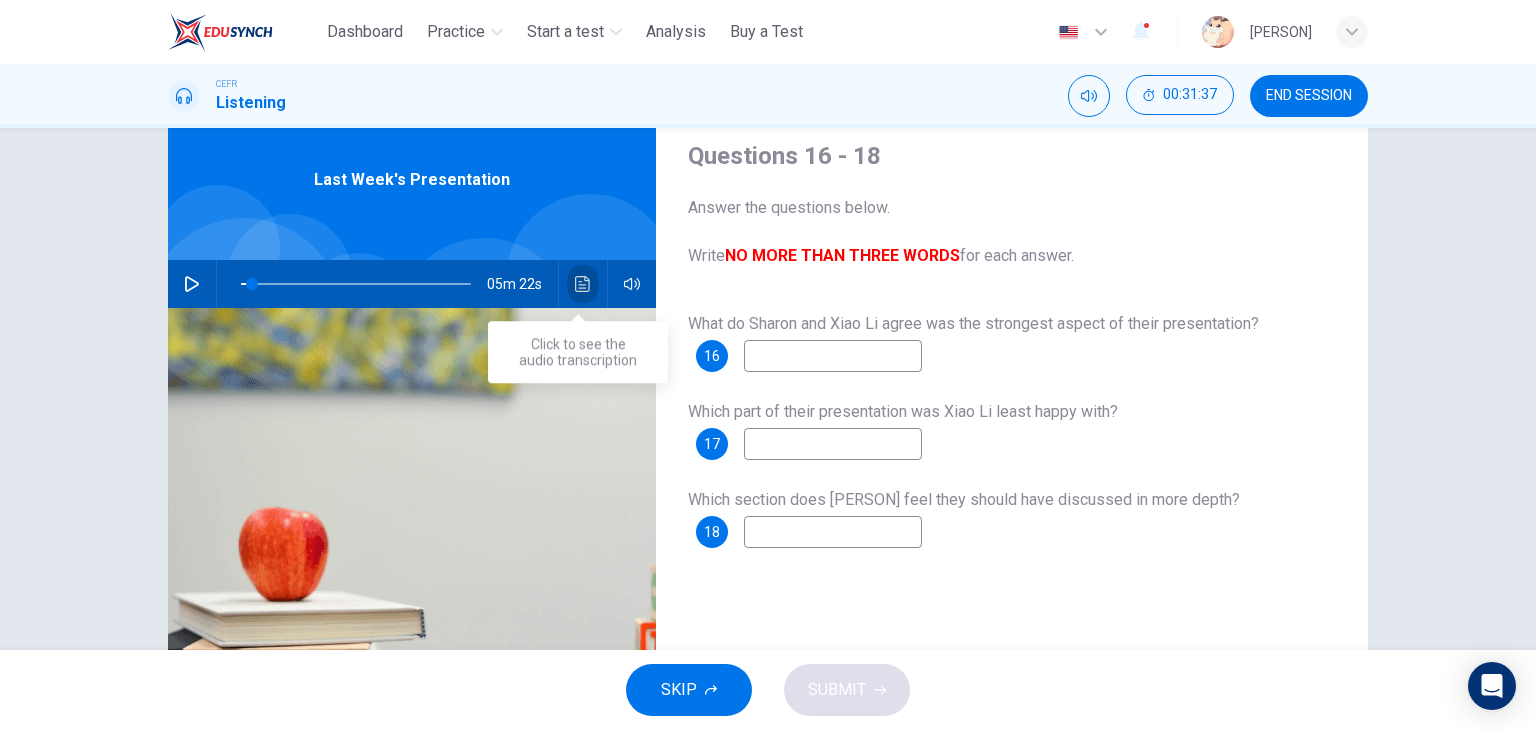 click at bounding box center (583, 284) 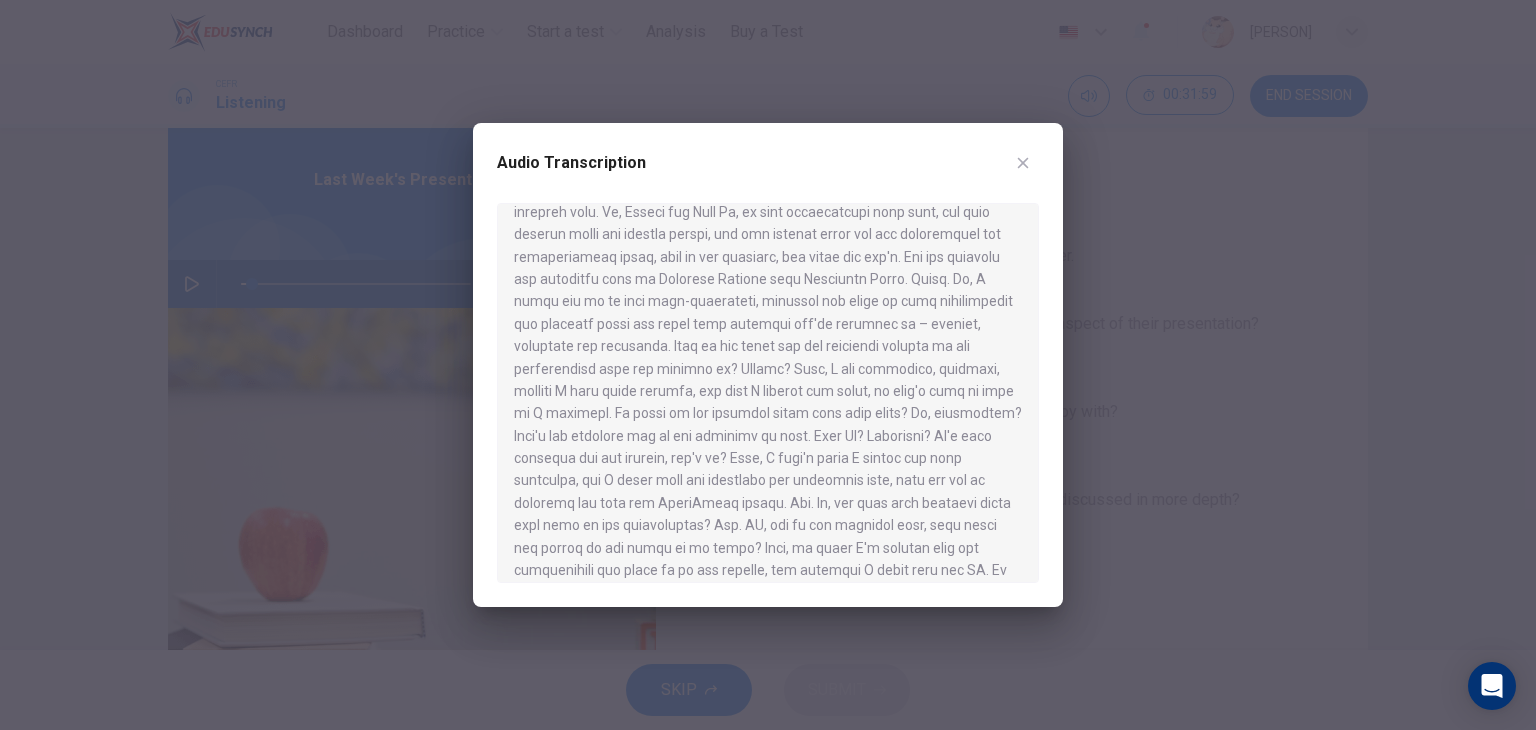scroll, scrollTop: 0, scrollLeft: 0, axis: both 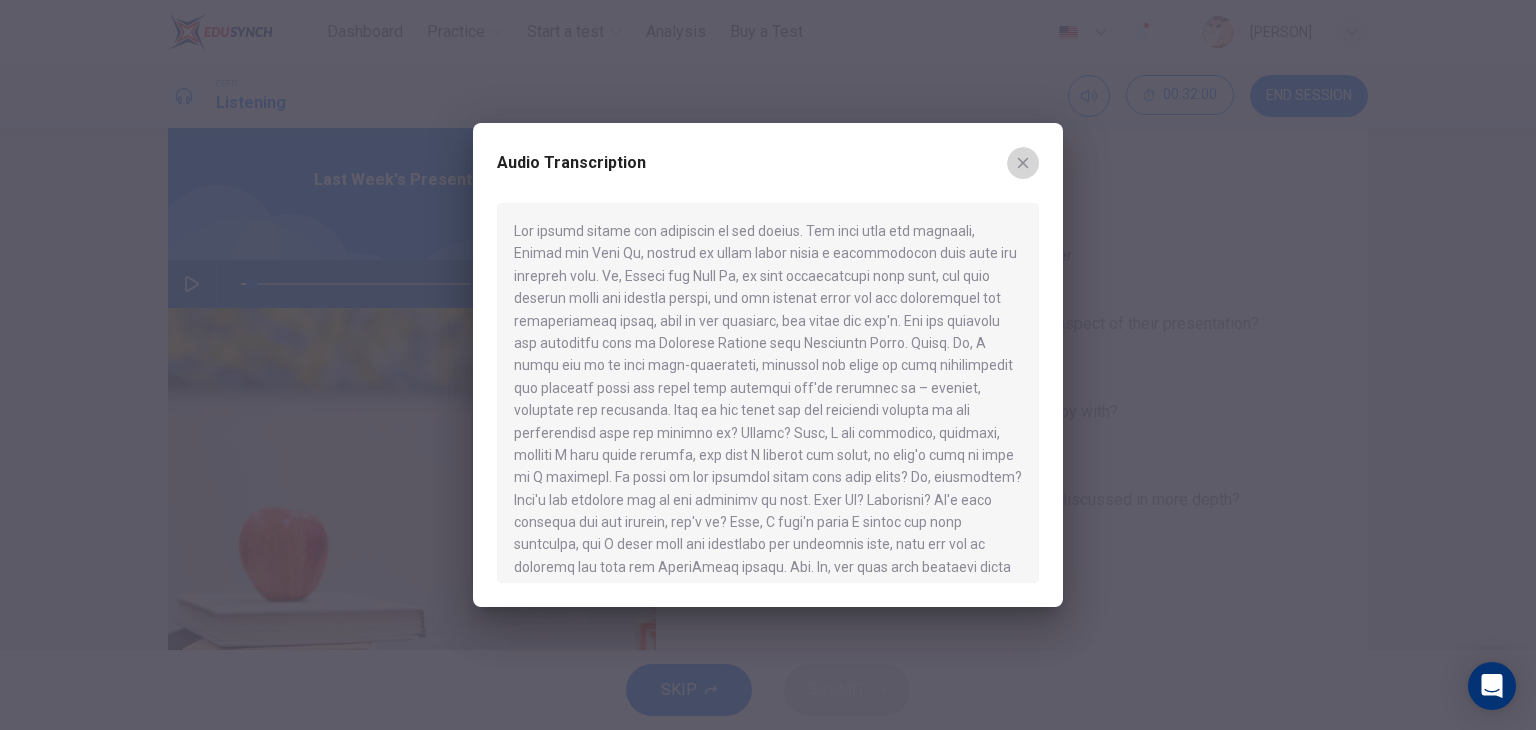 click 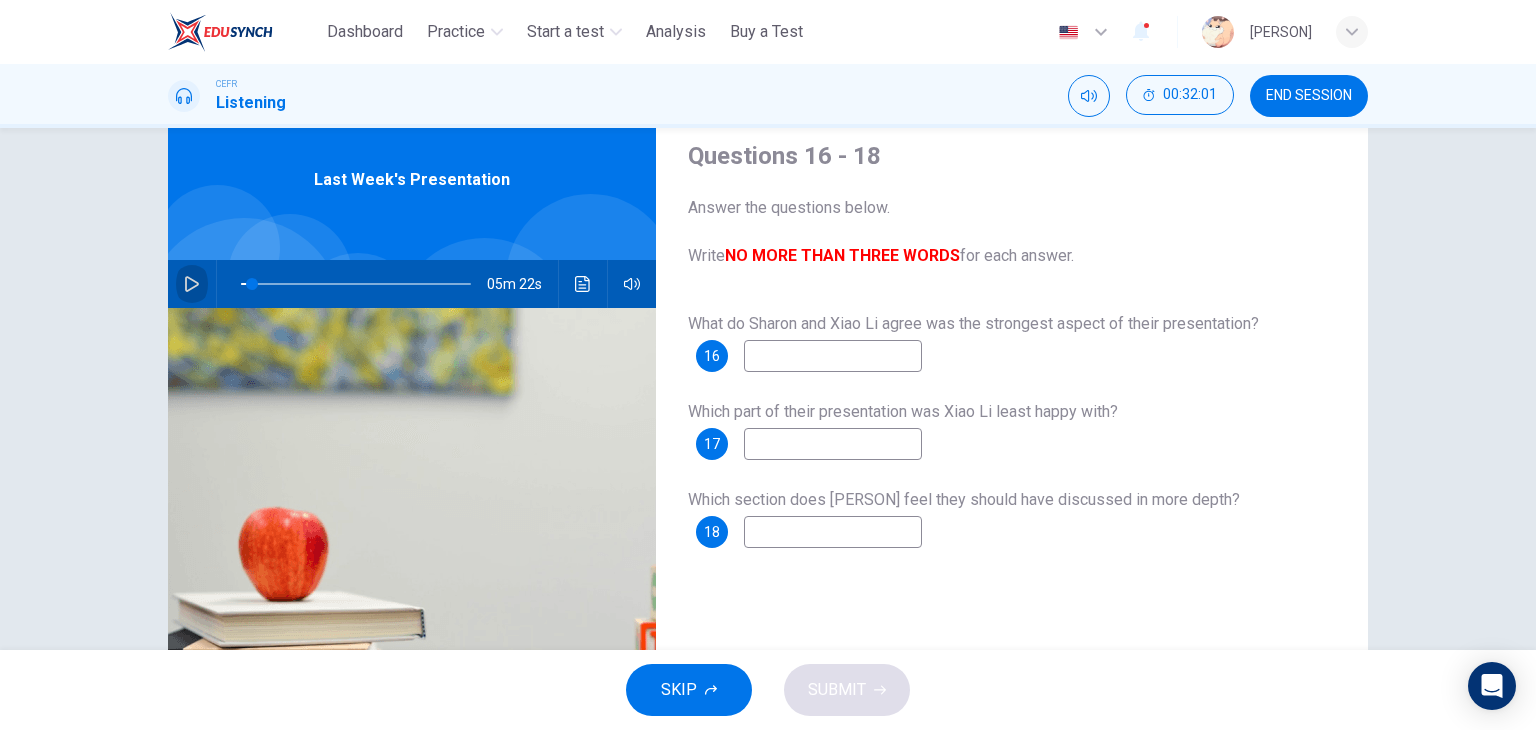 click 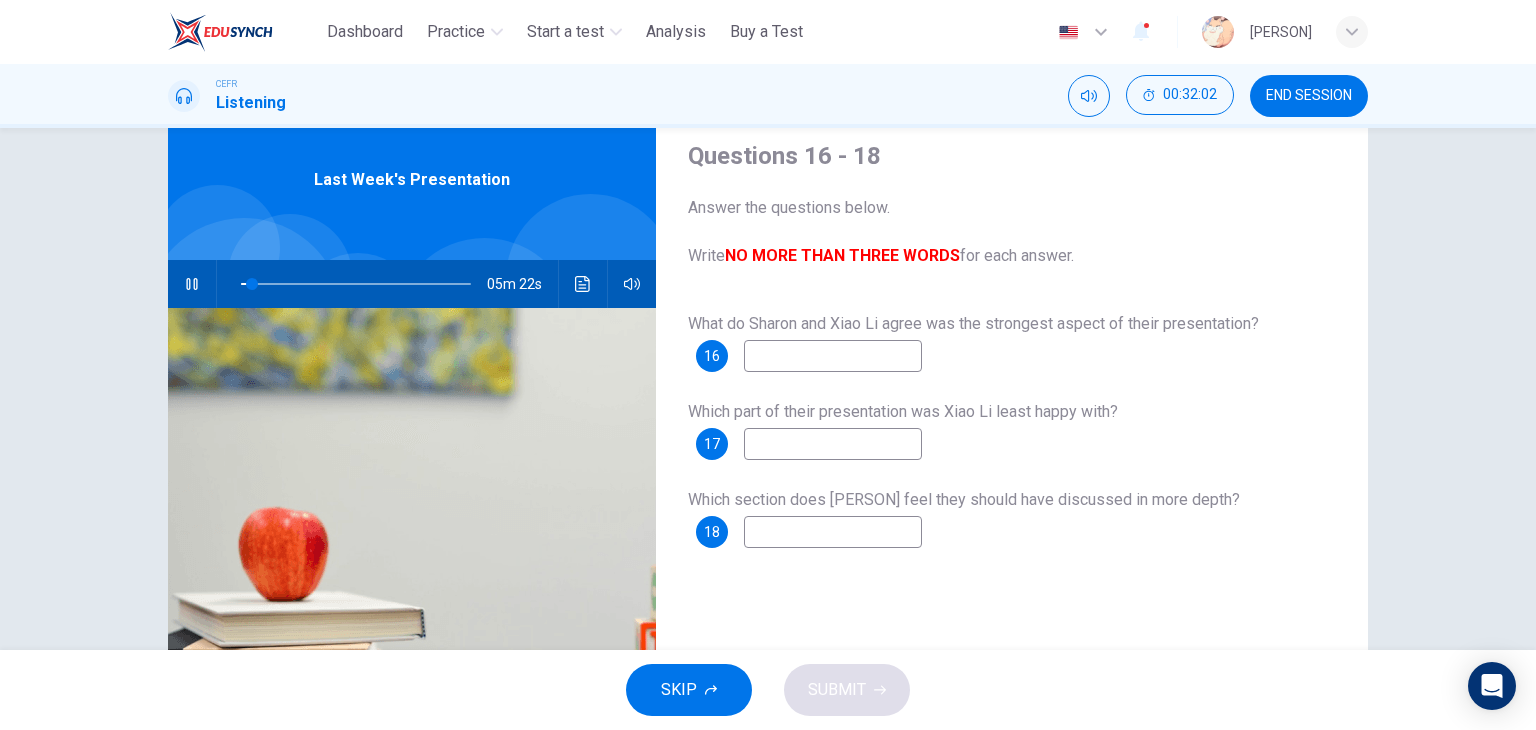 type on "*" 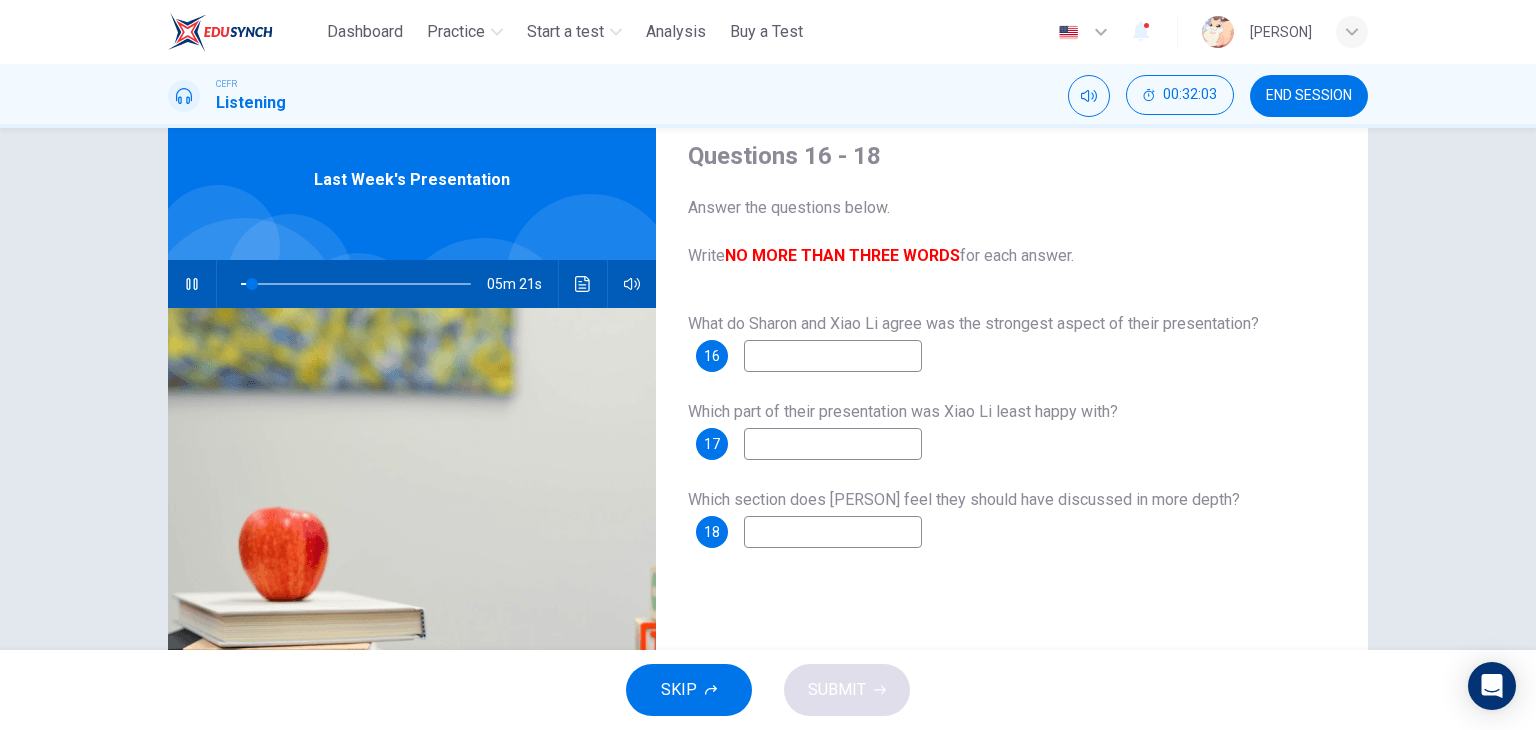 type 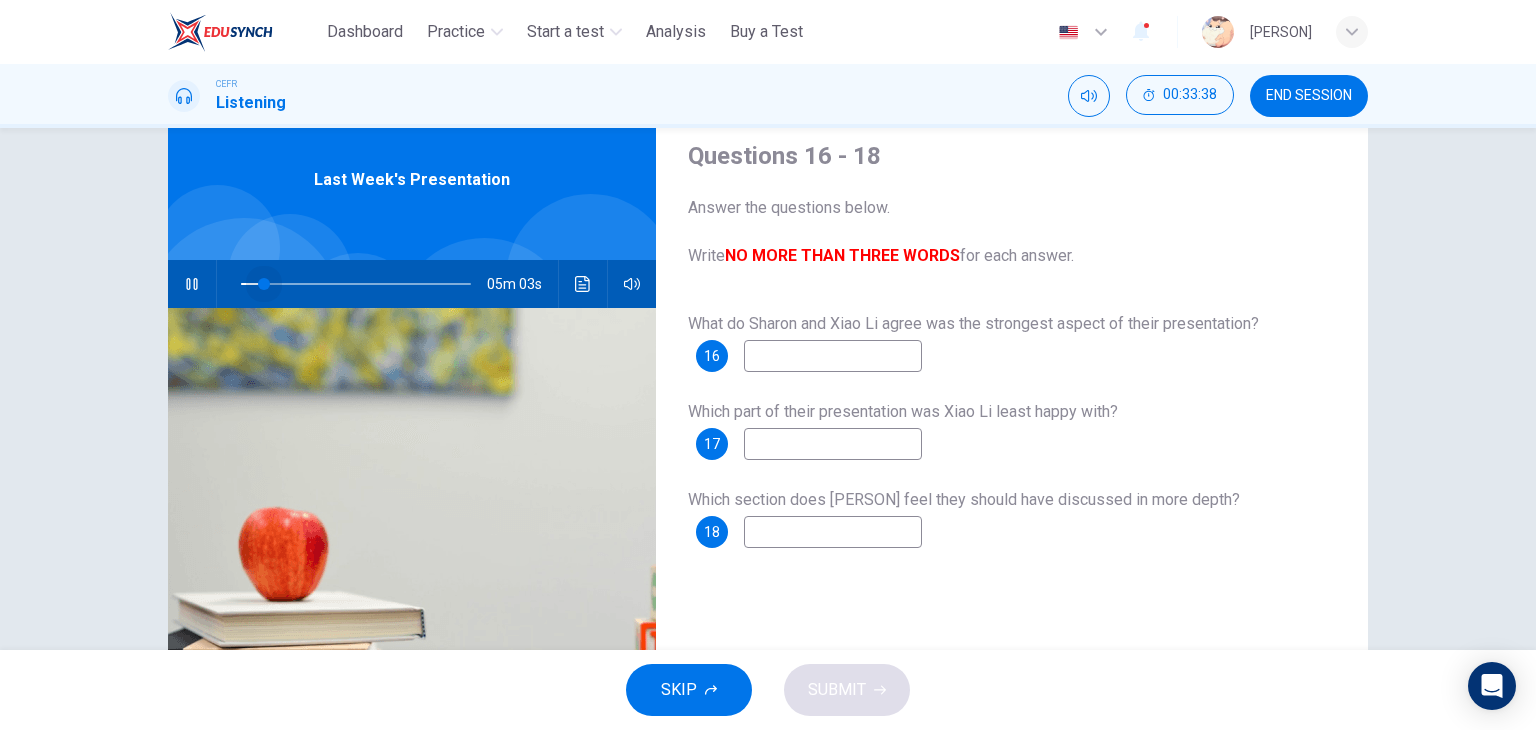 click at bounding box center [356, 284] 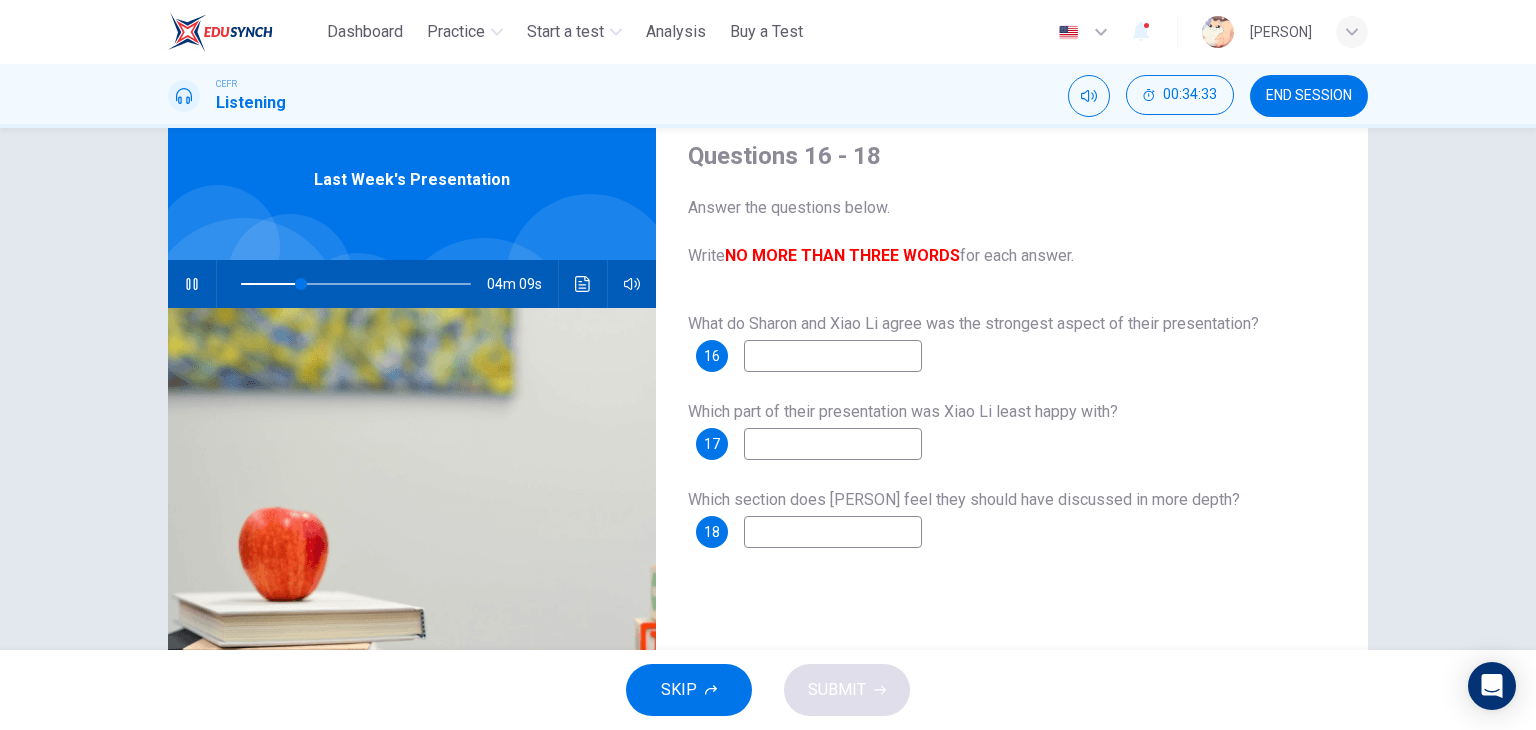 click at bounding box center [833, 356] 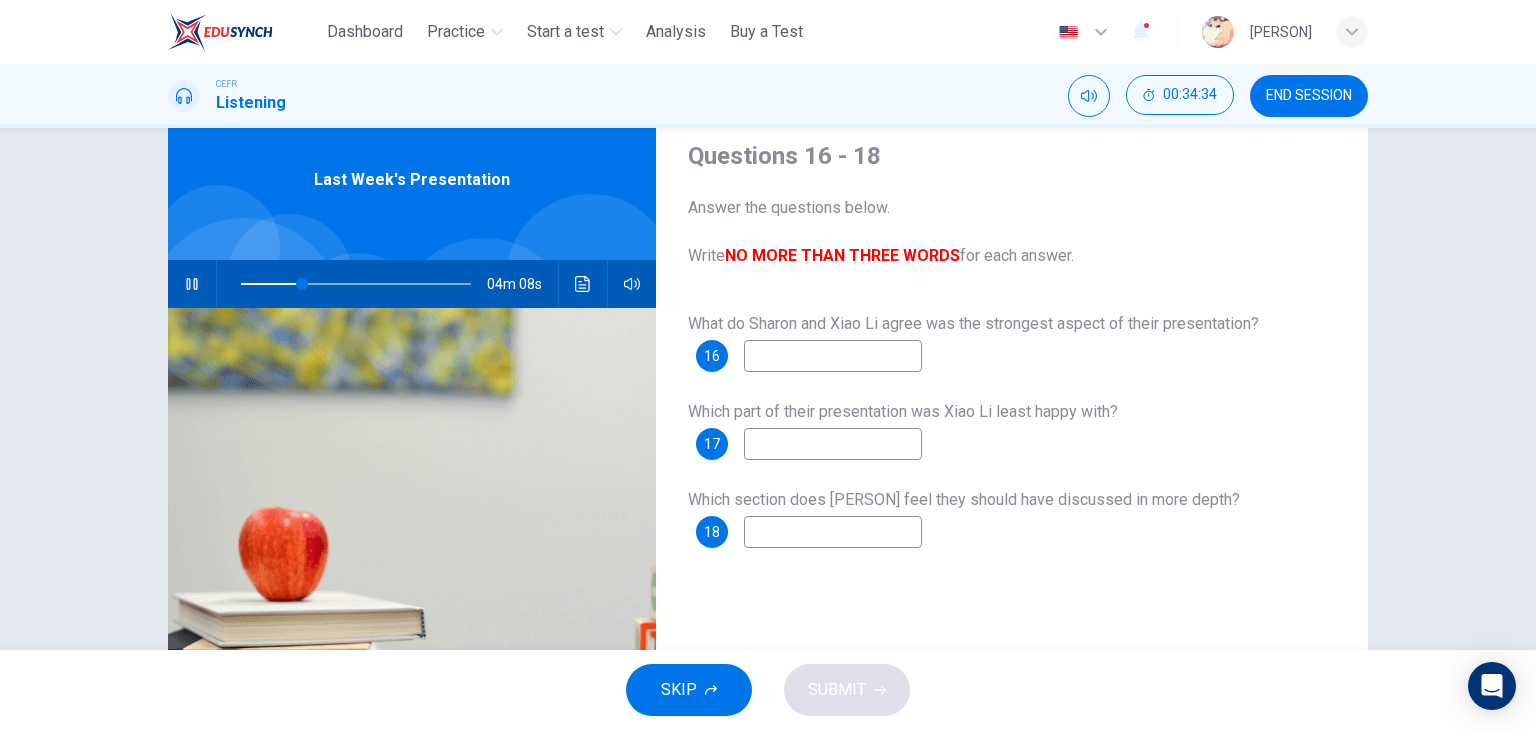 type on "**" 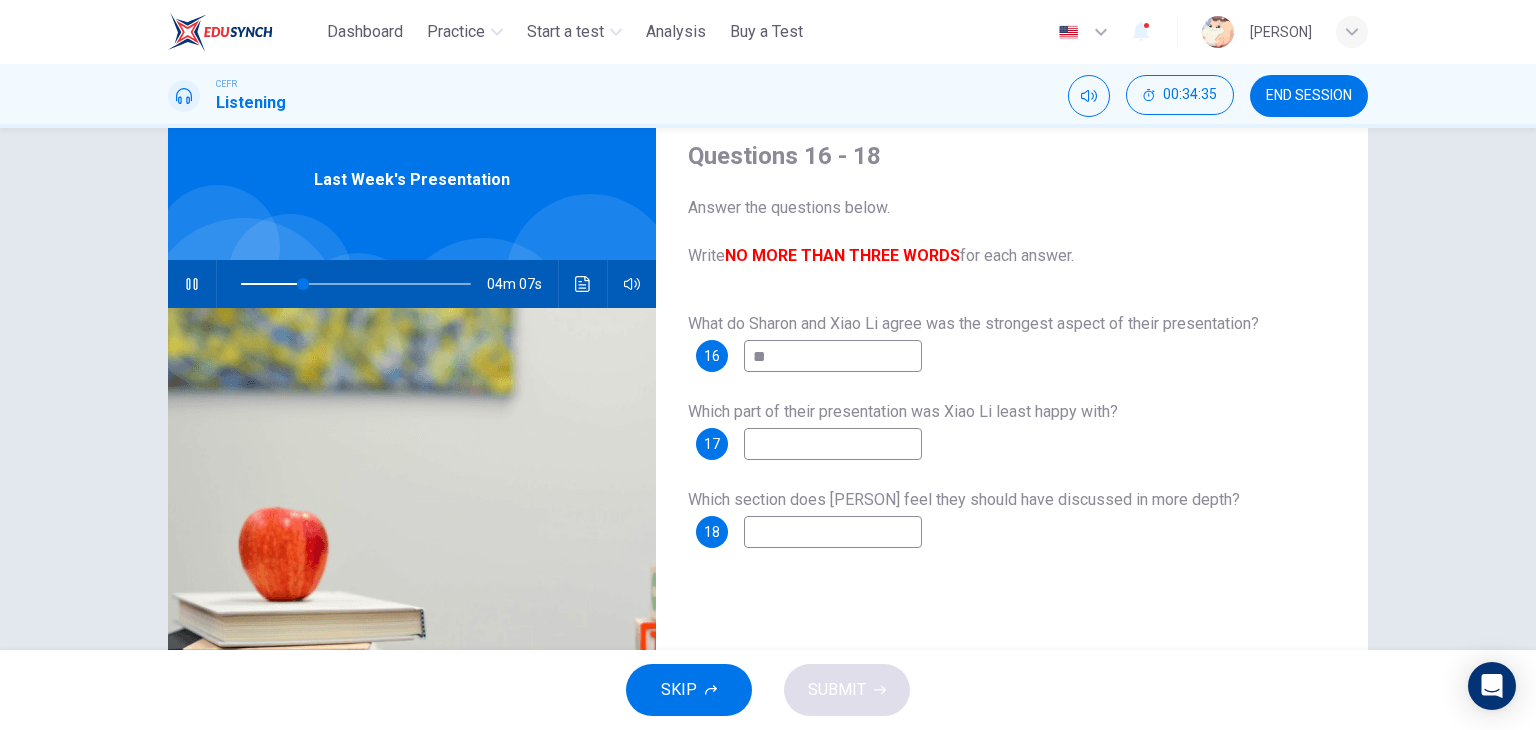 type on "***" 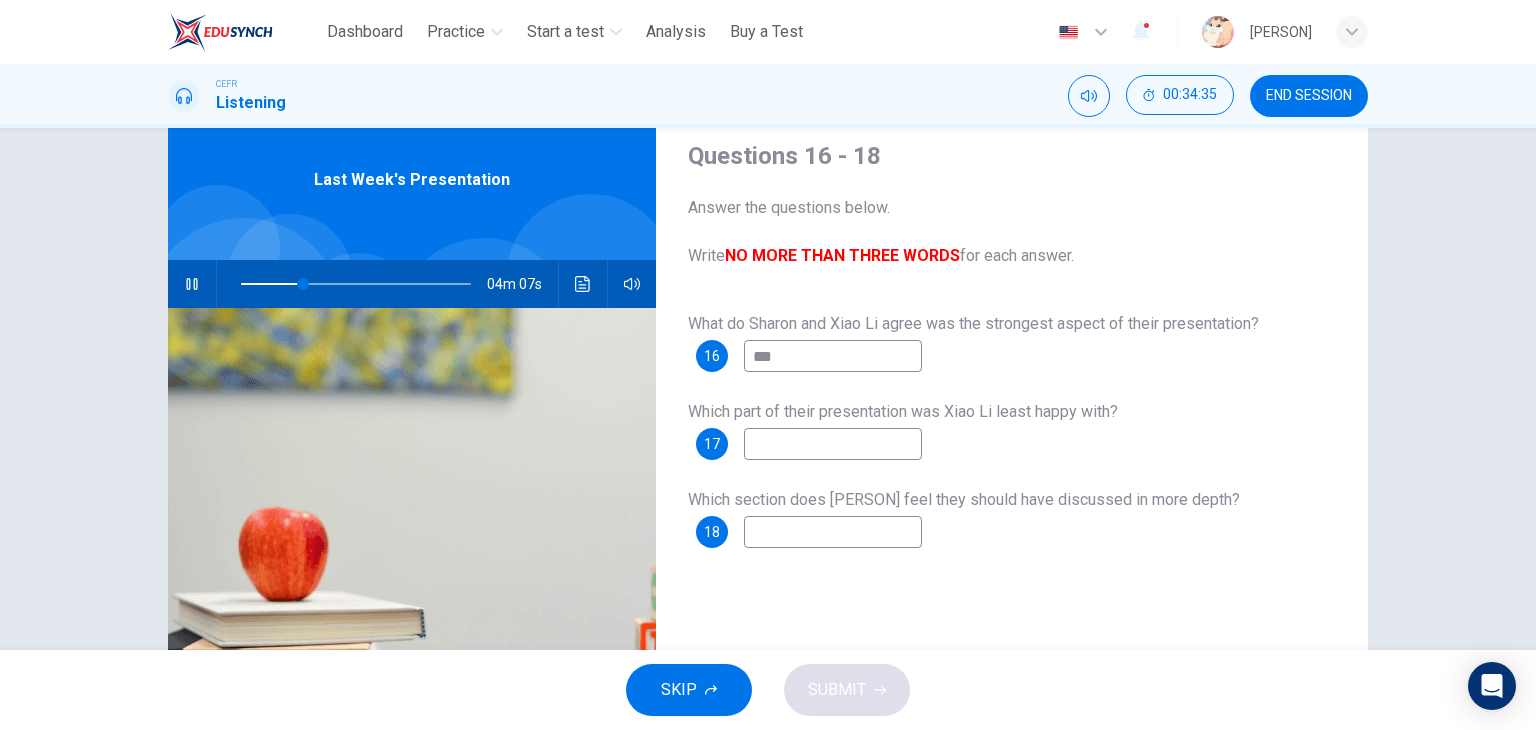 type on "**" 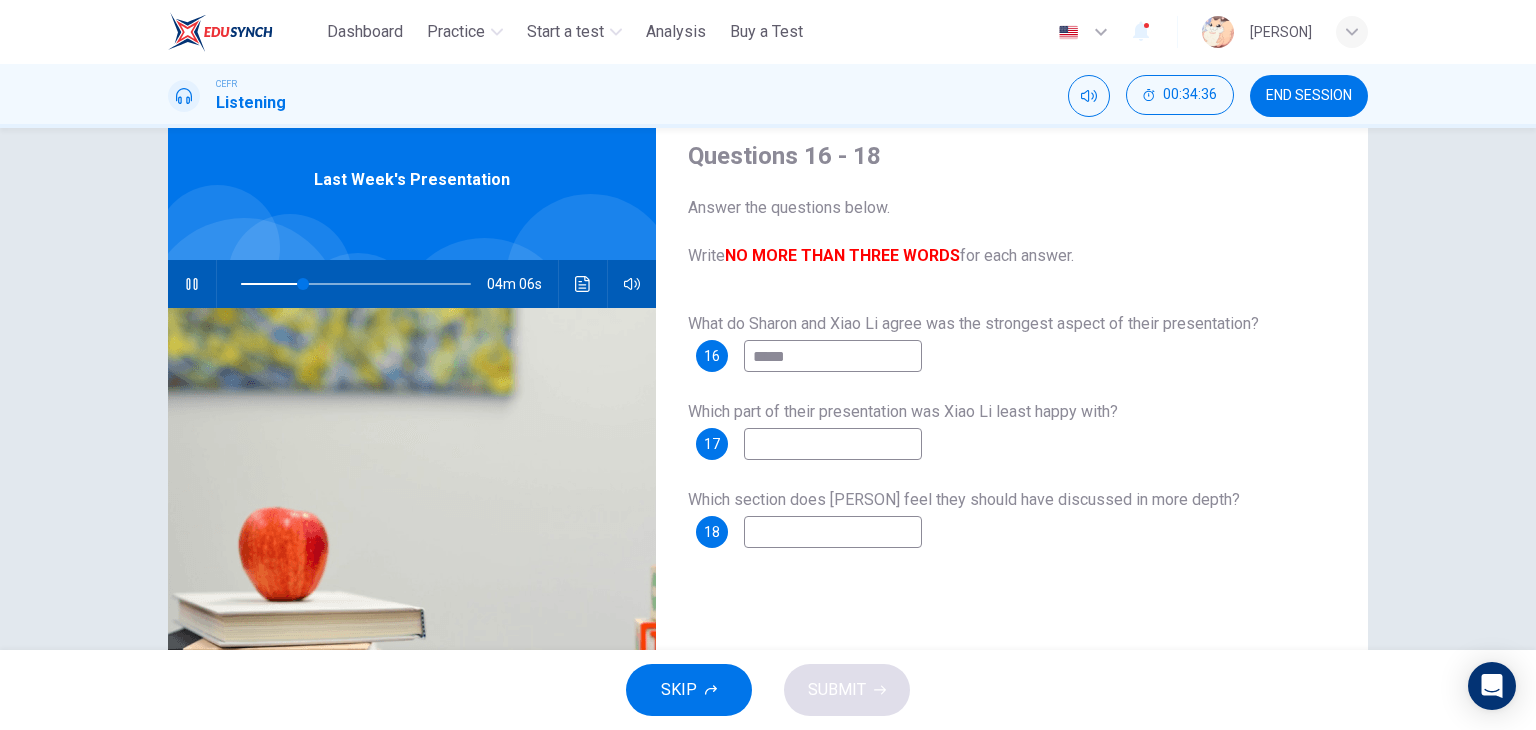 type on "******" 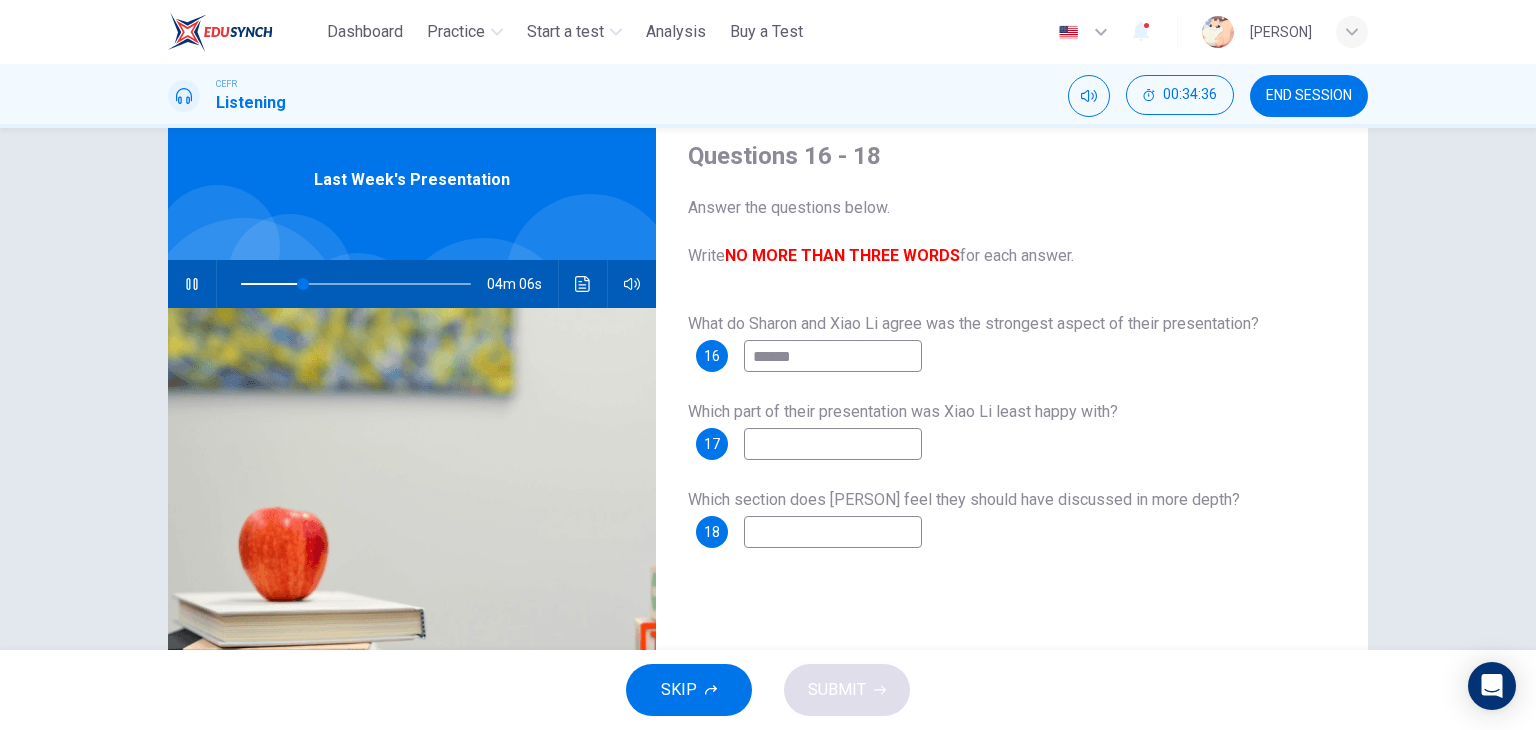 type on "**" 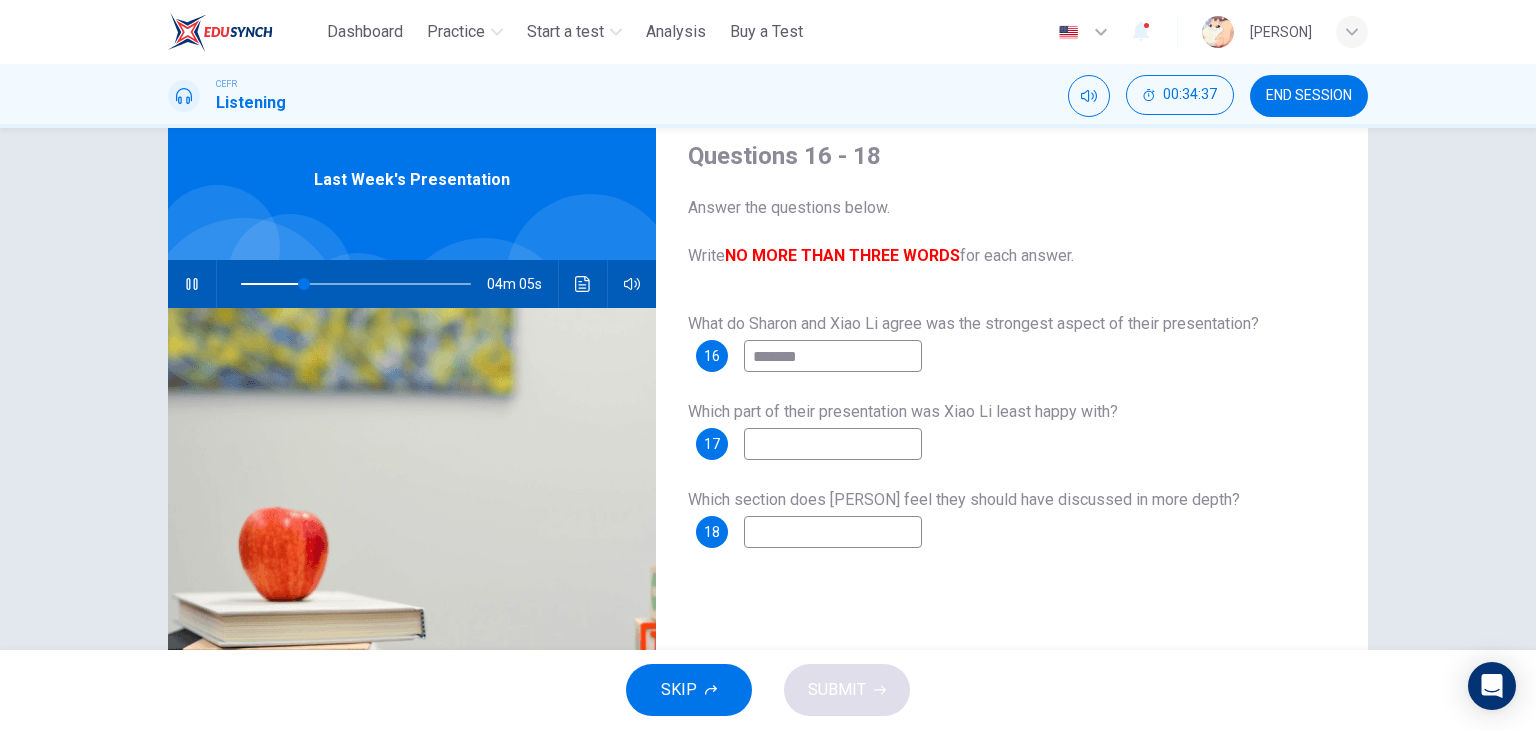 type on "********" 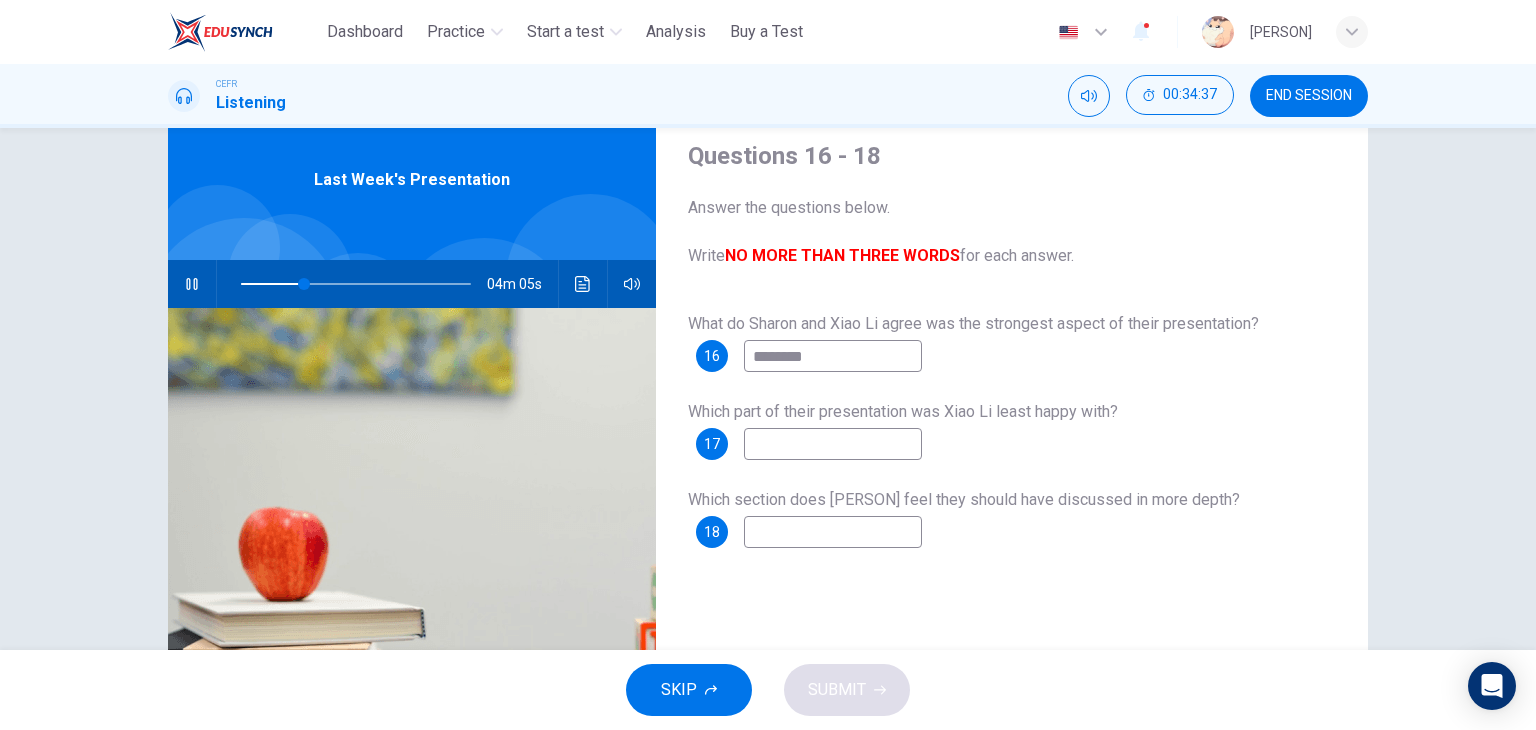 type on "**" 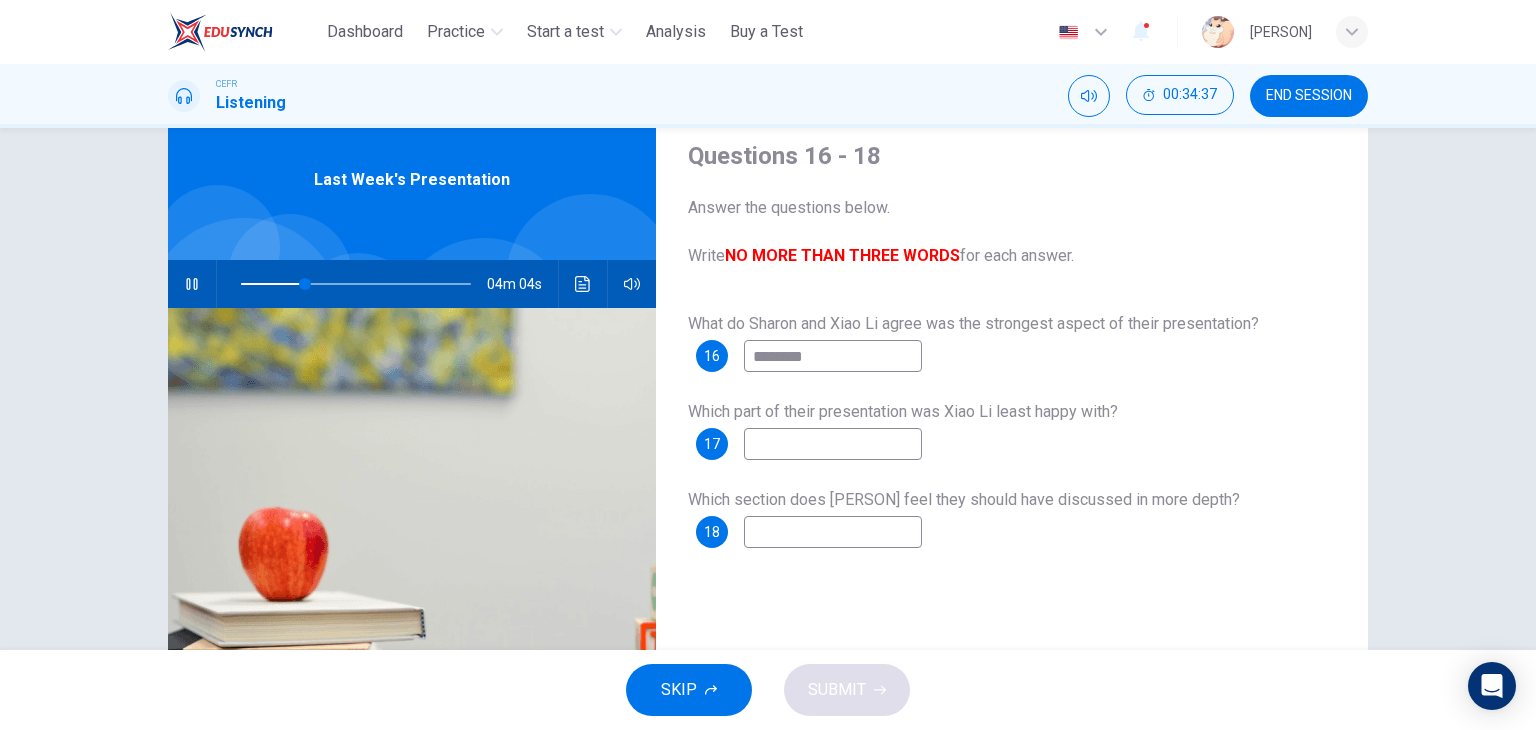type on "*********" 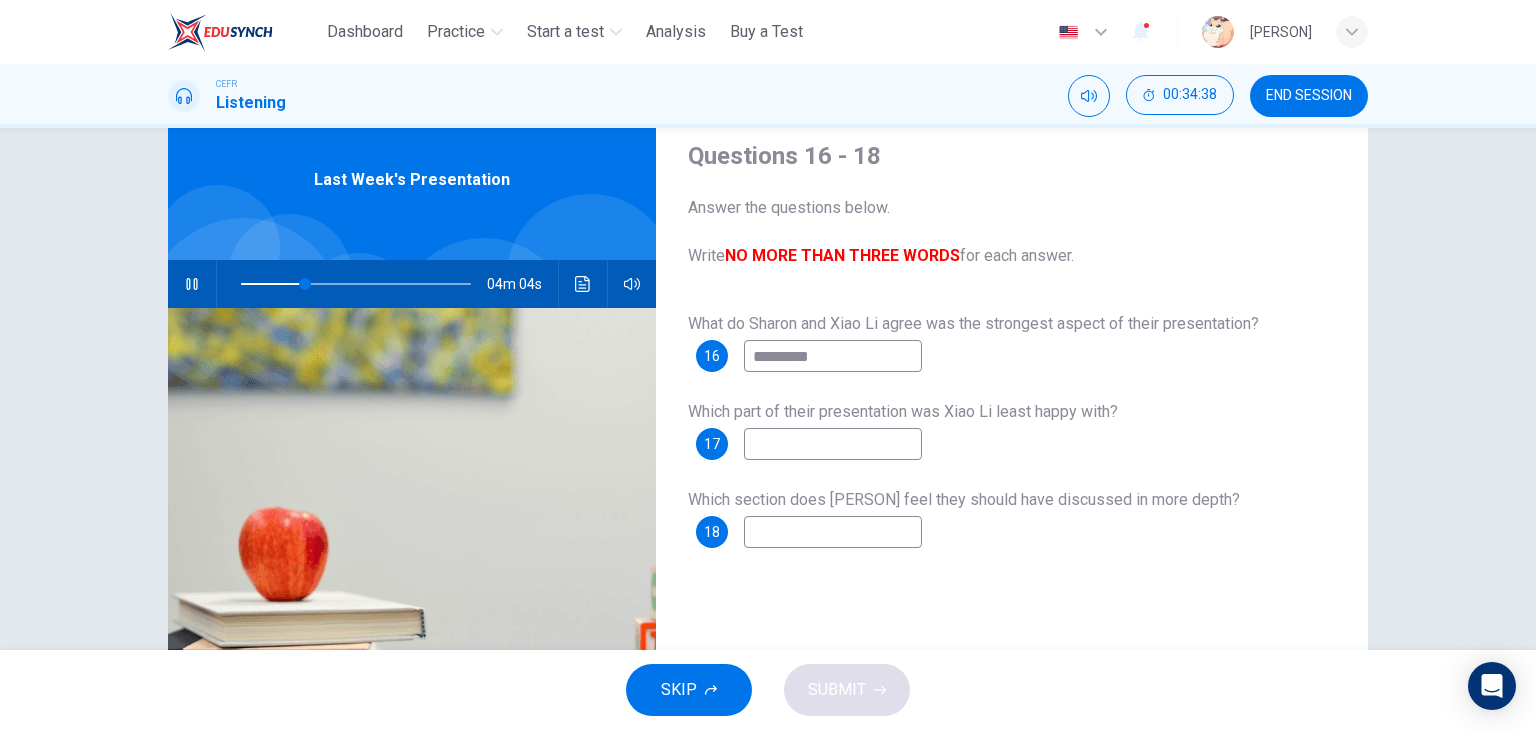 type on "**" 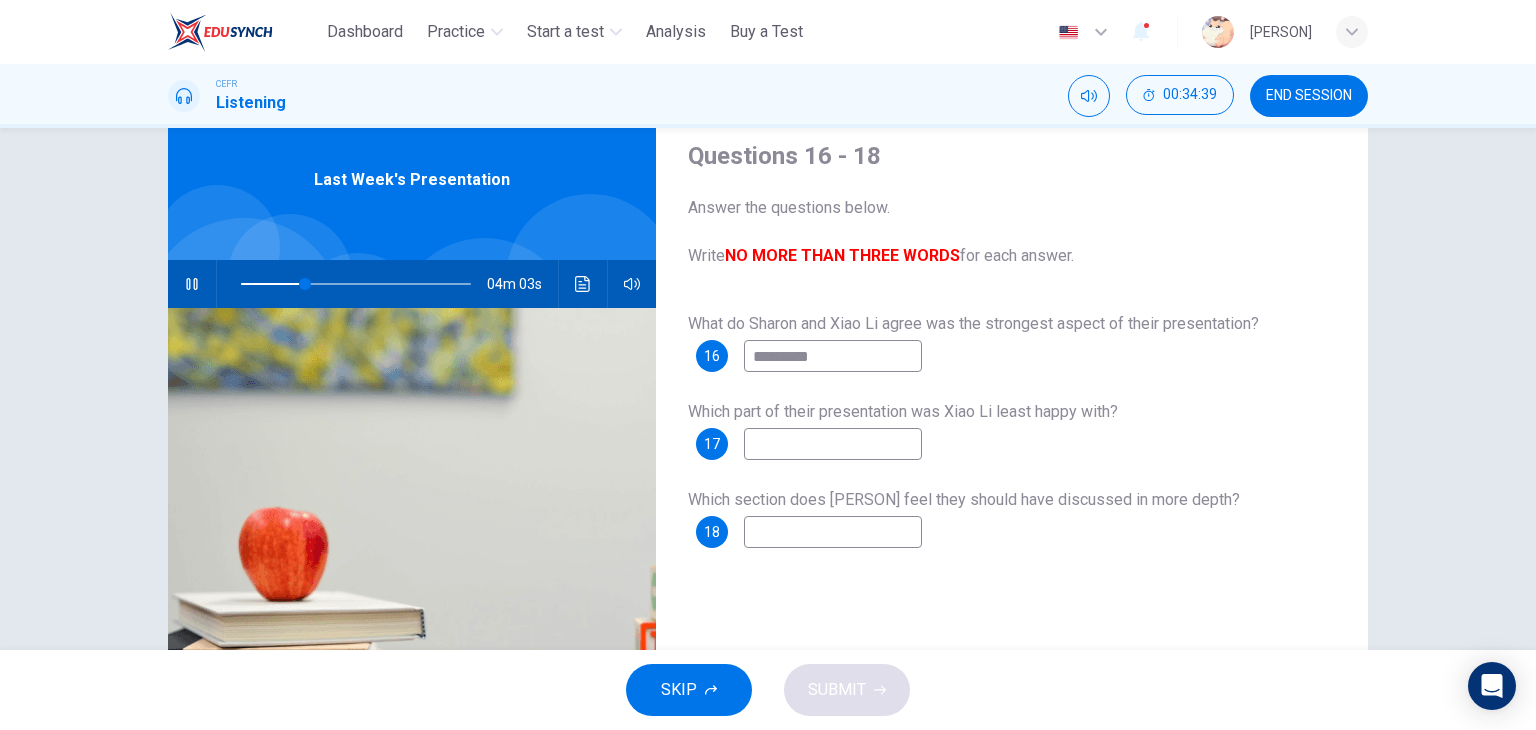 type on "*********" 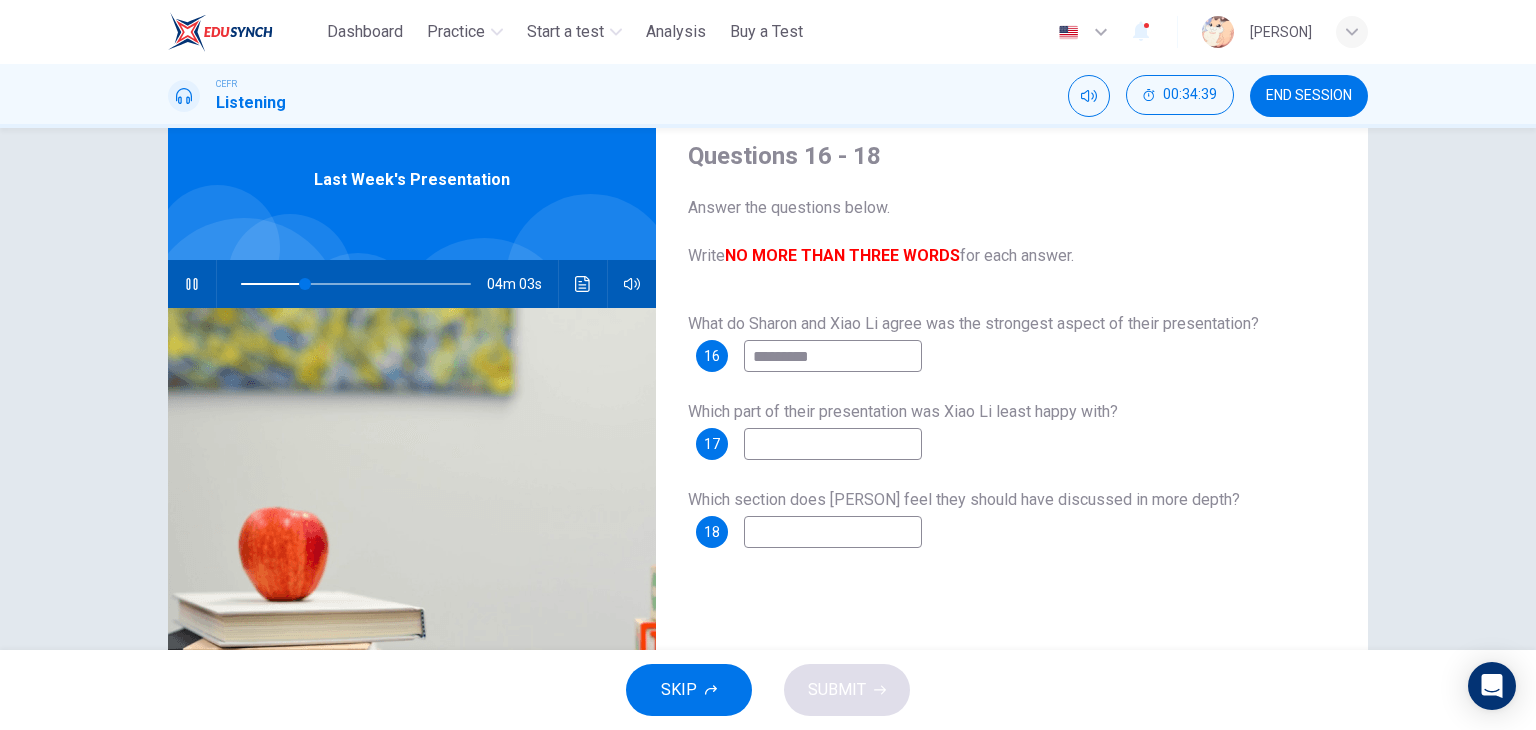 click at bounding box center (833, 444) 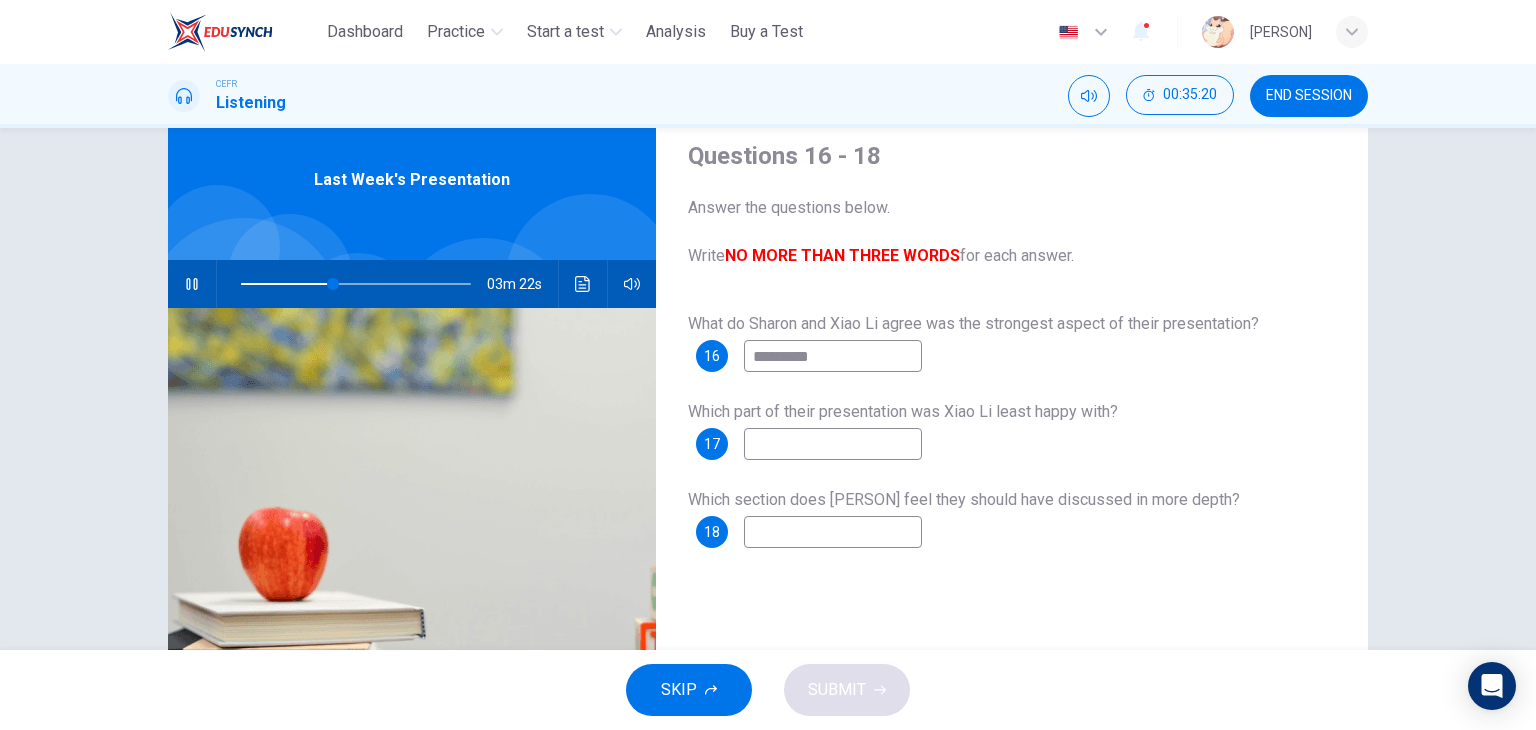 type on "**" 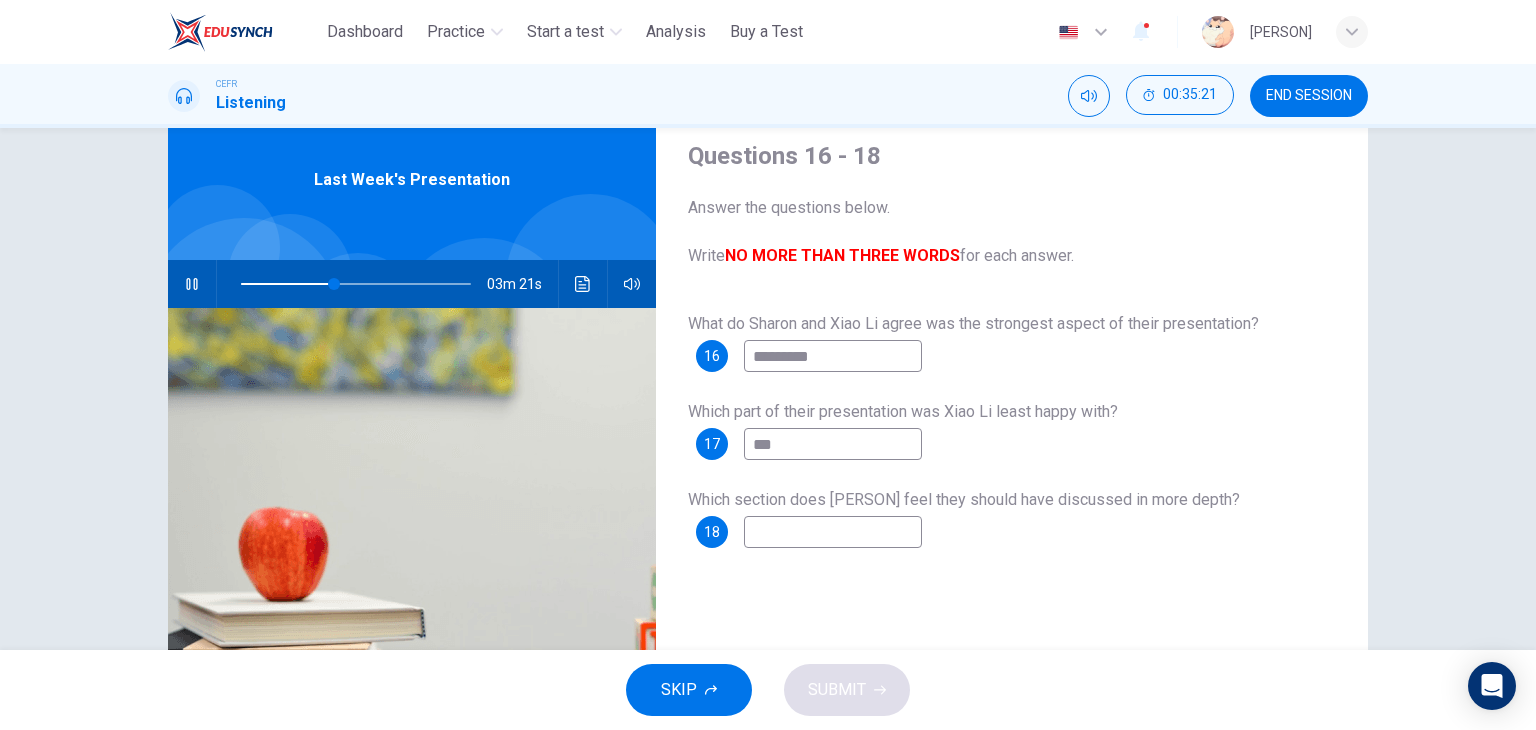 type on "****" 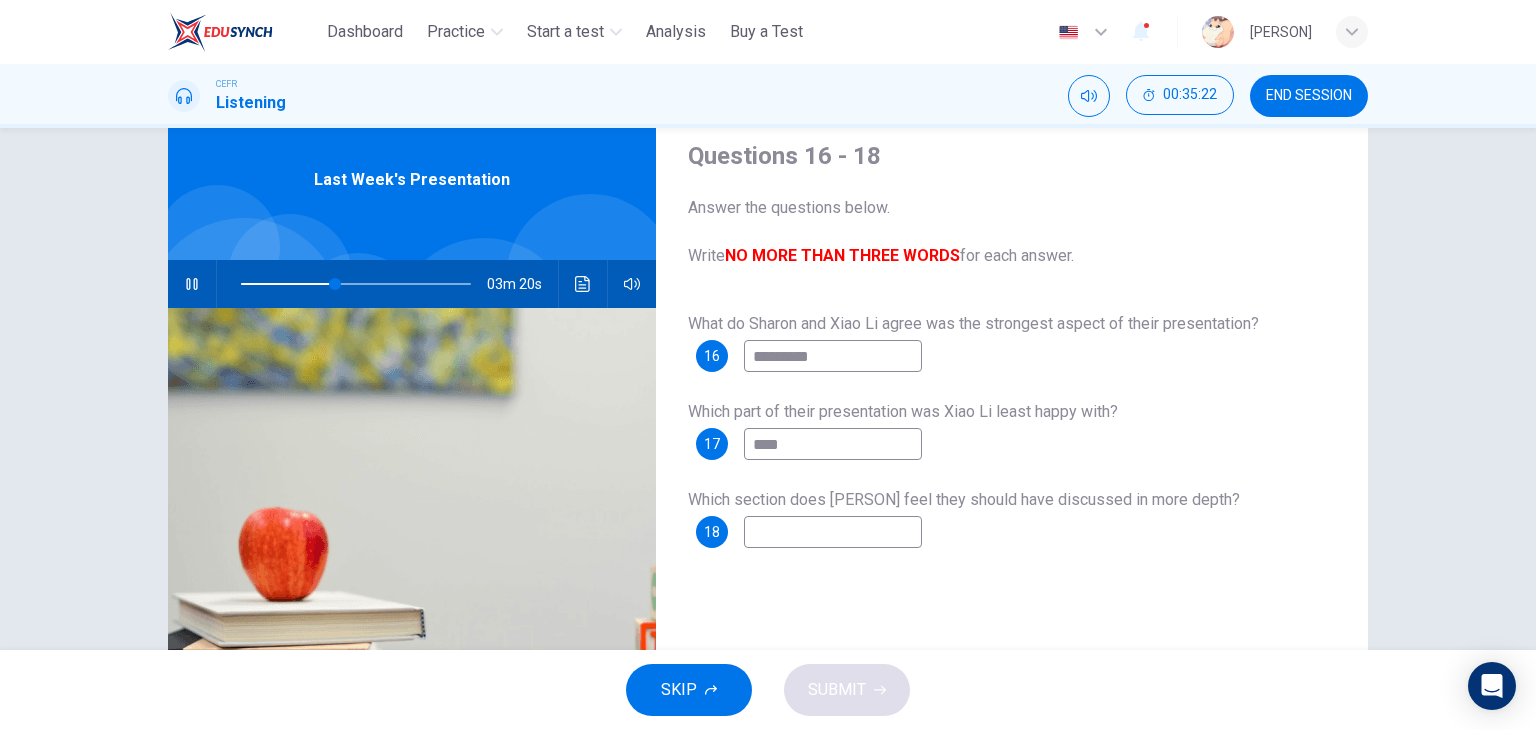 type on "**" 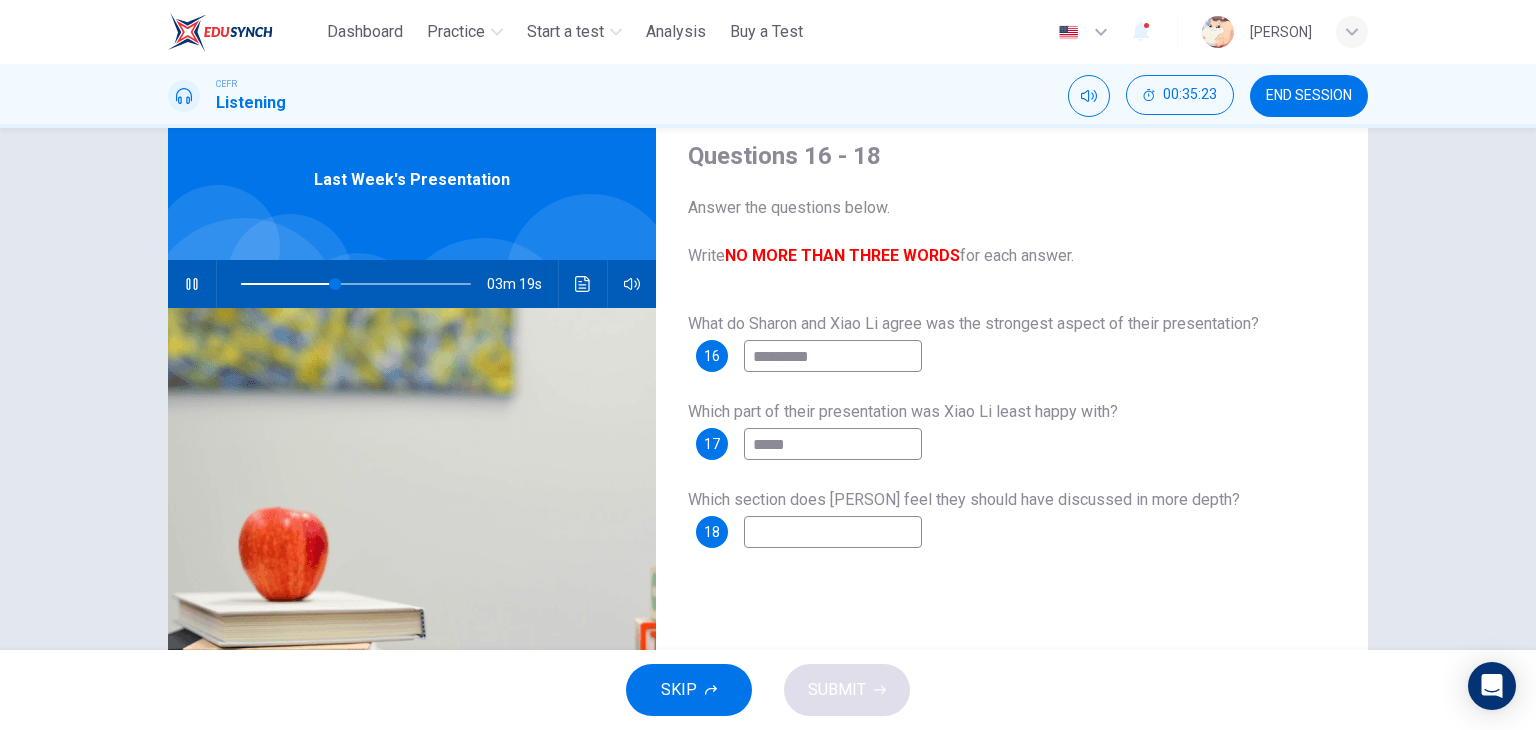 type on "******" 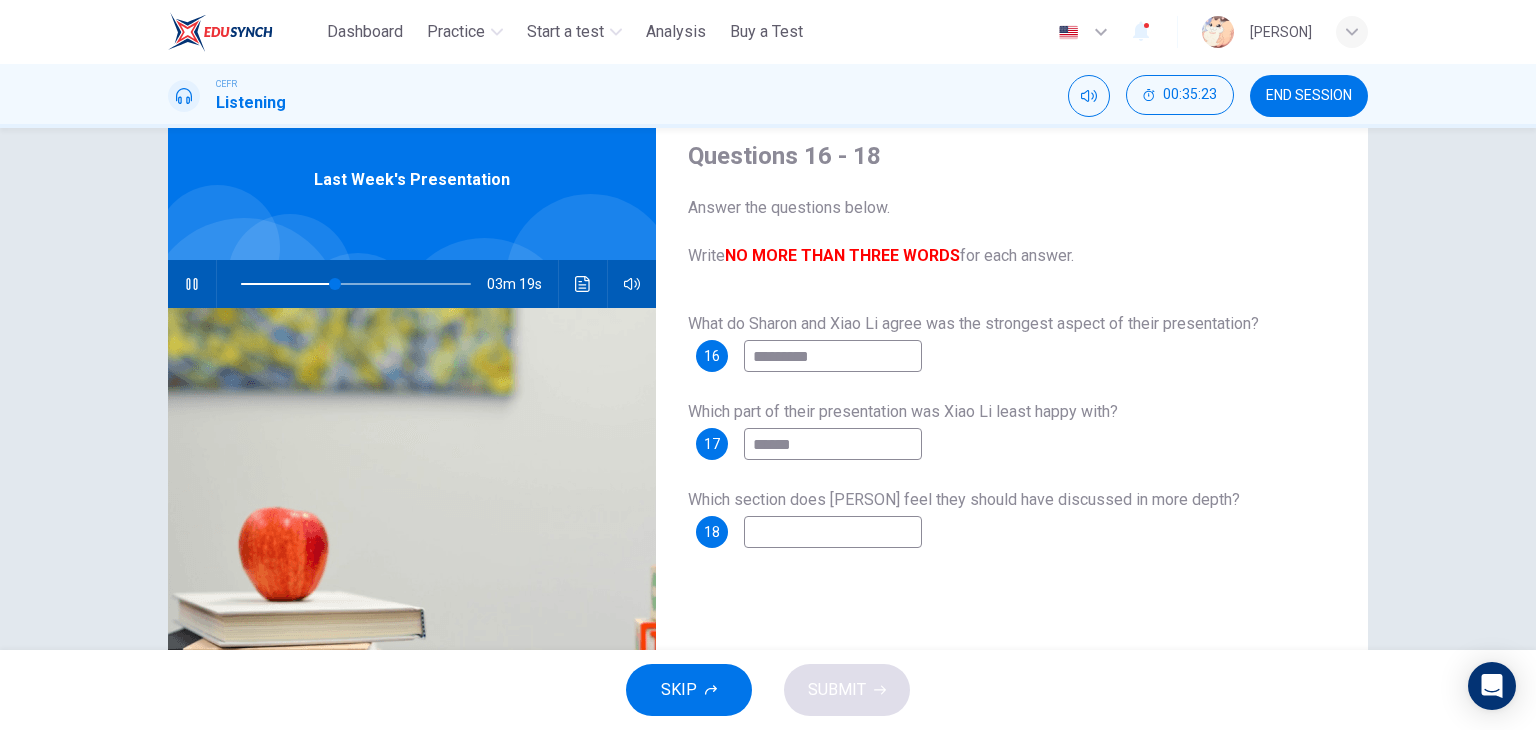 type on "**" 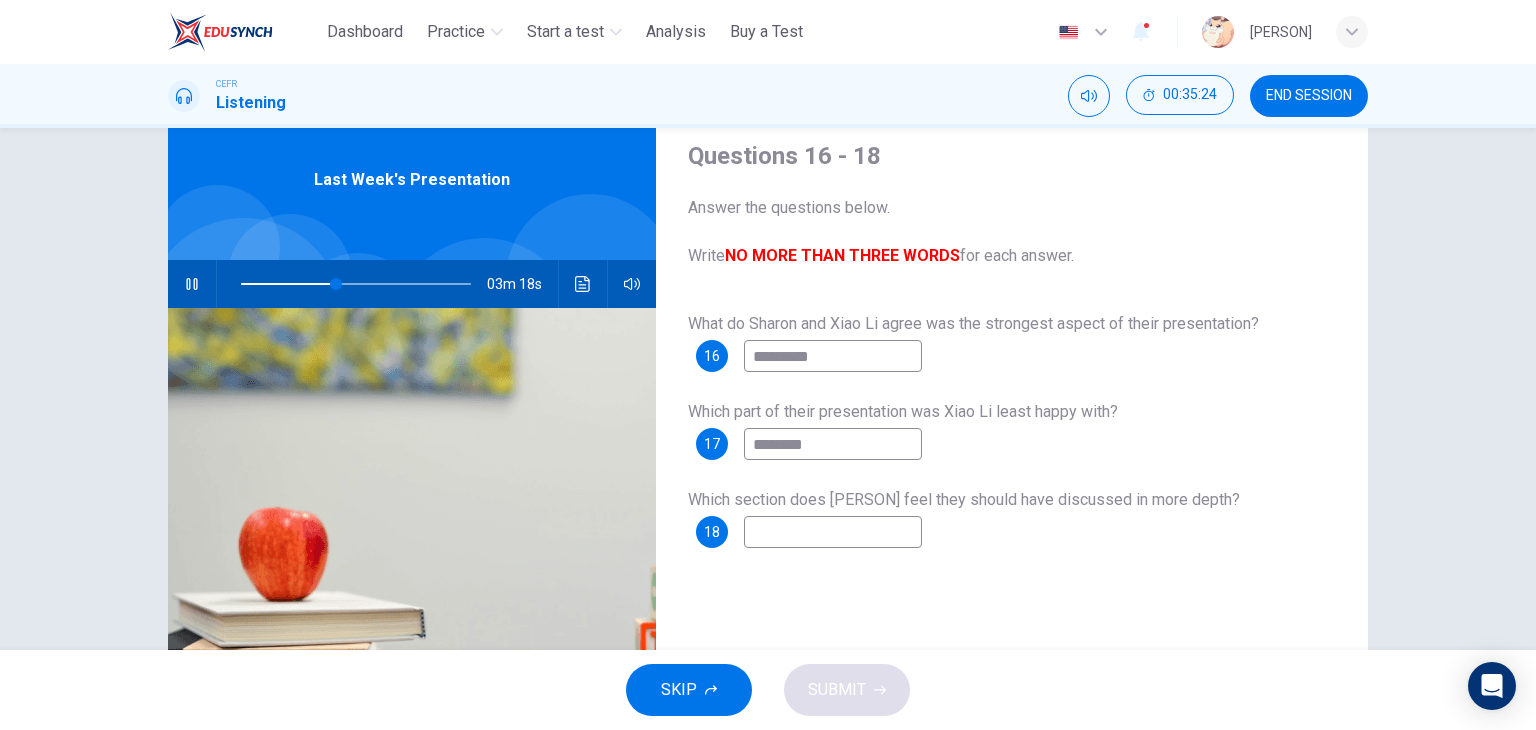 type on "*********" 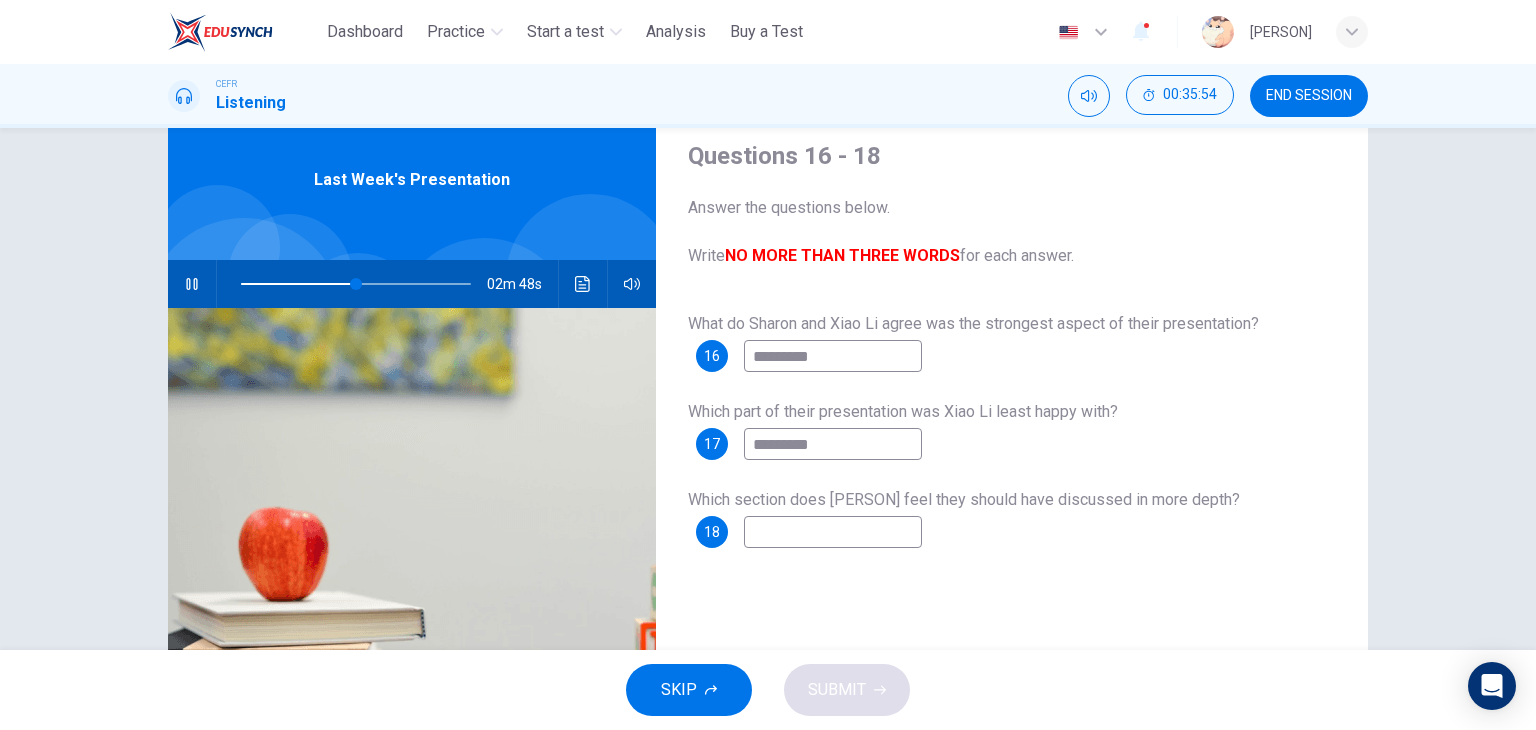 type on "**" 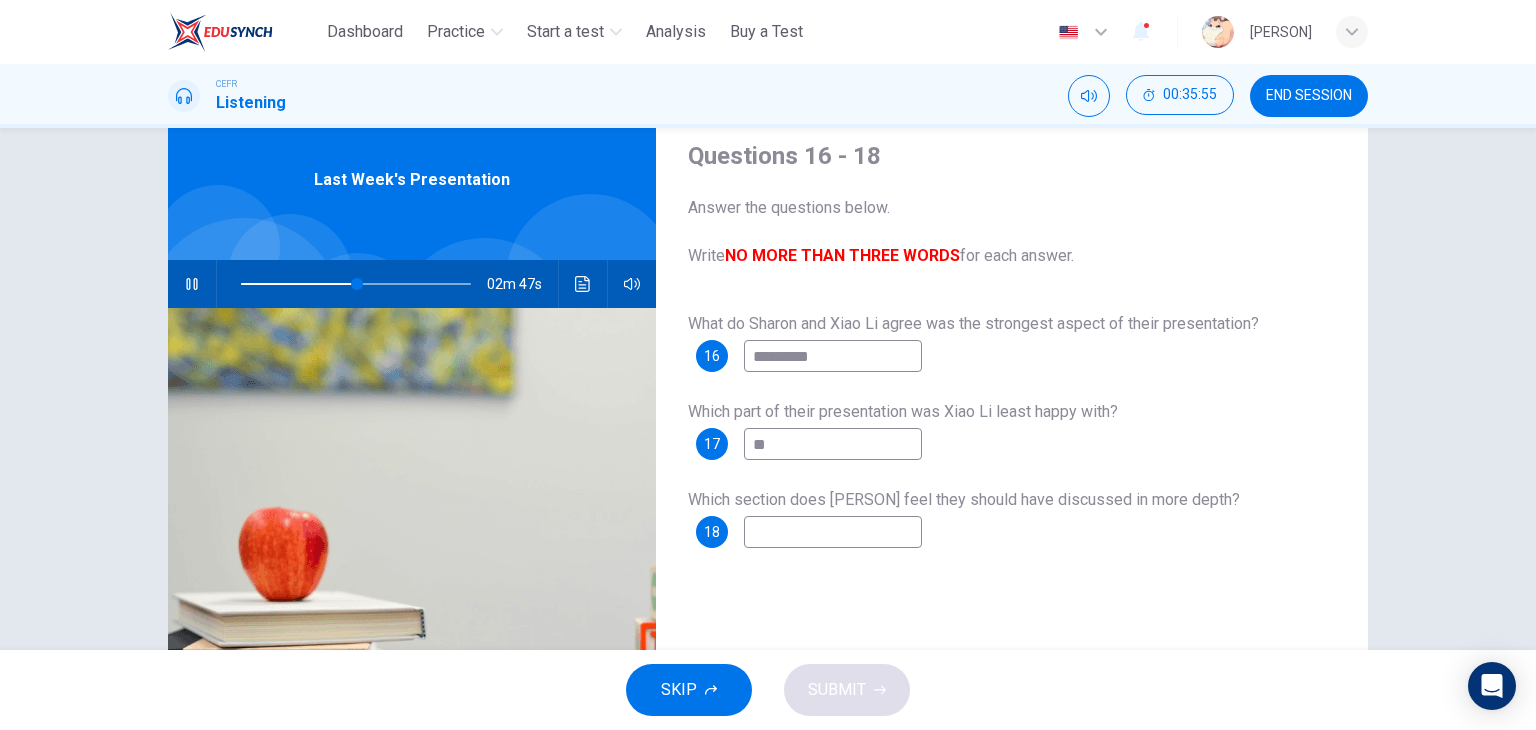 type on "*" 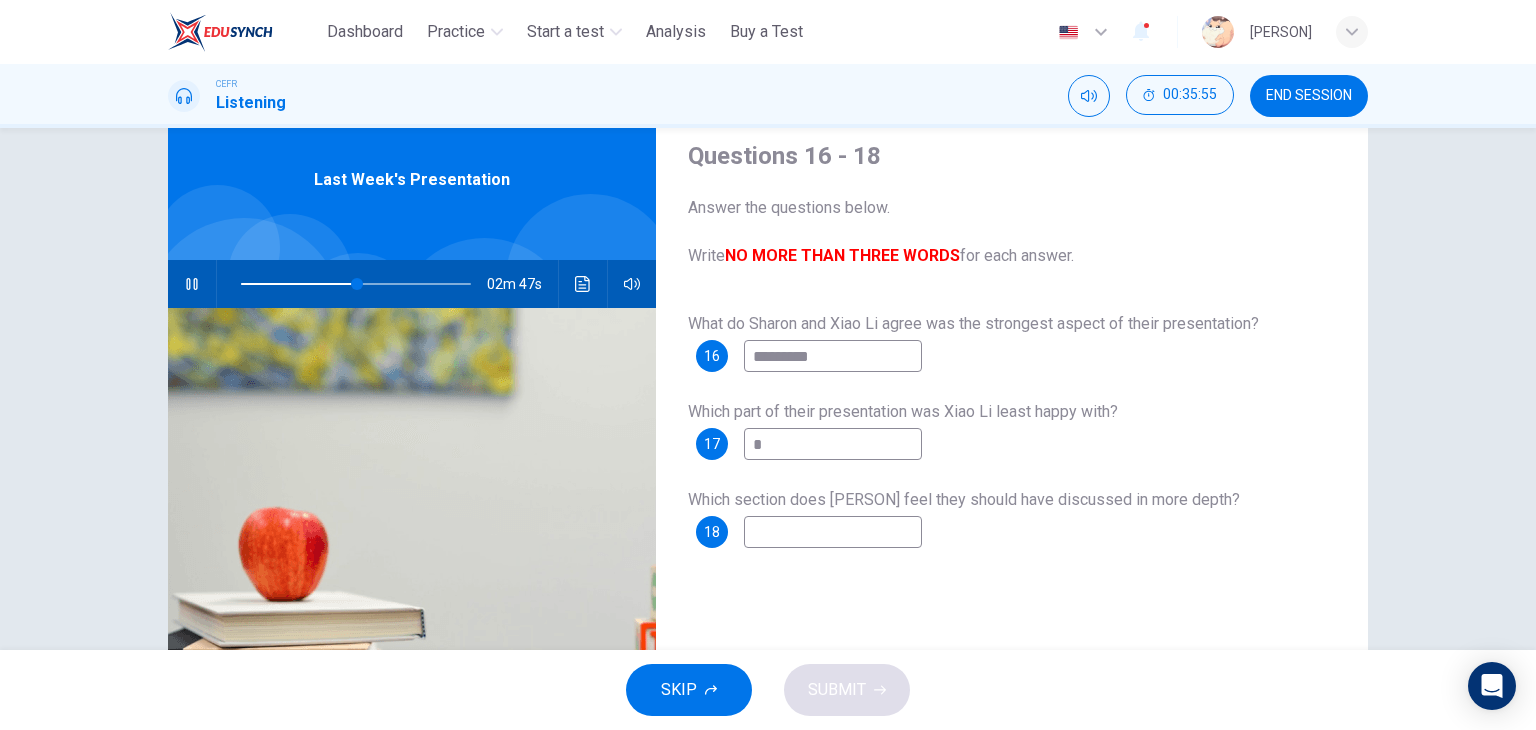 type 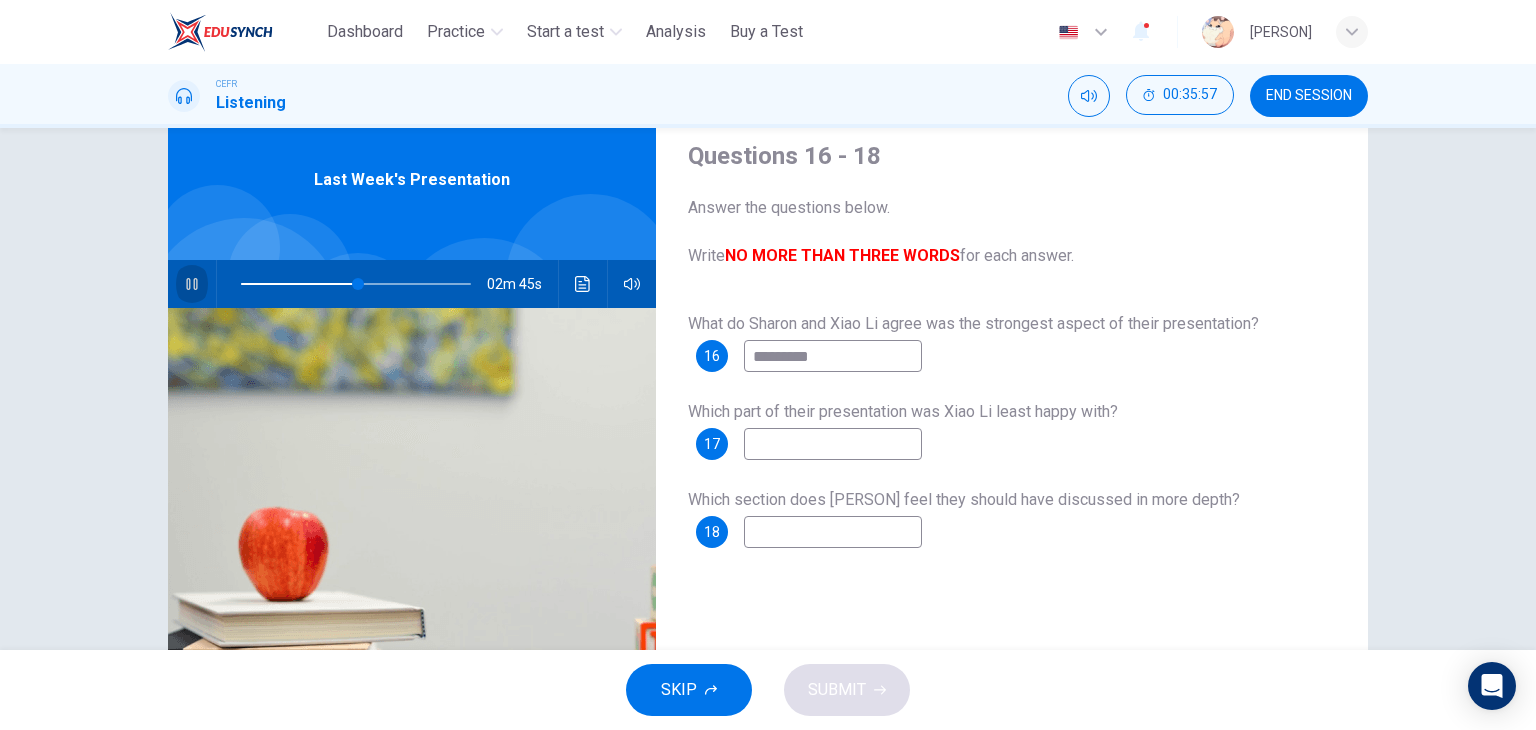 click at bounding box center (192, 284) 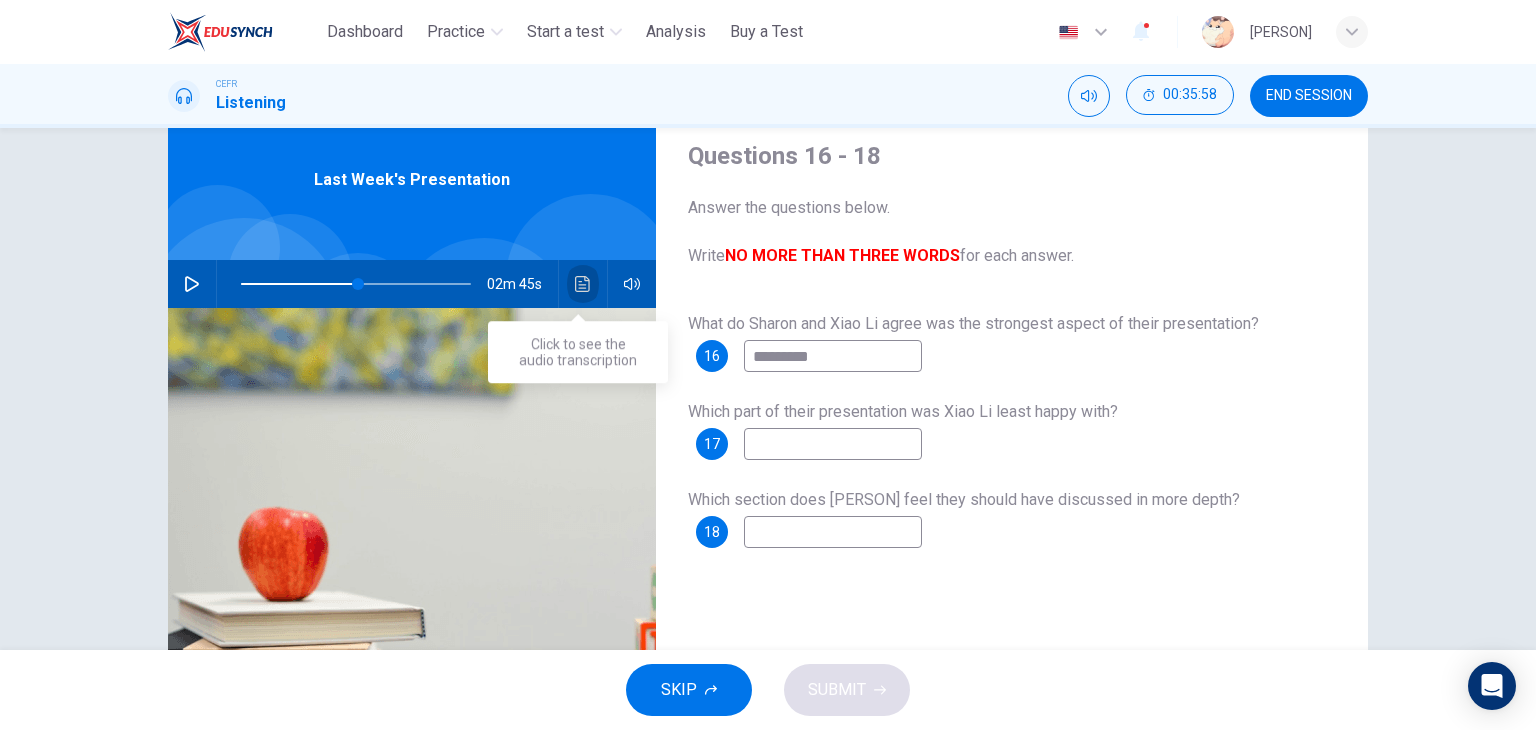 click 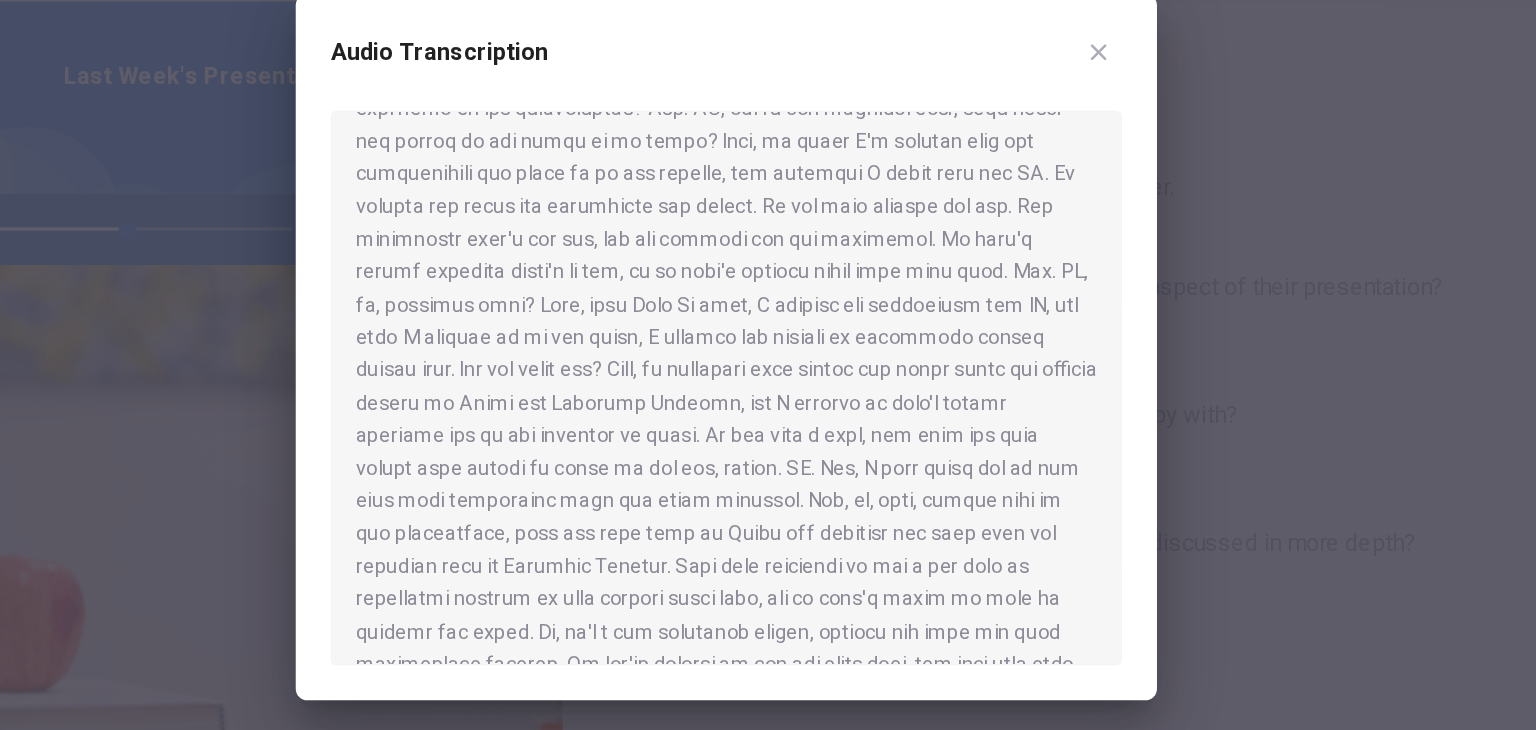 scroll, scrollTop: 391, scrollLeft: 0, axis: vertical 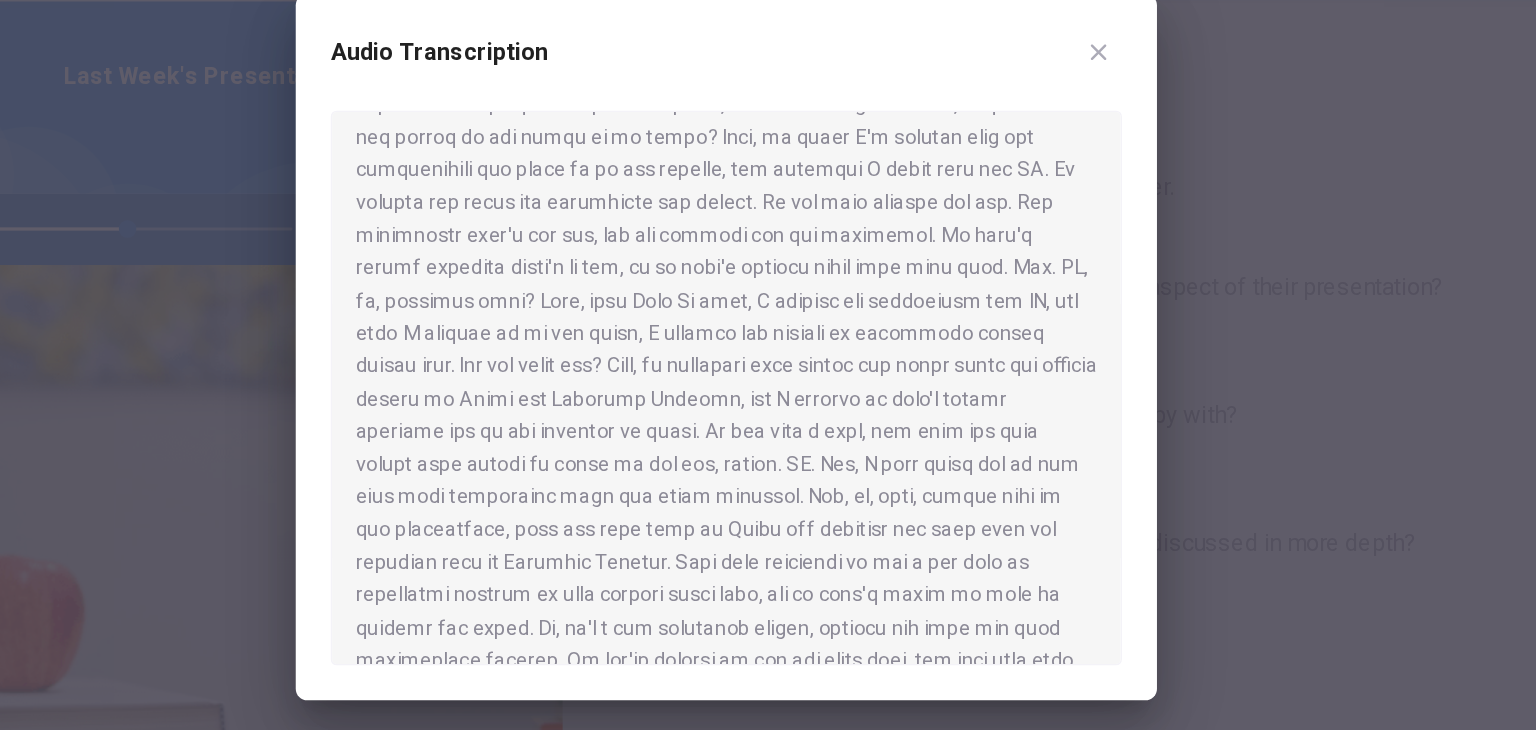 click at bounding box center [1023, 163] 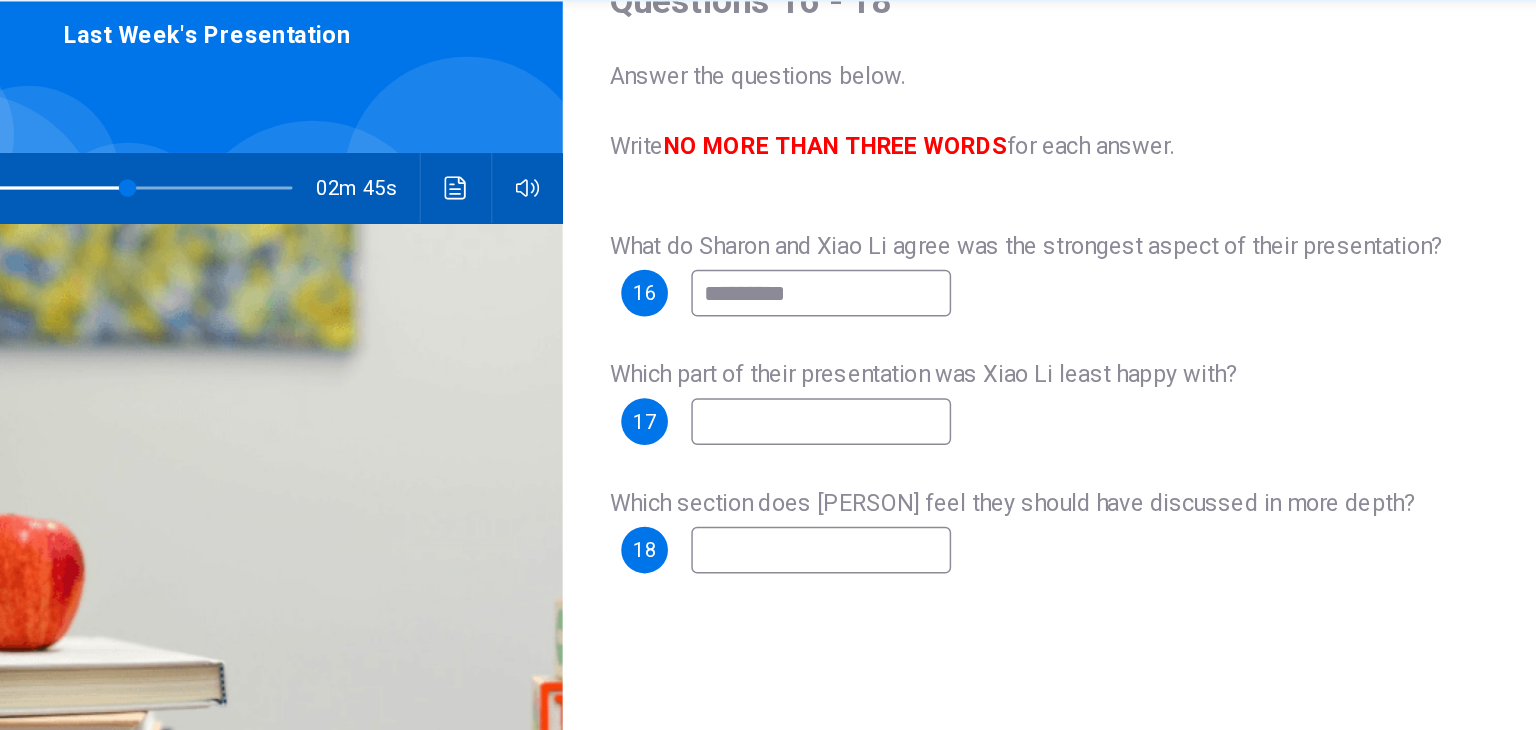 scroll, scrollTop: 96, scrollLeft: 0, axis: vertical 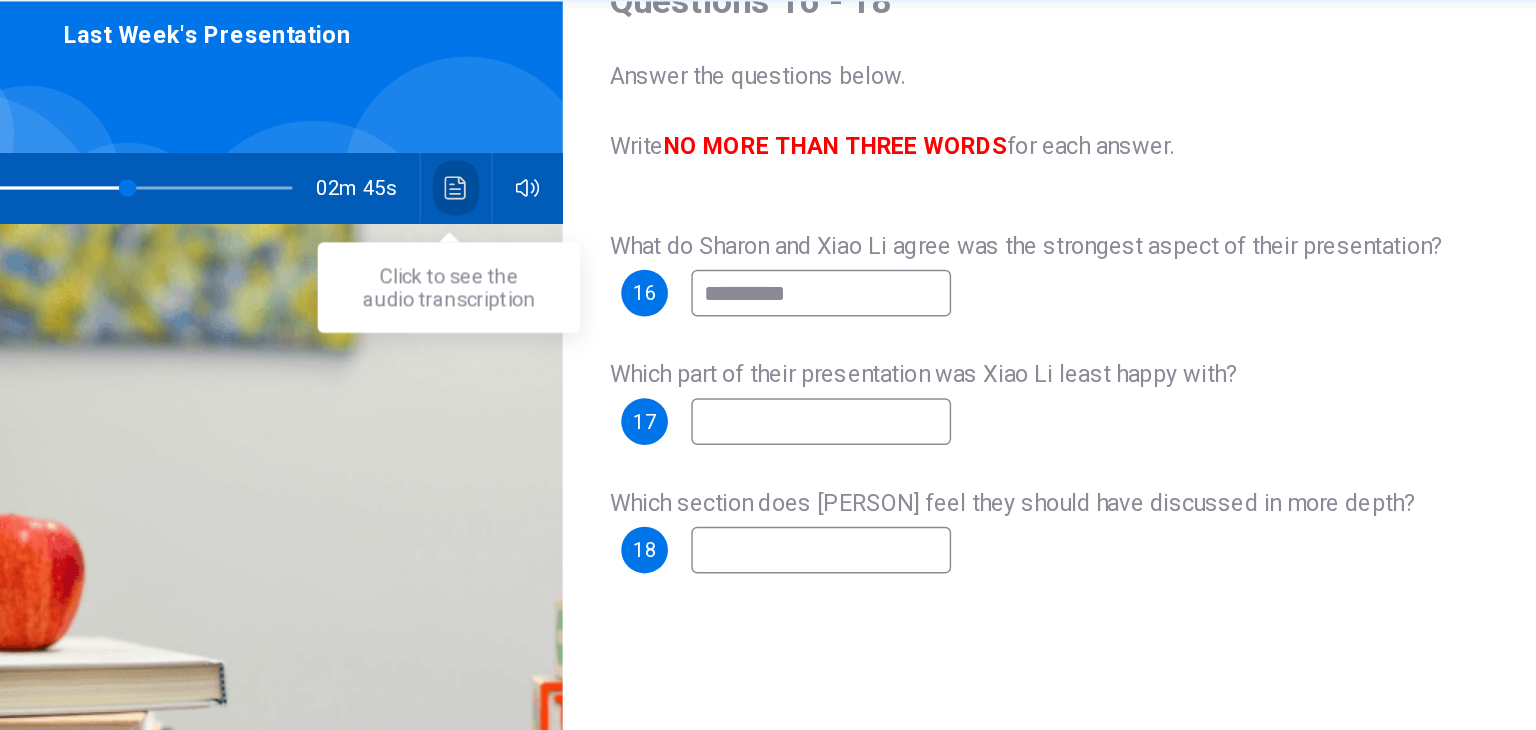 click 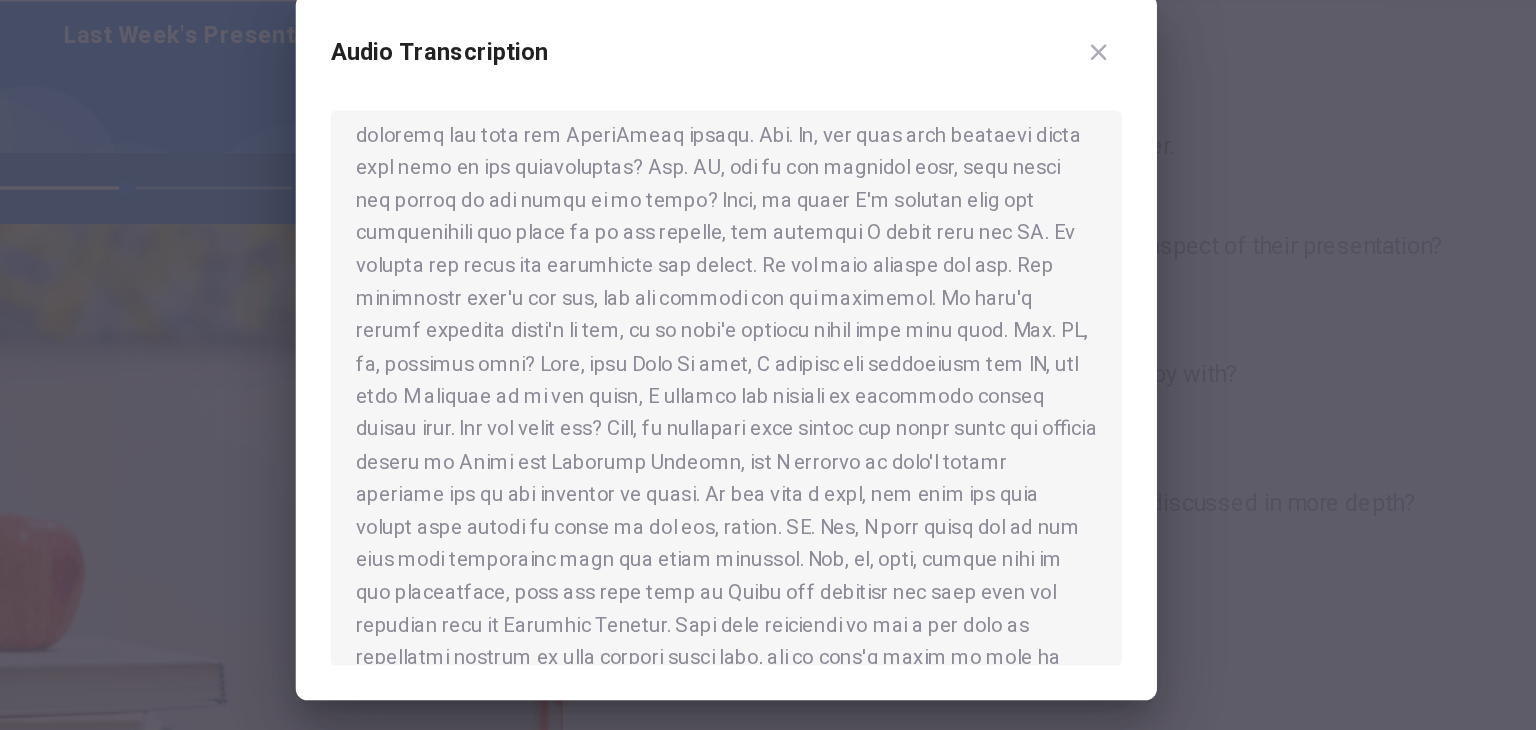 scroll, scrollTop: 384, scrollLeft: 0, axis: vertical 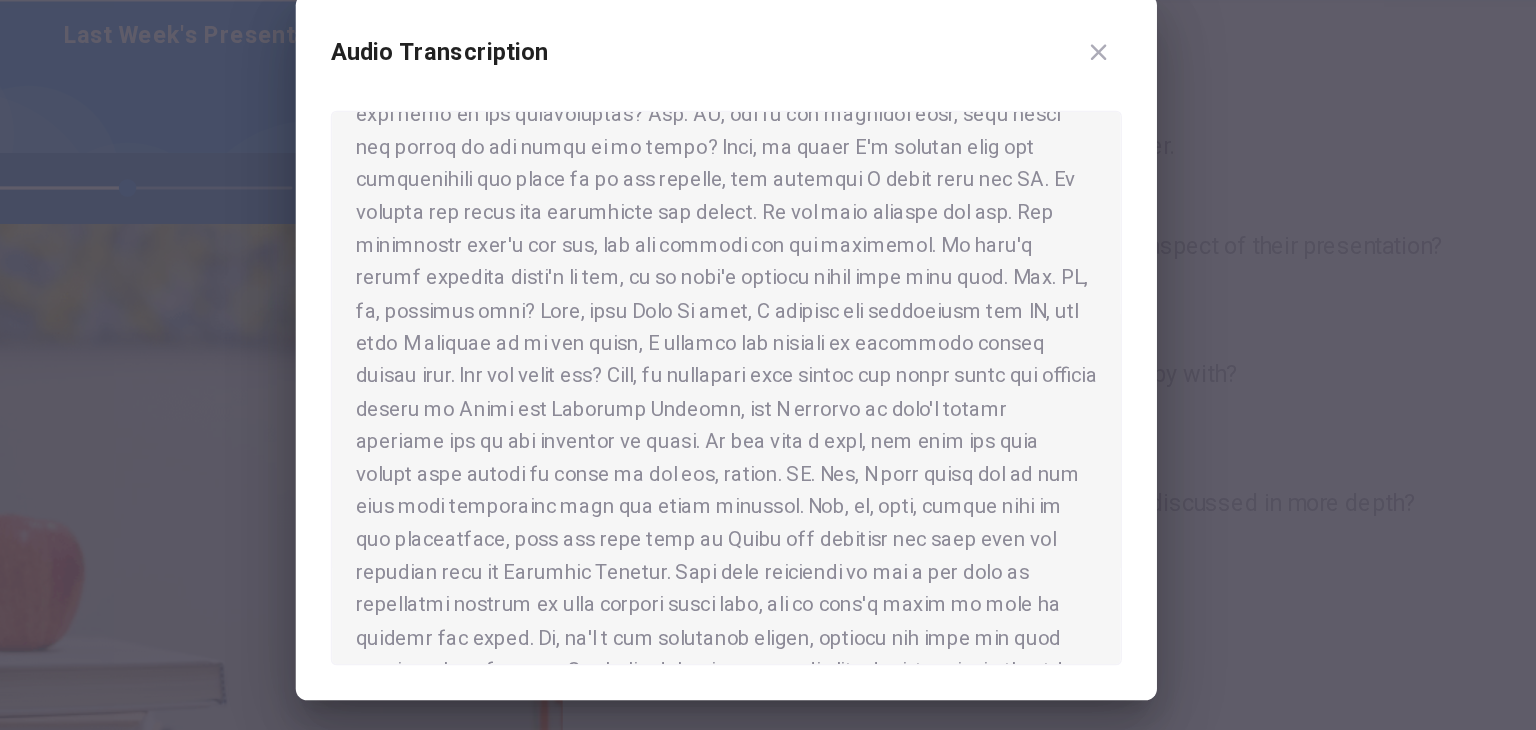 click 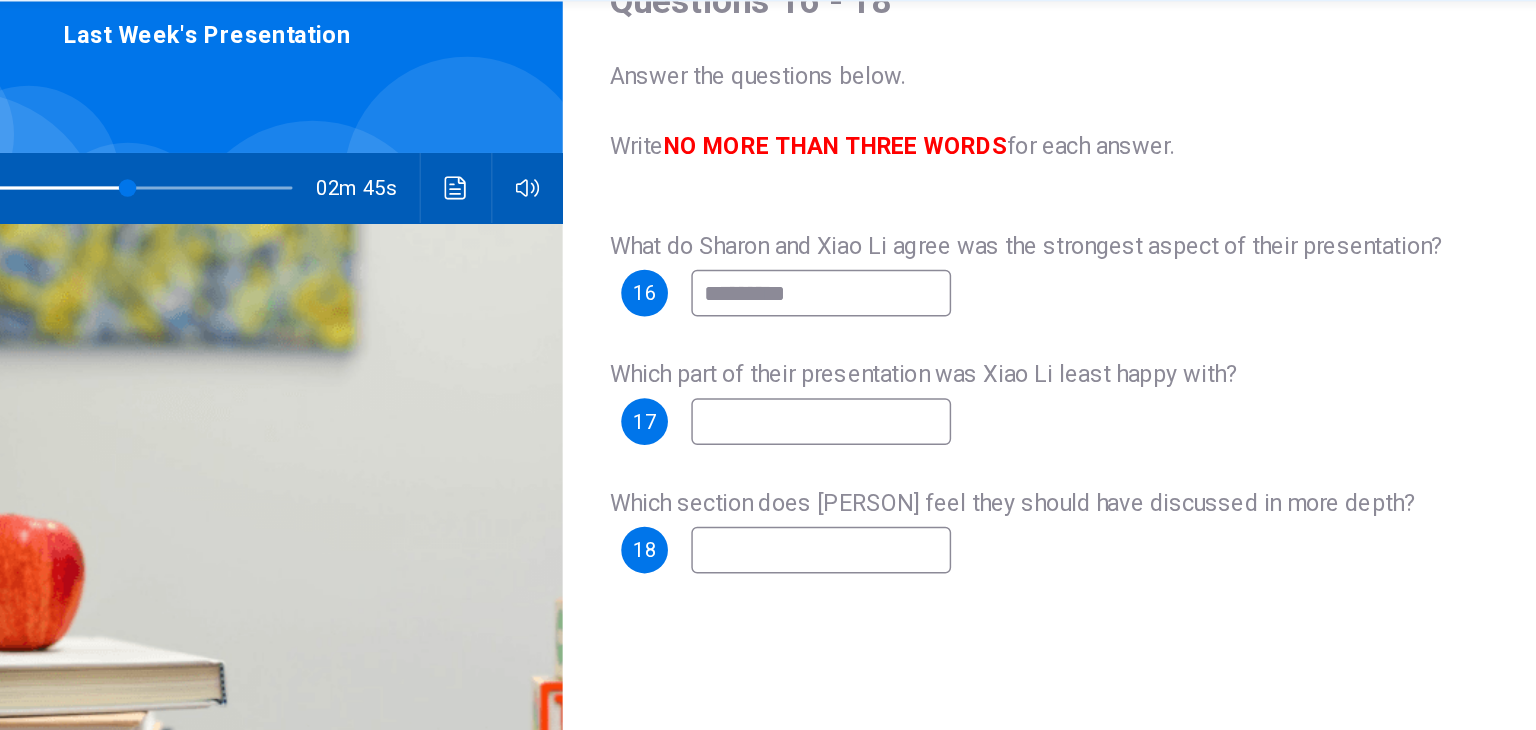 click at bounding box center [833, 416] 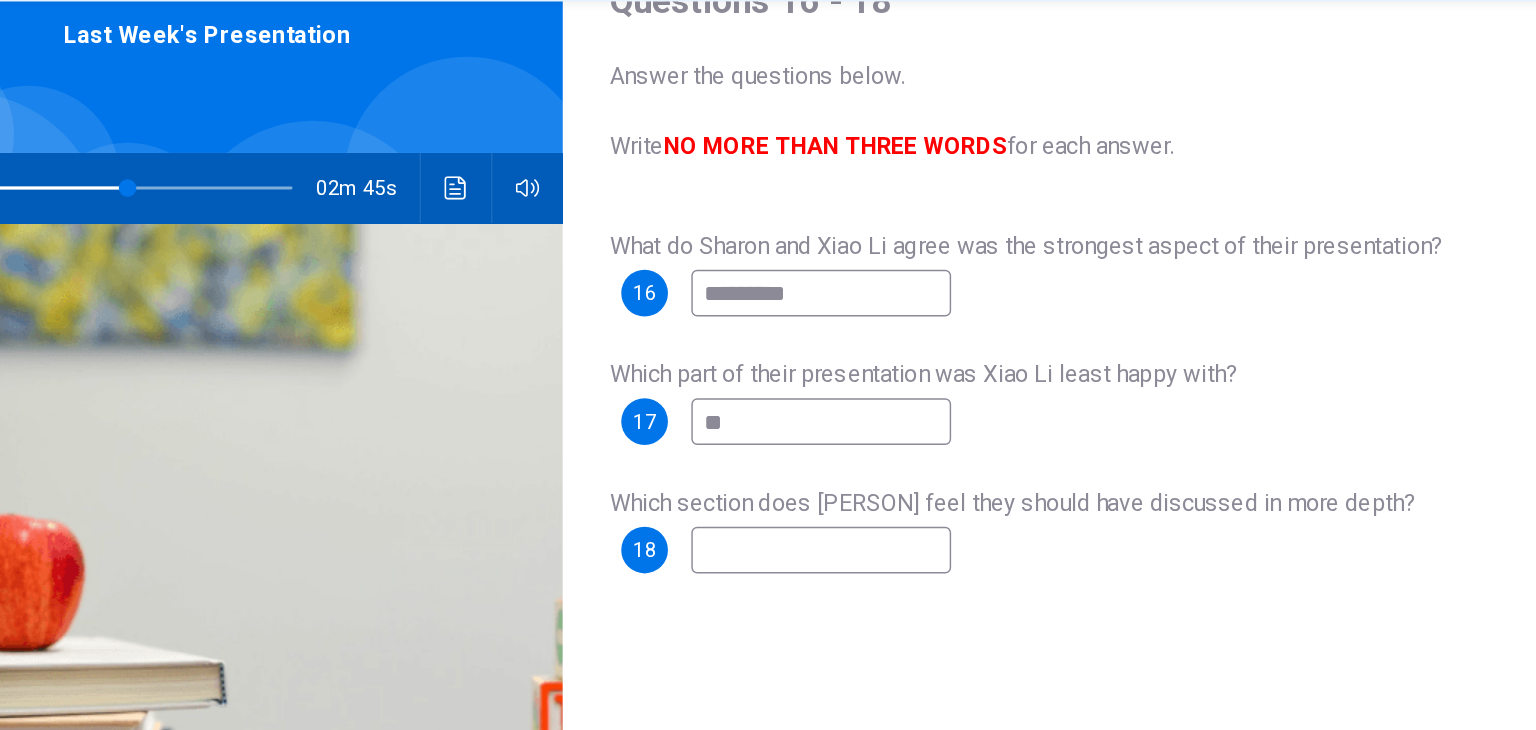type on "*" 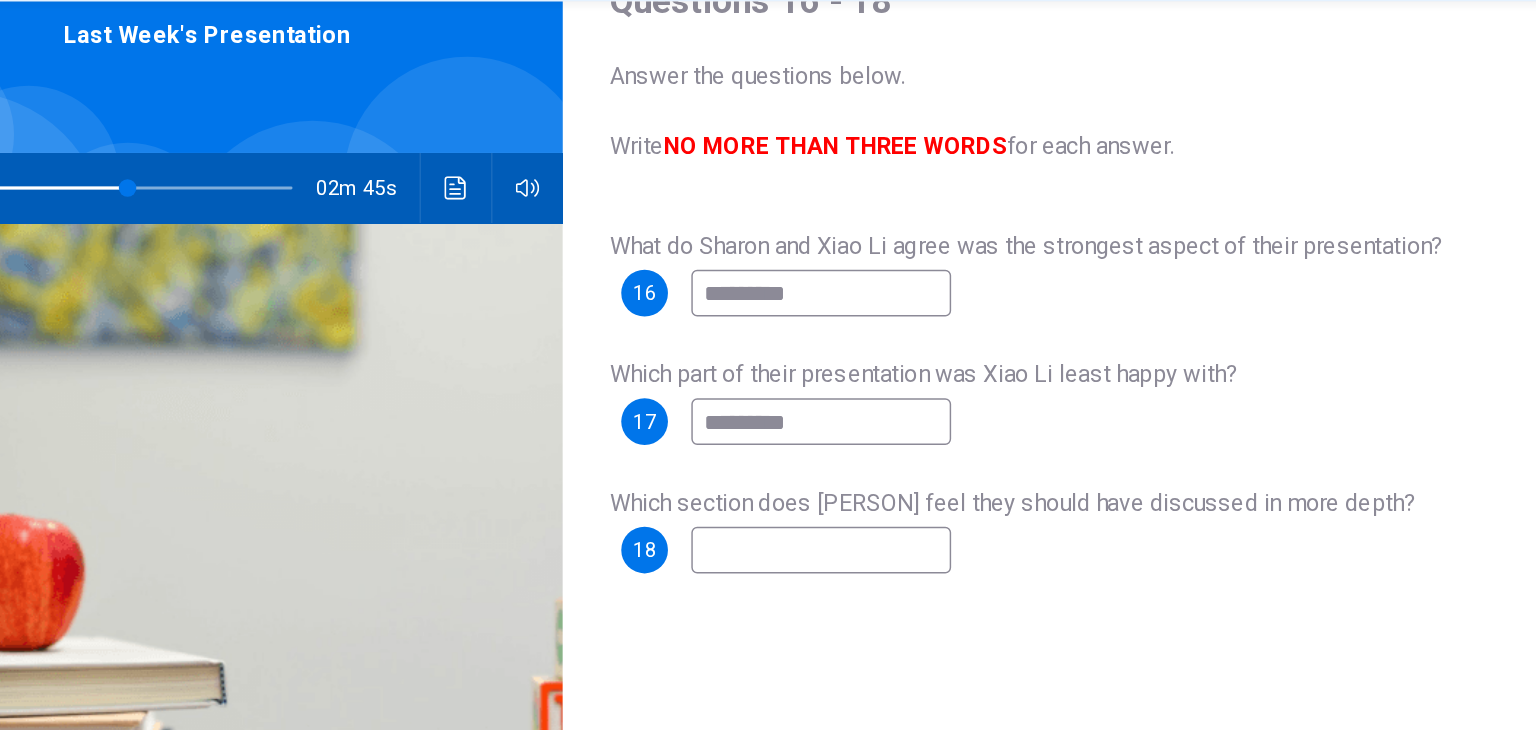 type on "*********" 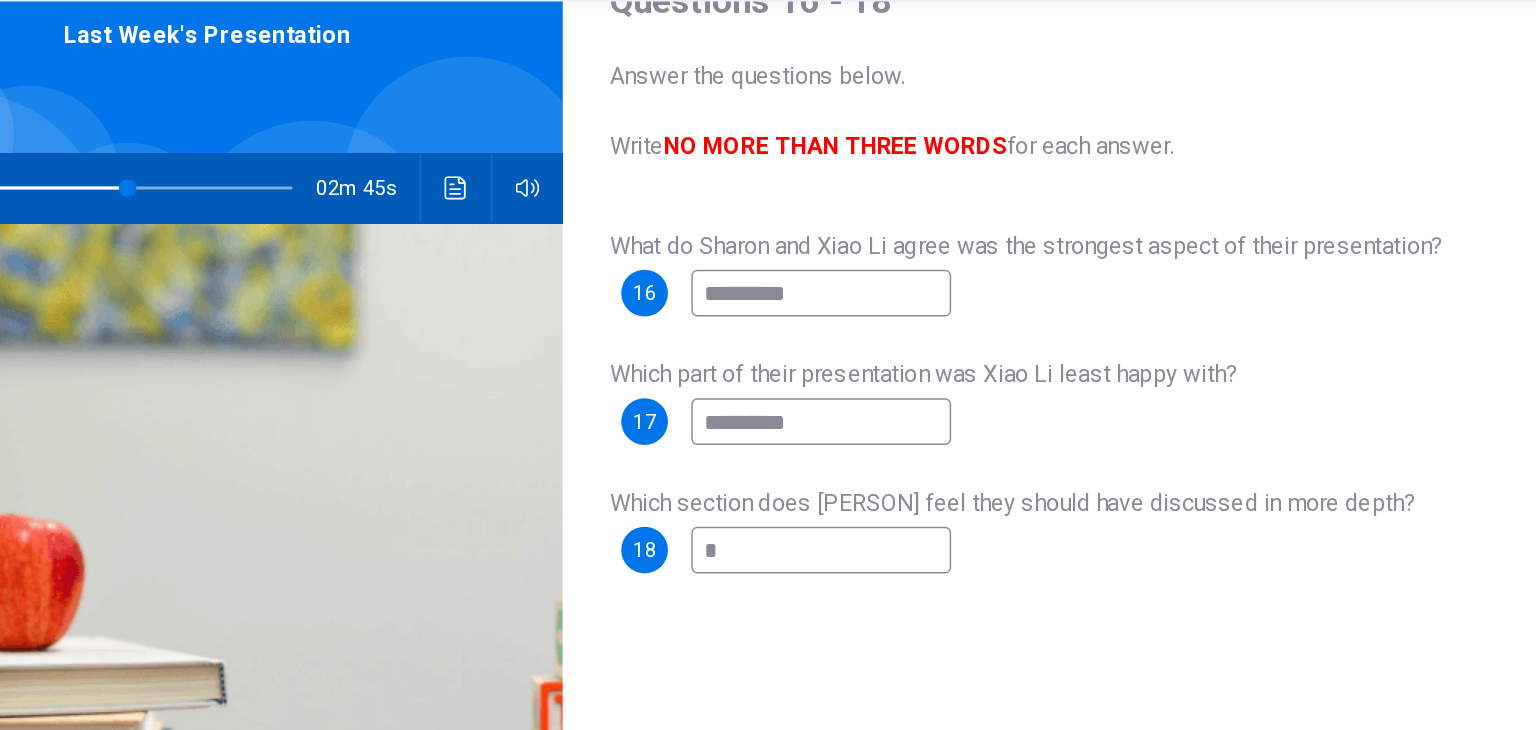 type on "**" 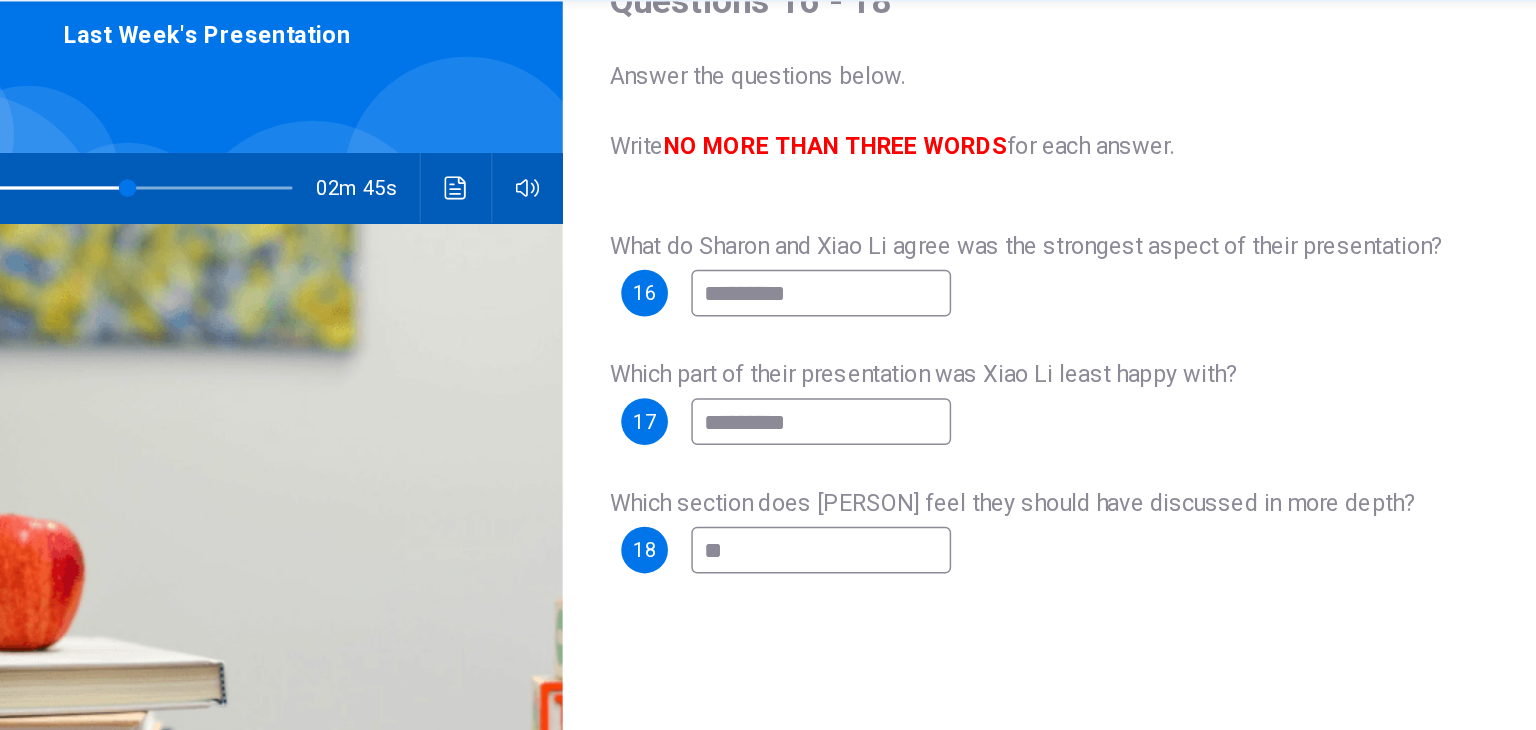 type on "**" 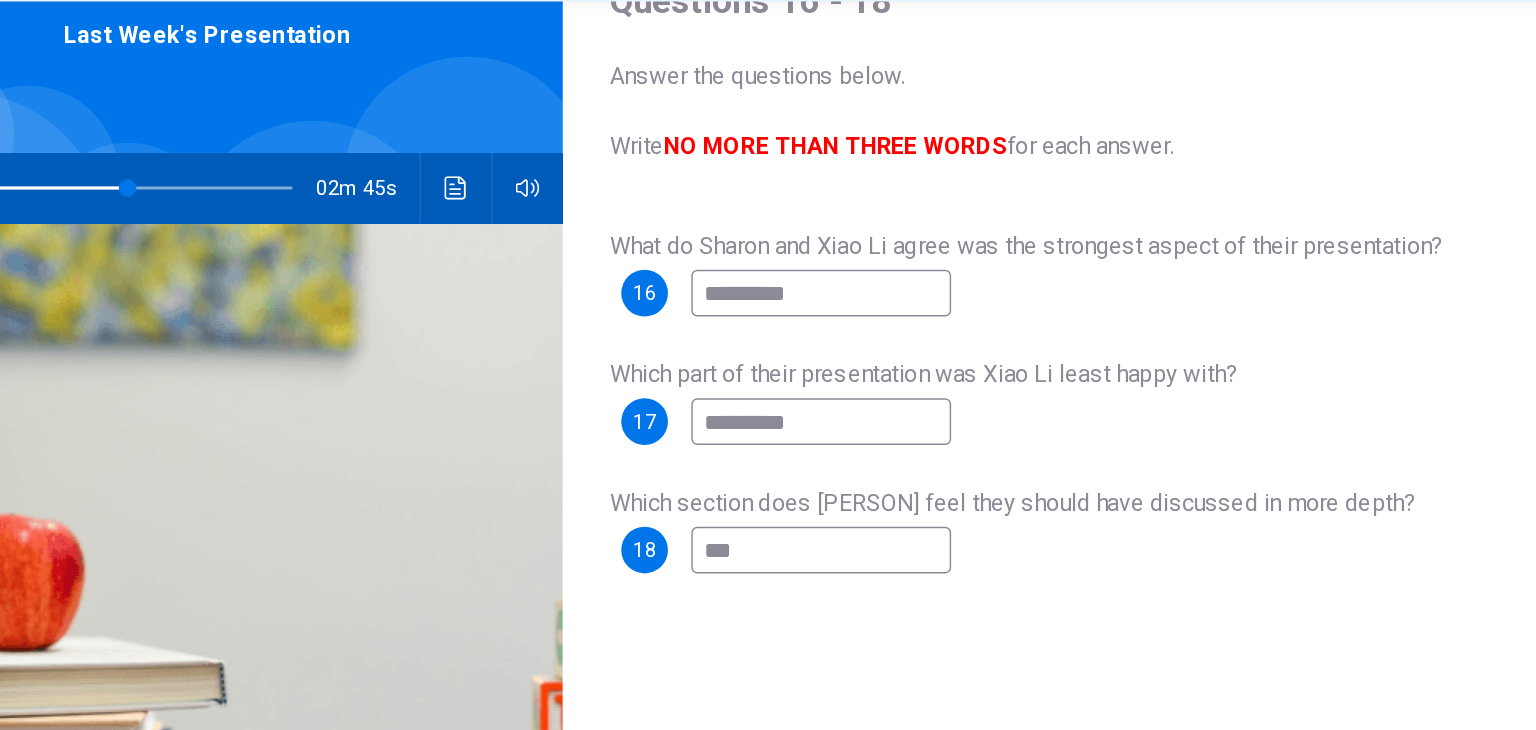 type on "**" 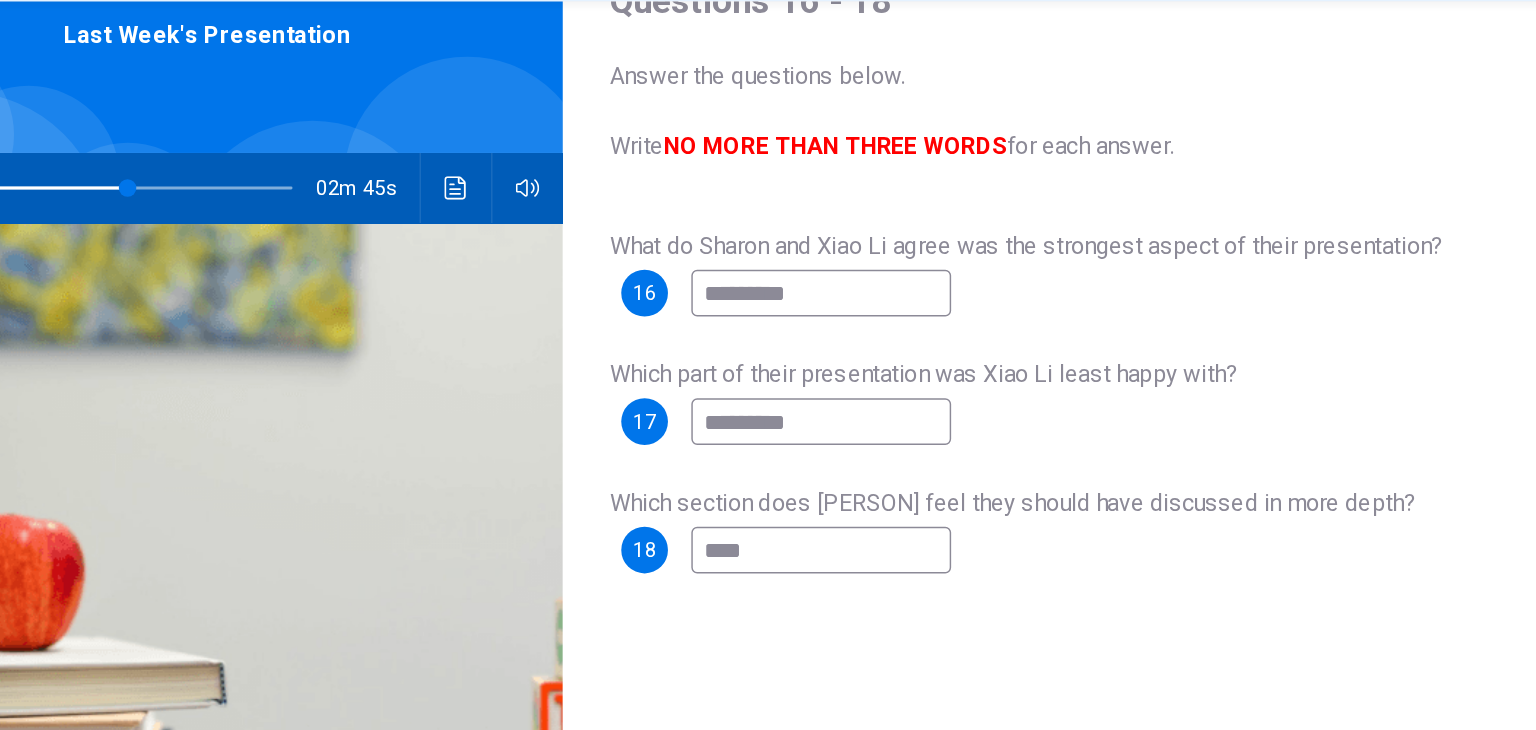 type on "*****" 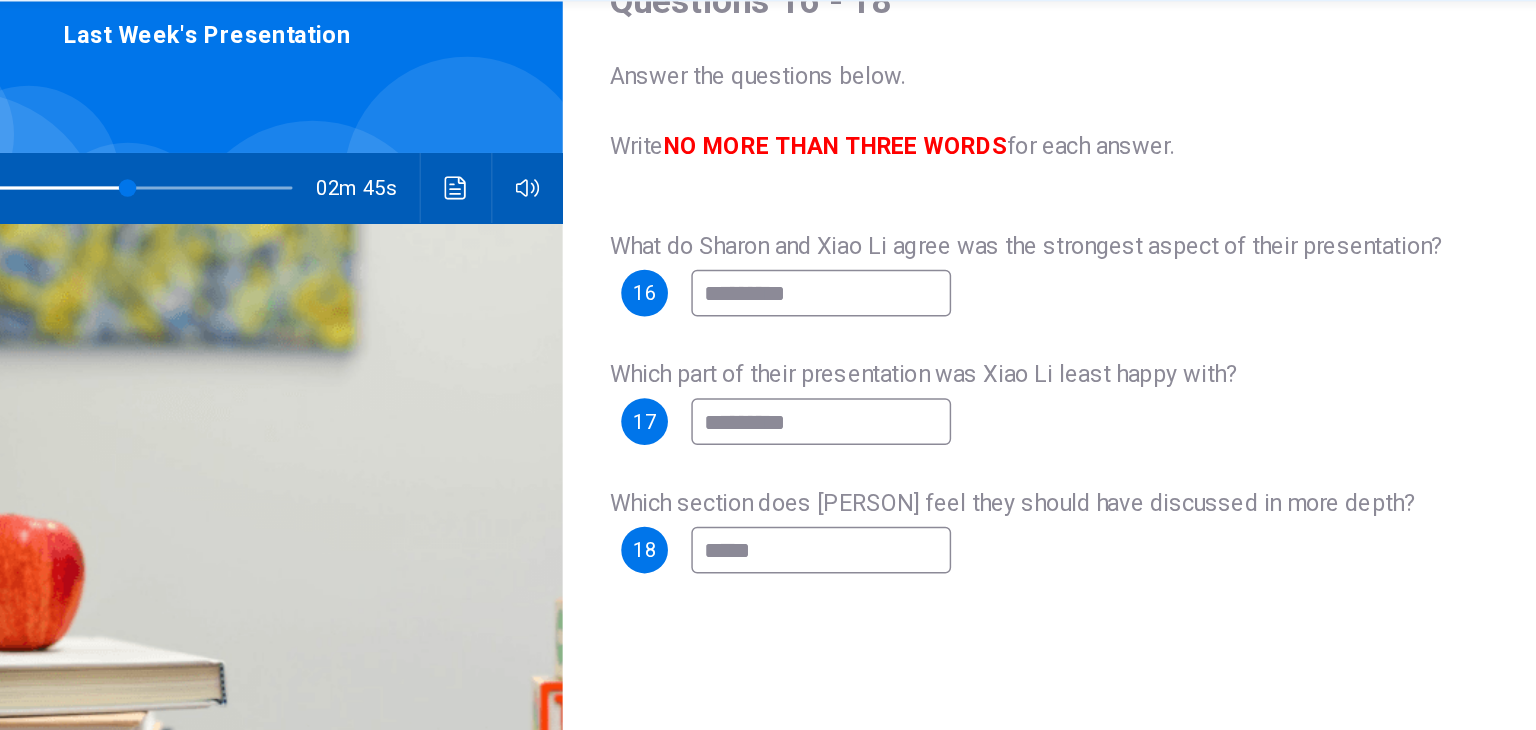 type on "**" 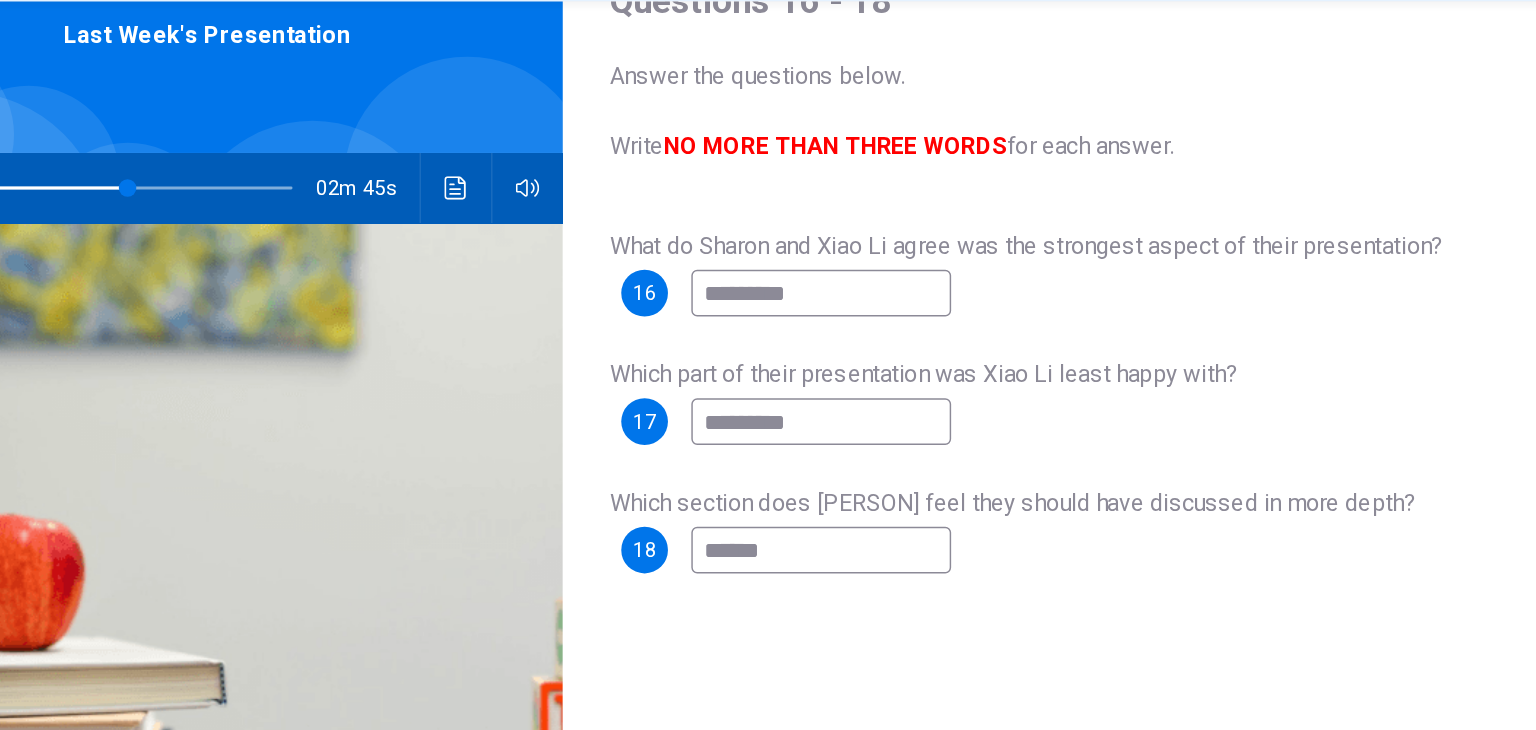 type on "**" 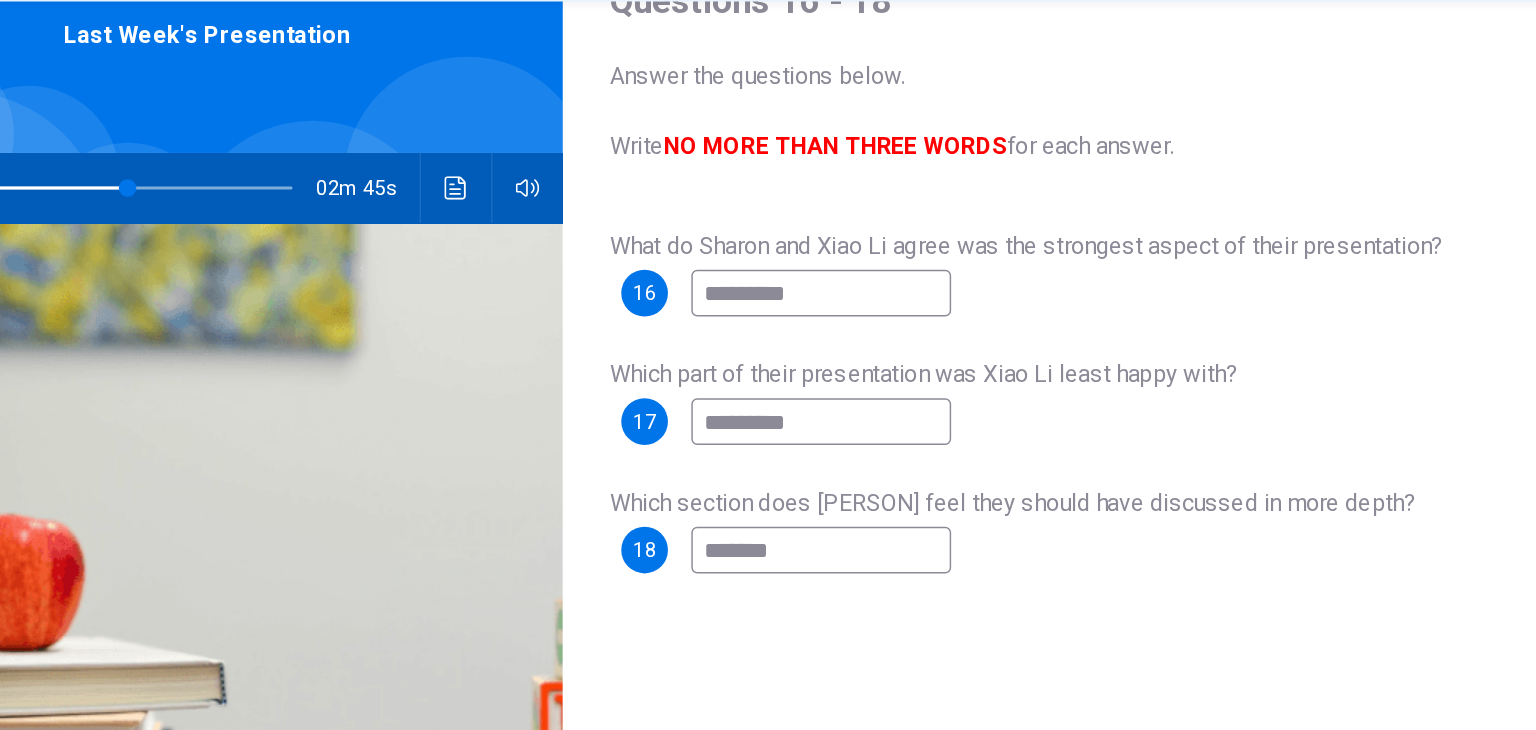 type on "********" 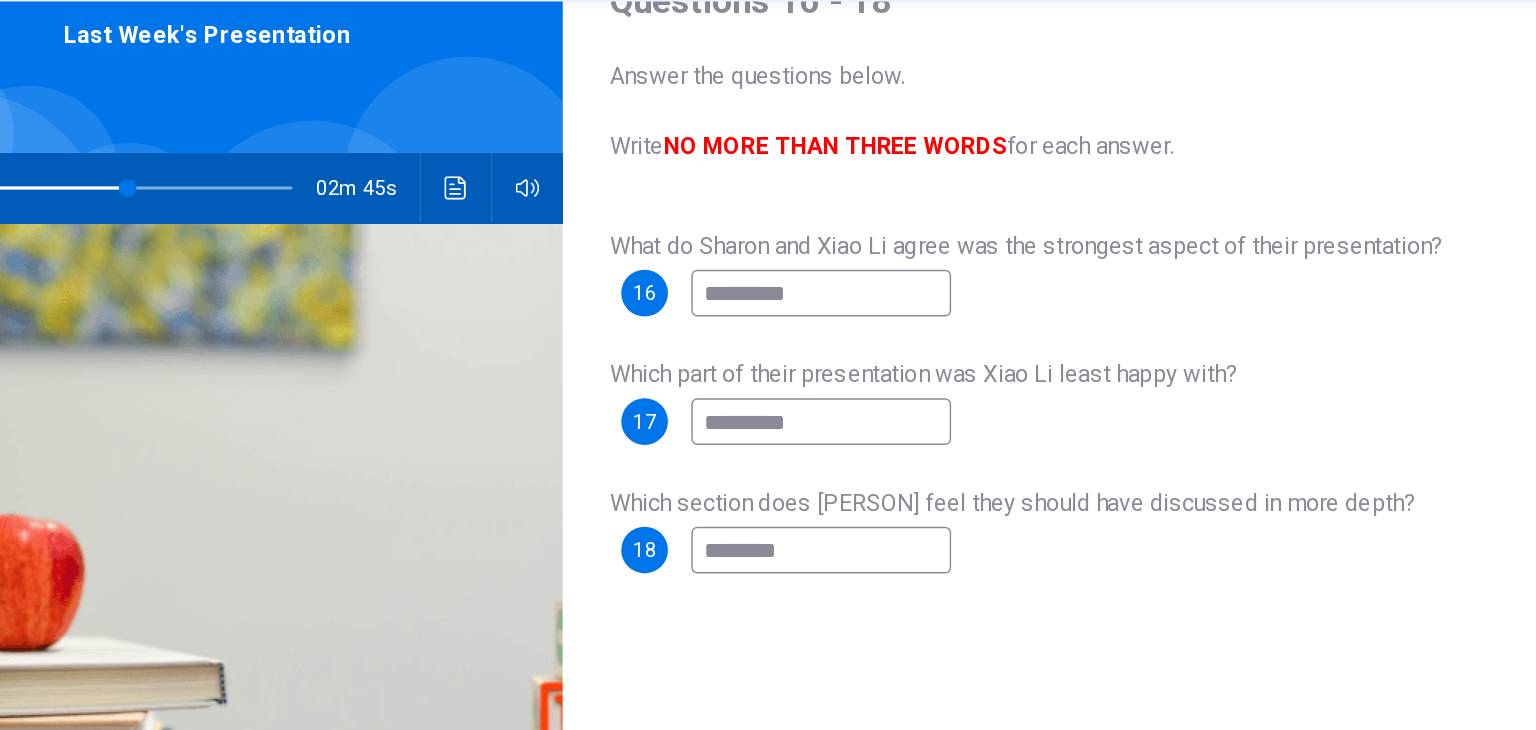 type on "**" 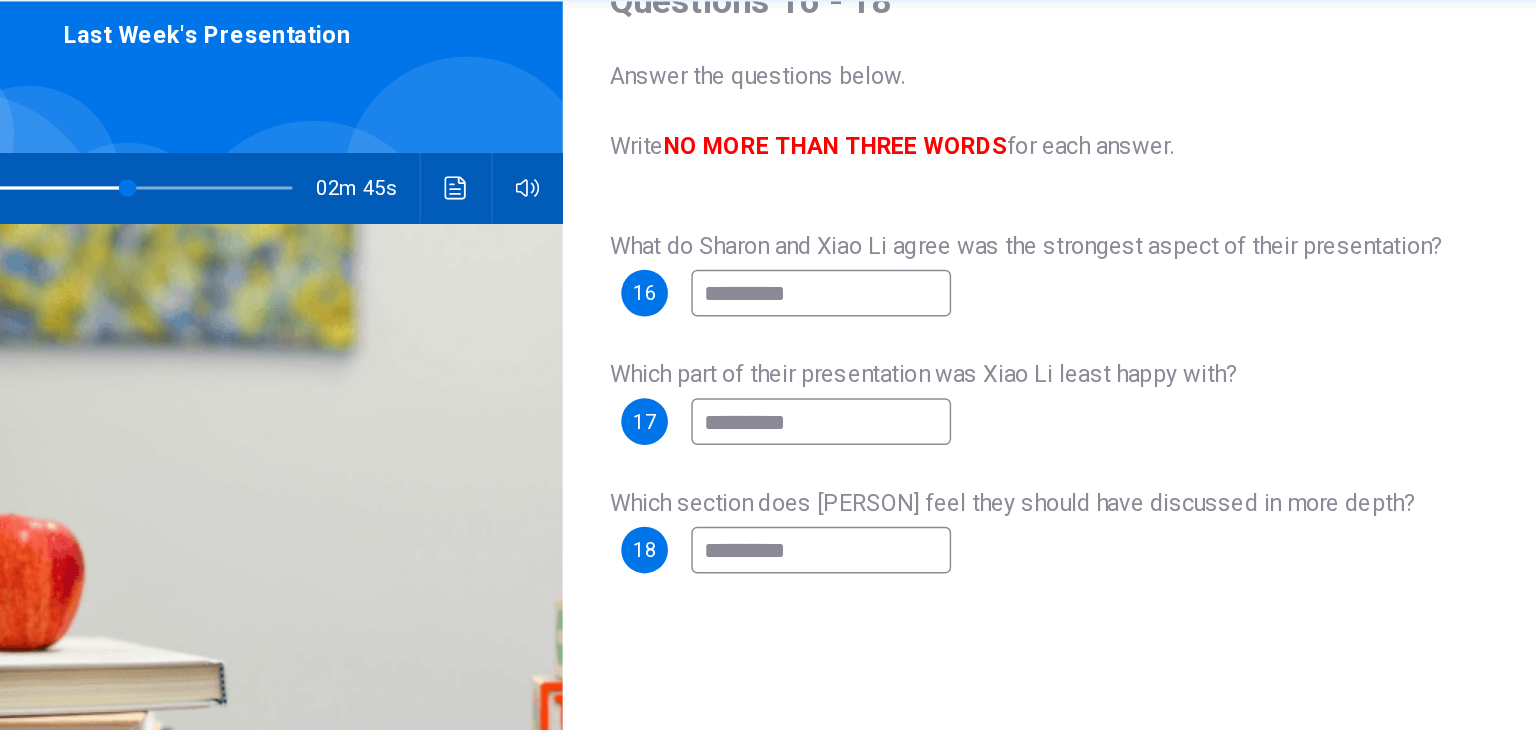 type on "**" 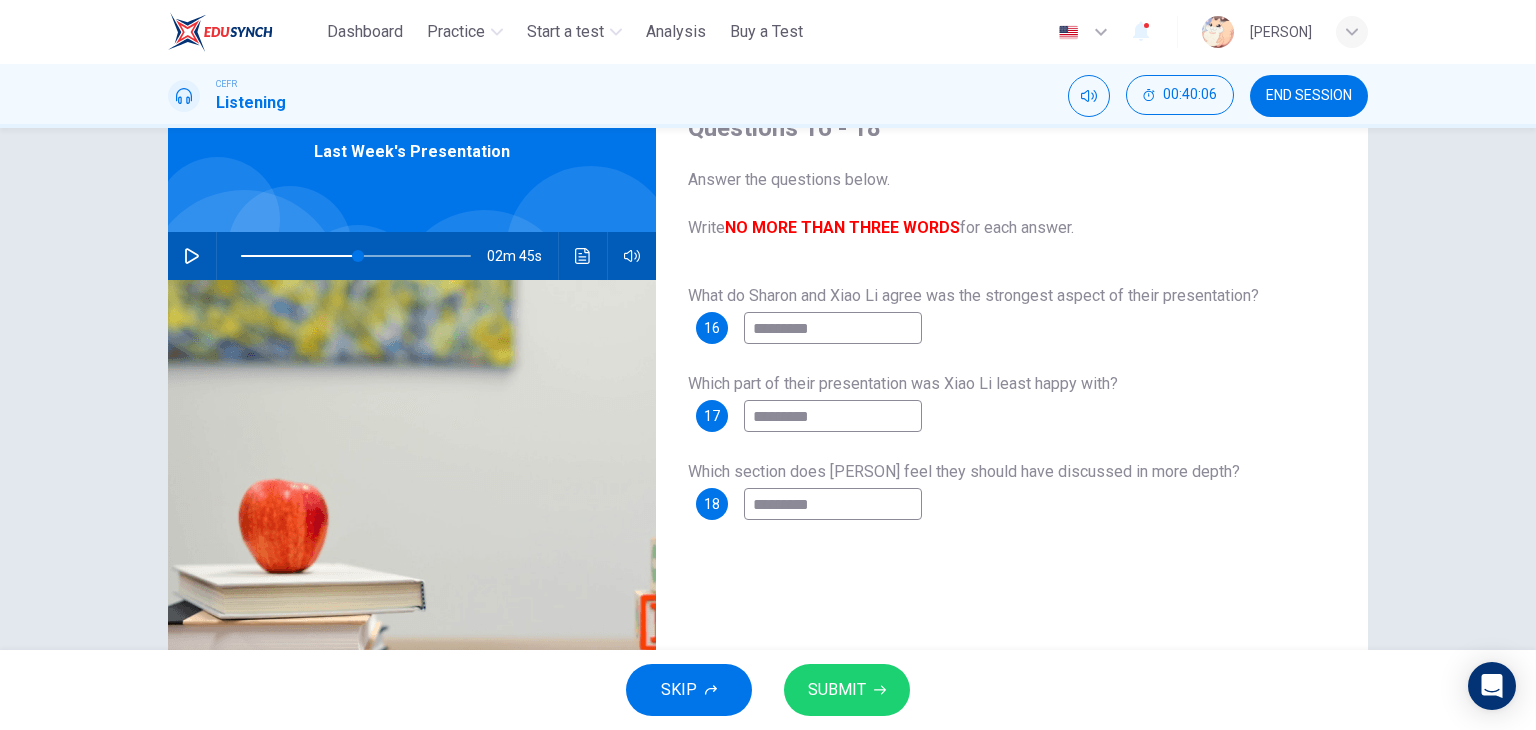 type on "*********" 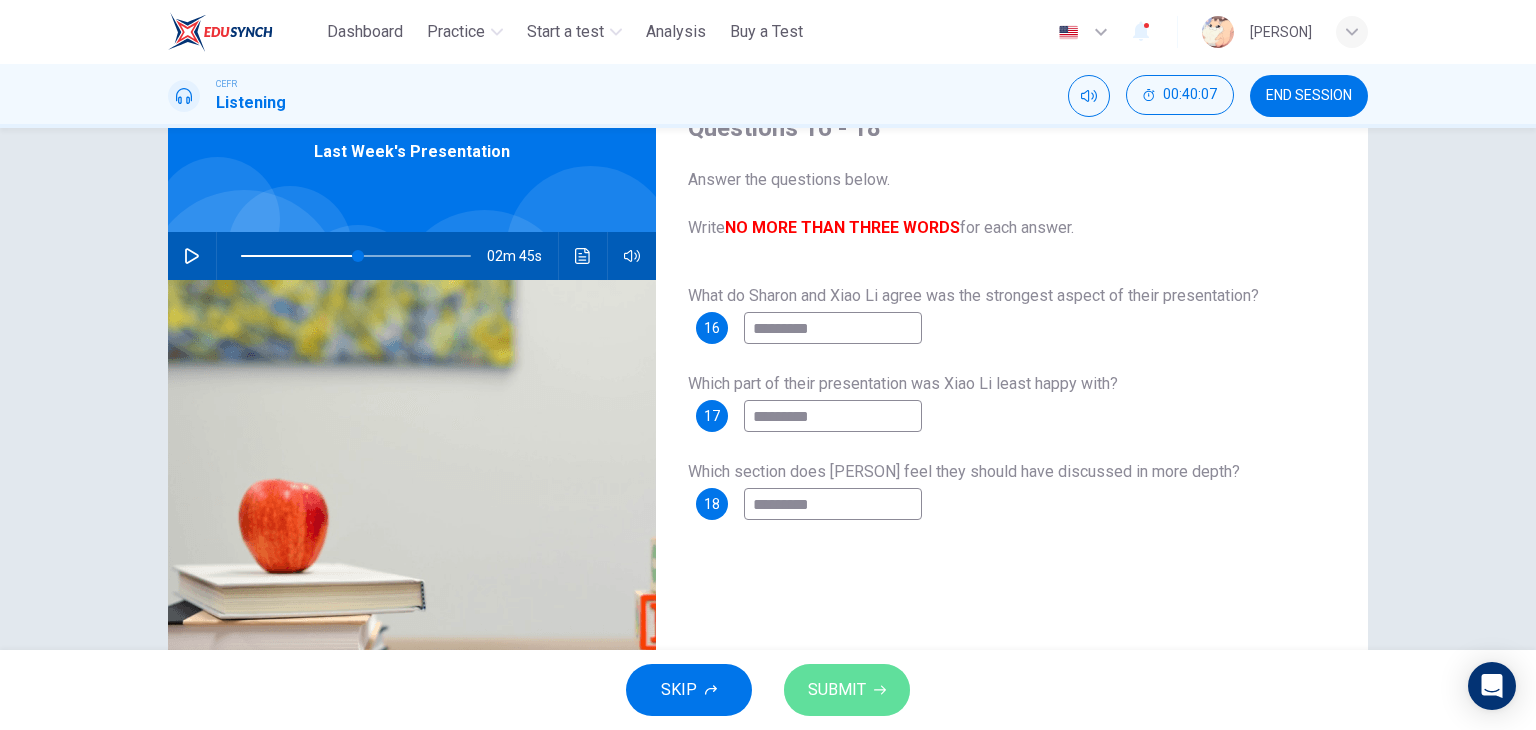 click on "SUBMIT" at bounding box center [847, 690] 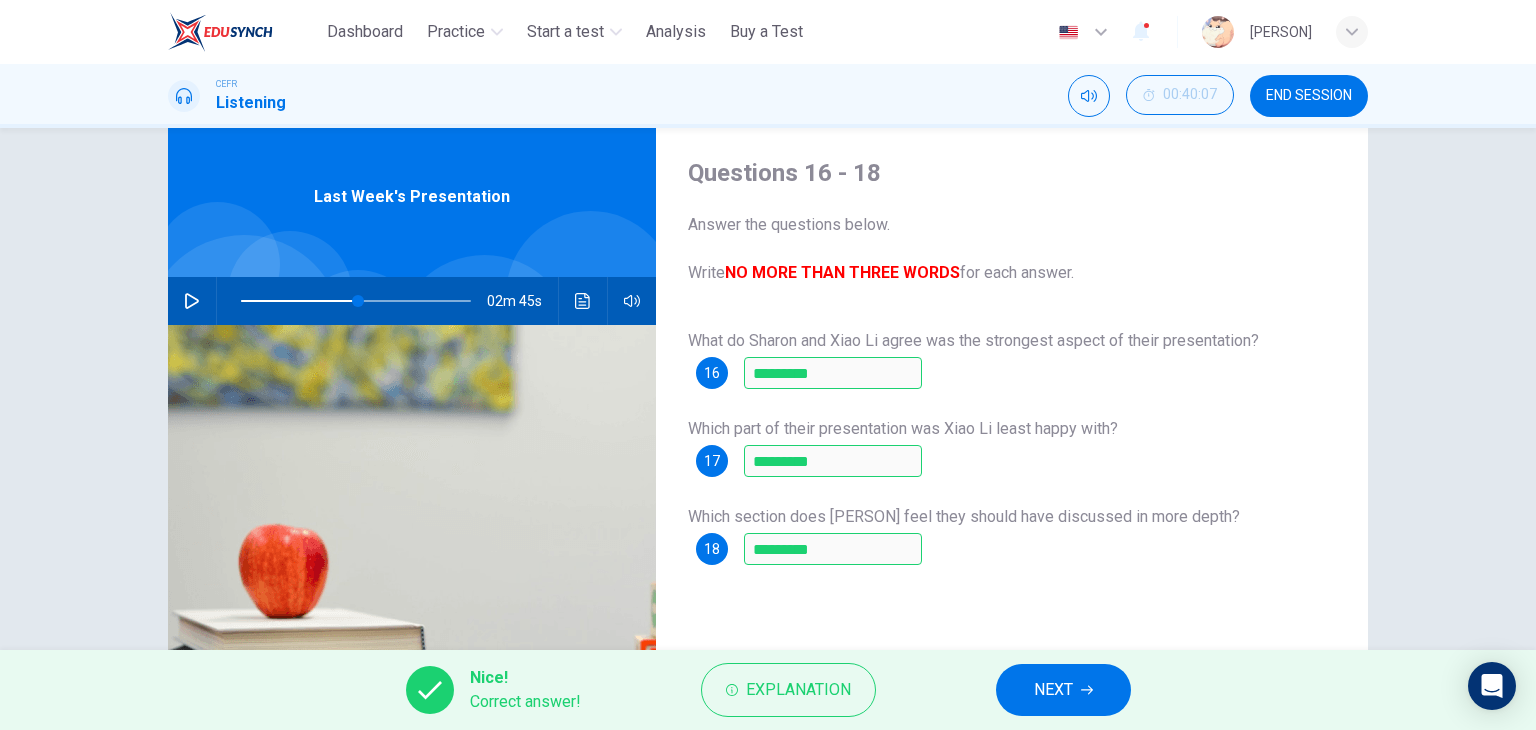 scroll, scrollTop: 30, scrollLeft: 0, axis: vertical 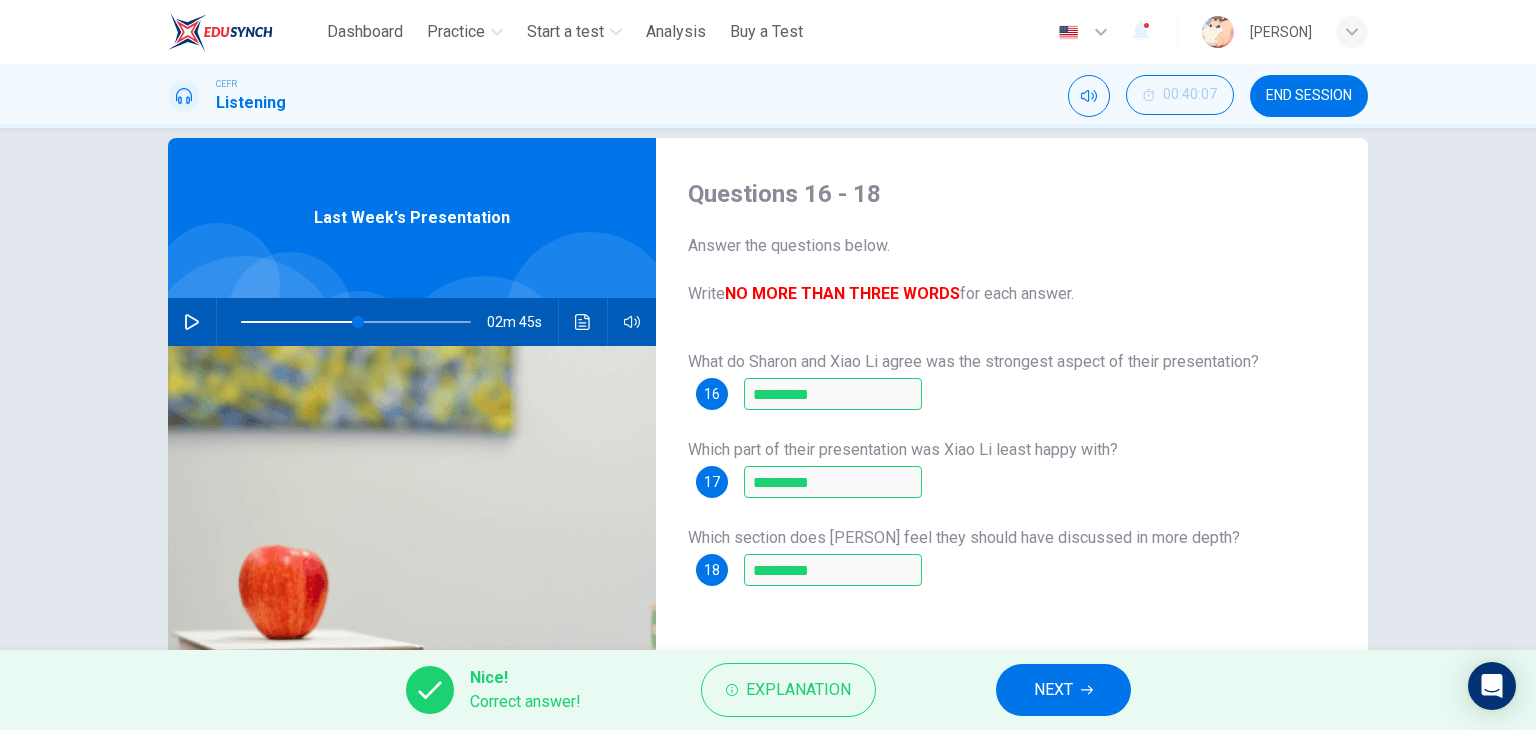 click at bounding box center [412, 589] 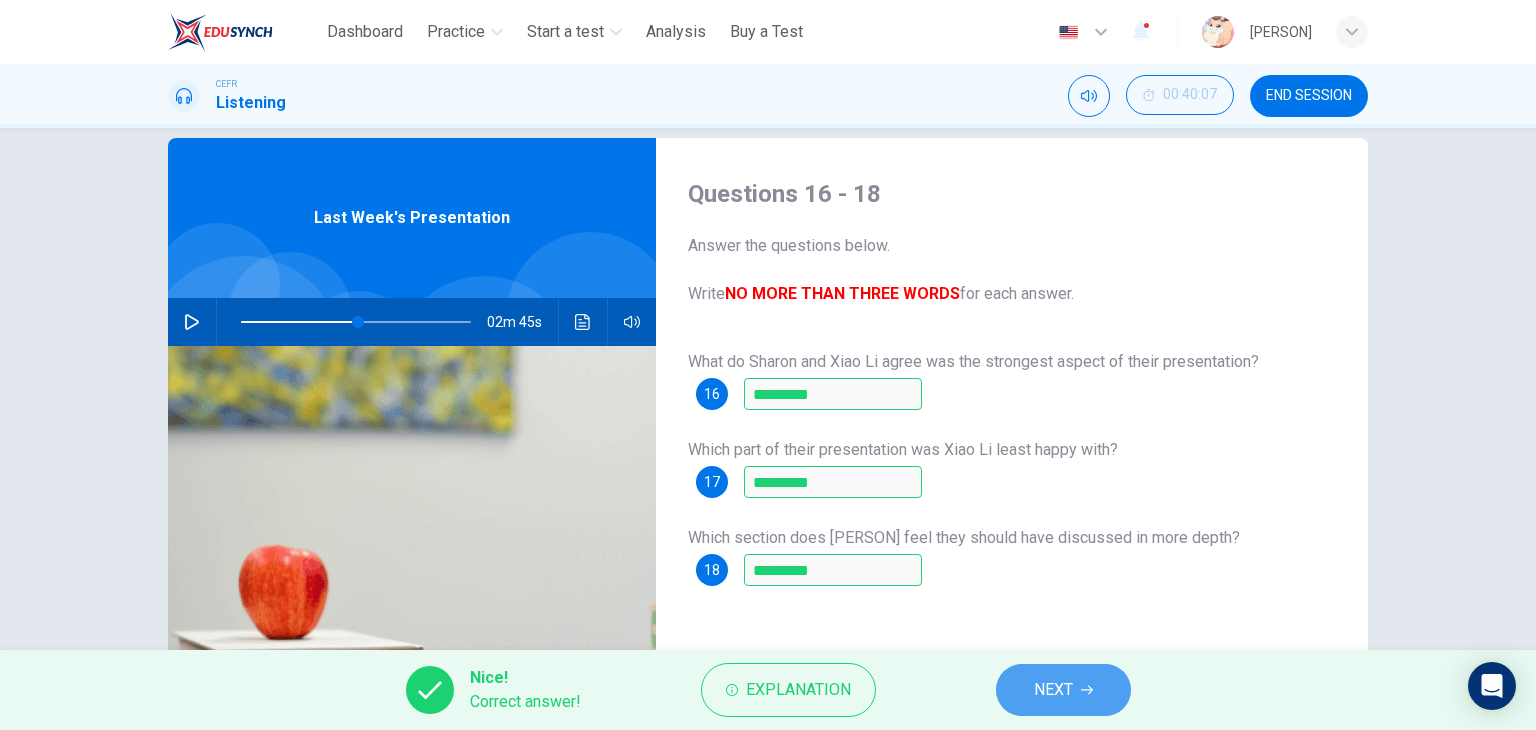 click on "NEXT" at bounding box center [1063, 690] 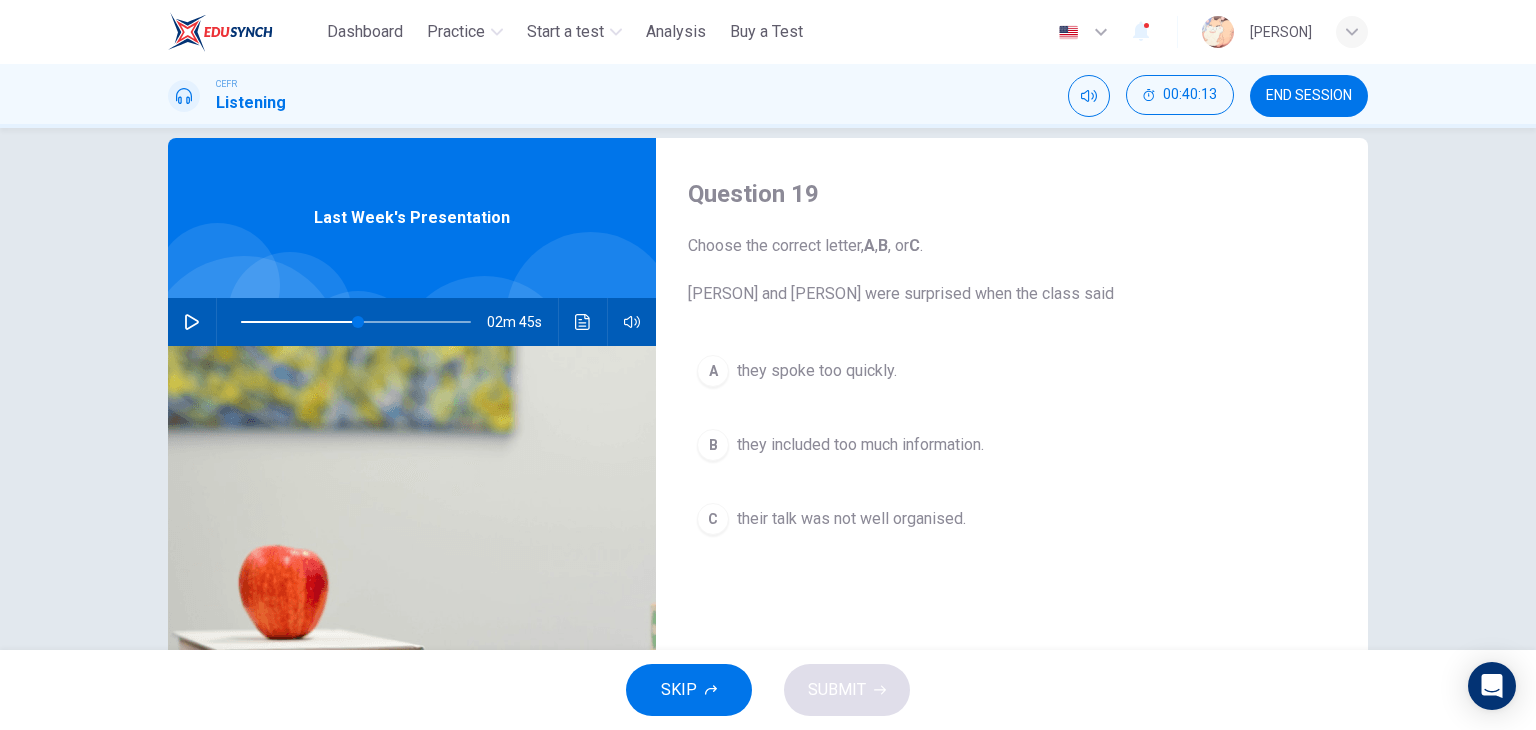 click on "A they spoke too quickly." at bounding box center (1012, 371) 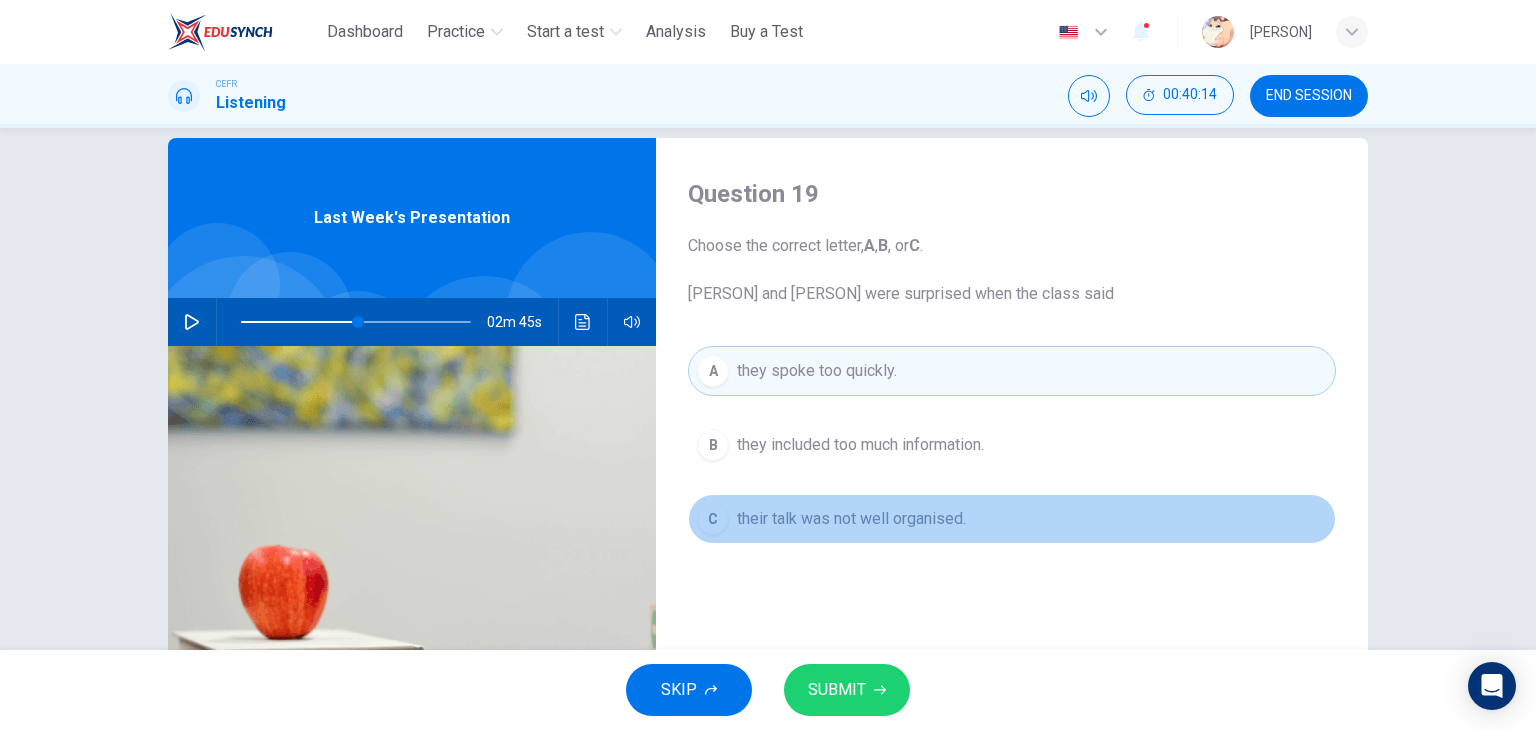 click on "their talk was not well organised." at bounding box center (851, 519) 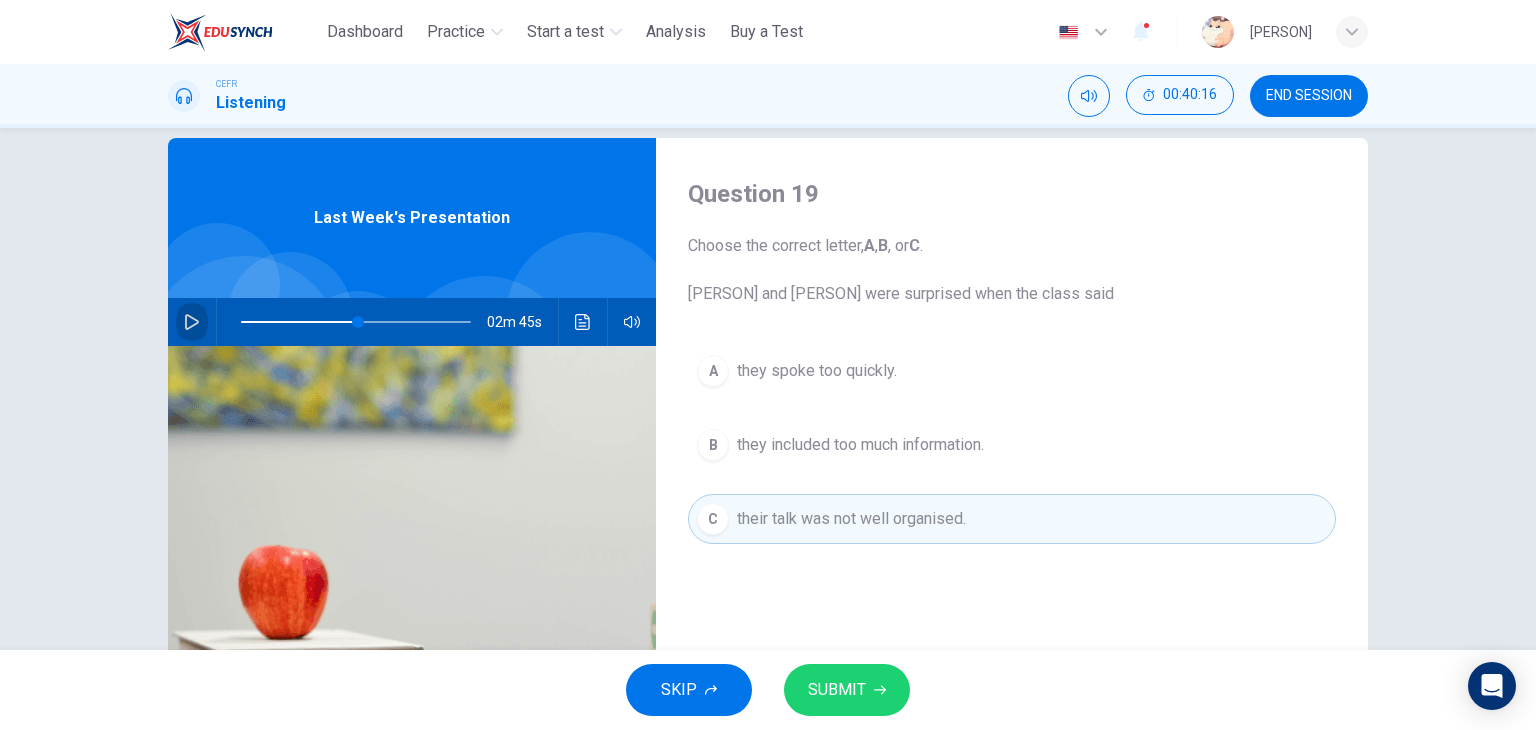 click at bounding box center [192, 322] 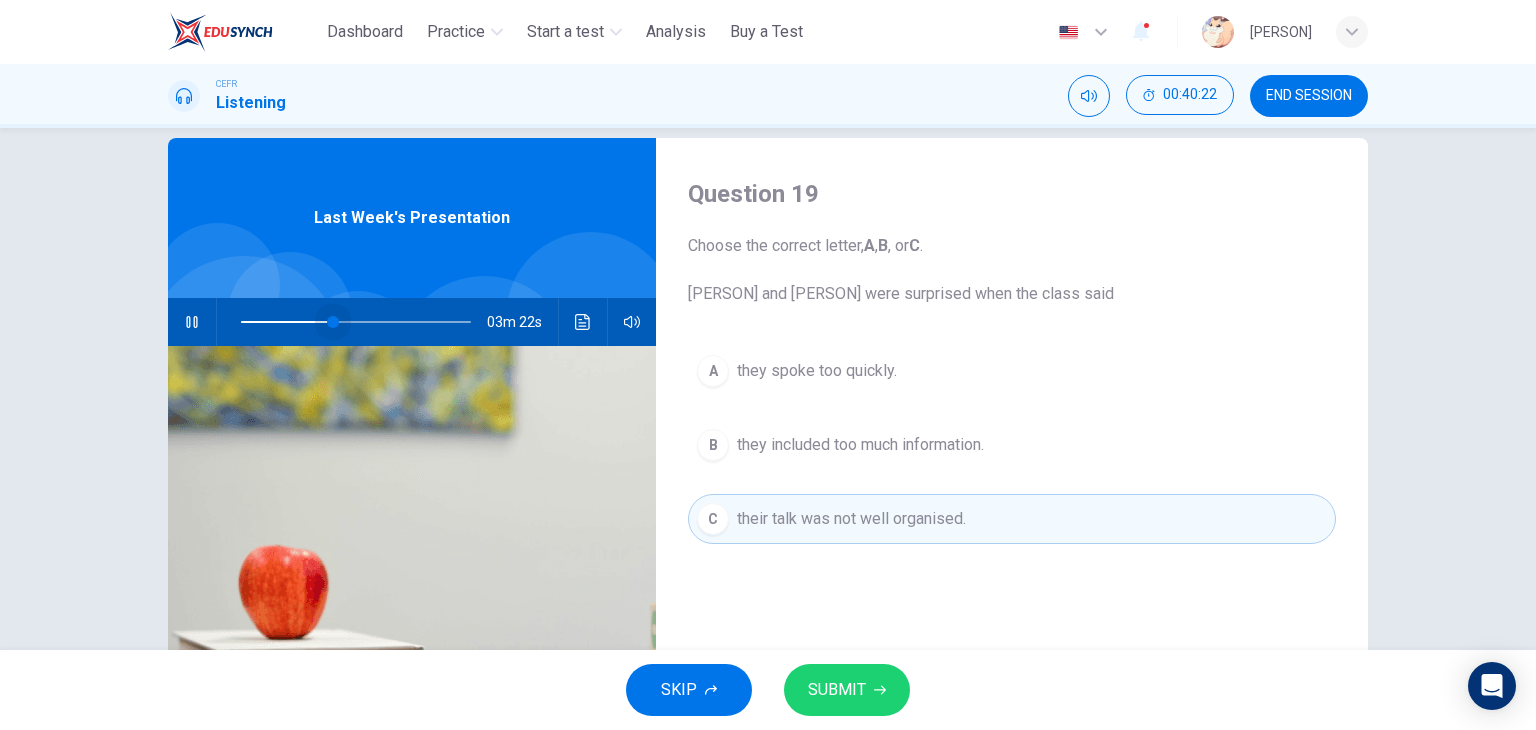 click at bounding box center (356, 322) 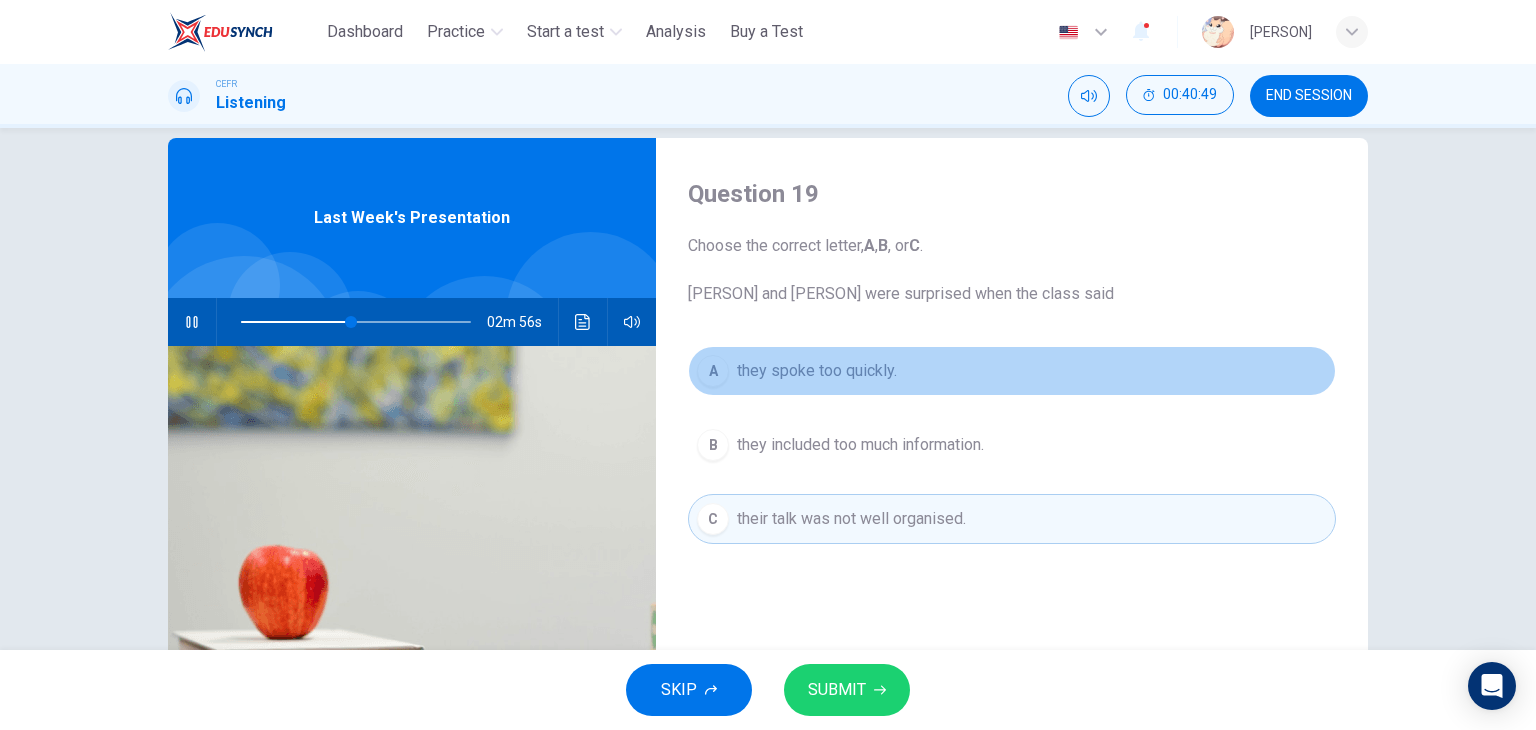 click on "they spoke too quickly." at bounding box center (817, 371) 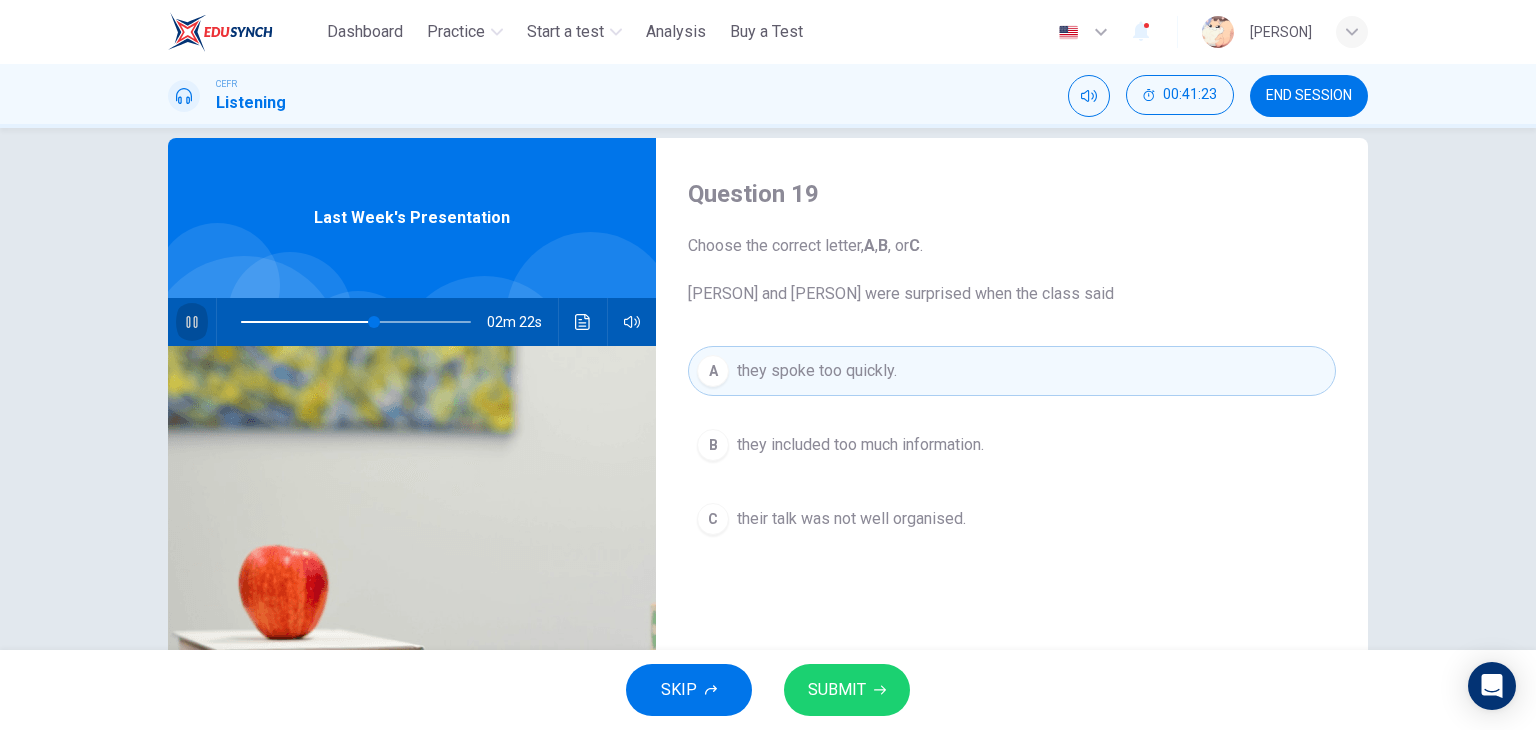 click 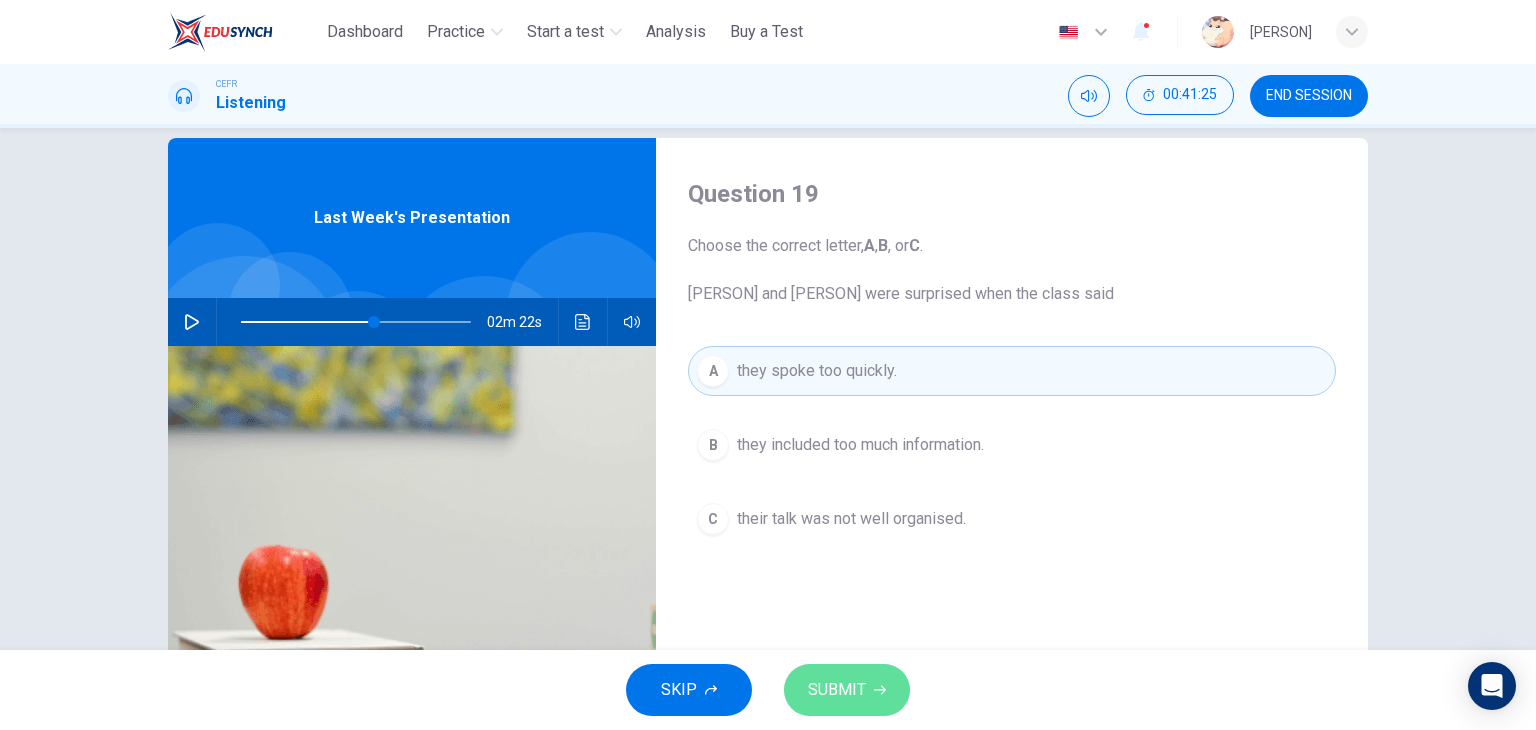 click on "SUBMIT" at bounding box center [847, 690] 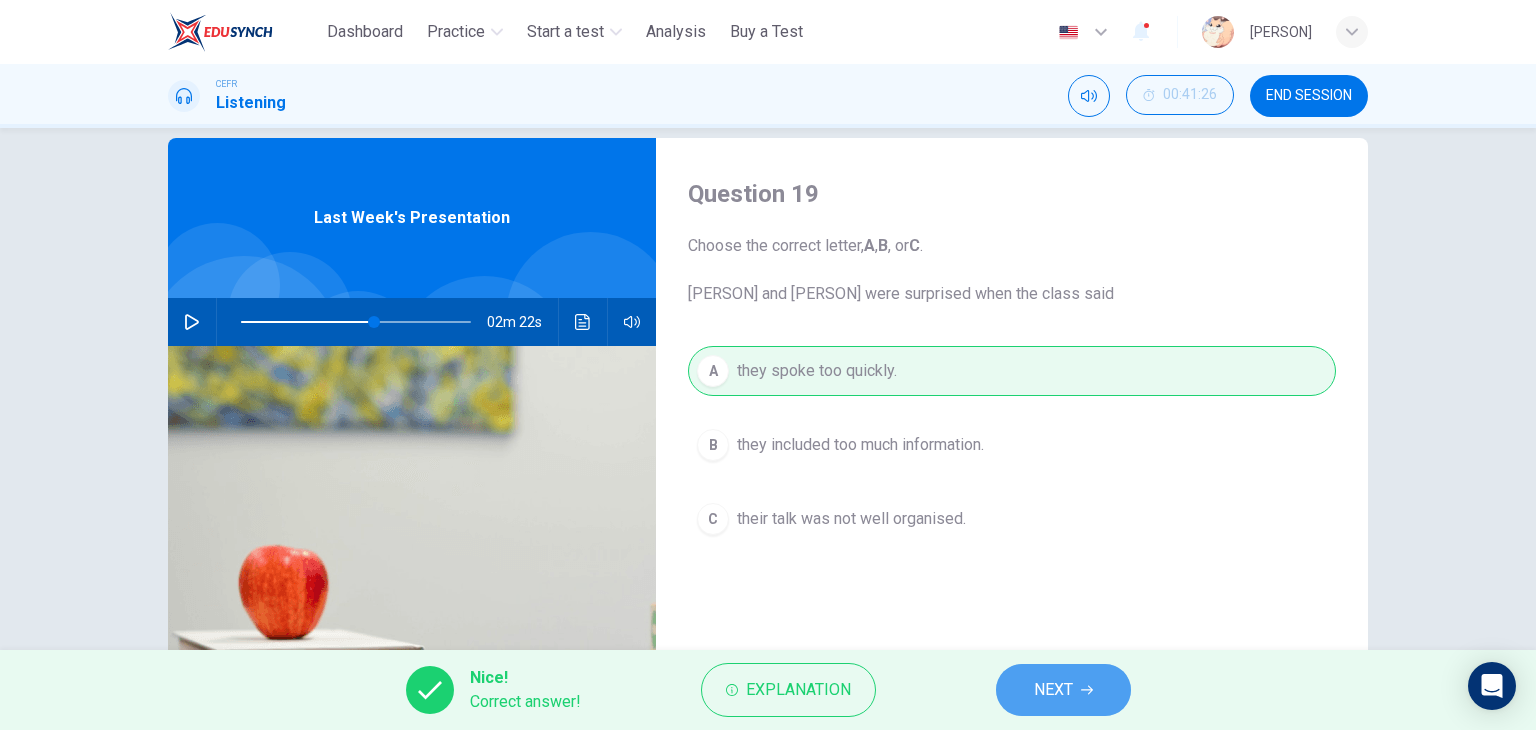 click on "NEXT" at bounding box center (1053, 690) 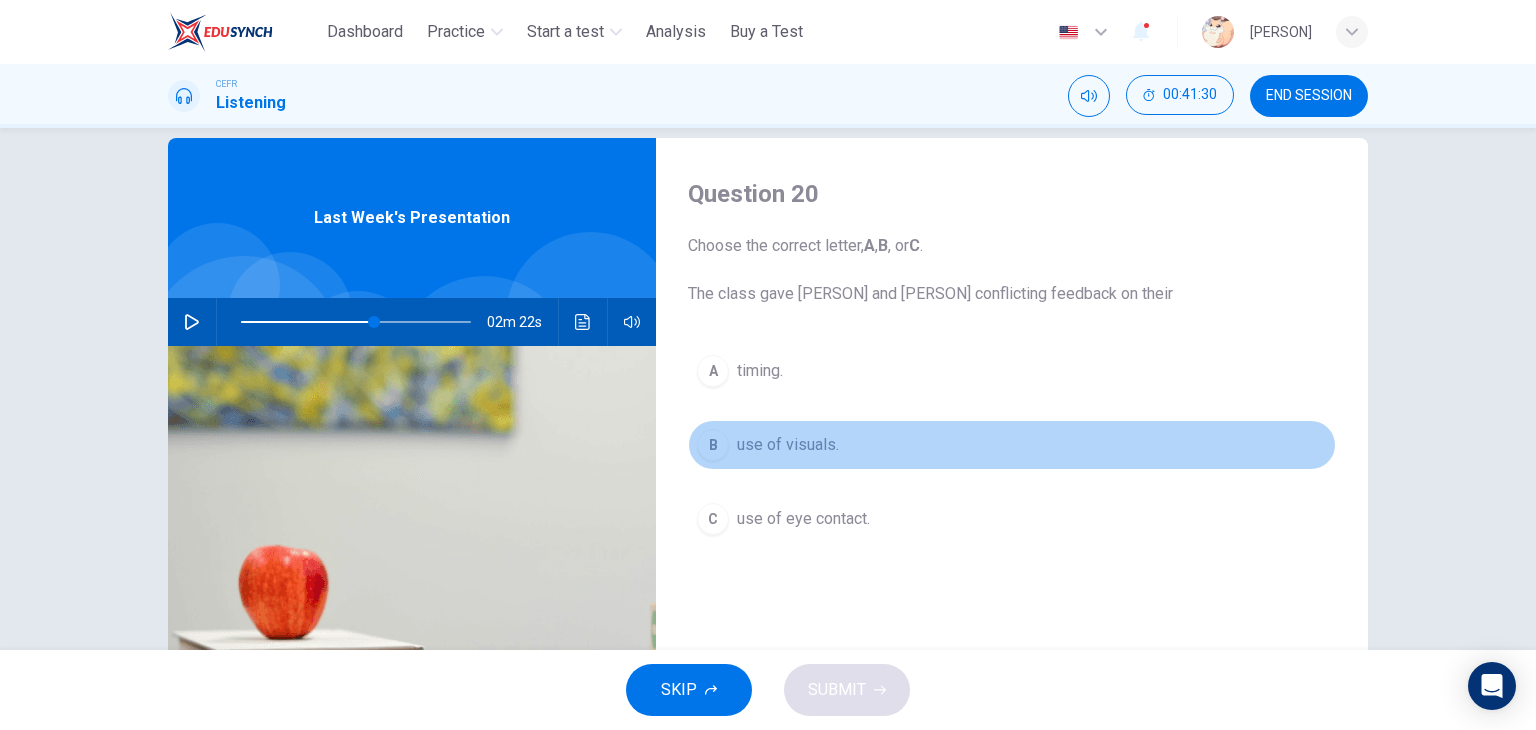 click on "B use of visuals." at bounding box center (1012, 445) 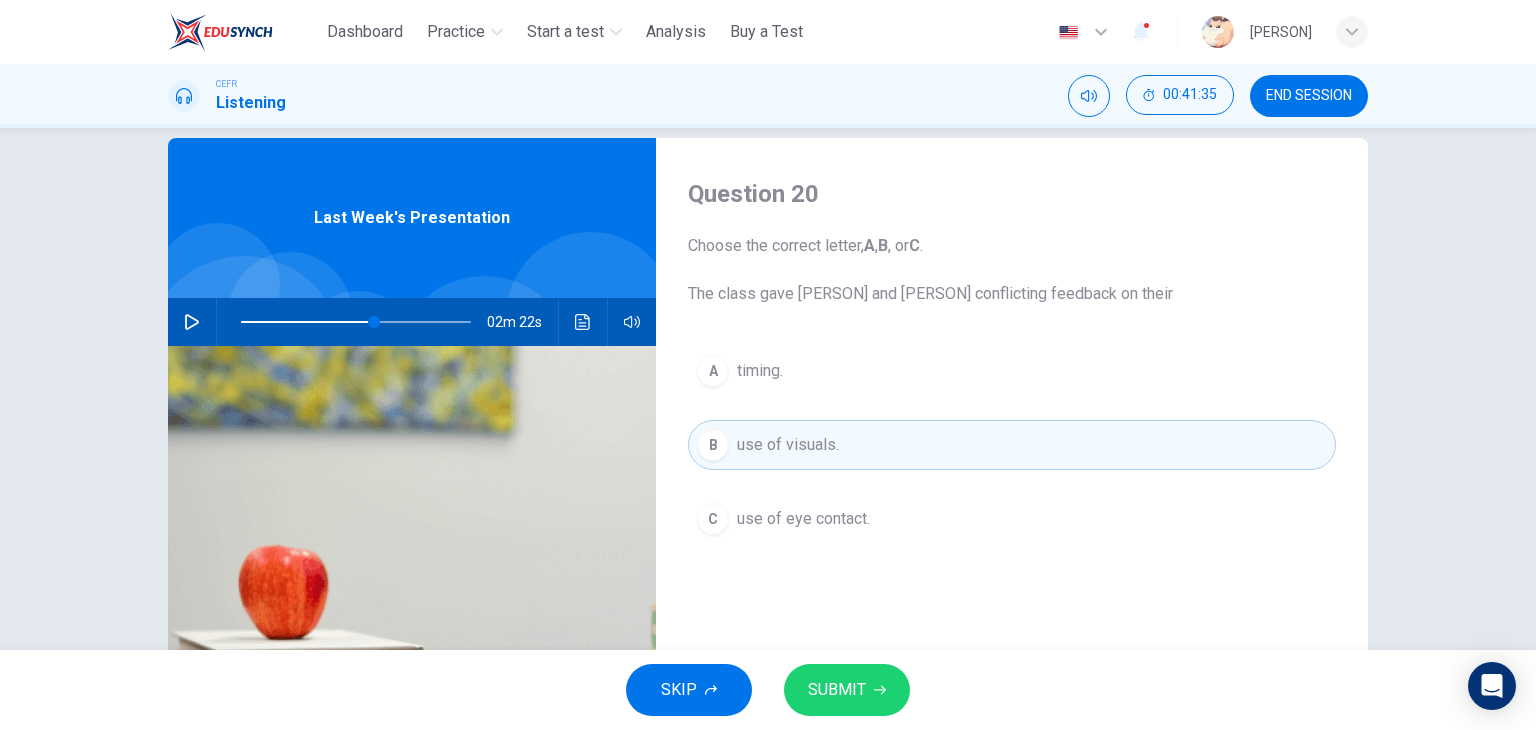 drag, startPoint x: 536, startPoint y: 452, endPoint x: 332, endPoint y: 314, distance: 246.29251 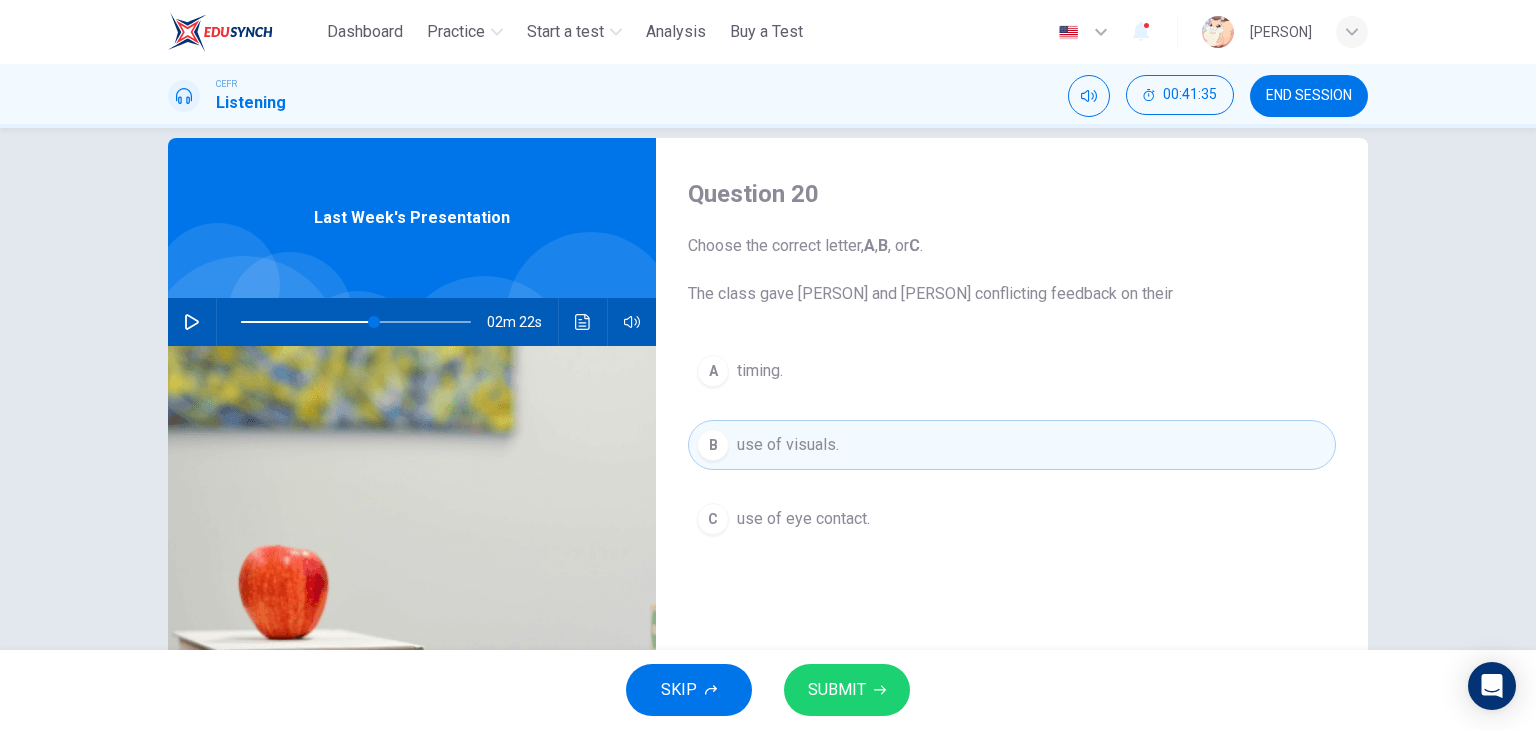 click on "Last Week's Presentation 02m 22s" at bounding box center (412, 485) 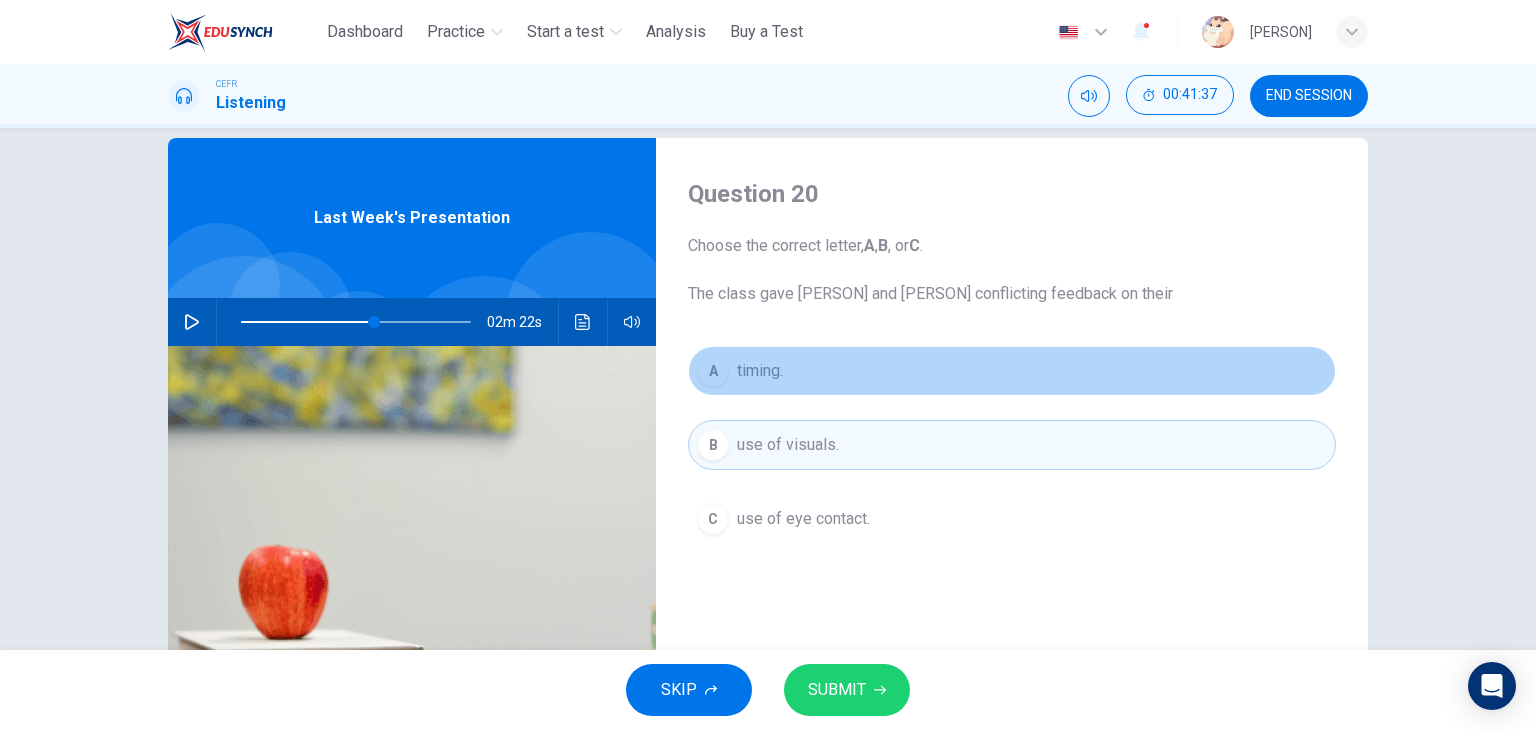 click on "timing." at bounding box center [760, 371] 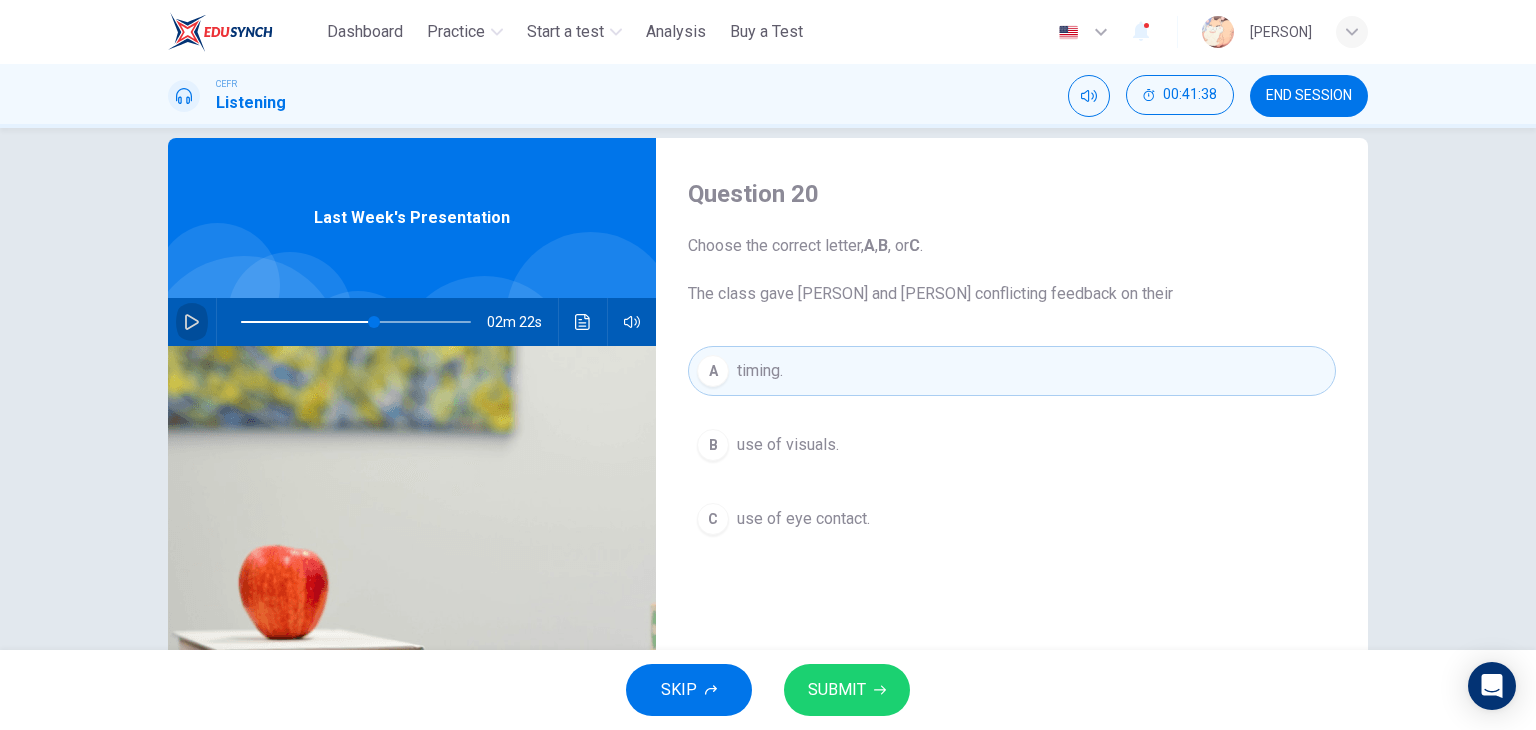 click 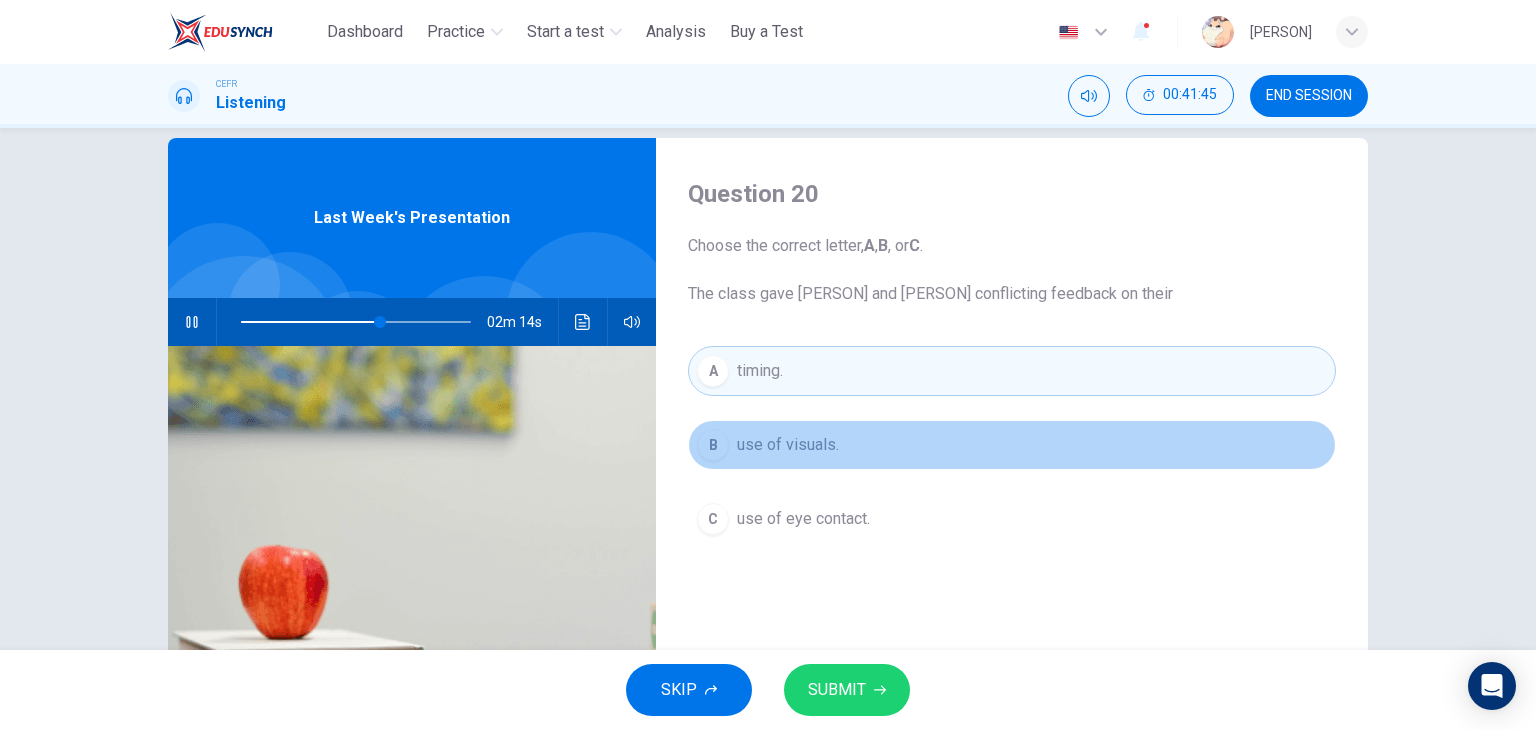 click on "B use of visuals." at bounding box center (1012, 445) 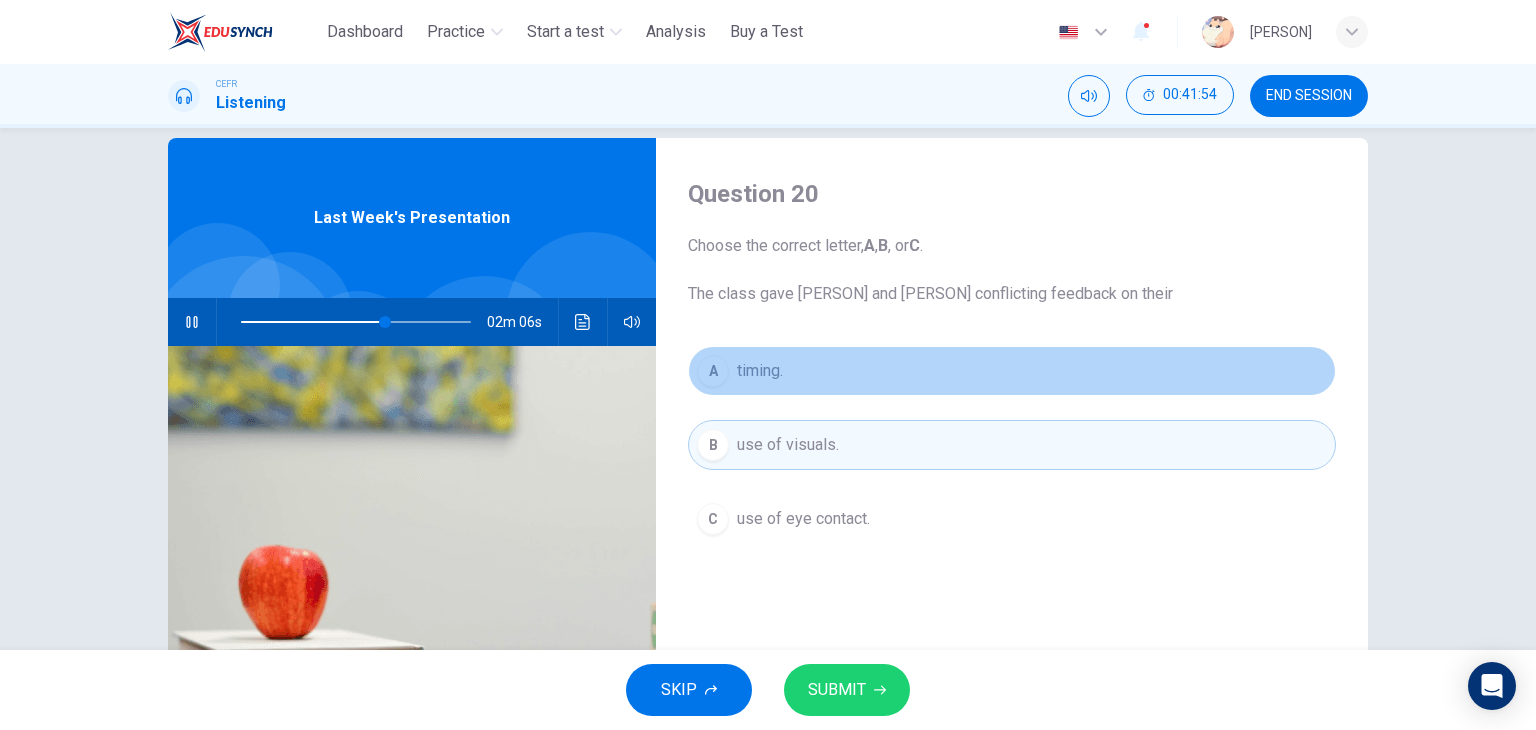 click on "A timing." at bounding box center [1012, 371] 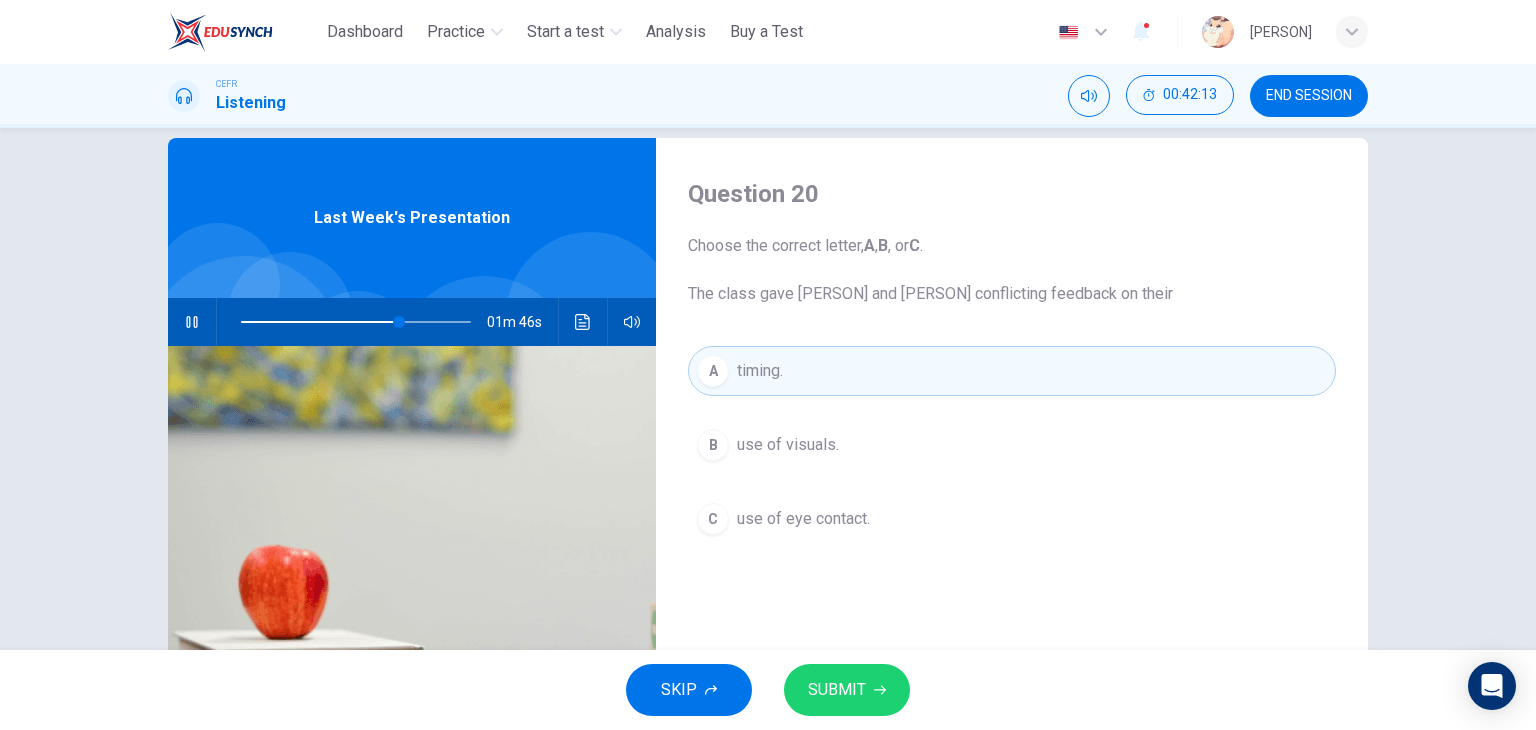 click 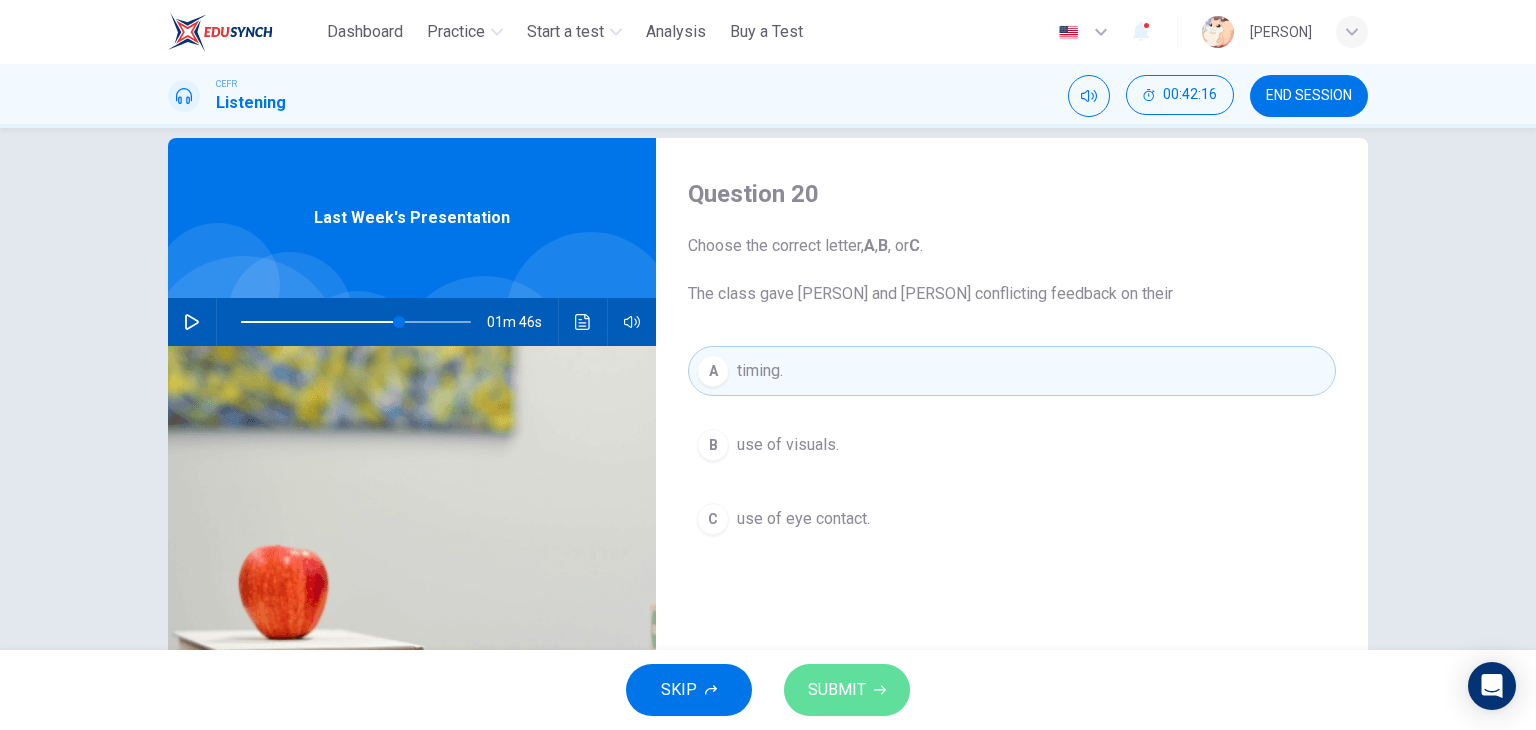click on "SUBMIT" at bounding box center [847, 690] 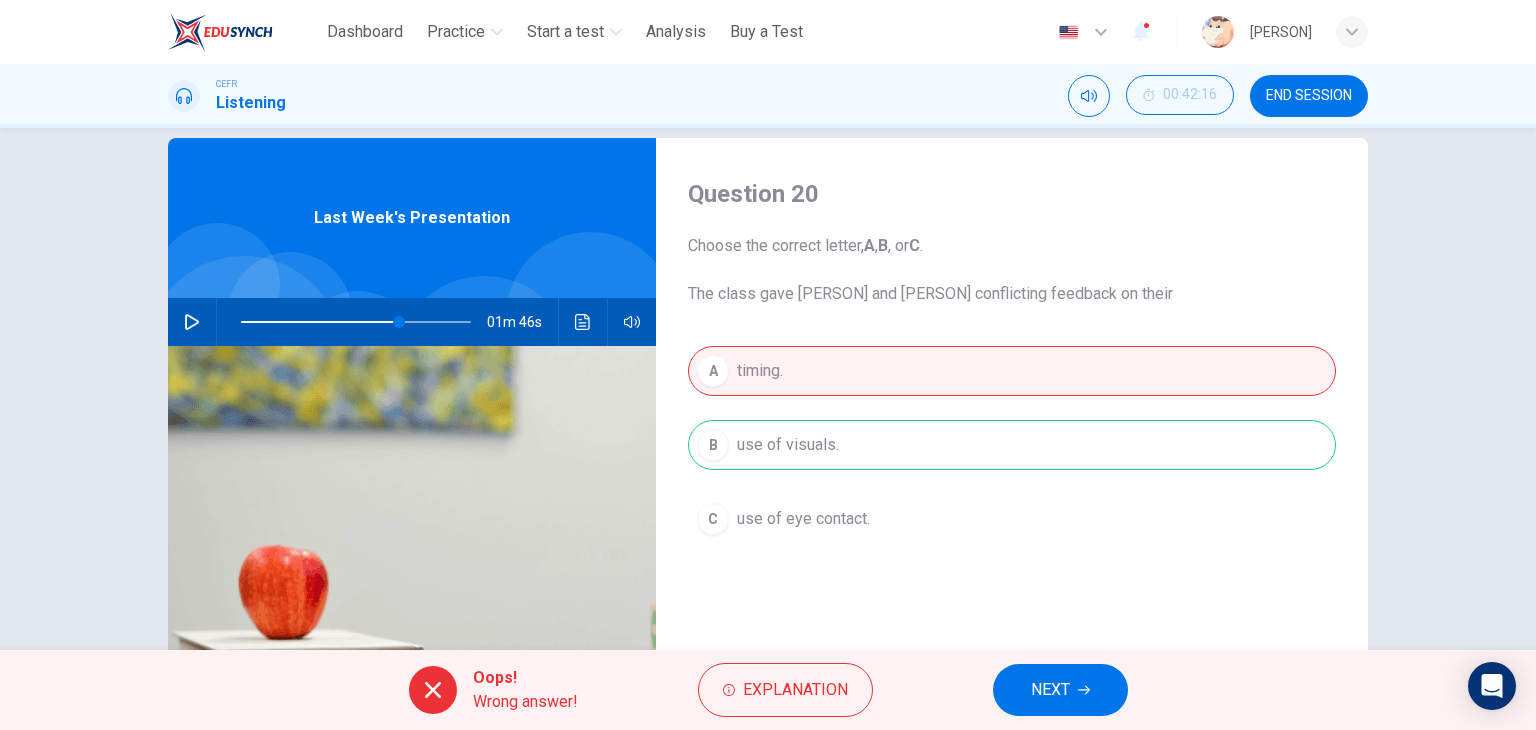 click on "NEXT" at bounding box center (1050, 690) 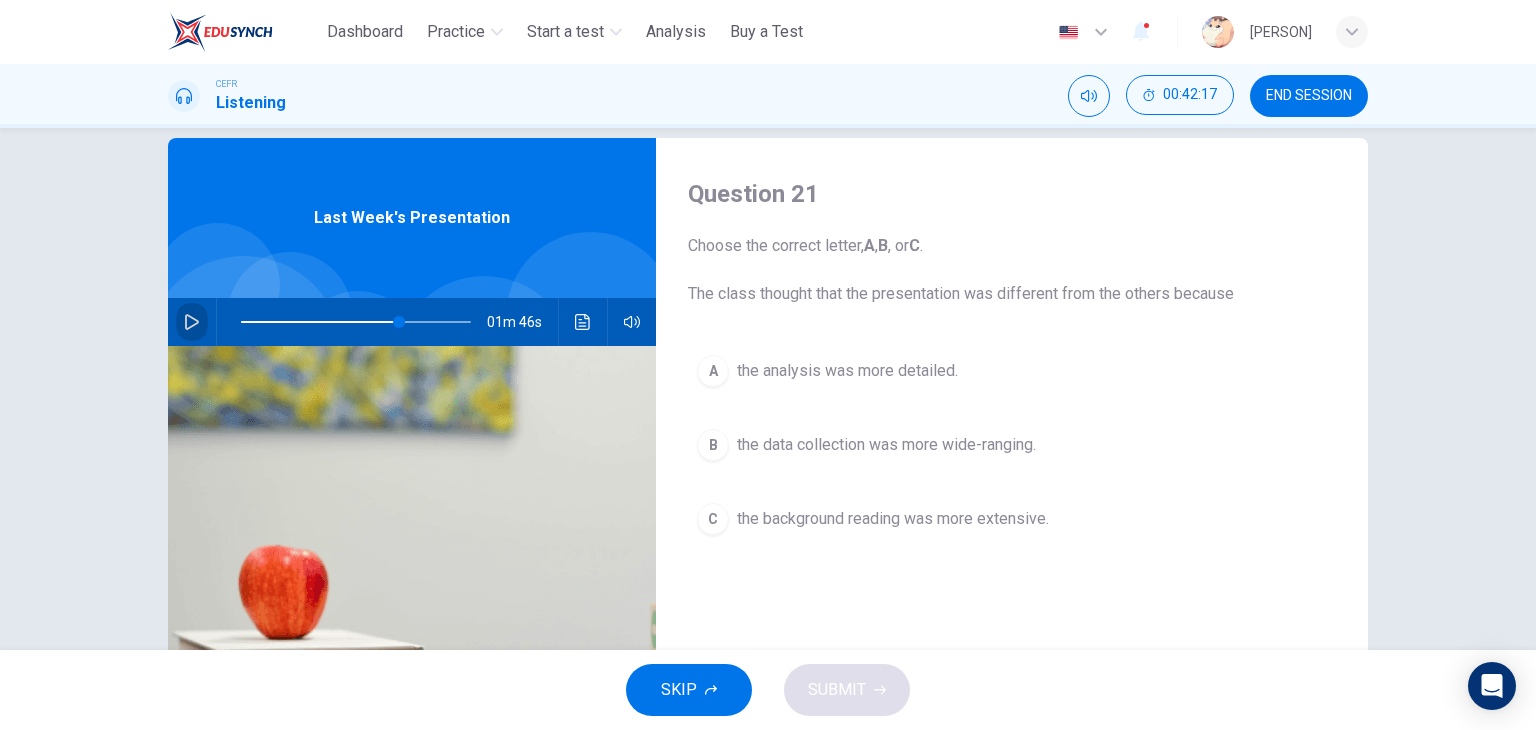 click 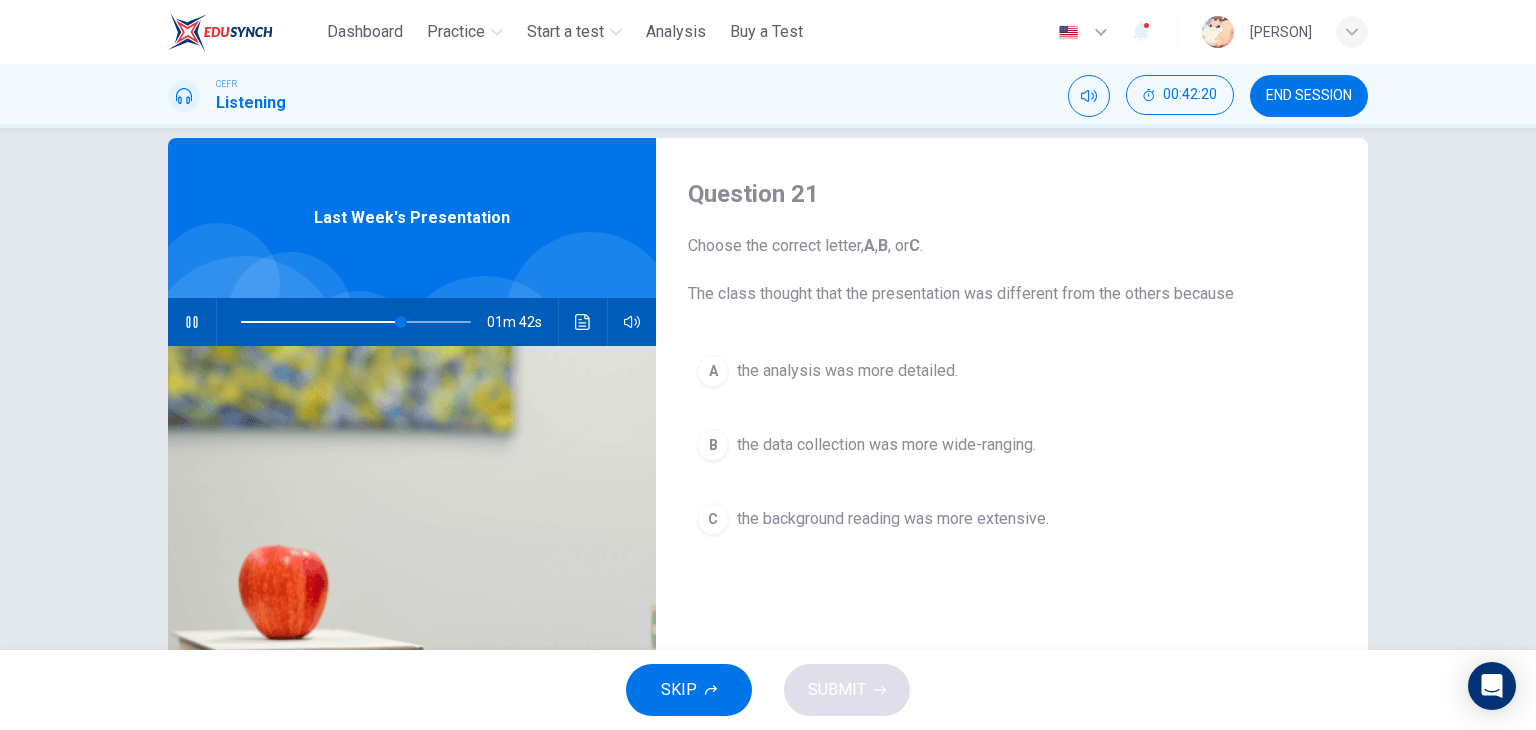 click at bounding box center [412, 589] 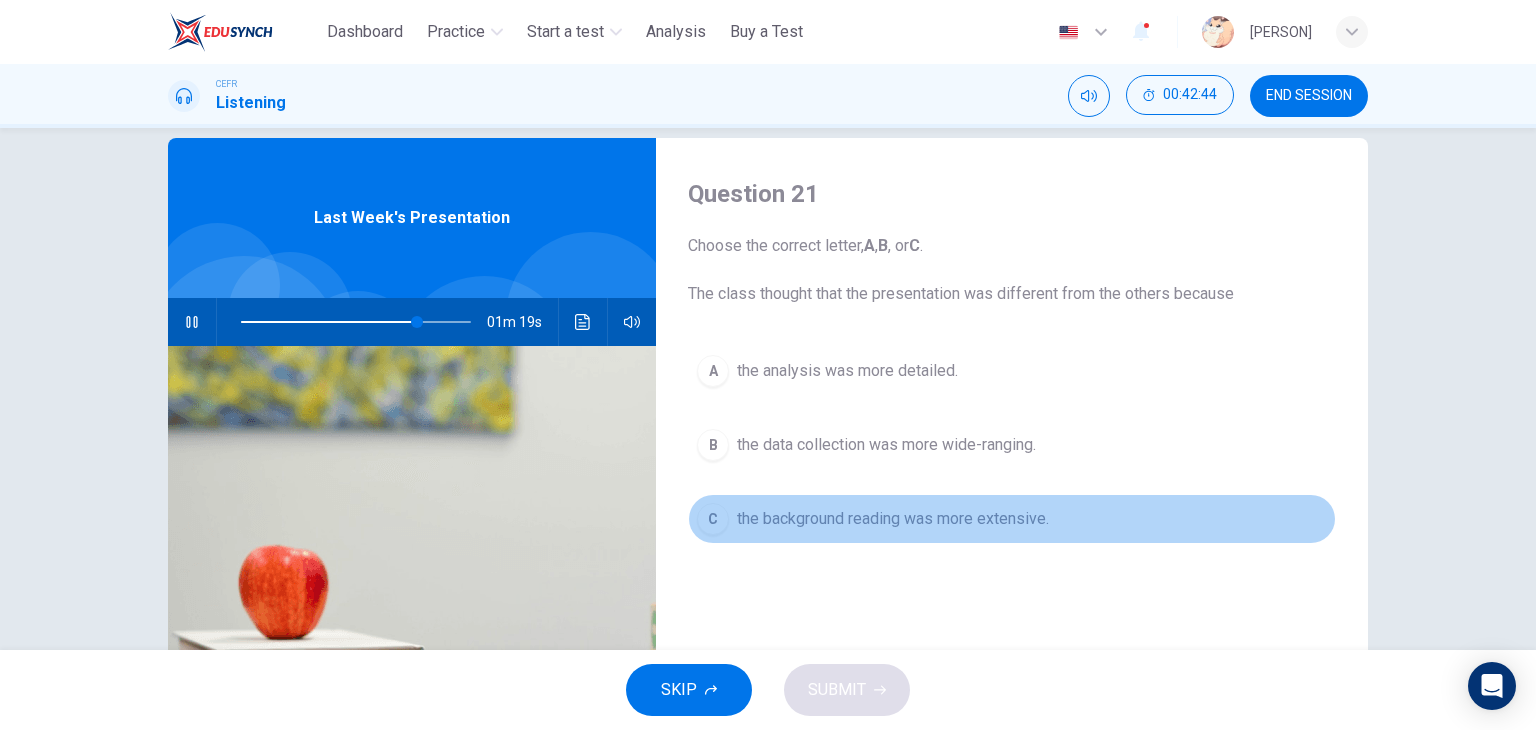 click on "C the background reading was more extensive." at bounding box center [1012, 519] 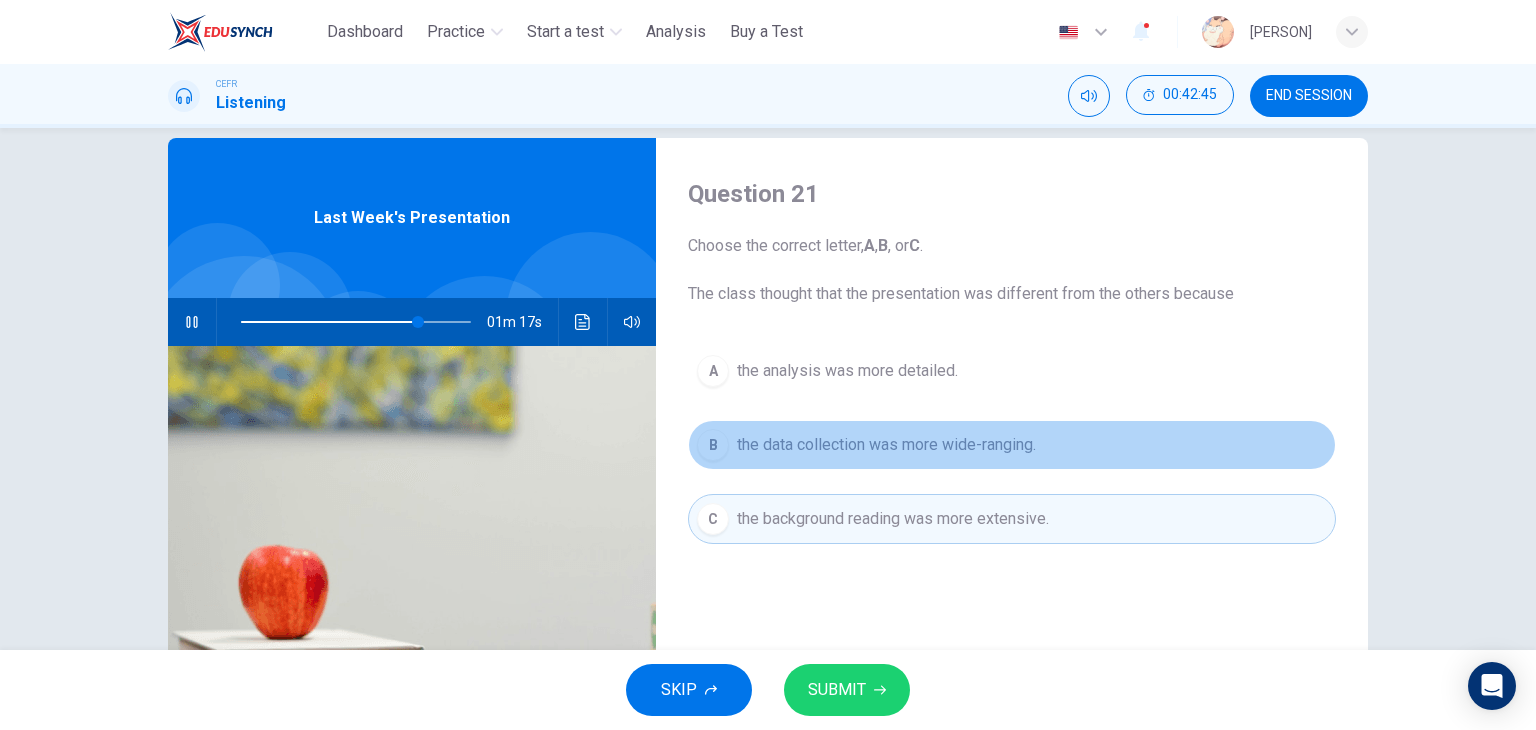 click on "the data collection was more wide-ranging." at bounding box center [886, 445] 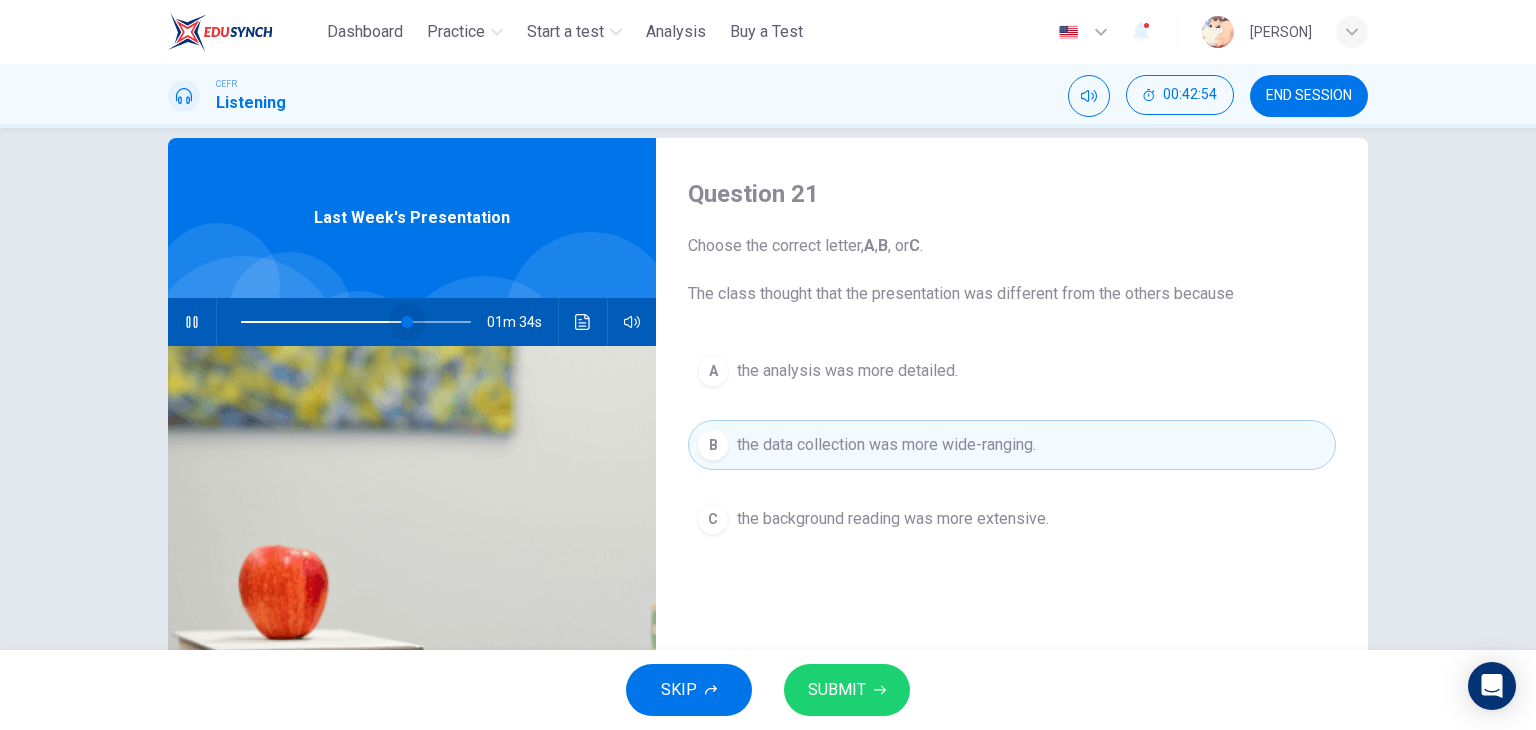 click at bounding box center [407, 322] 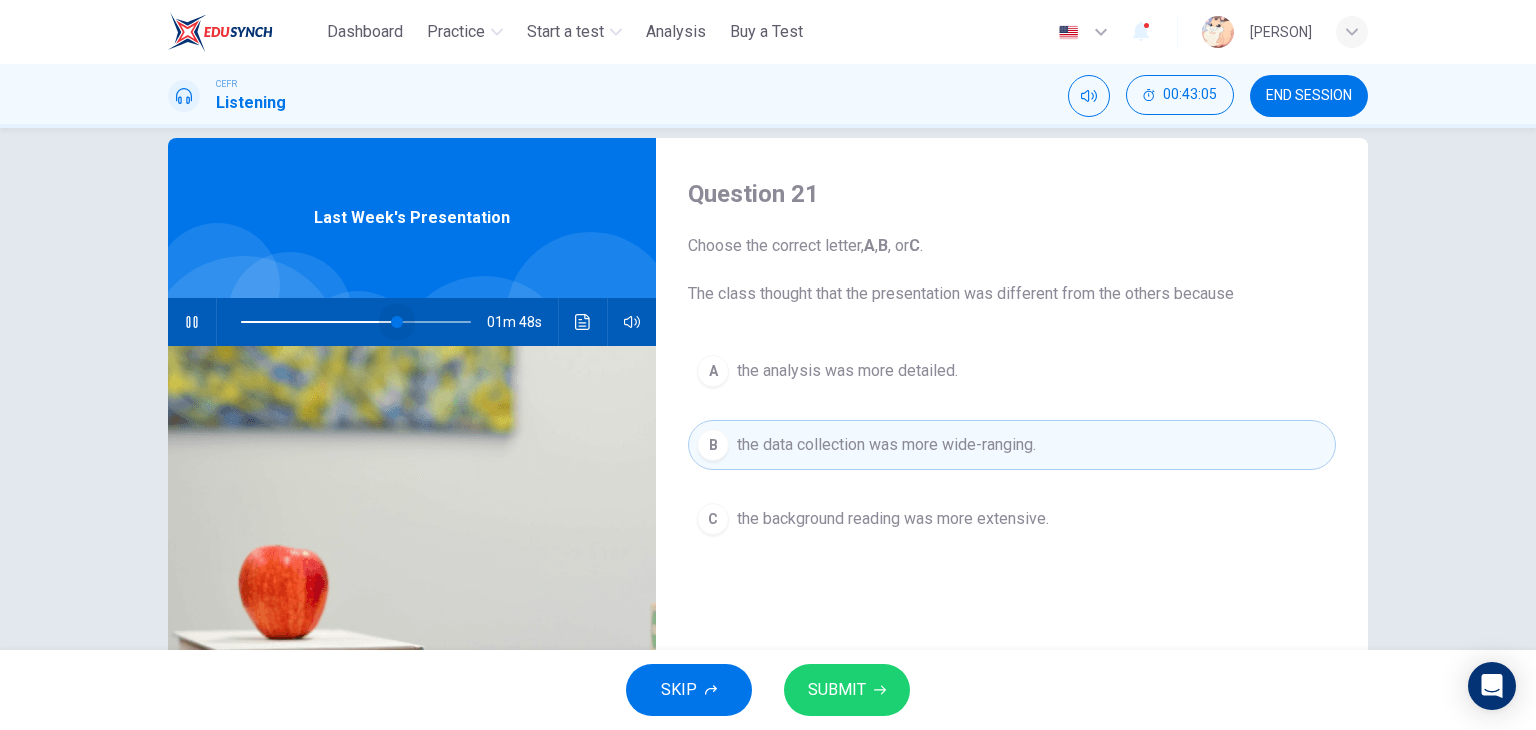 click at bounding box center [397, 322] 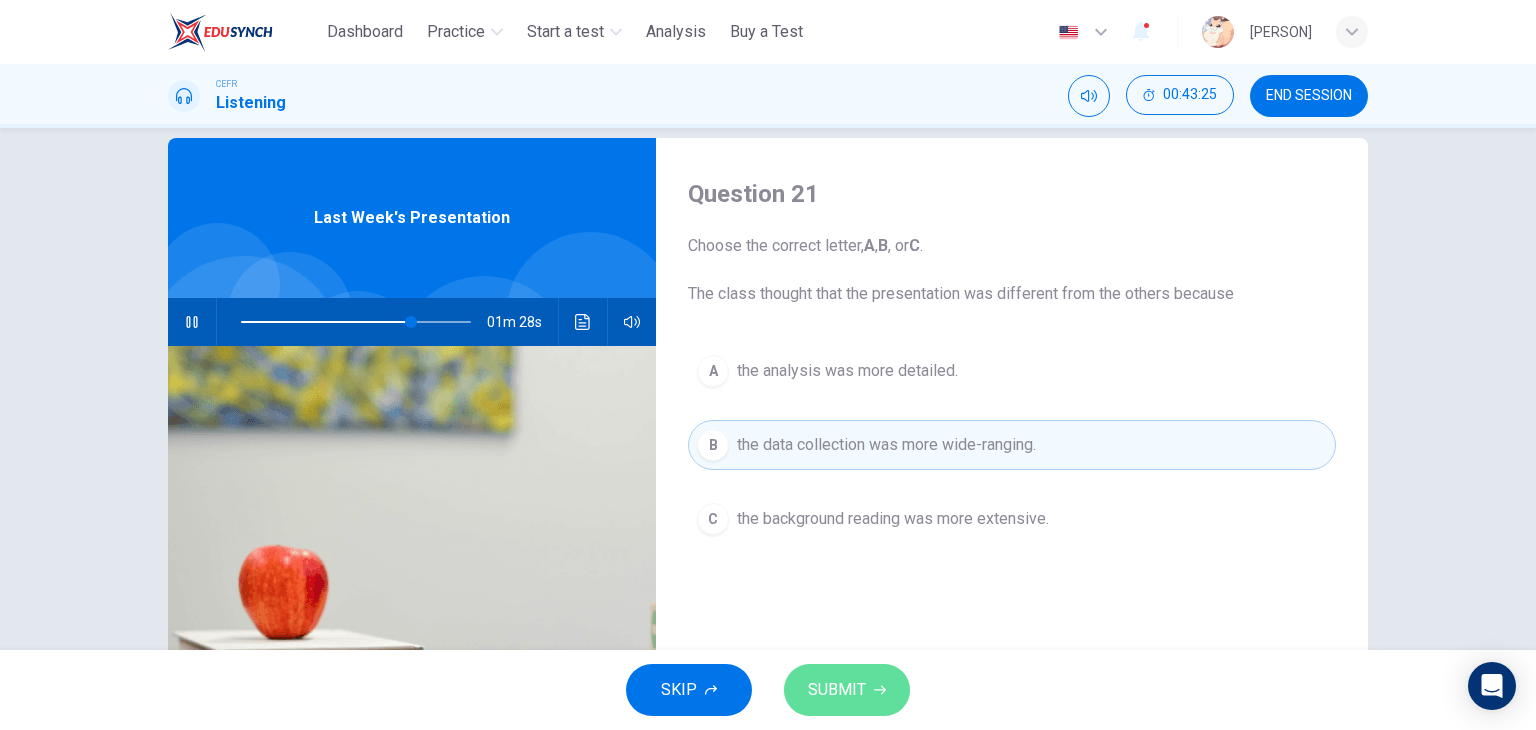 click on "SUBMIT" at bounding box center [847, 690] 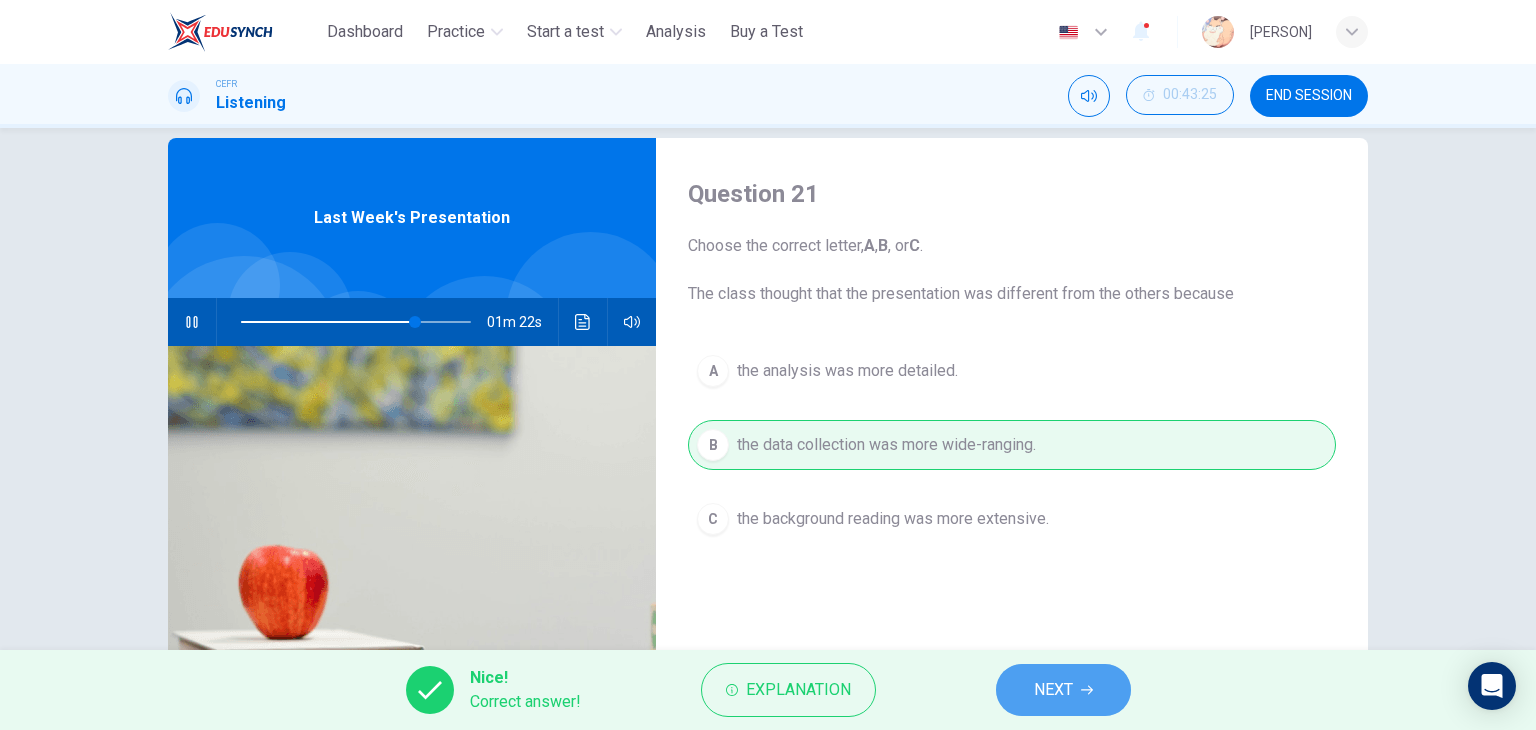 click on "NEXT" at bounding box center [1063, 690] 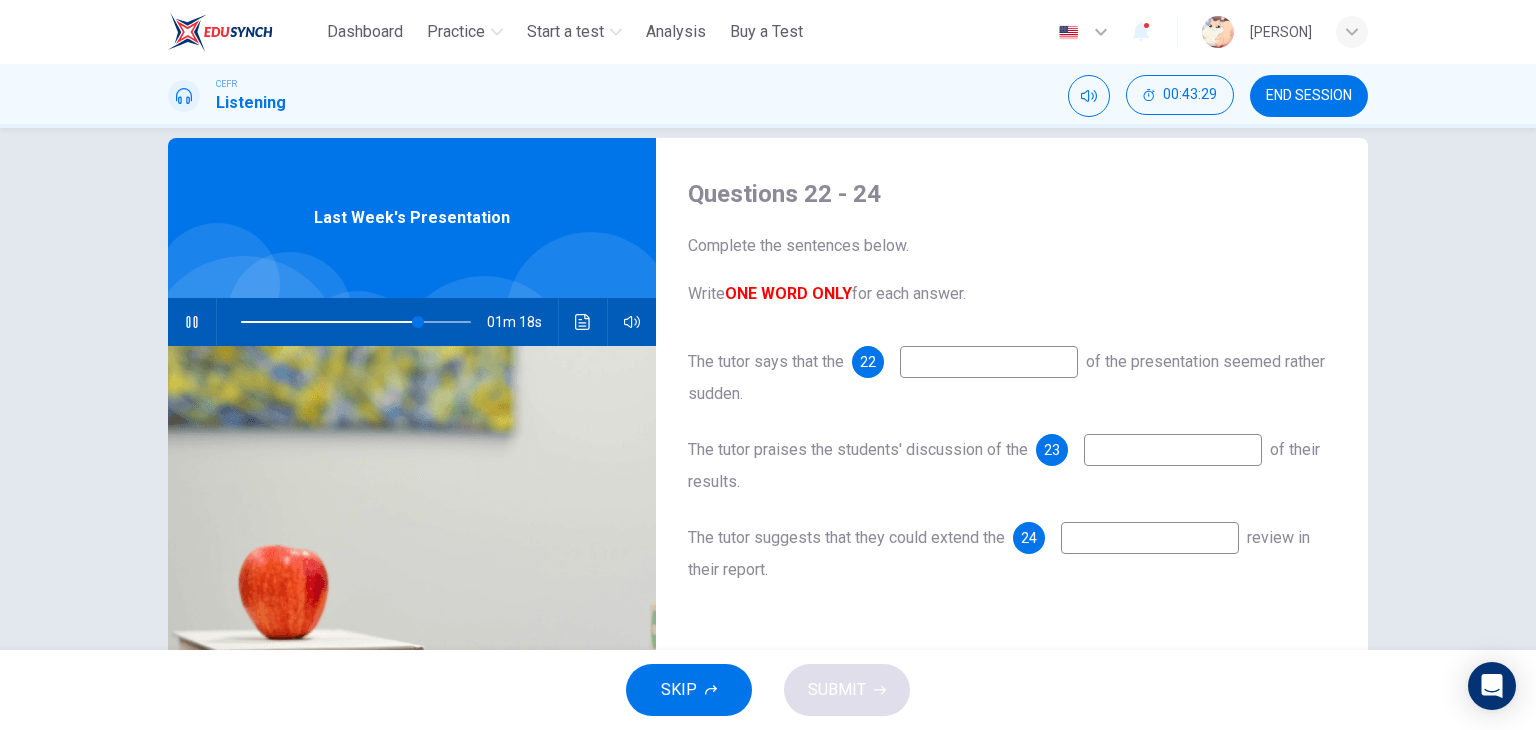 click at bounding box center (412, 589) 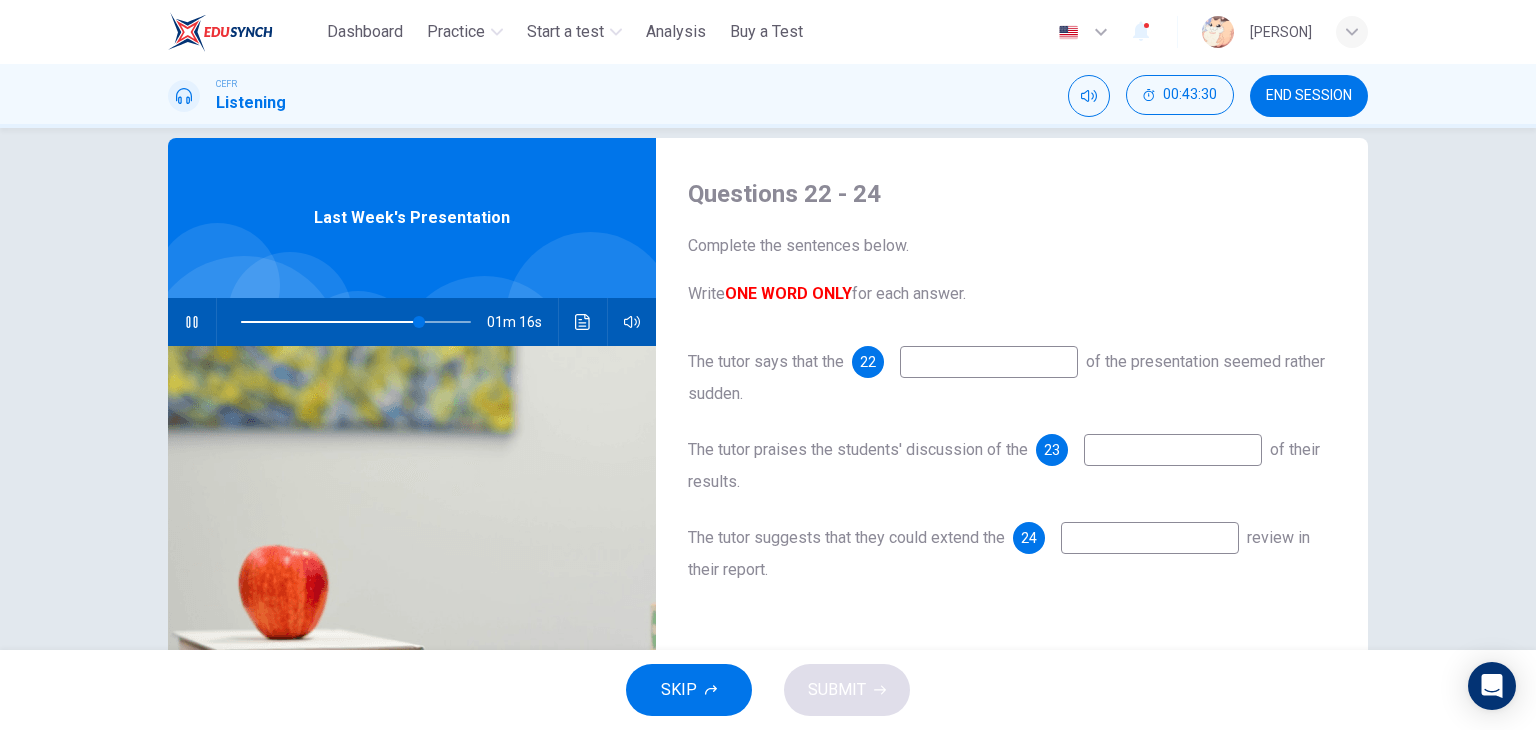 click at bounding box center (989, 362) 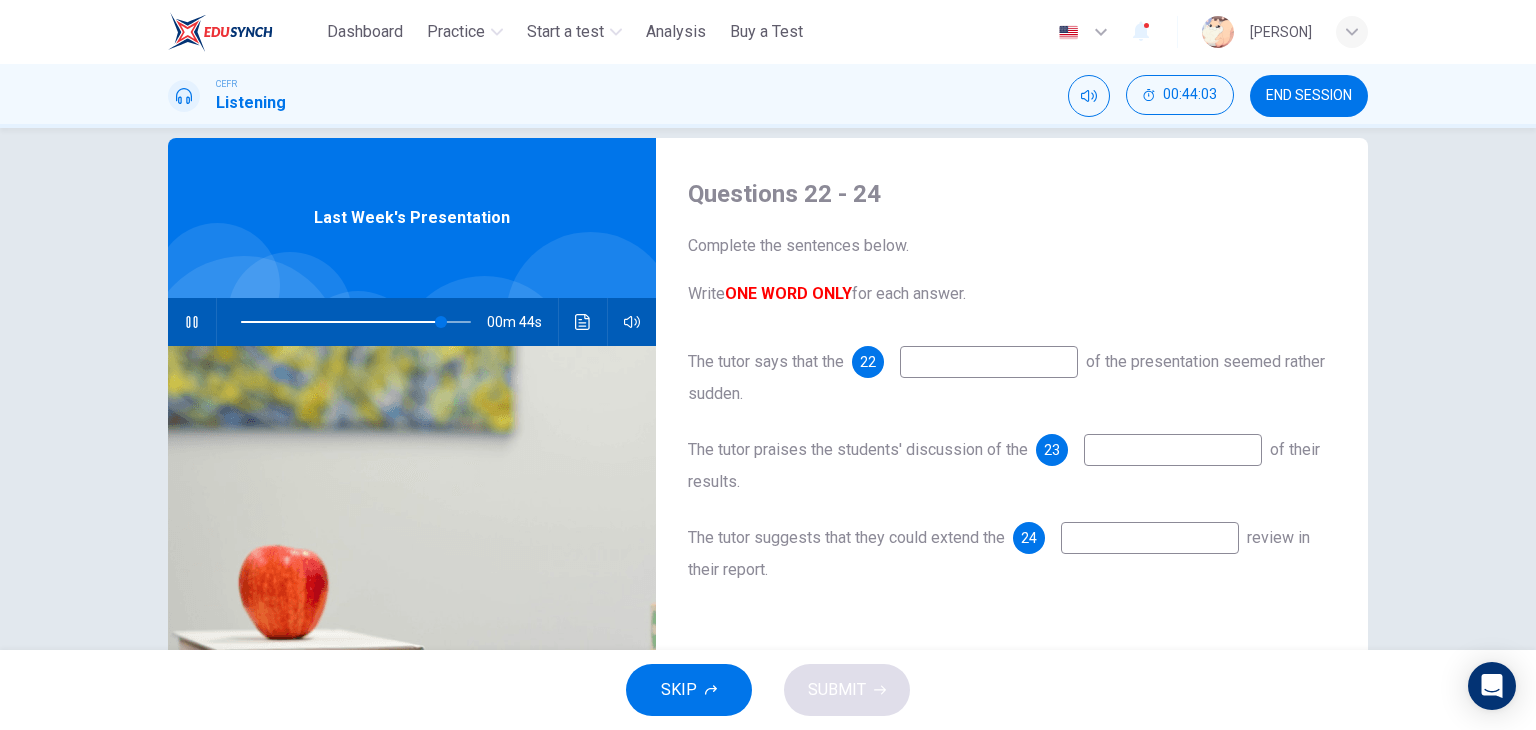type on "**" 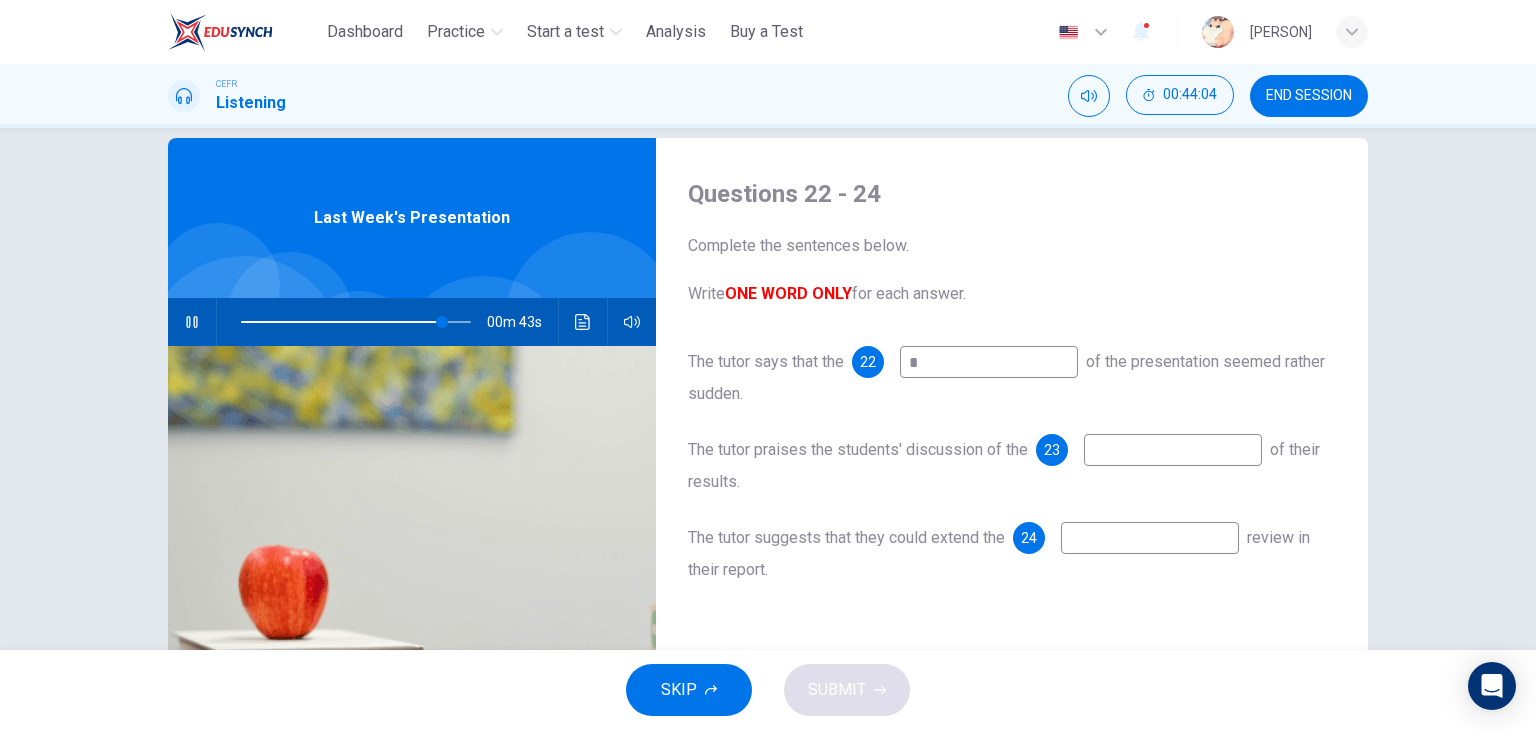 type on "**" 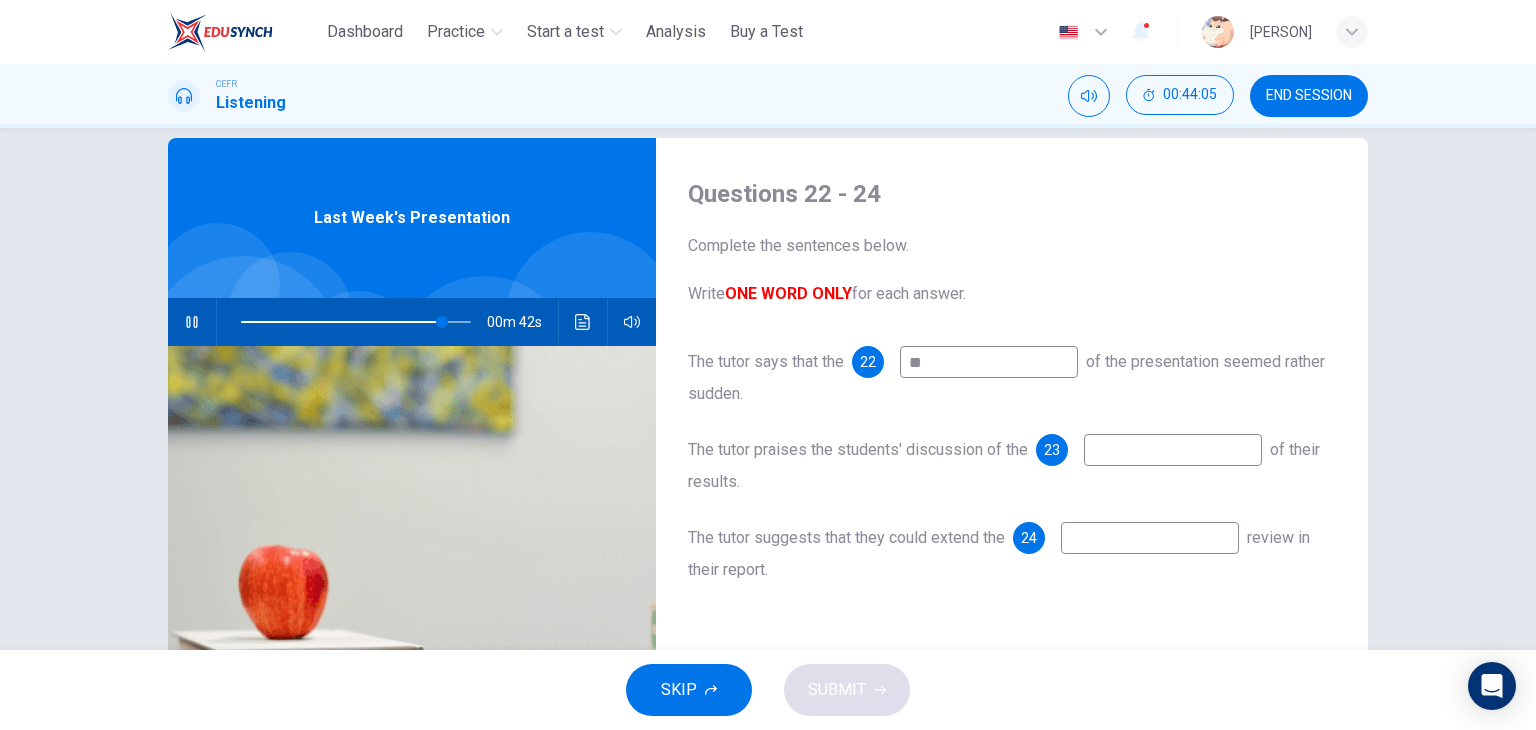 type on "**" 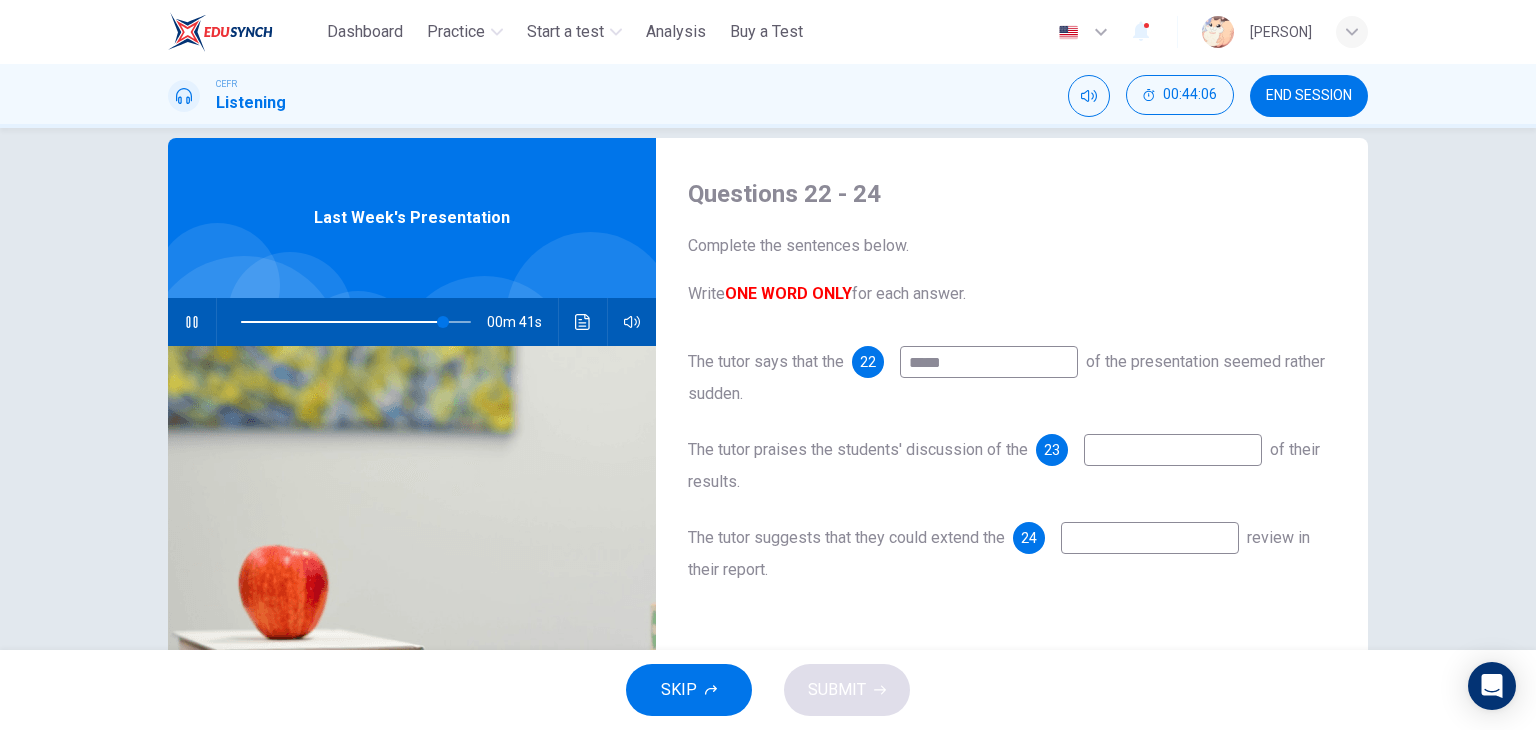 type on "******" 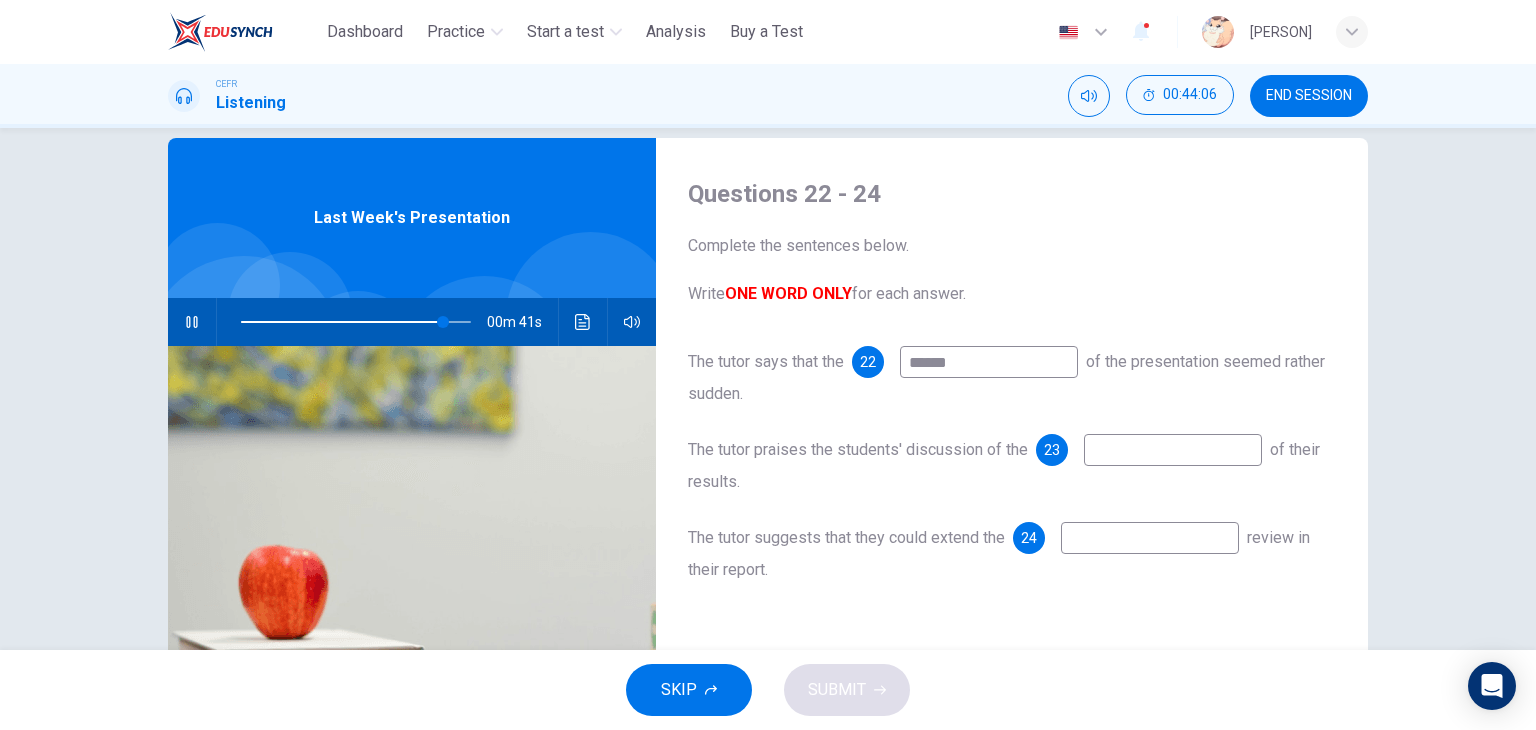type on "**" 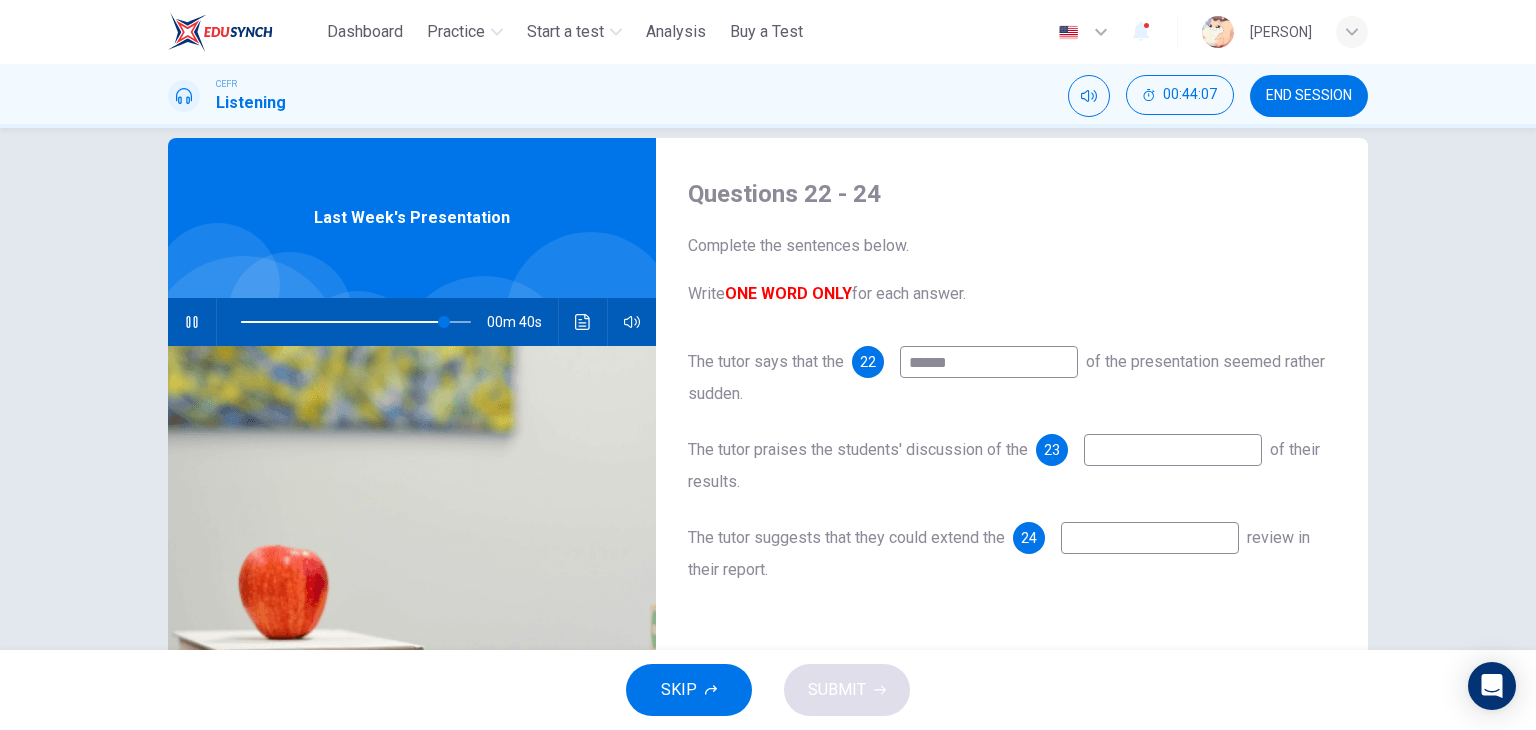 type on "******" 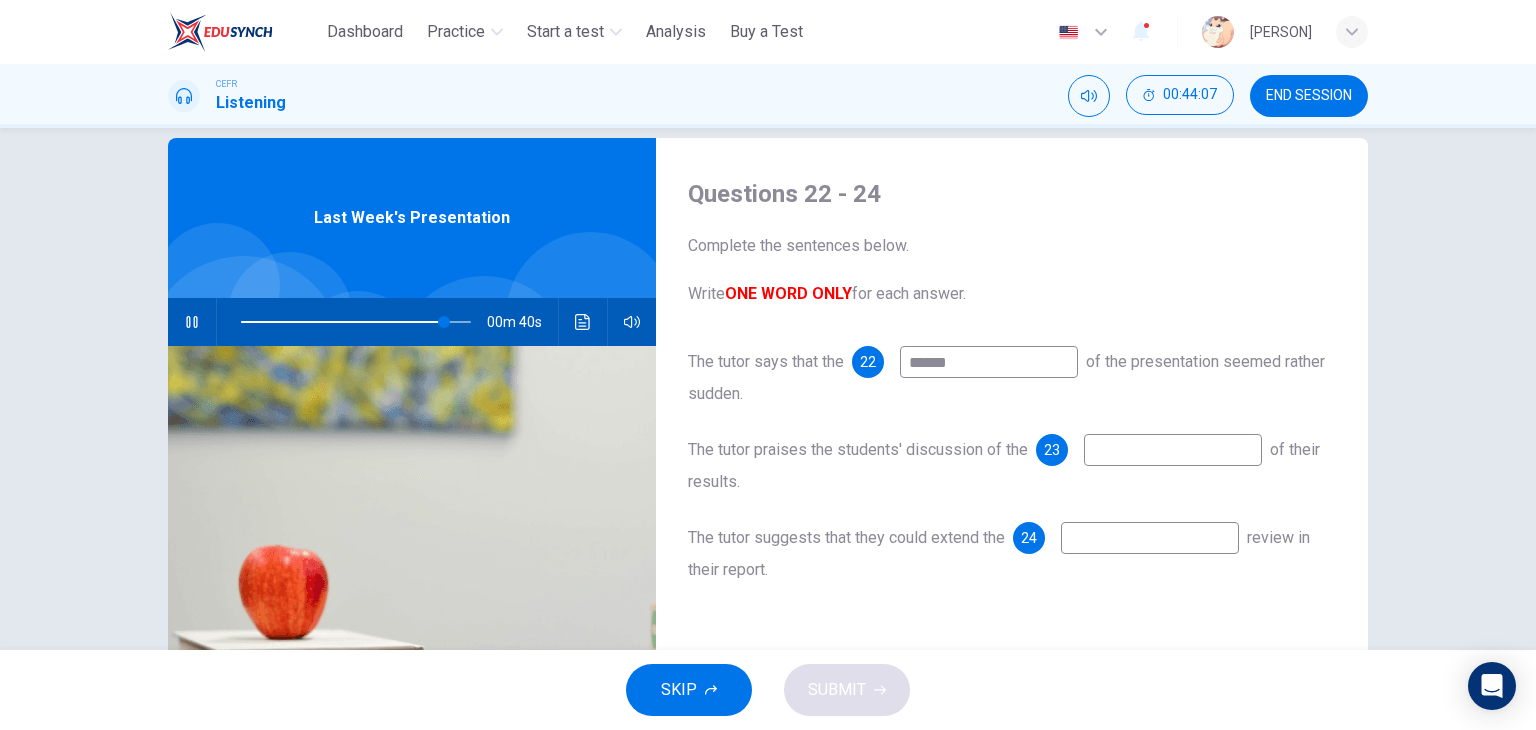 click at bounding box center [1173, 450] 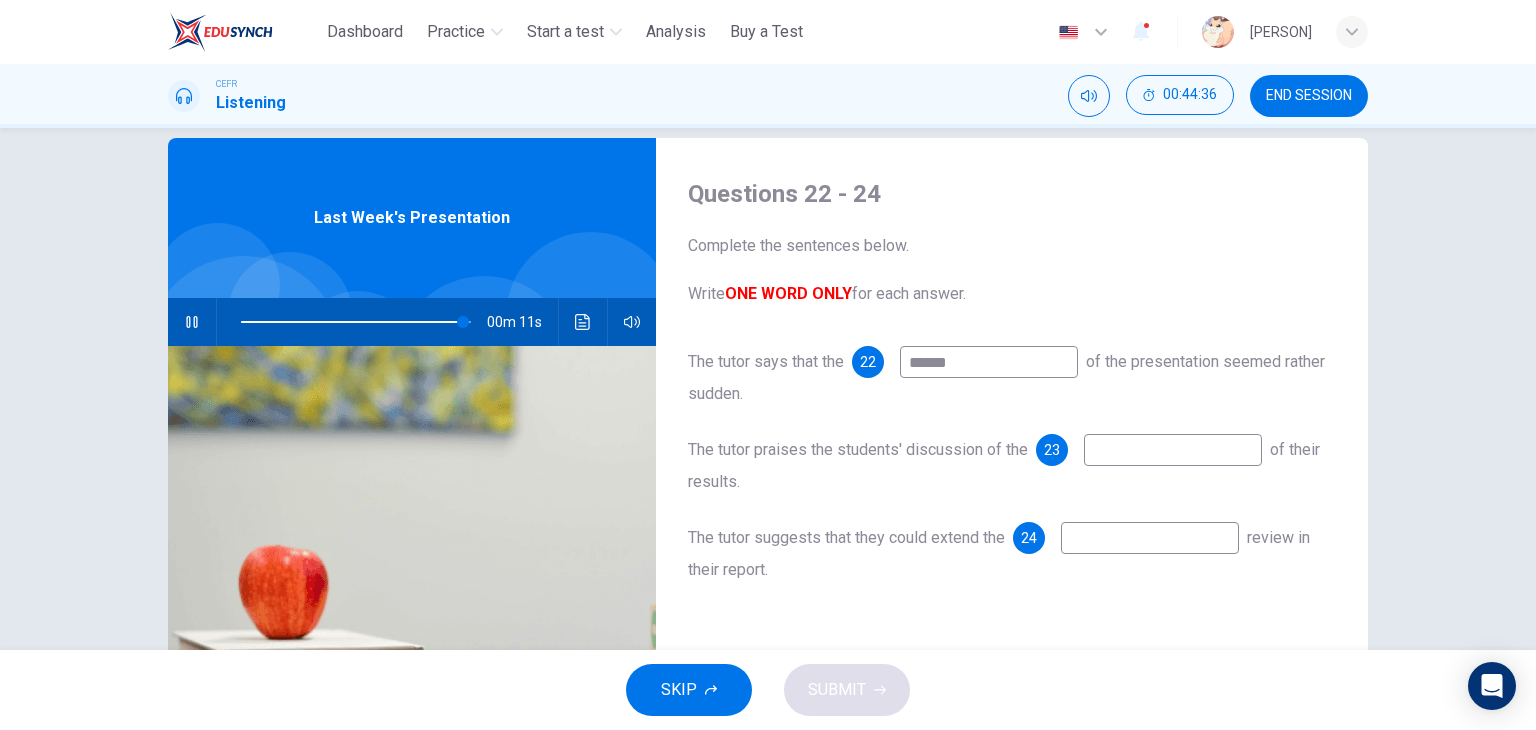 type on "**" 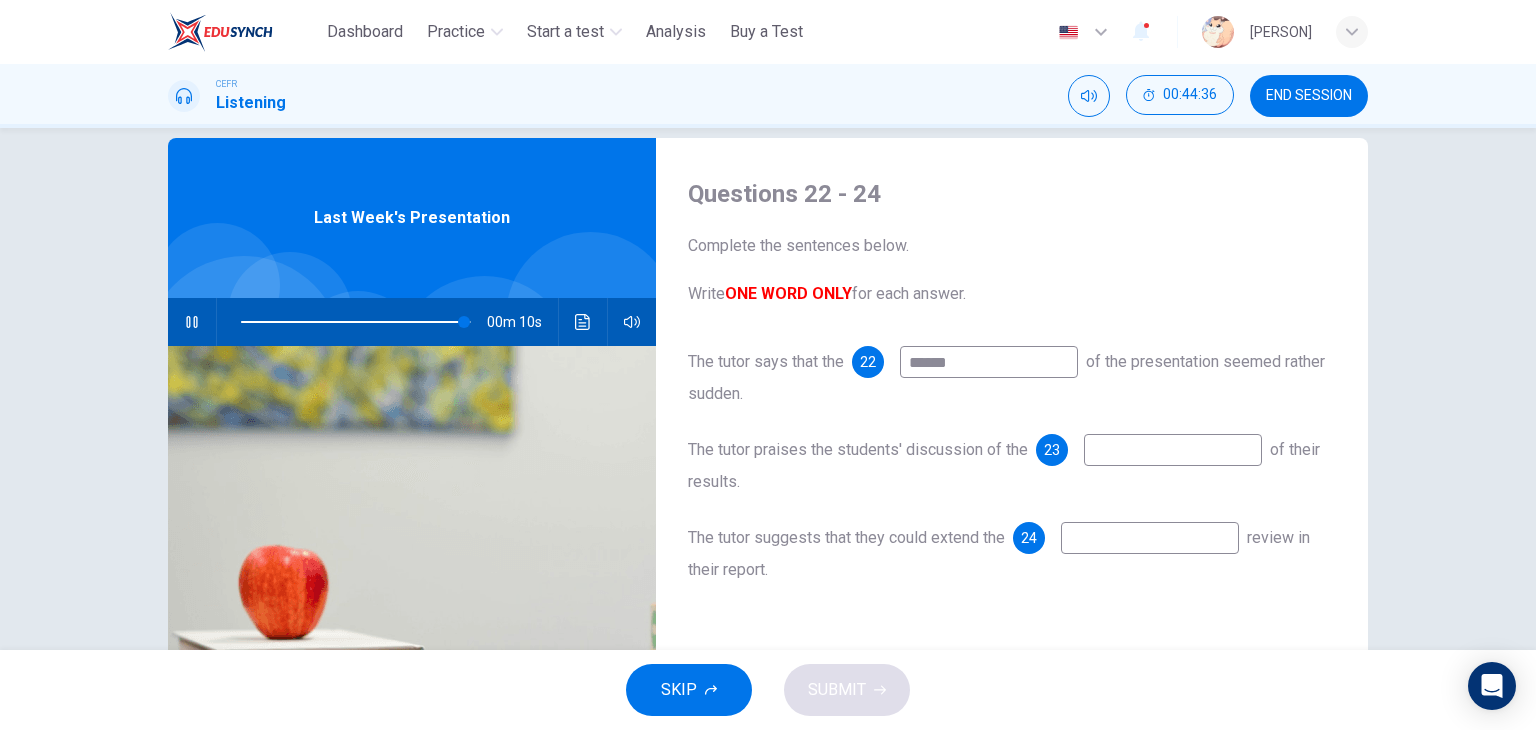 click at bounding box center (1150, 538) 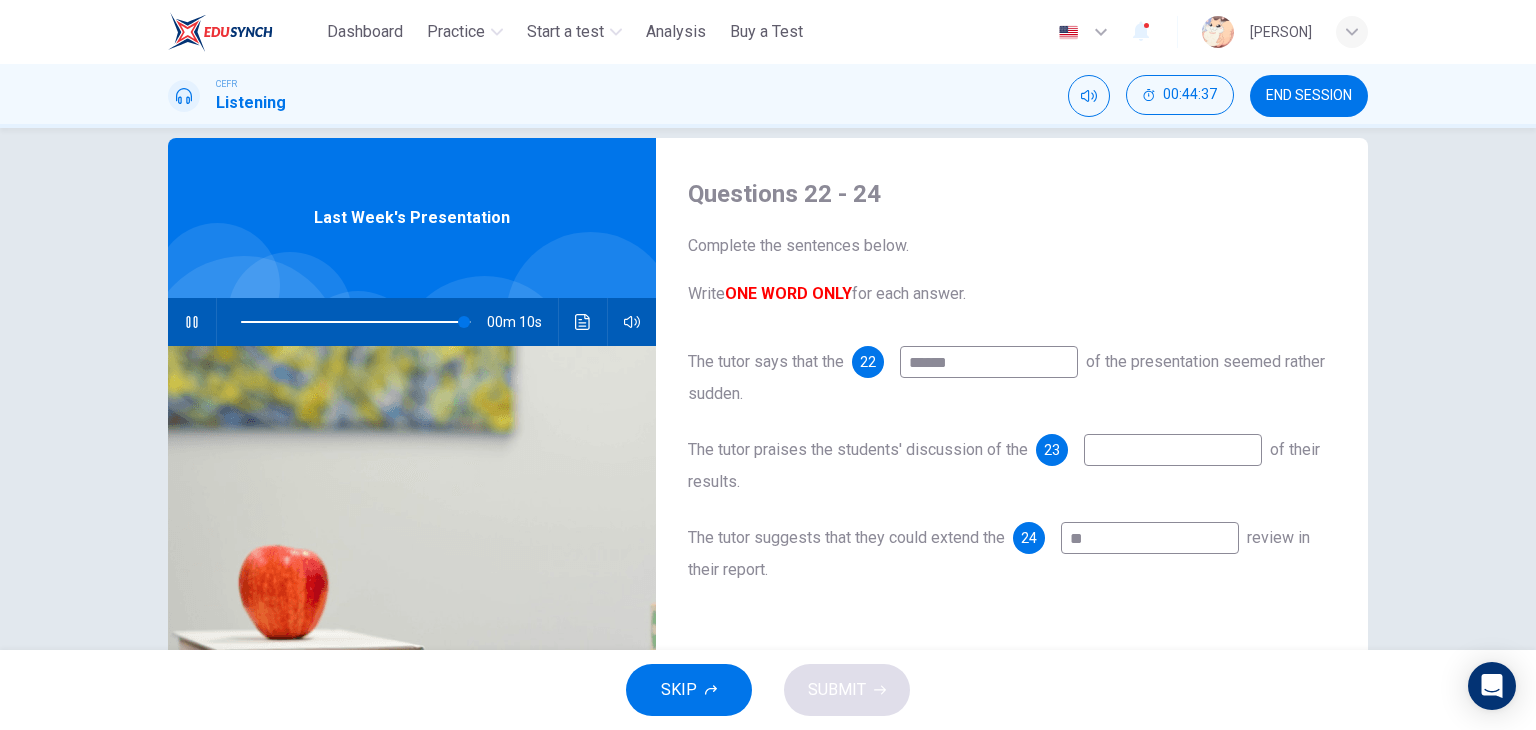 type on "***" 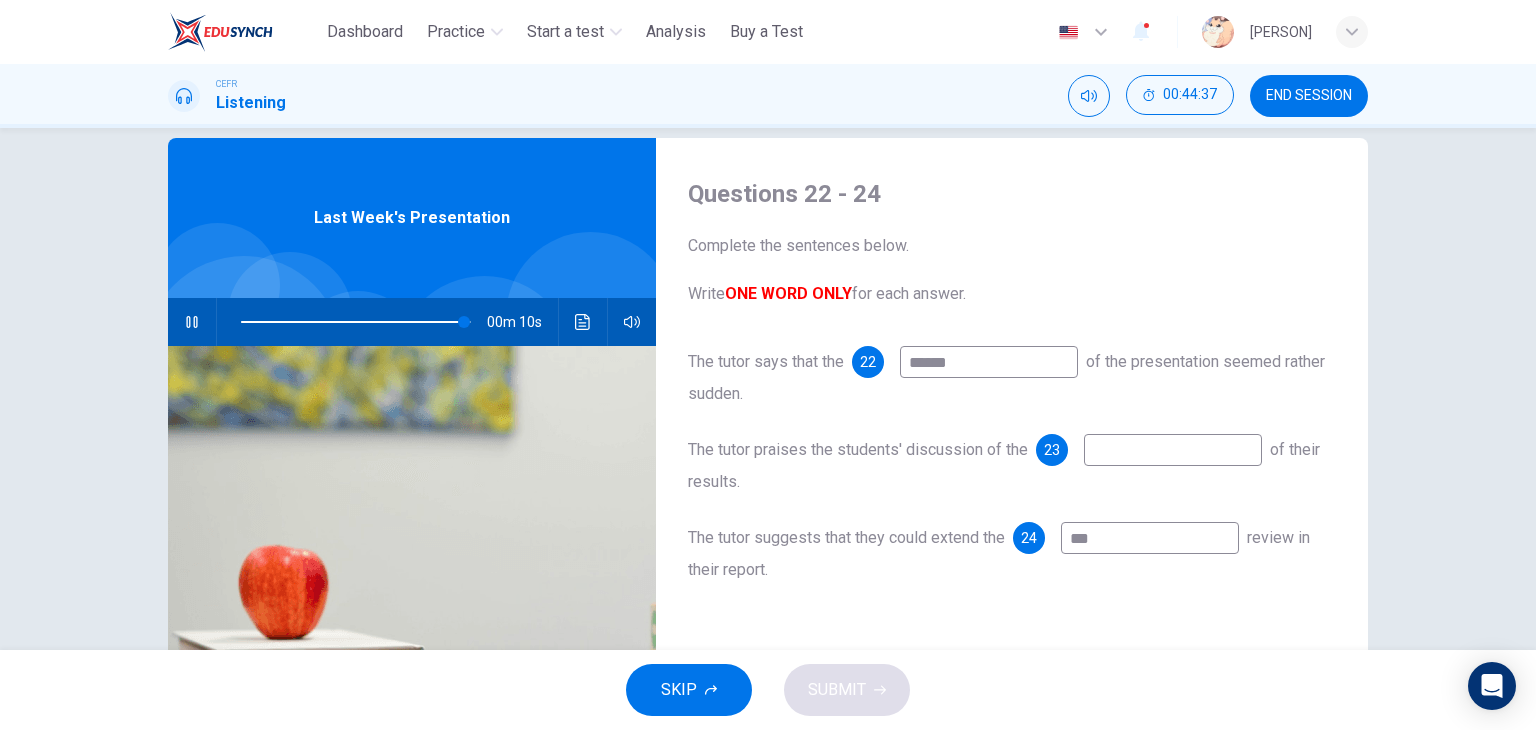 type on "**" 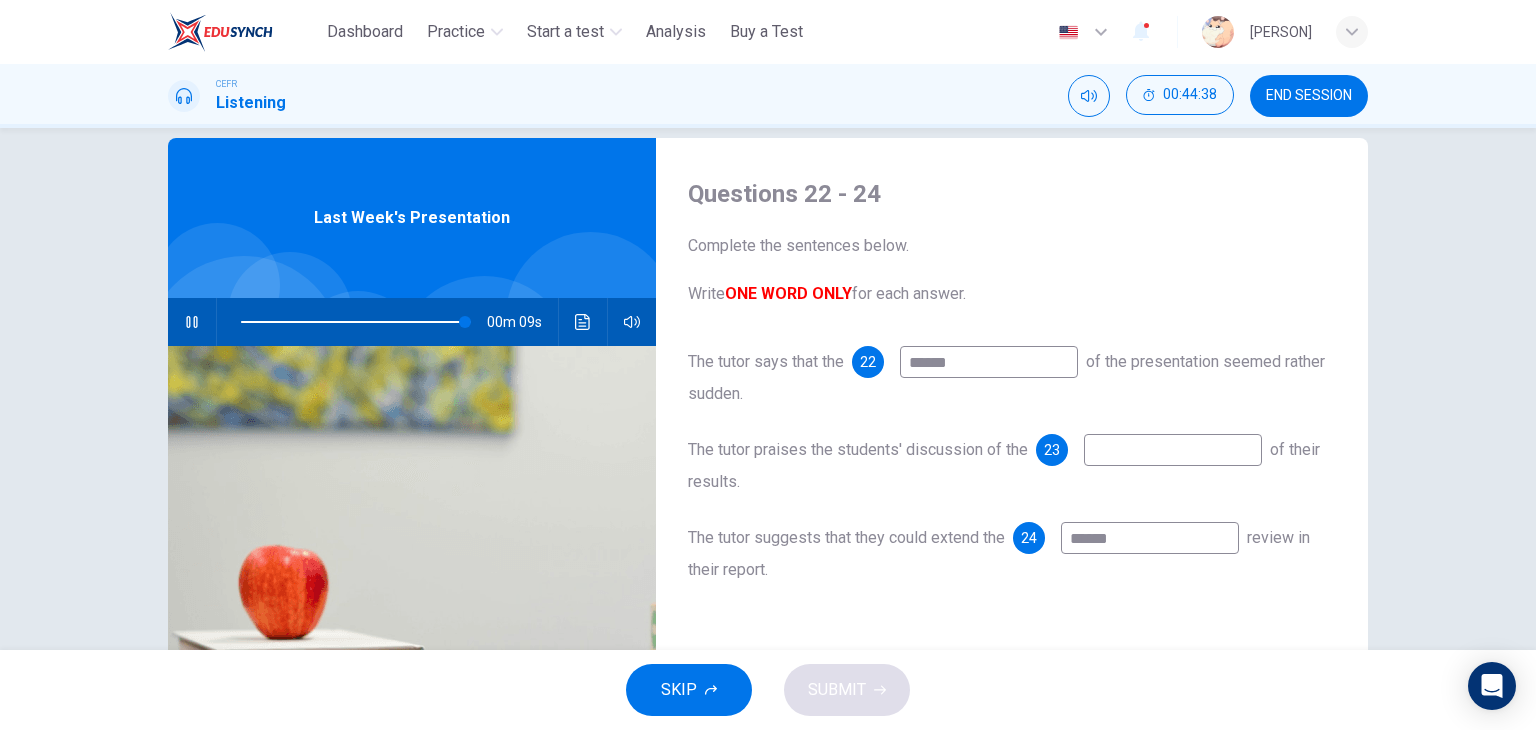 type on "*******" 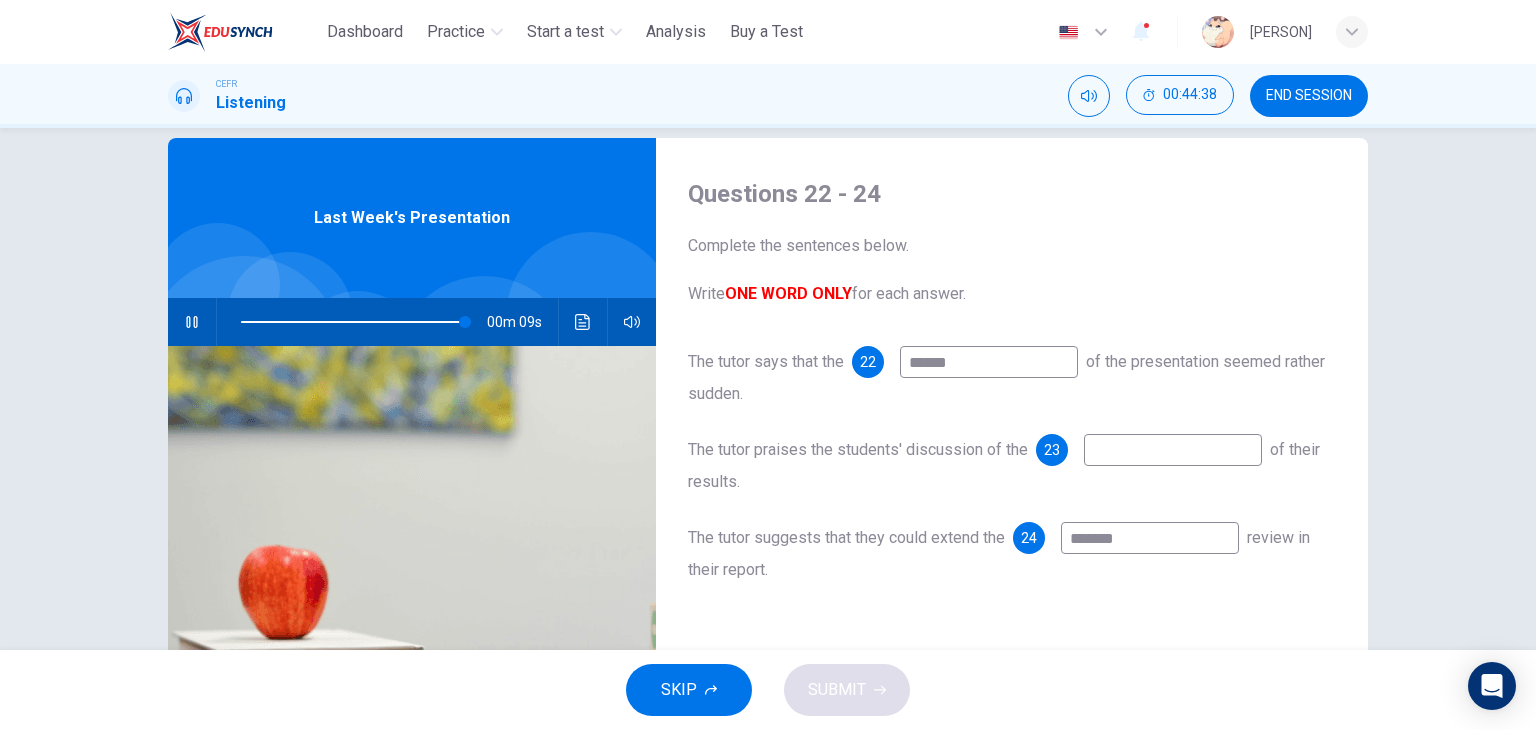 type on "**" 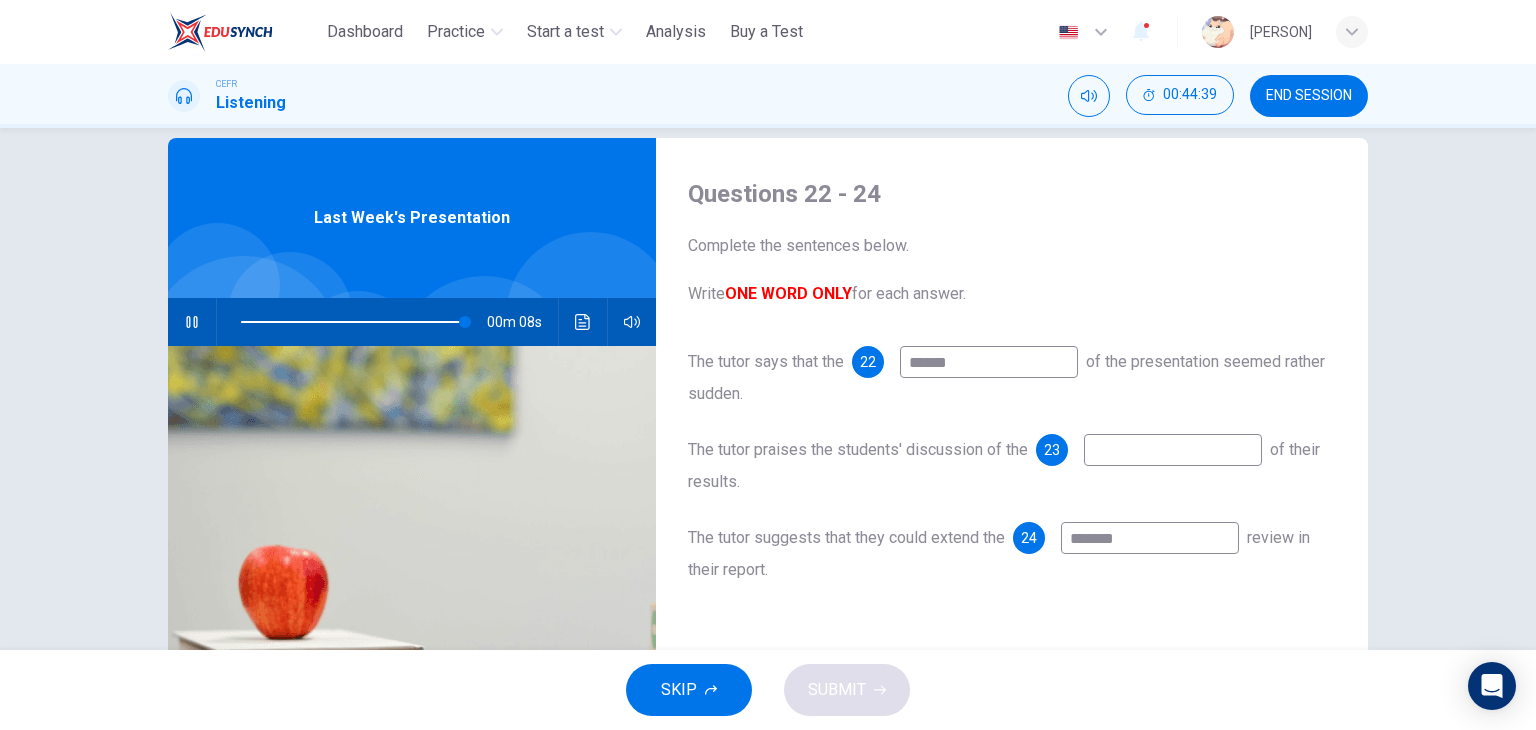 type on "******" 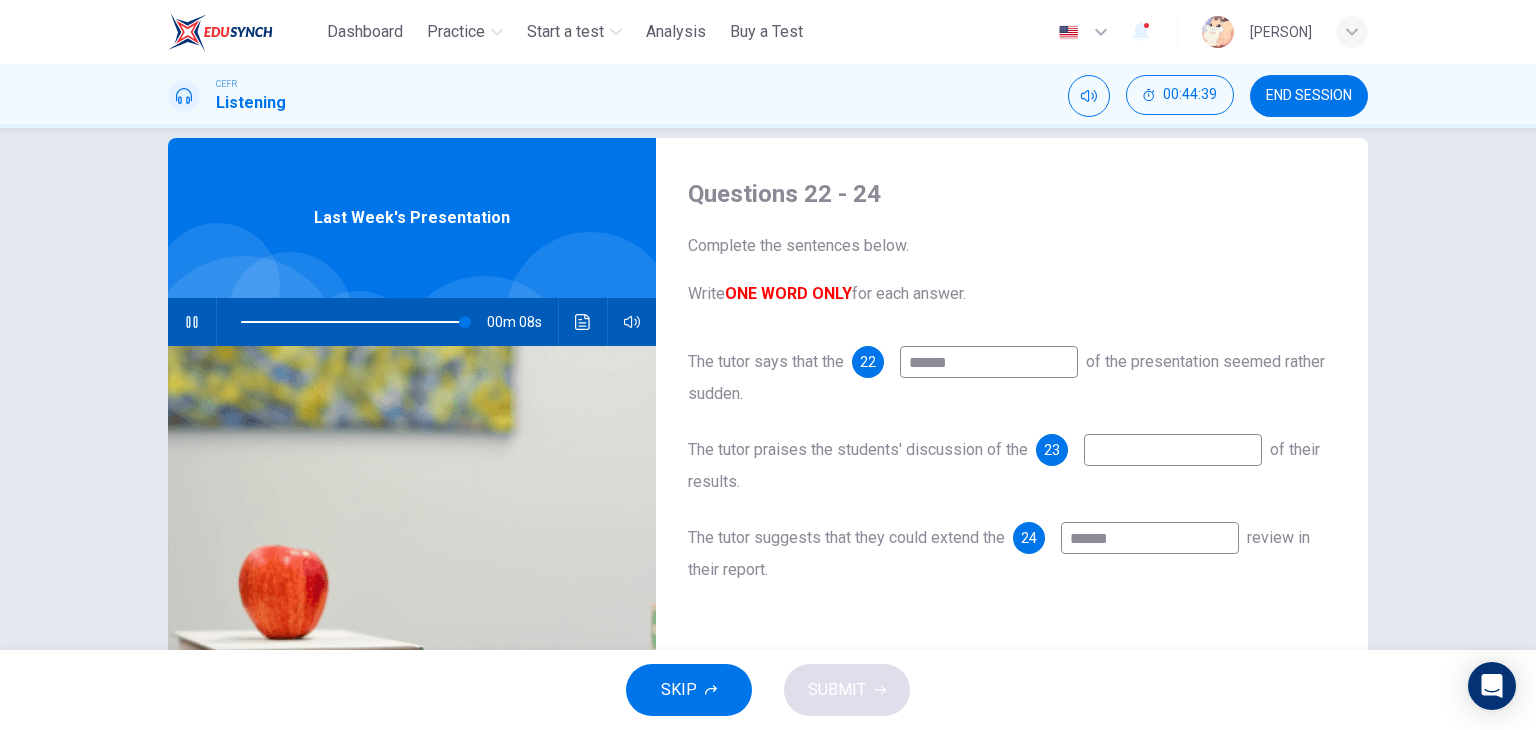 type on "**" 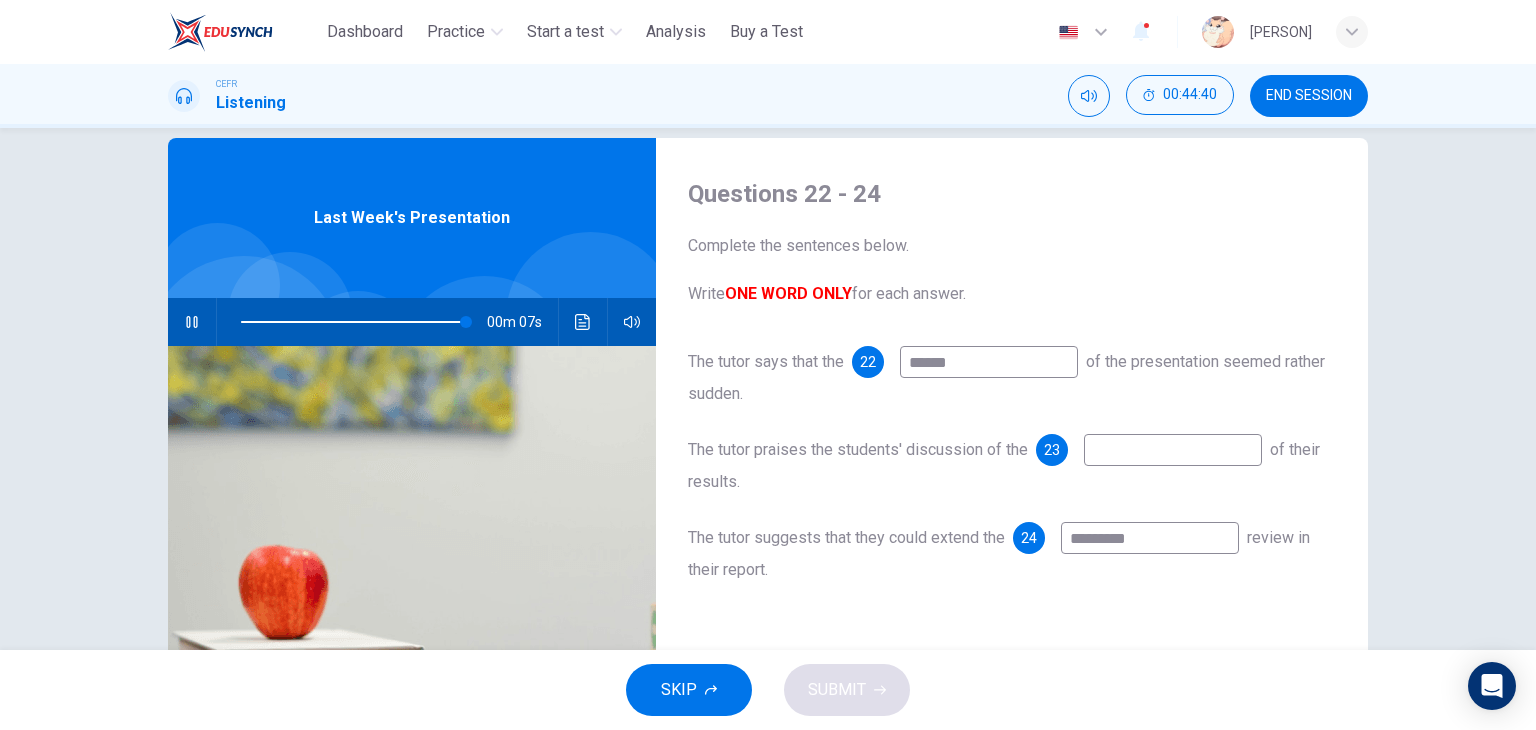 type on "**********" 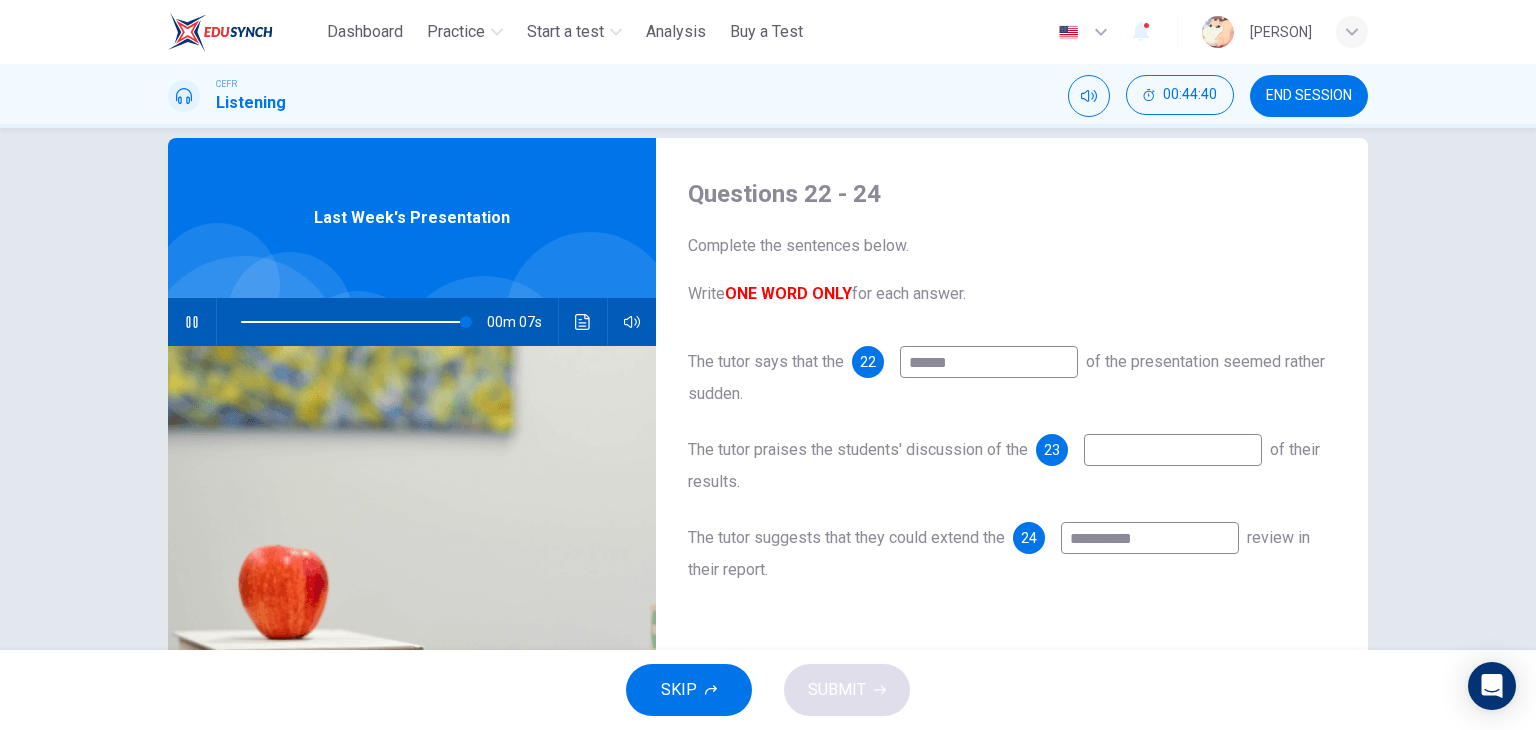 type on "**" 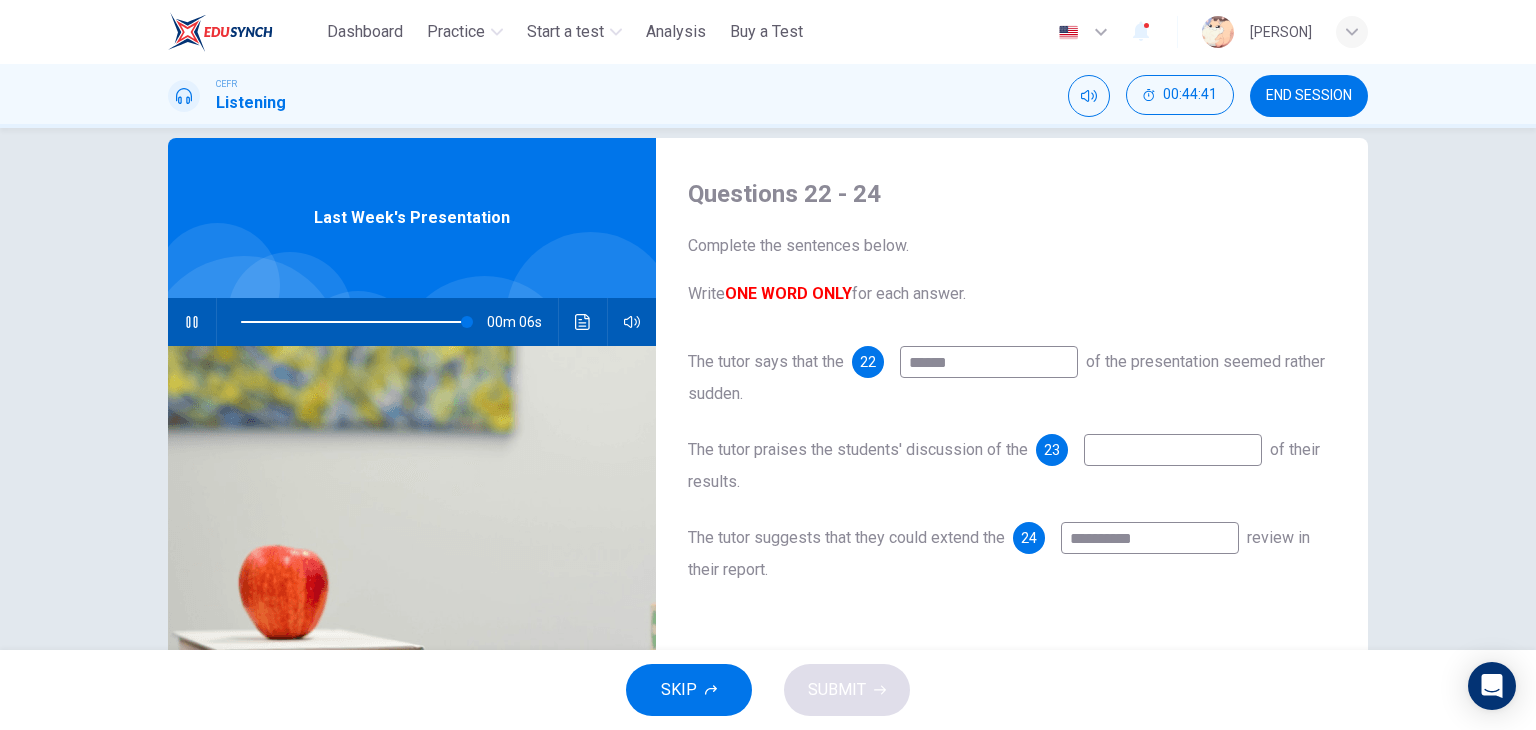 type on "**********" 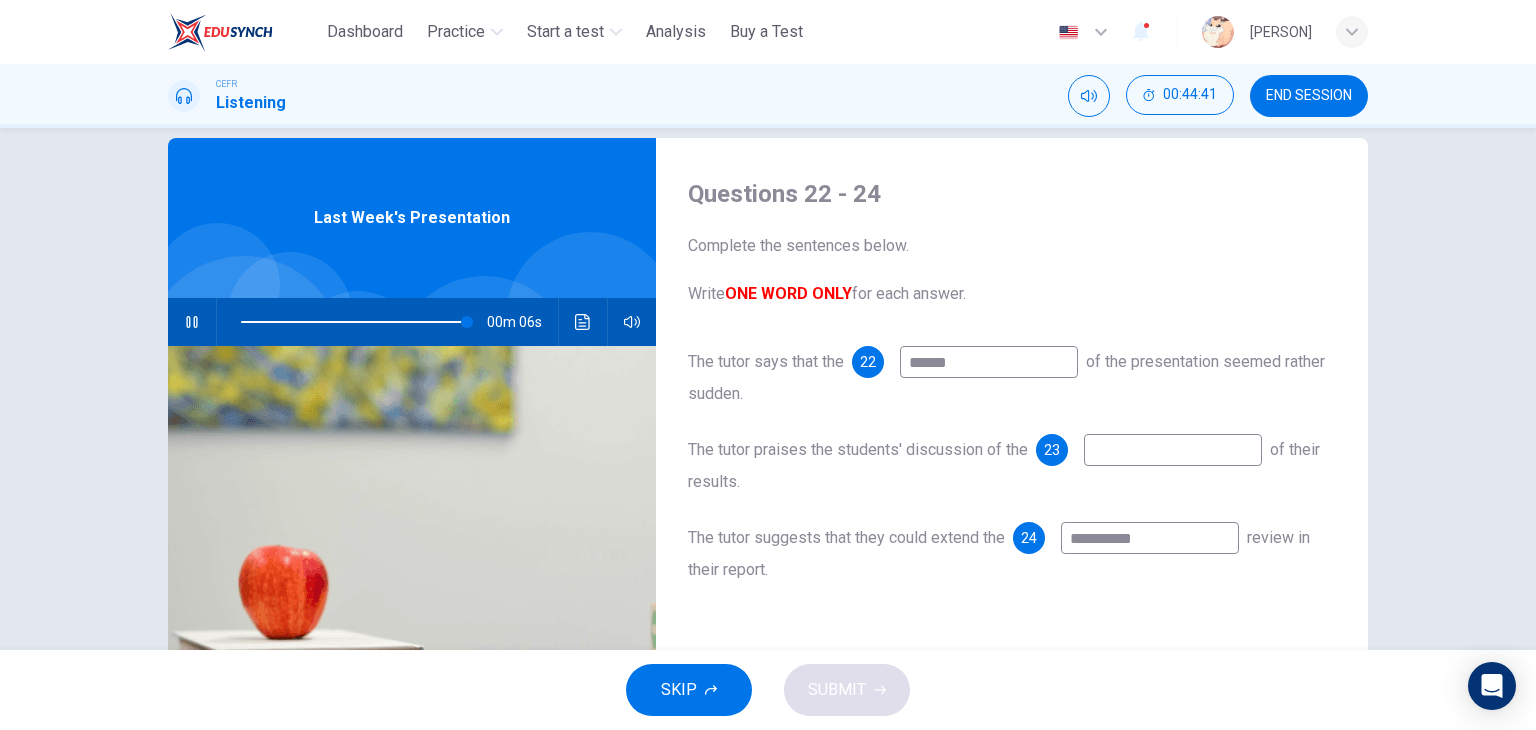 click at bounding box center [1173, 450] 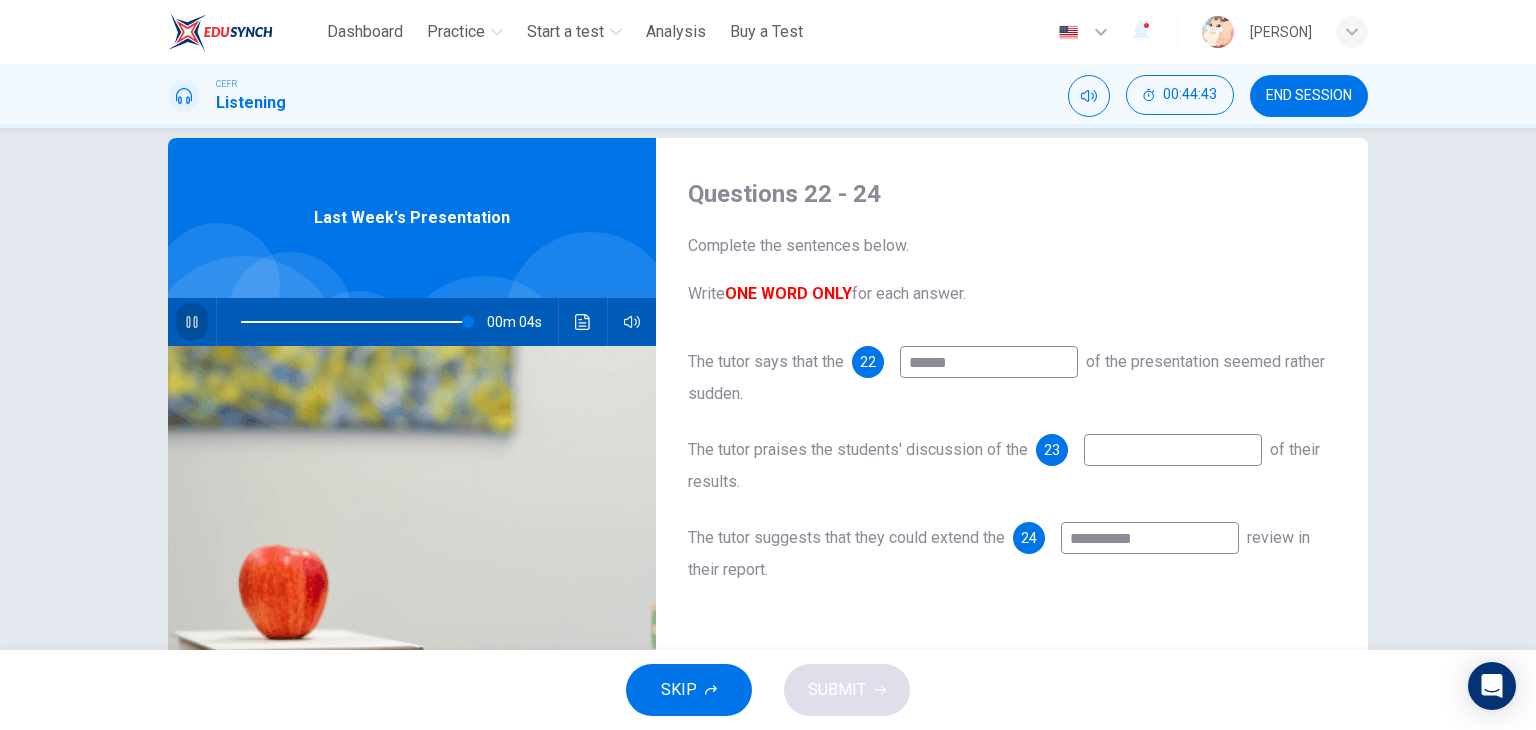 click at bounding box center [192, 322] 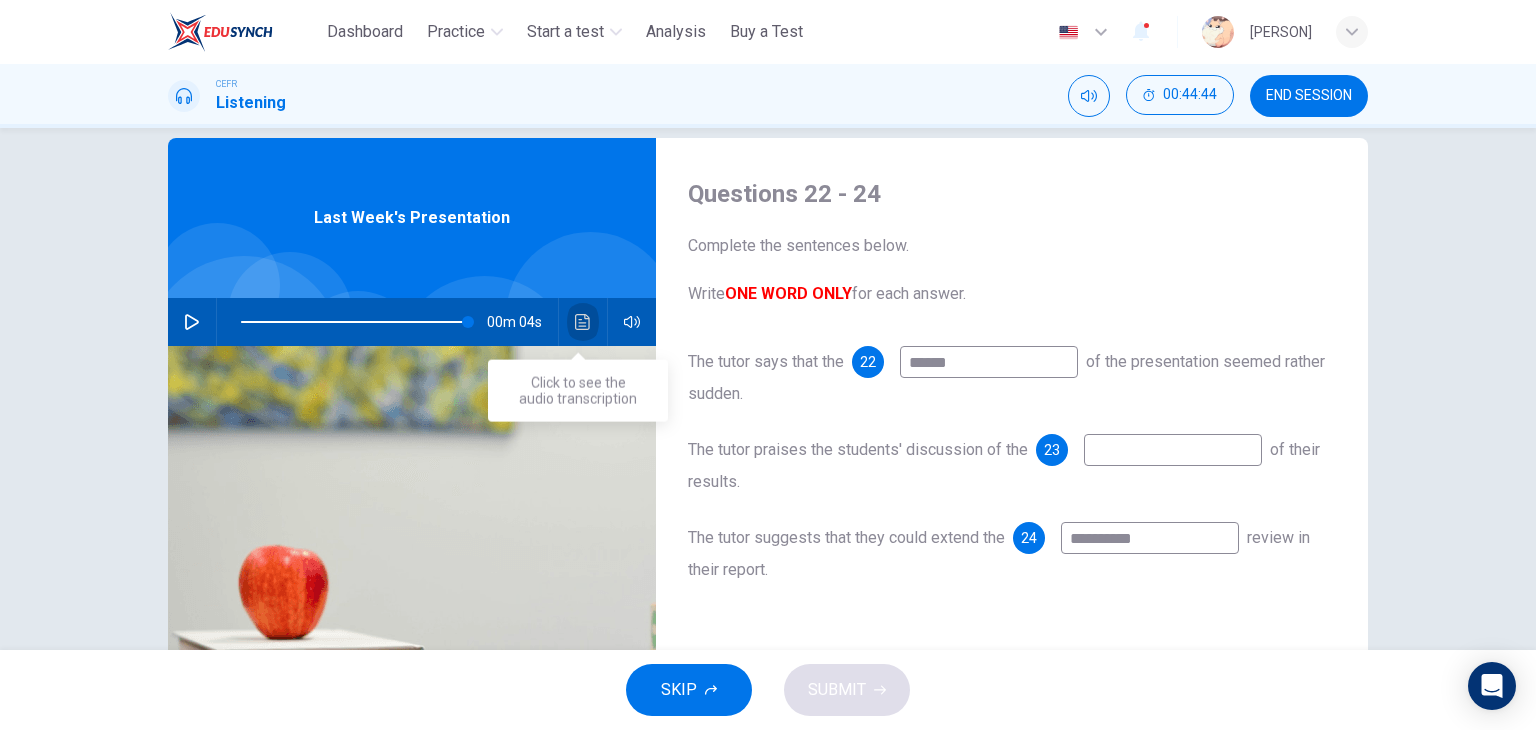 click 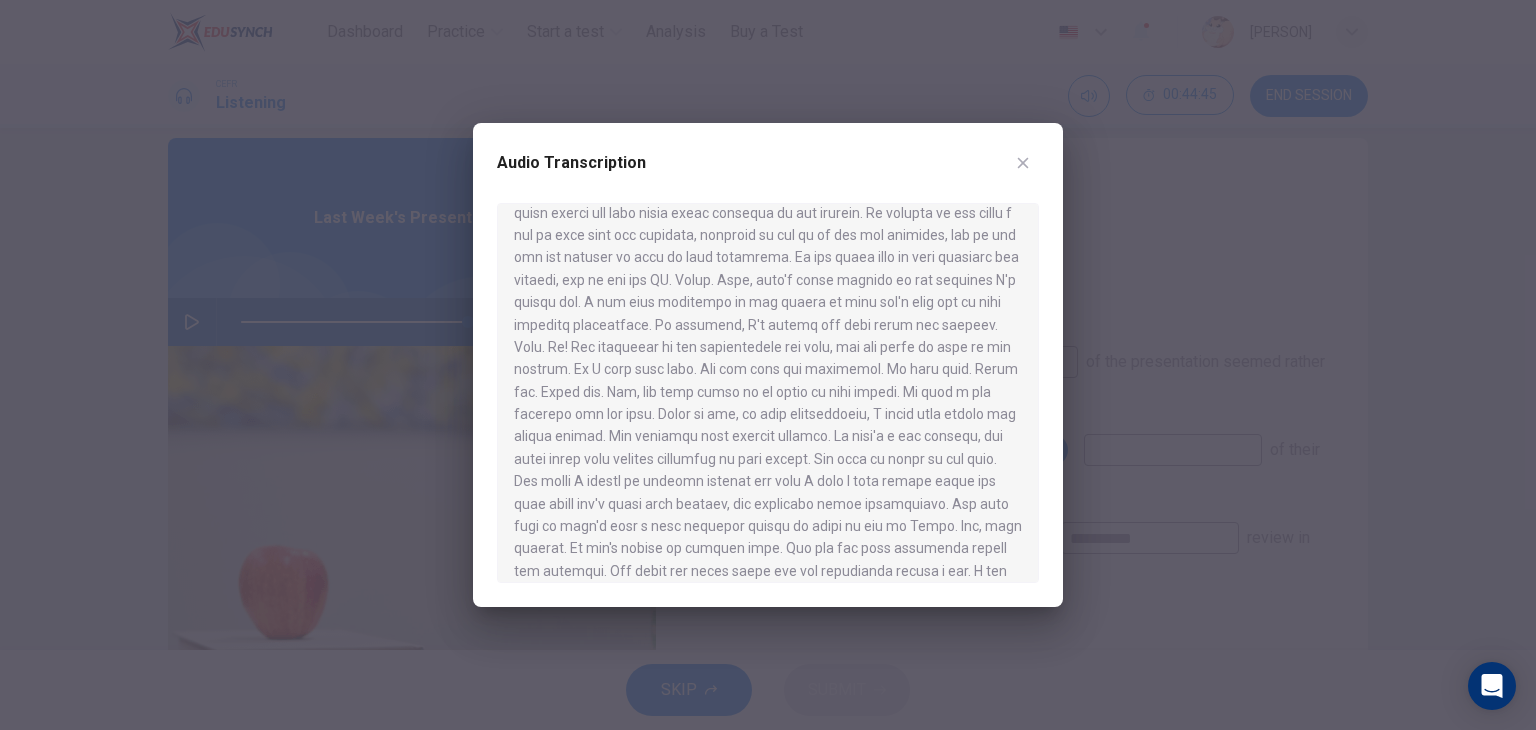 scroll, scrollTop: 1087, scrollLeft: 0, axis: vertical 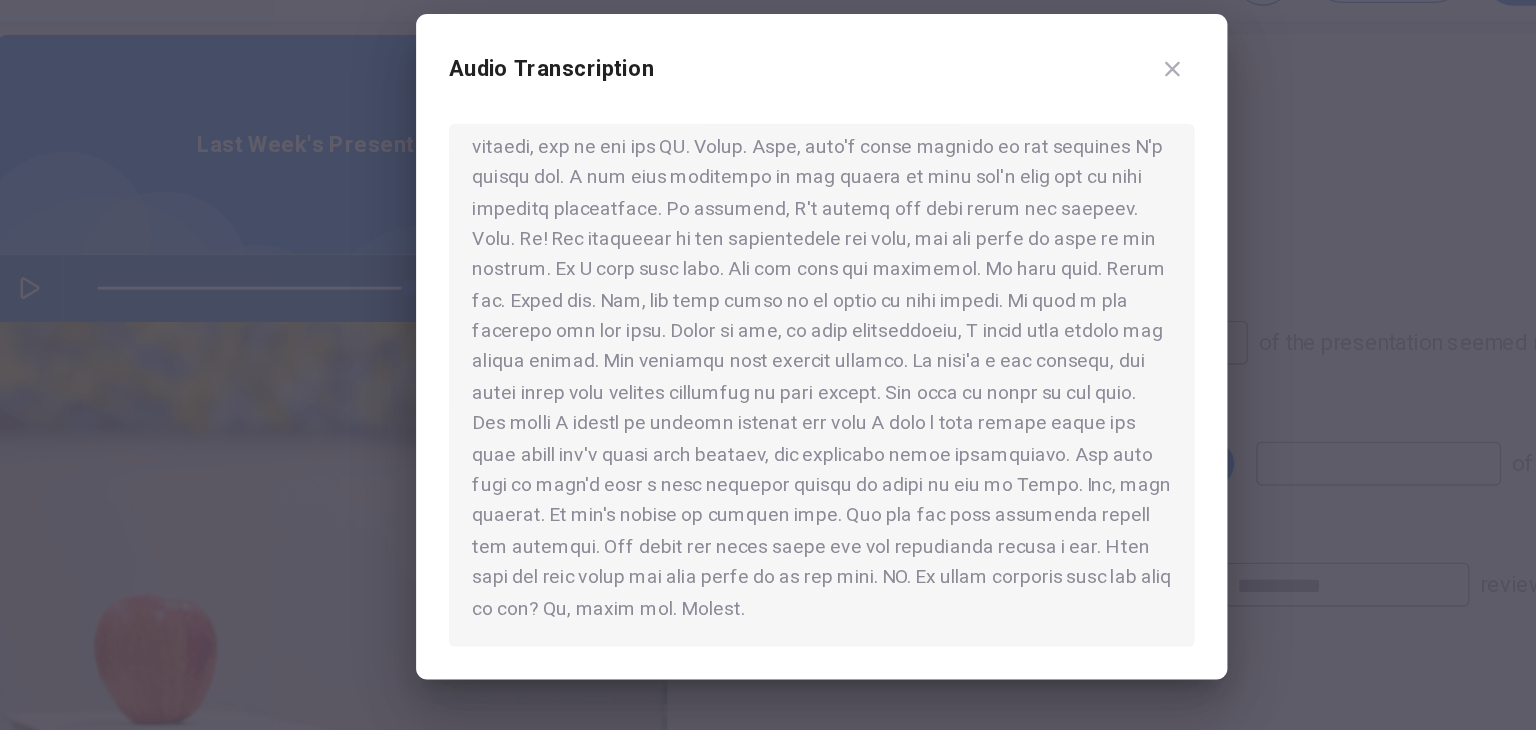 click 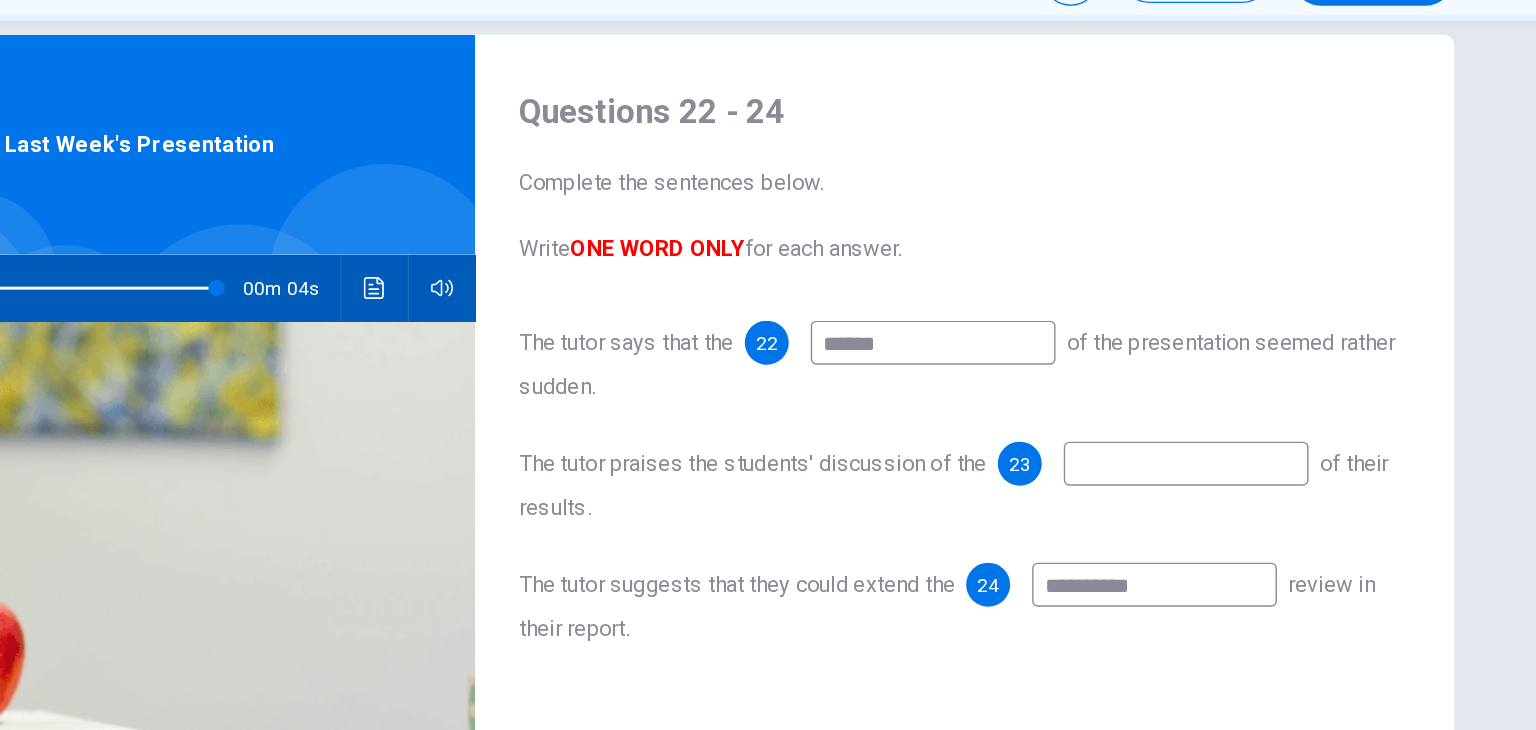 click at bounding box center [1173, 450] 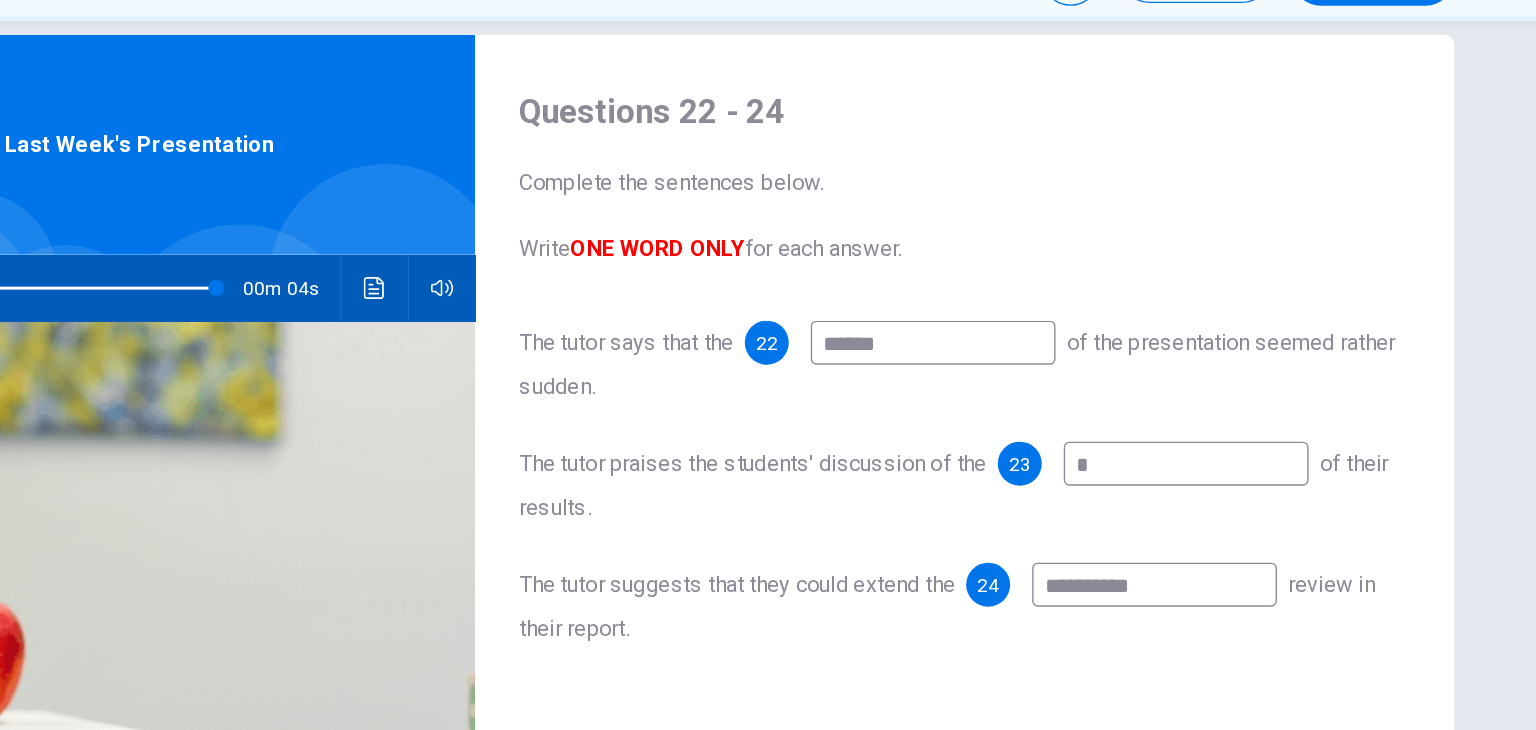 type on "**" 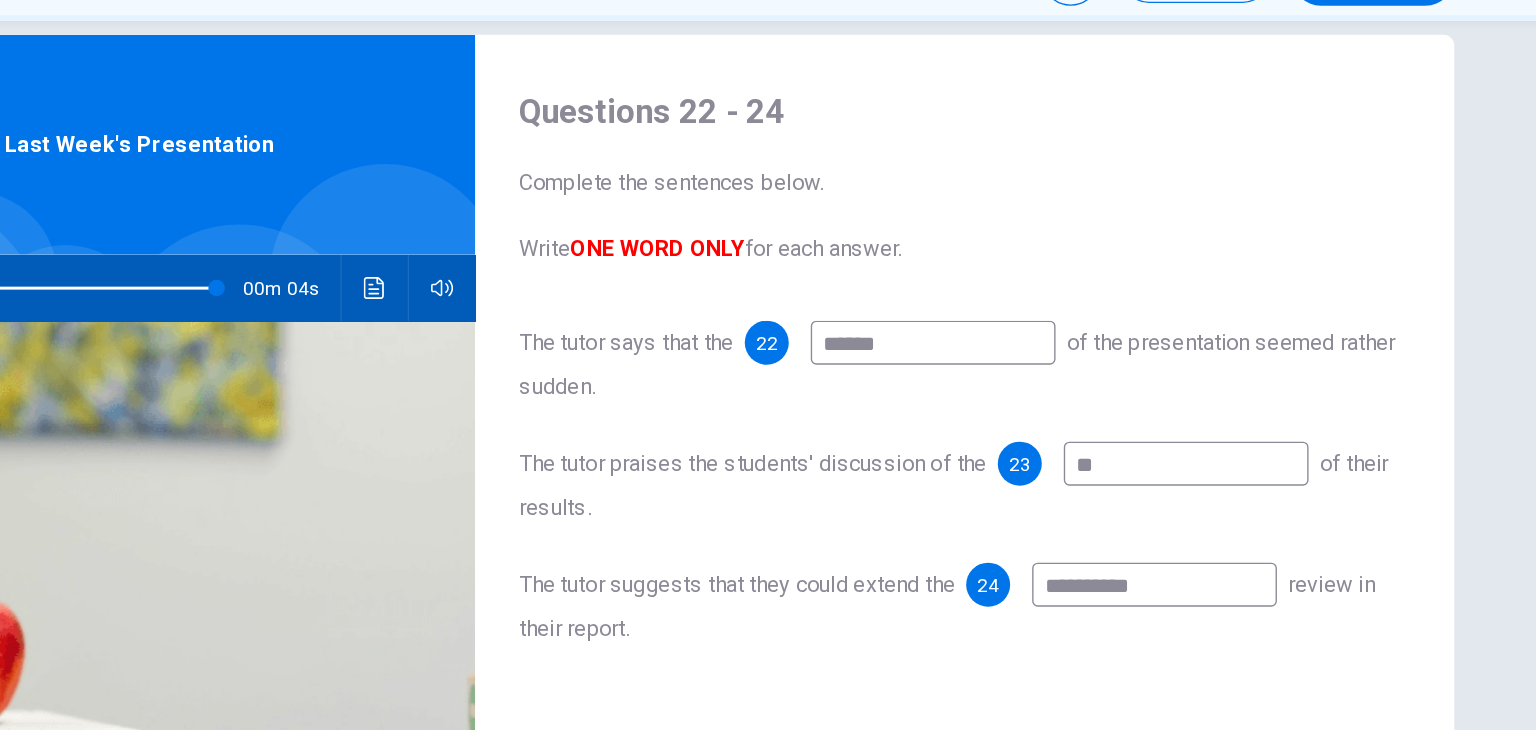 type on "**" 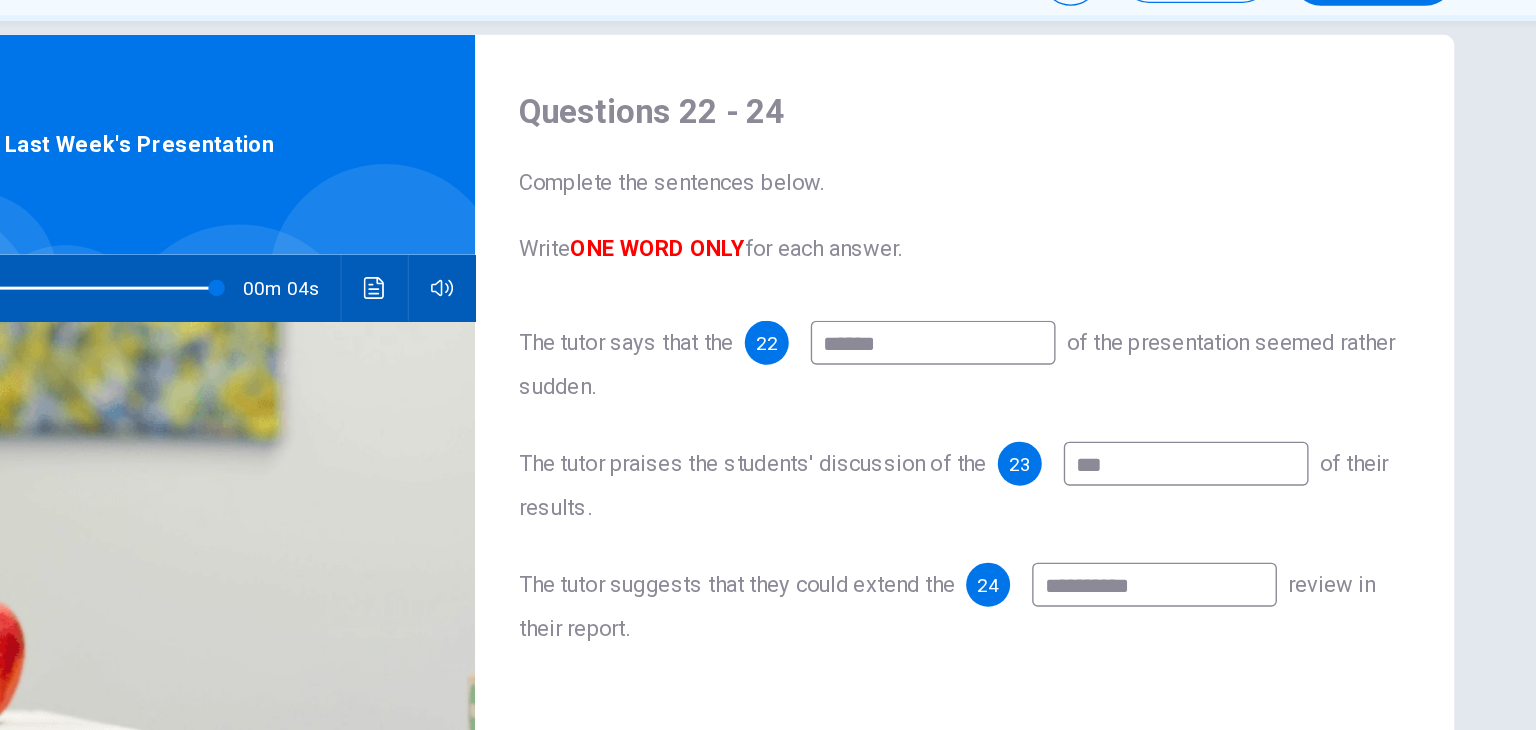 type on "****" 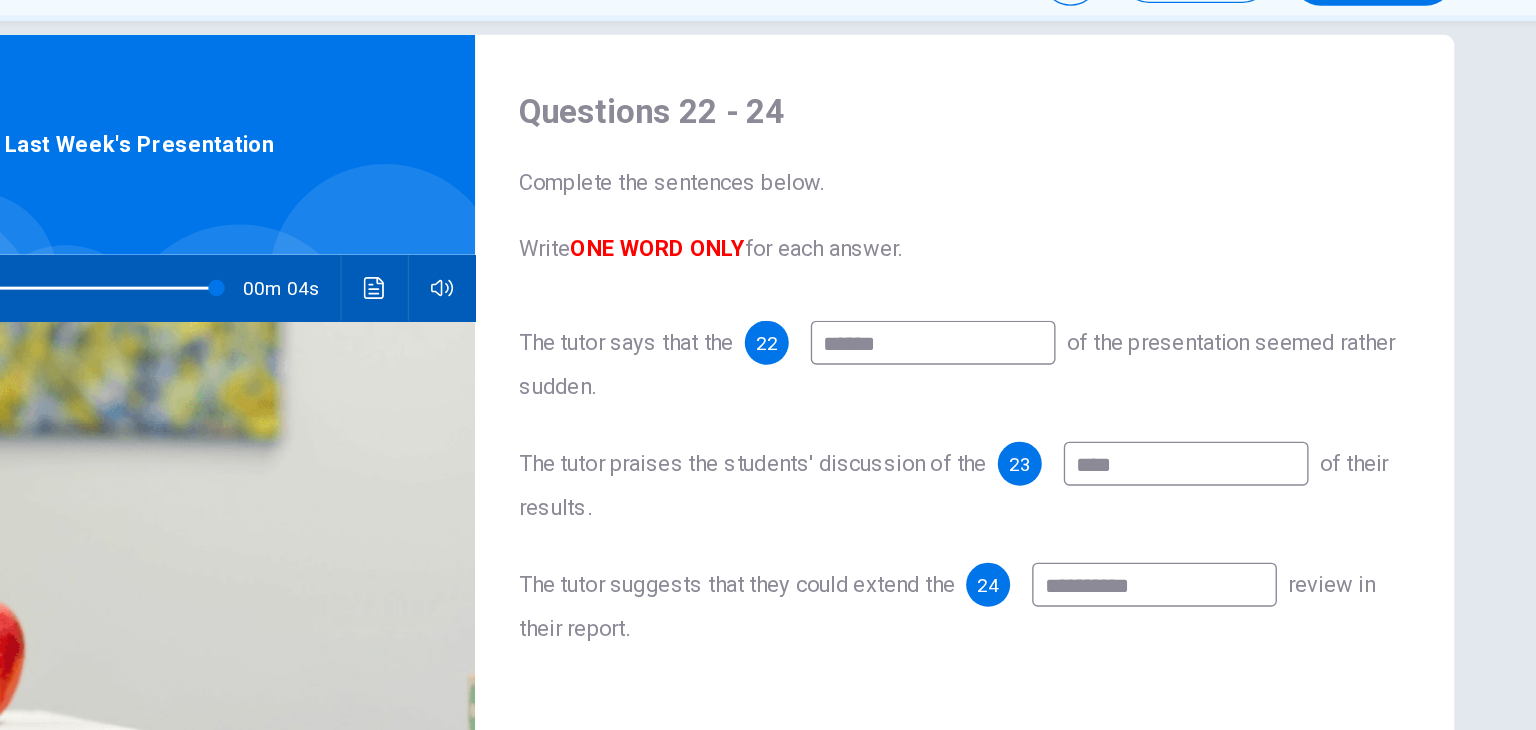 type on "**" 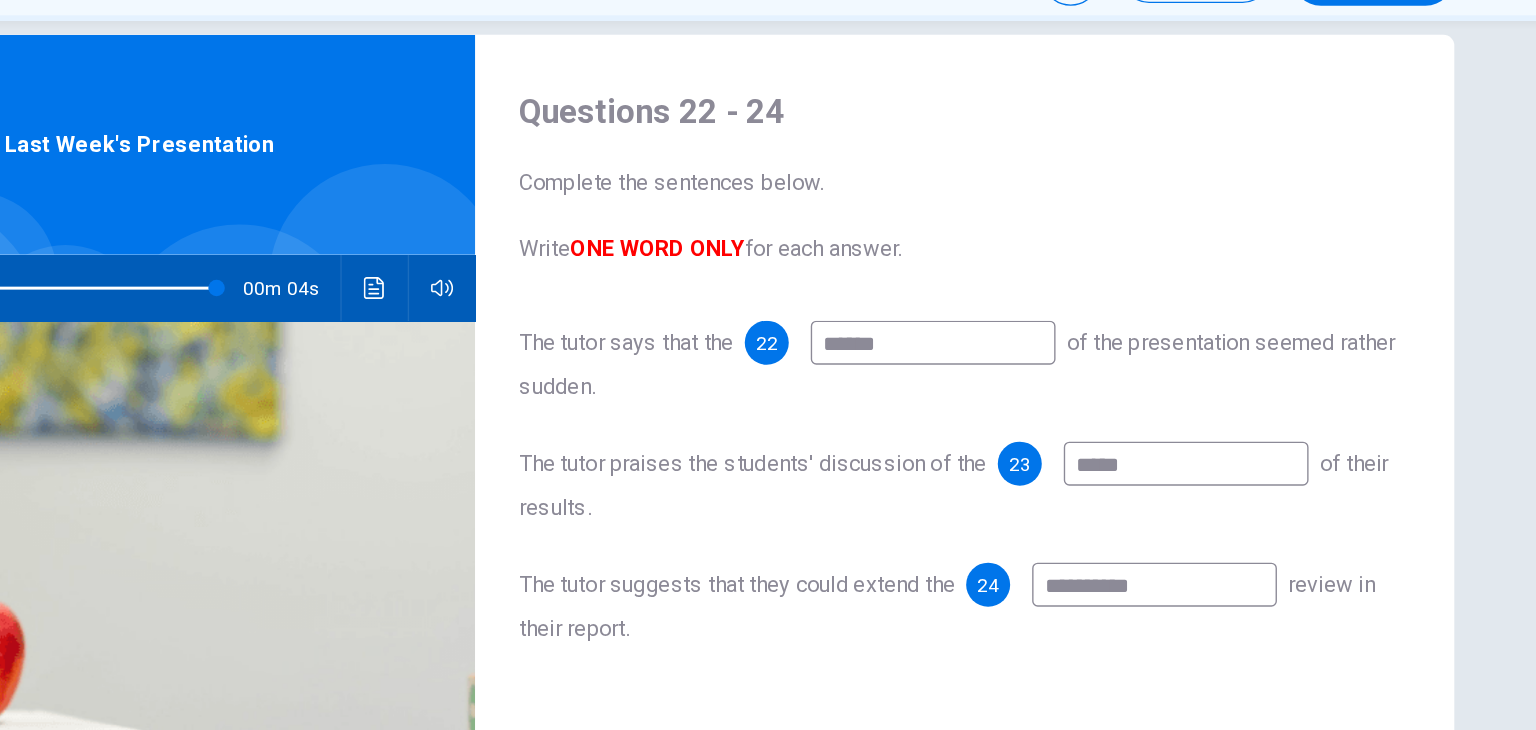 type on "**" 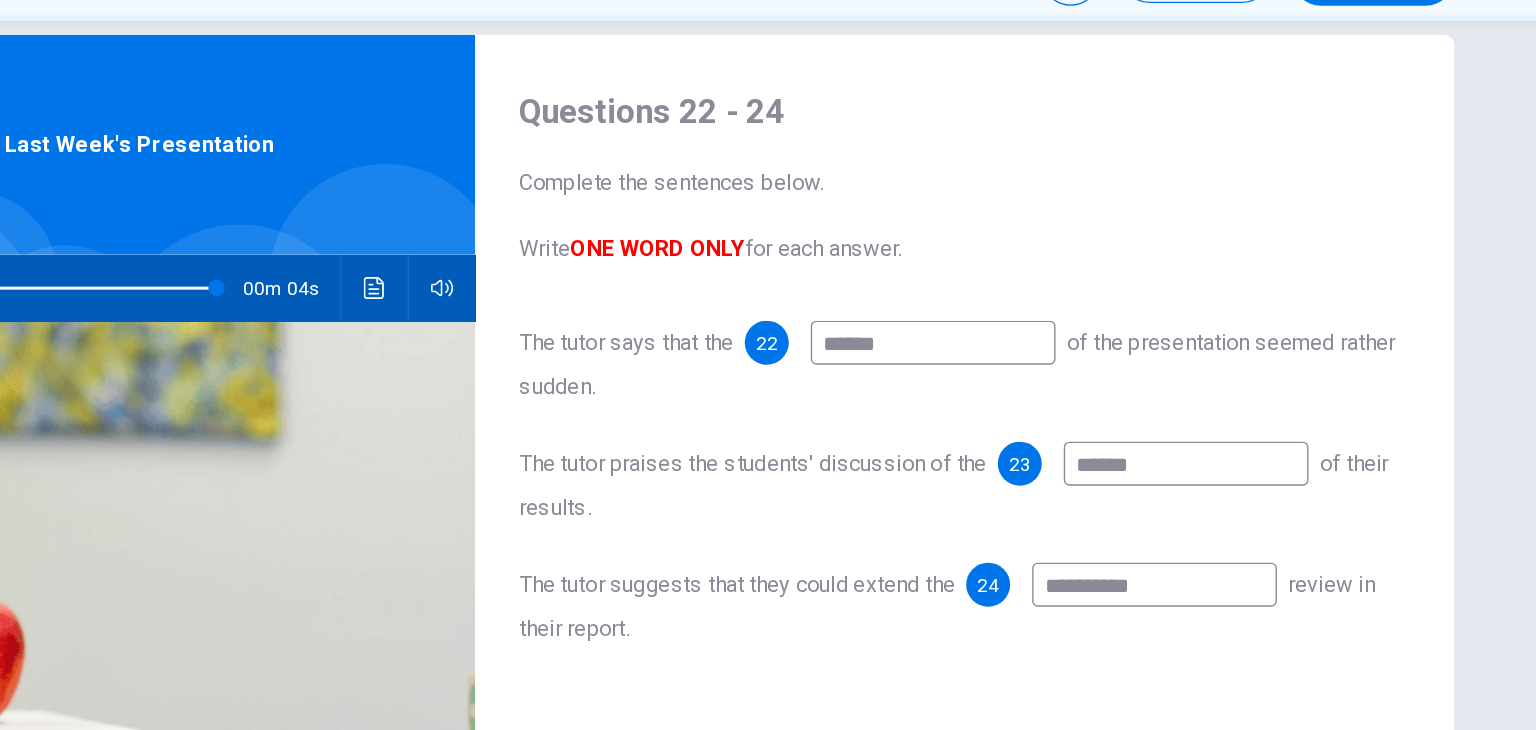 type on "**" 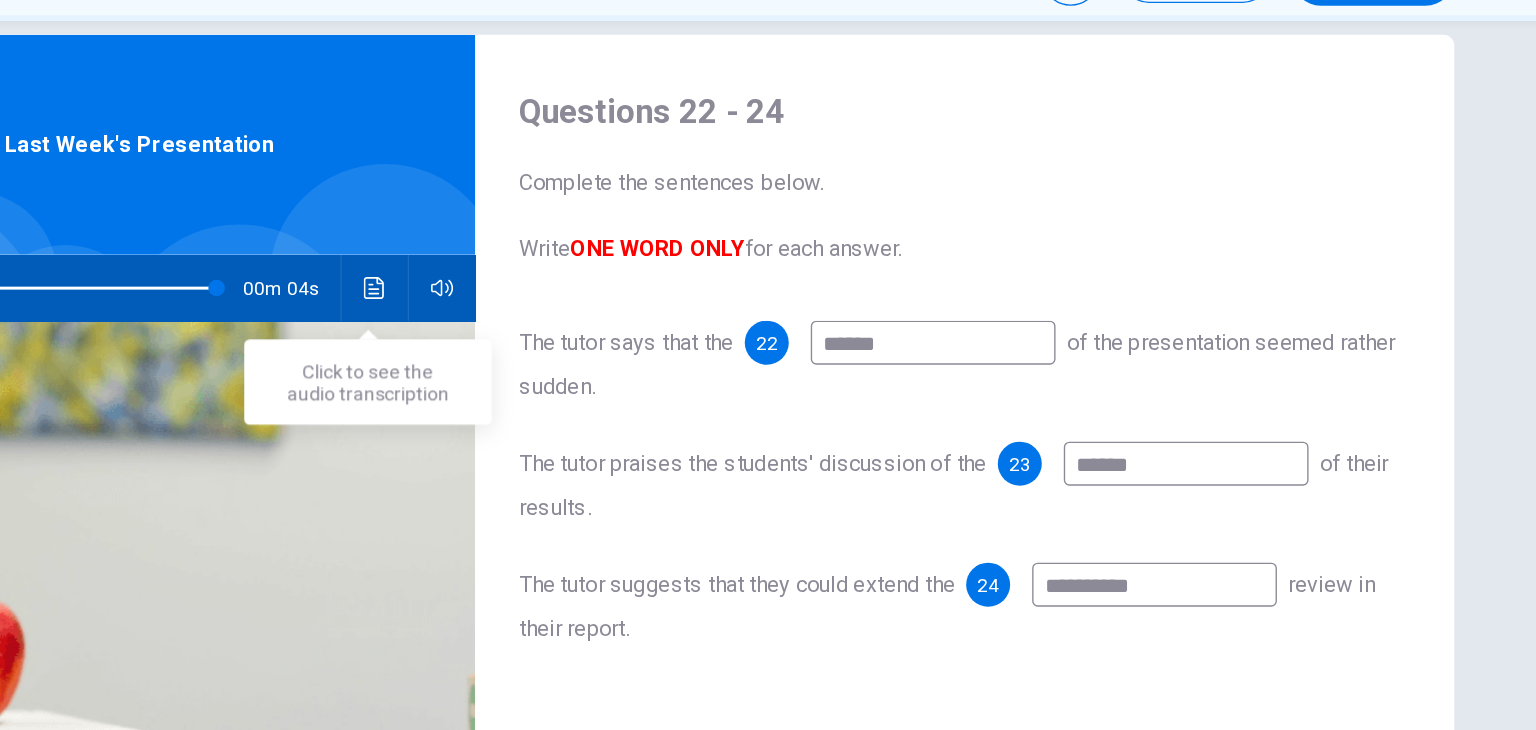 type on "******" 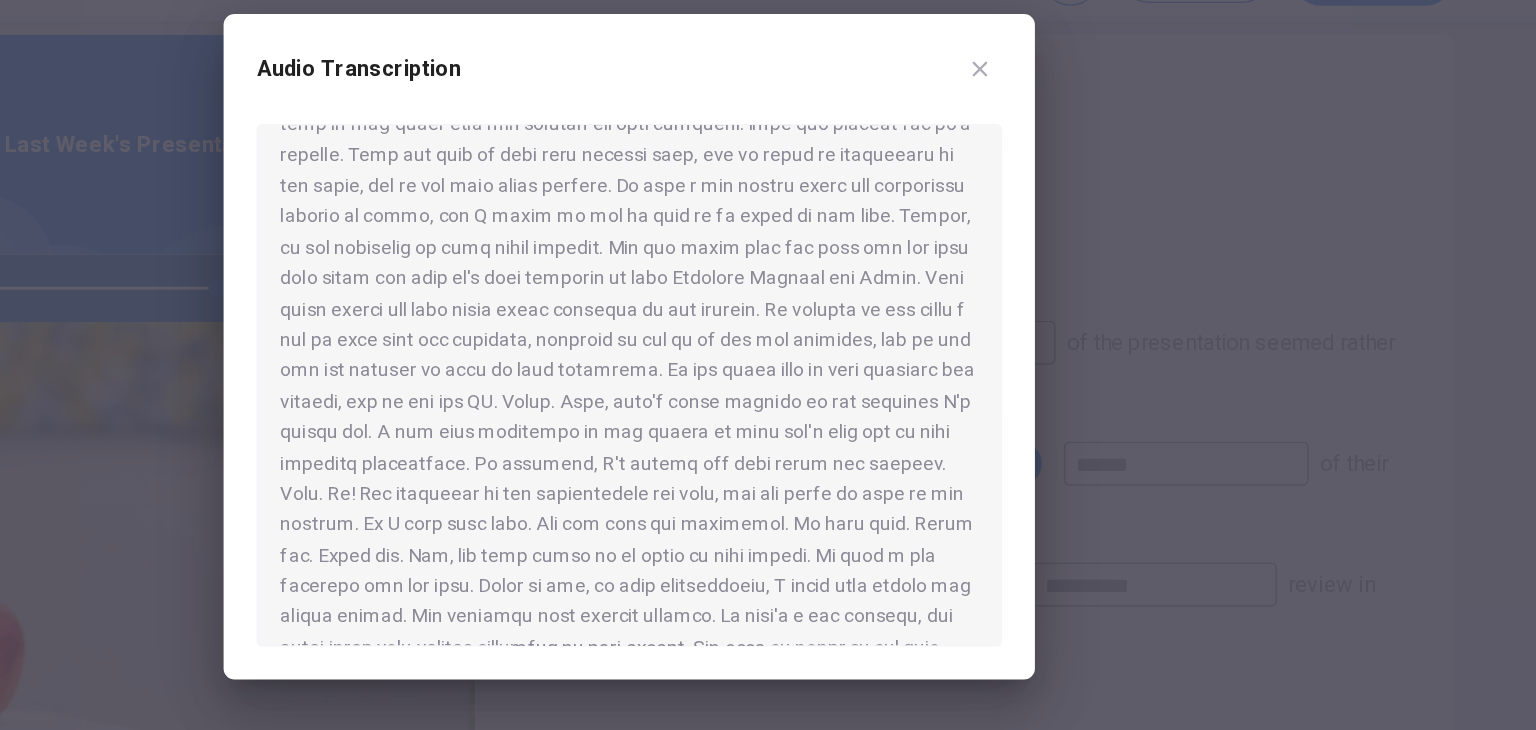scroll, scrollTop: 1087, scrollLeft: 0, axis: vertical 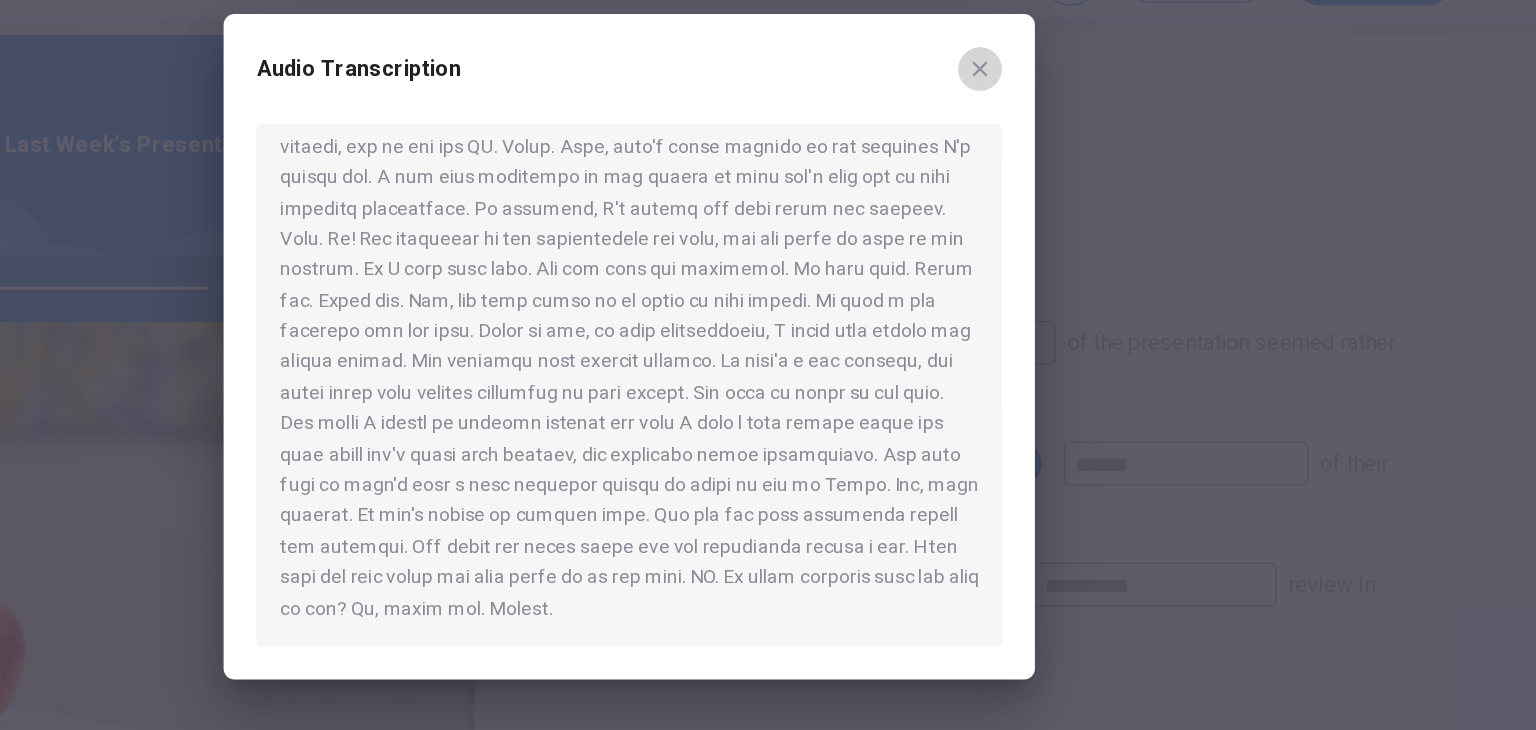 click at bounding box center [1023, 163] 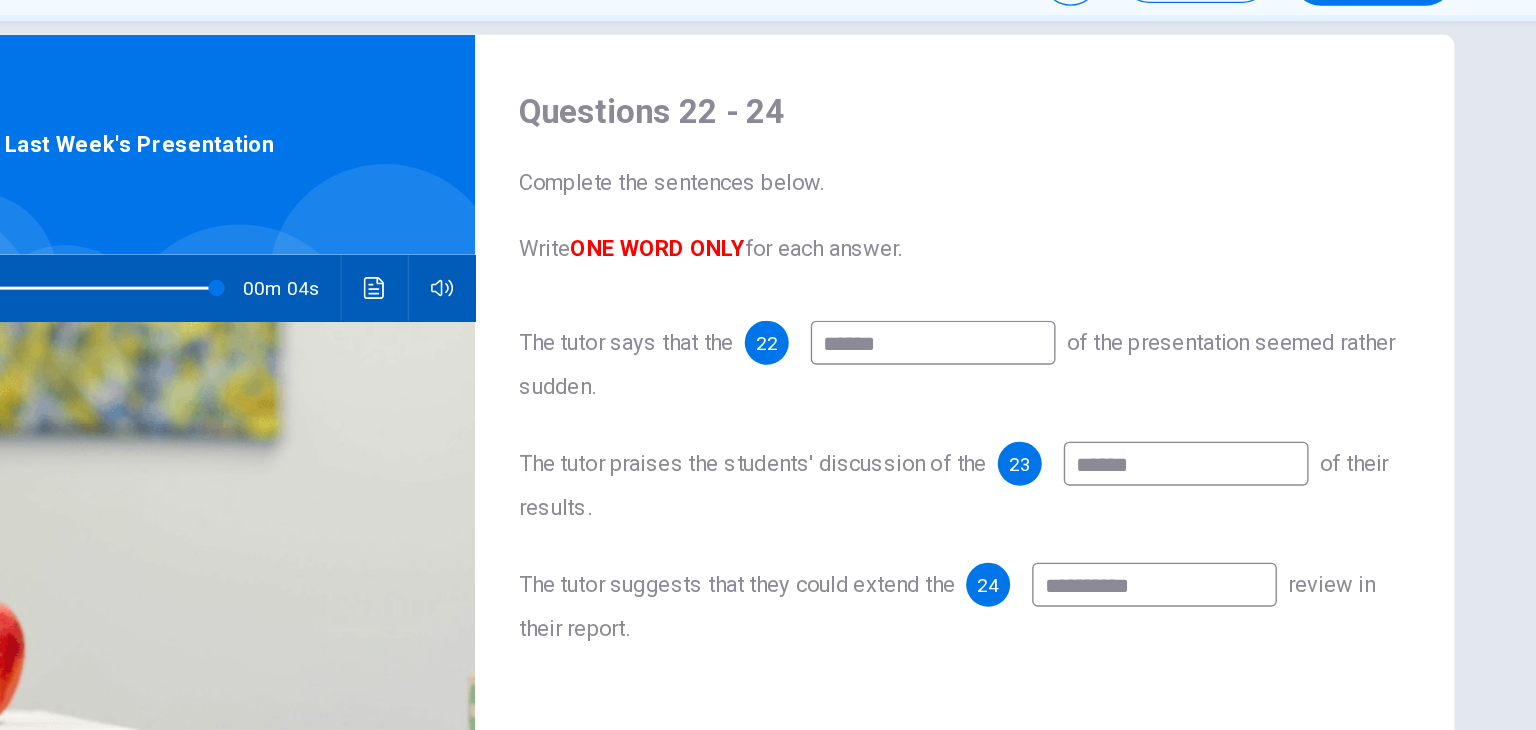 click on "******" at bounding box center [1173, 450] 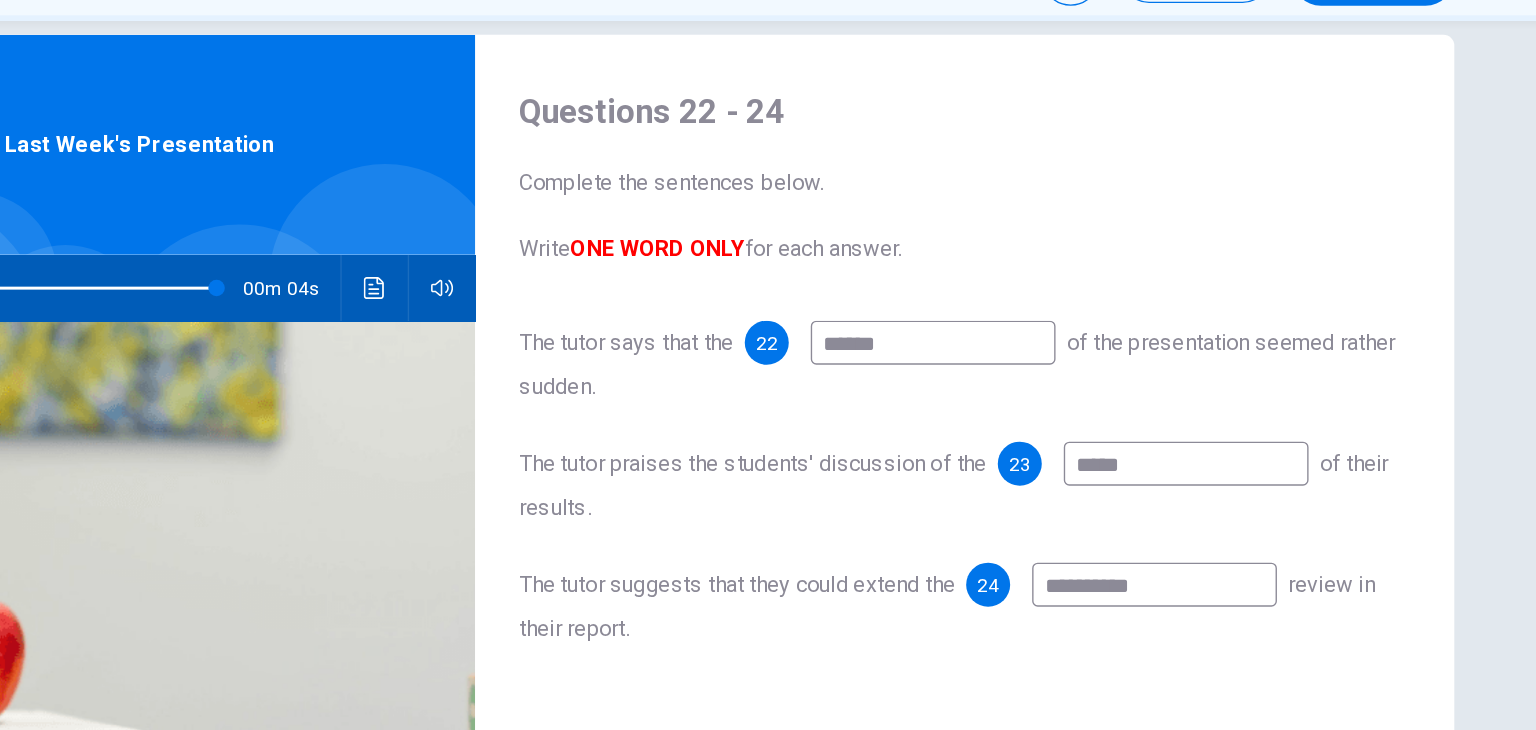 type on "****" 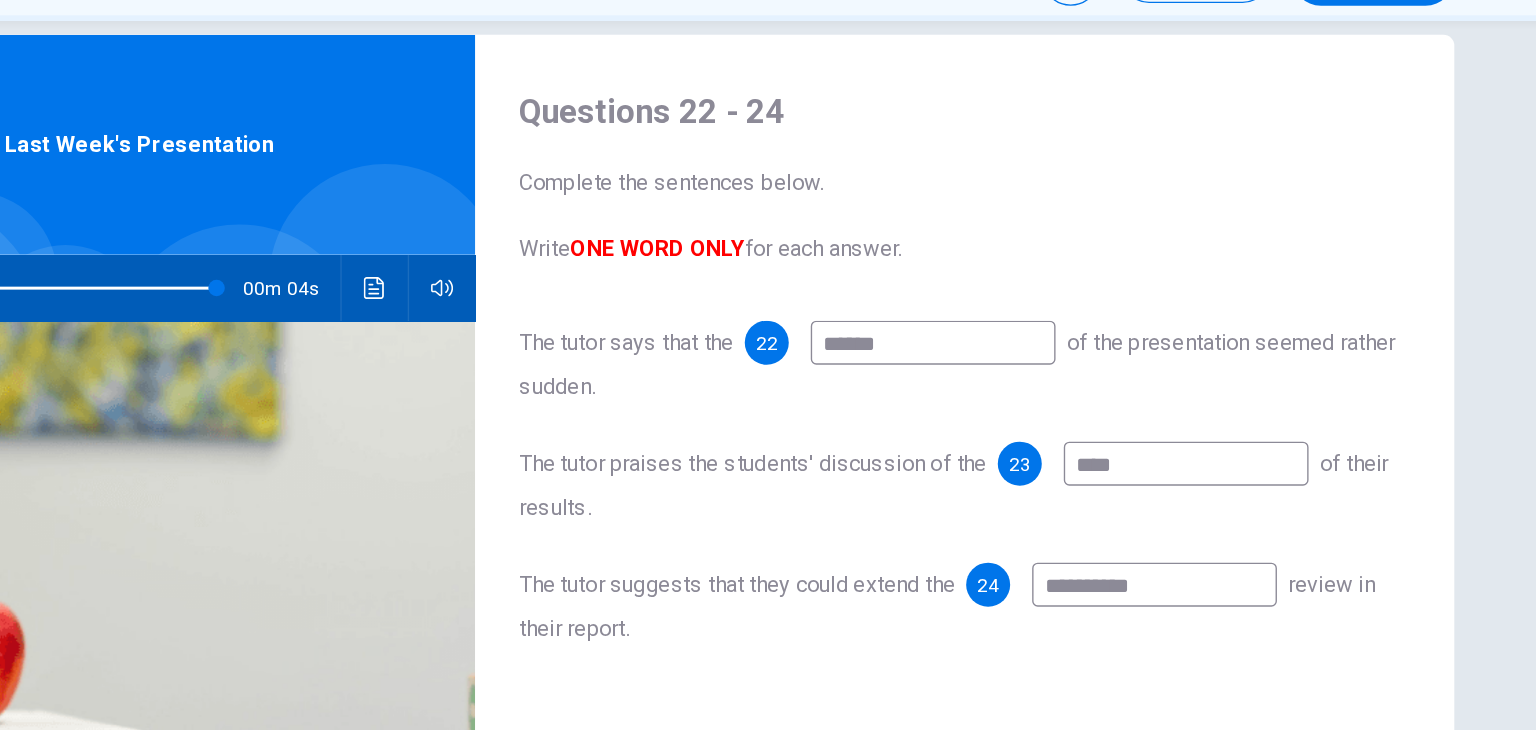 type on "**" 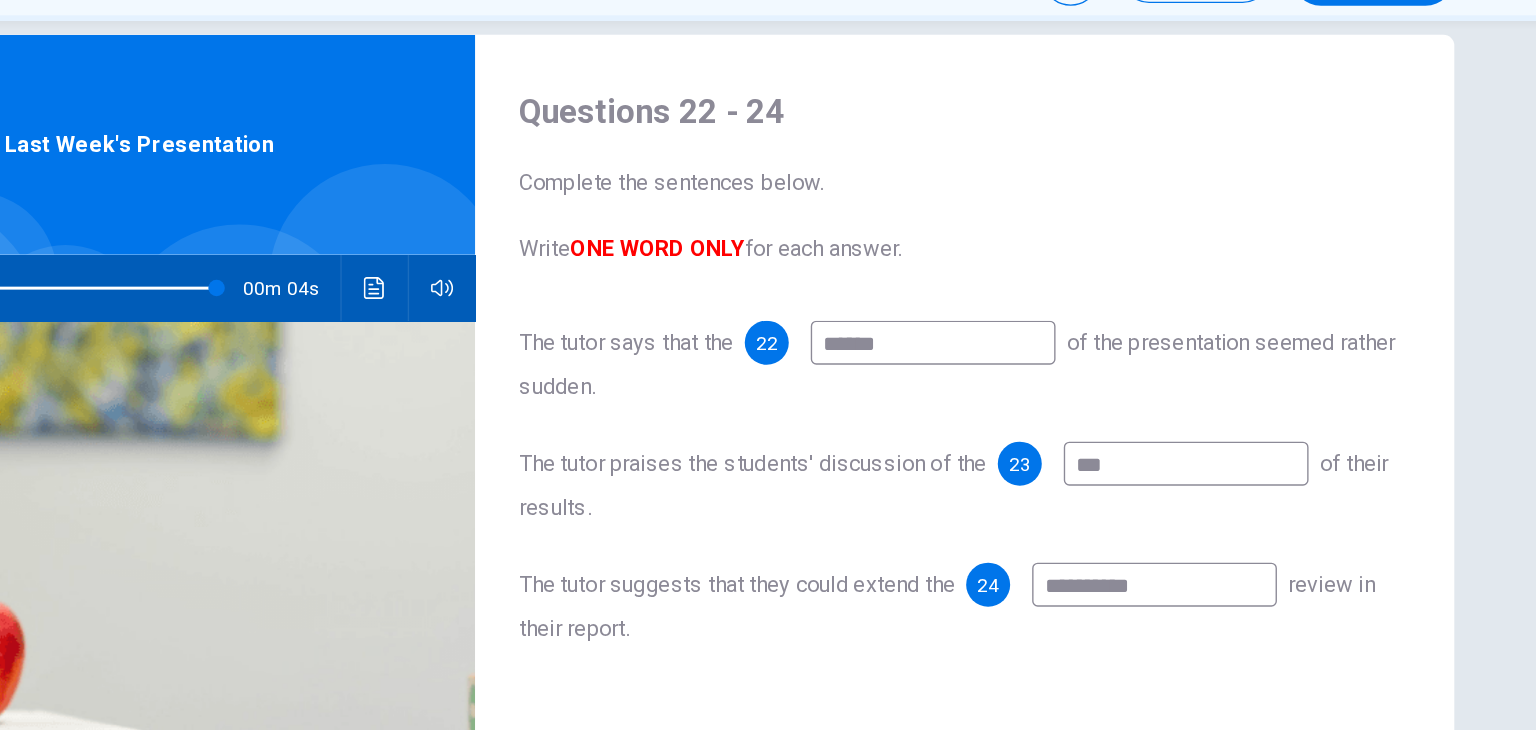 type on "**" 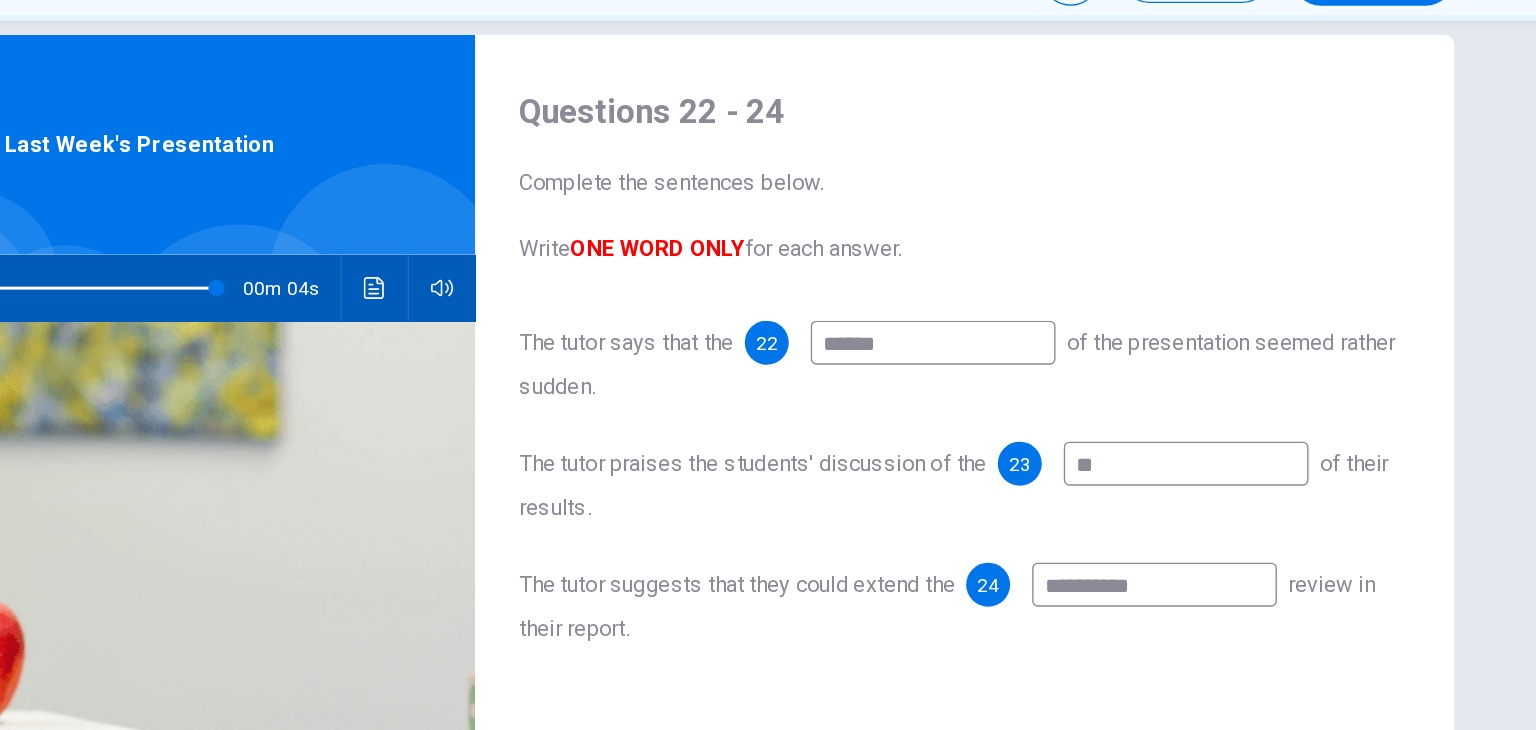 type on "**" 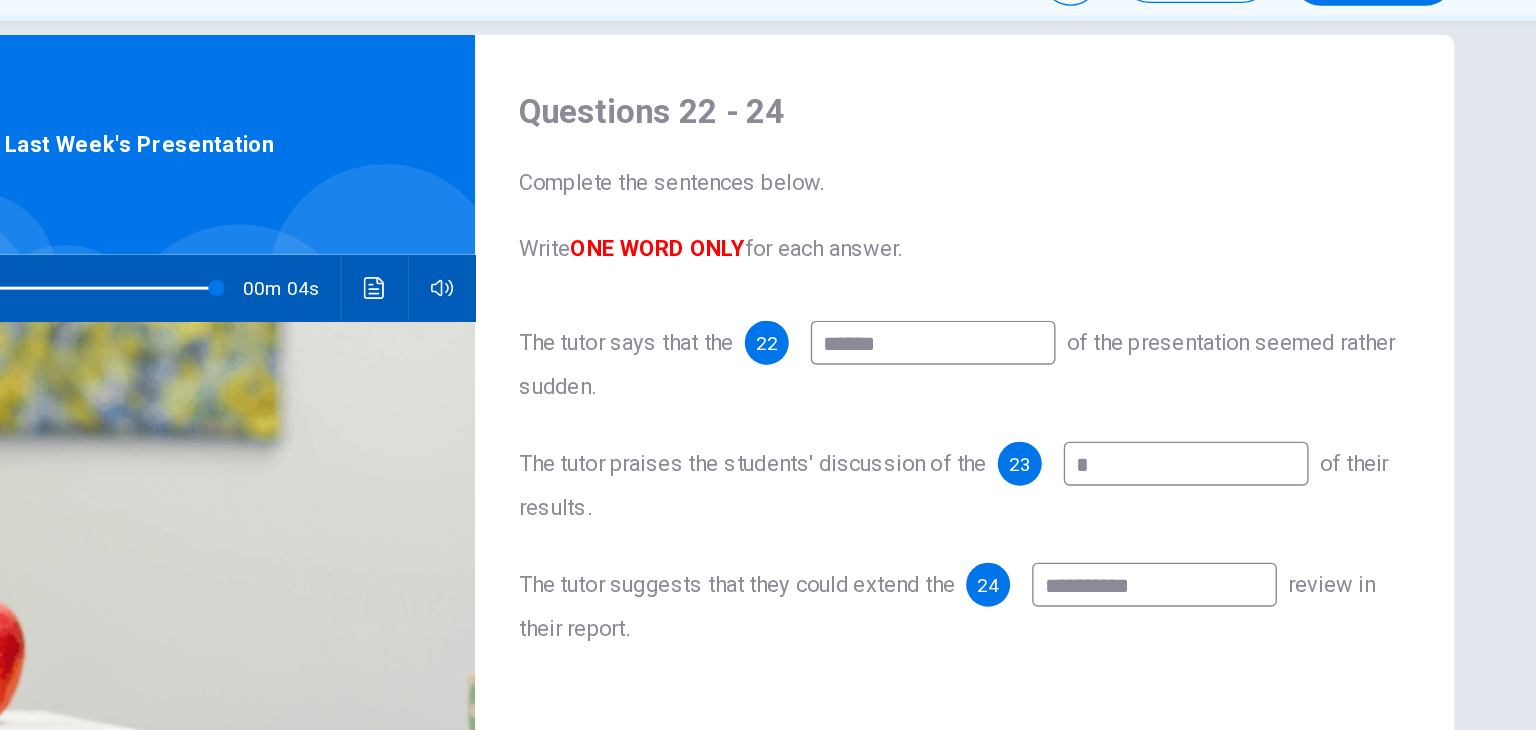 type on "**" 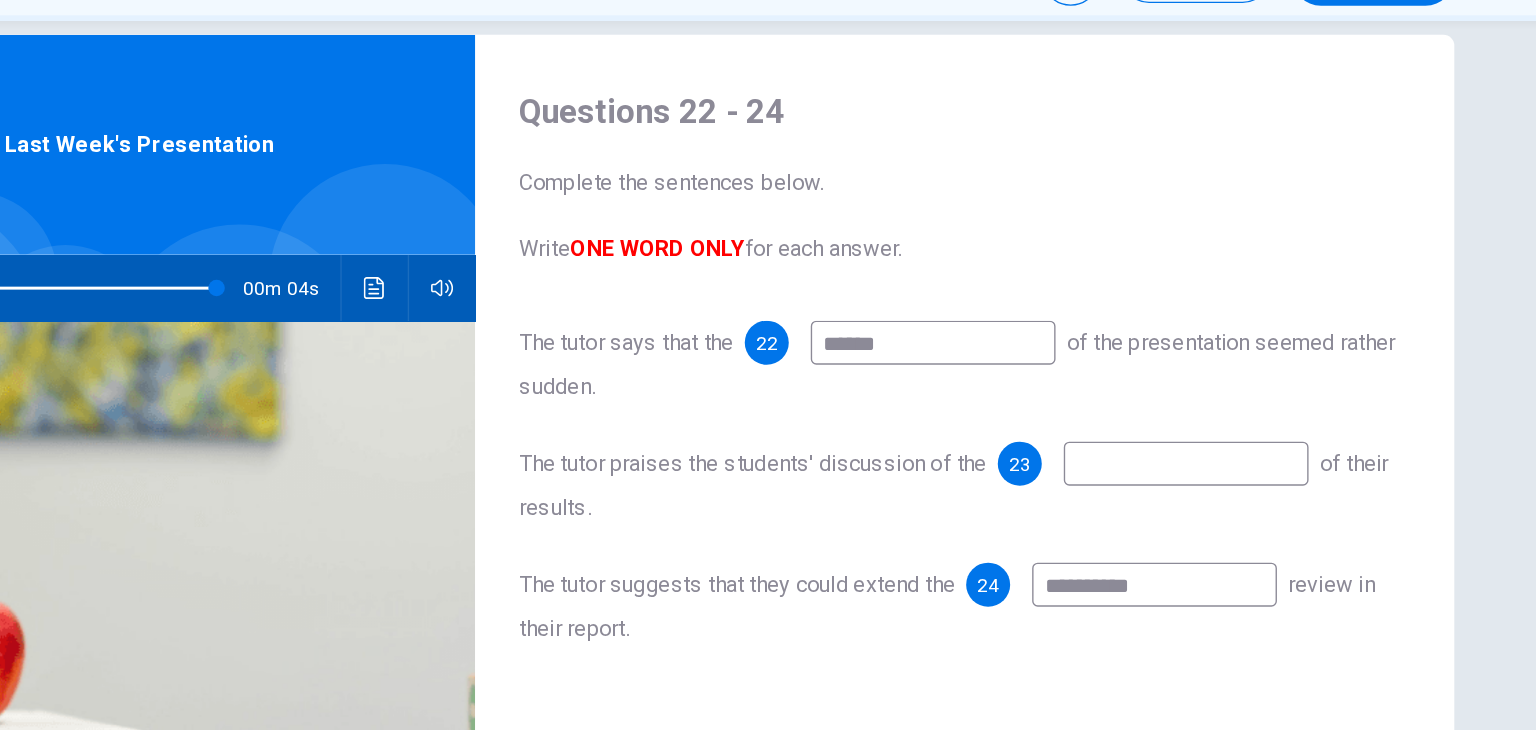 type on "**" 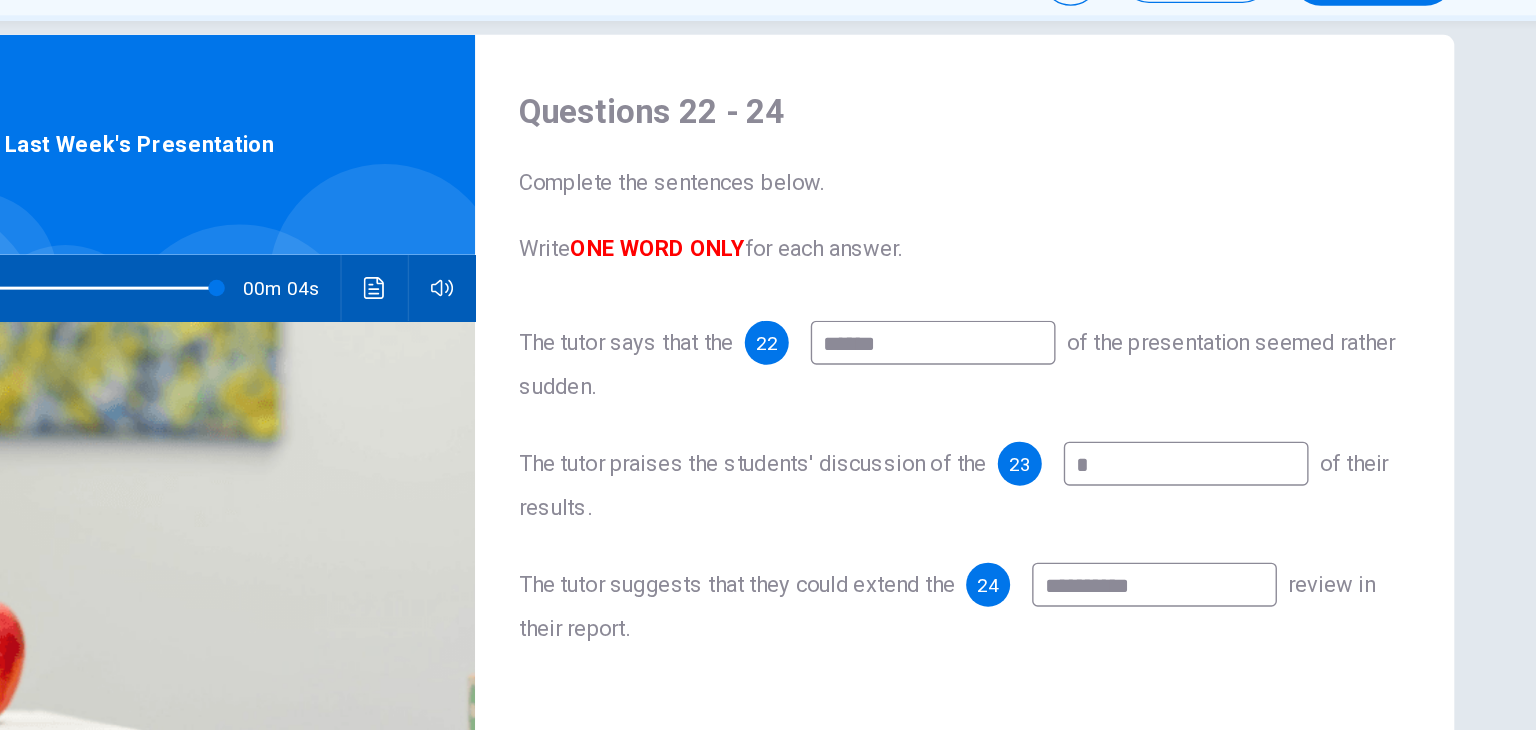 type on "**" 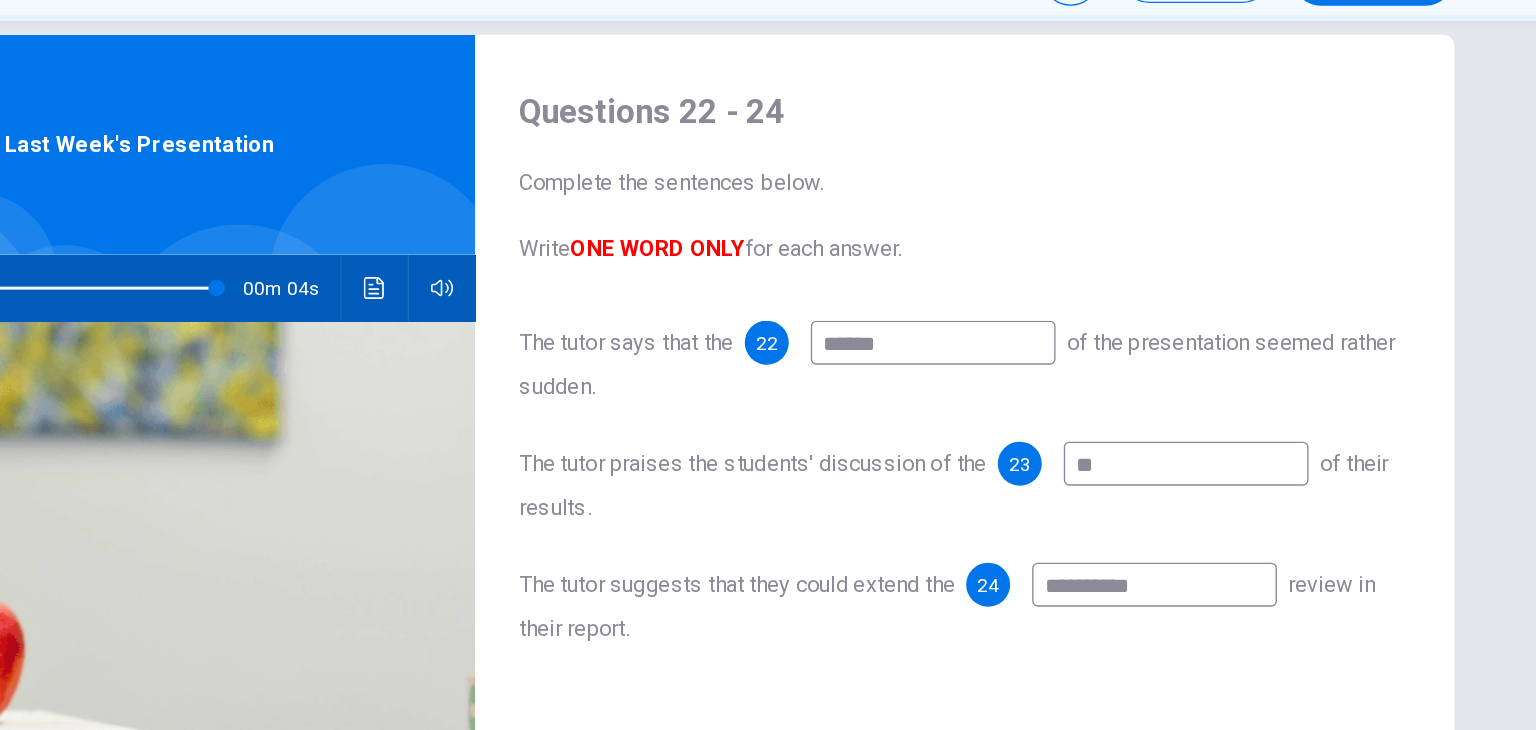 type on "**" 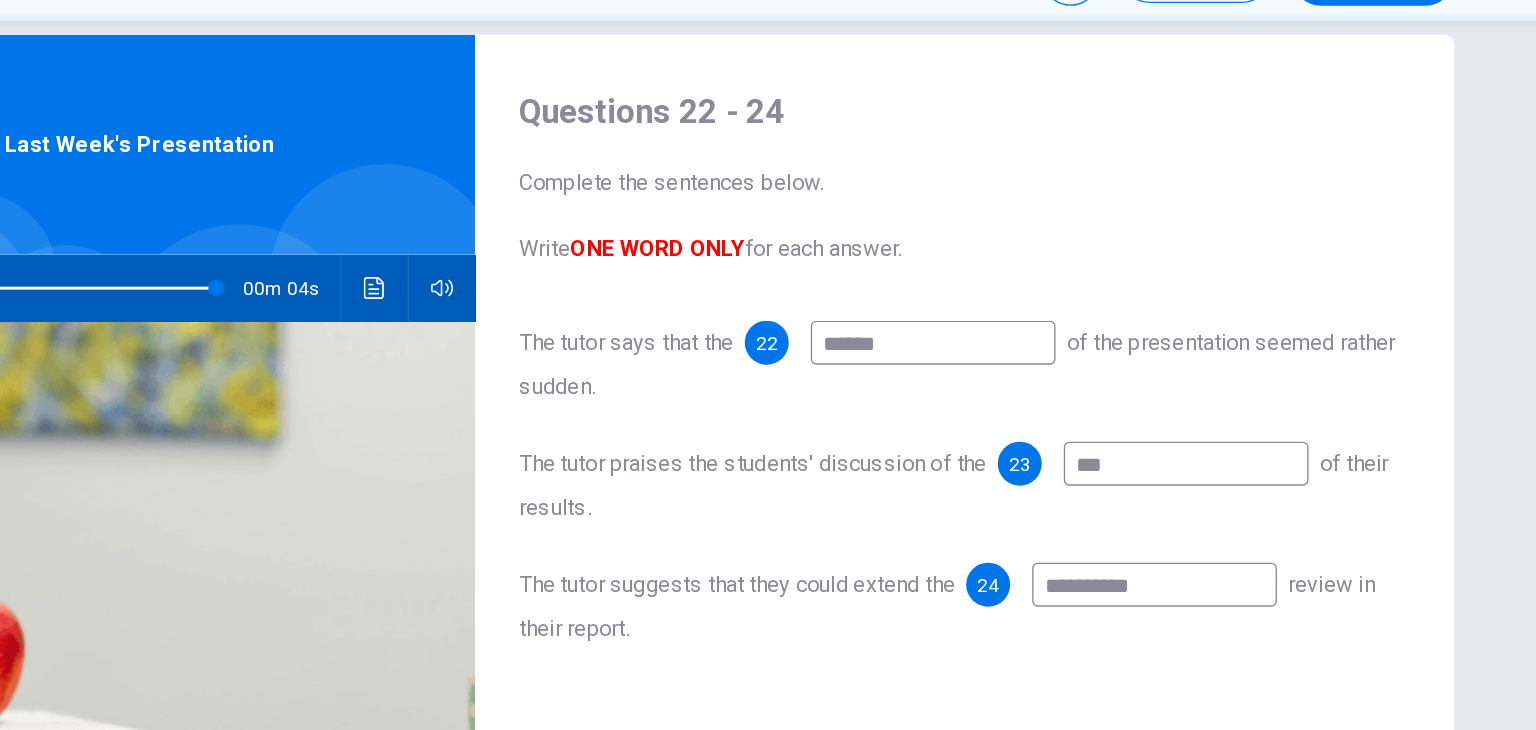 type on "**" 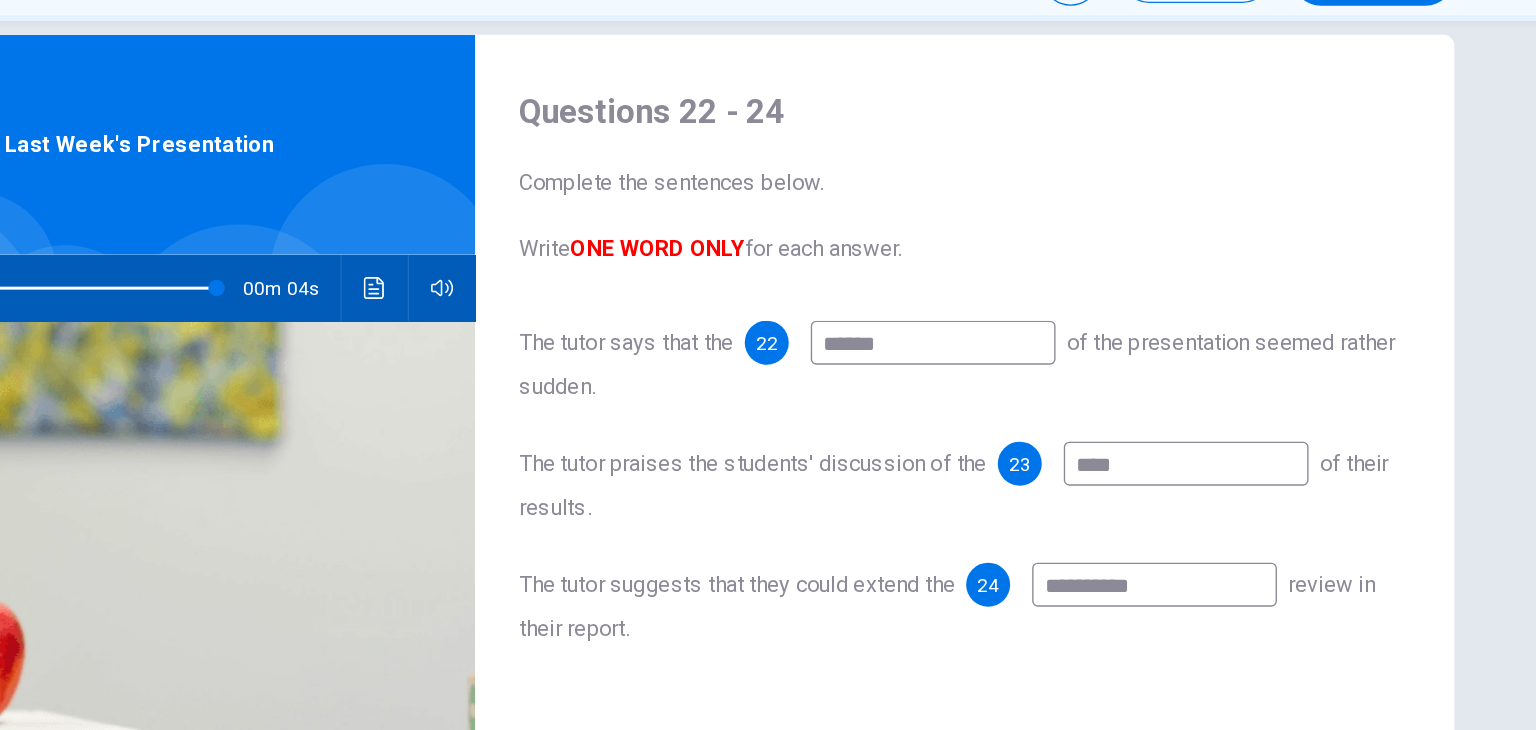 type on "*****" 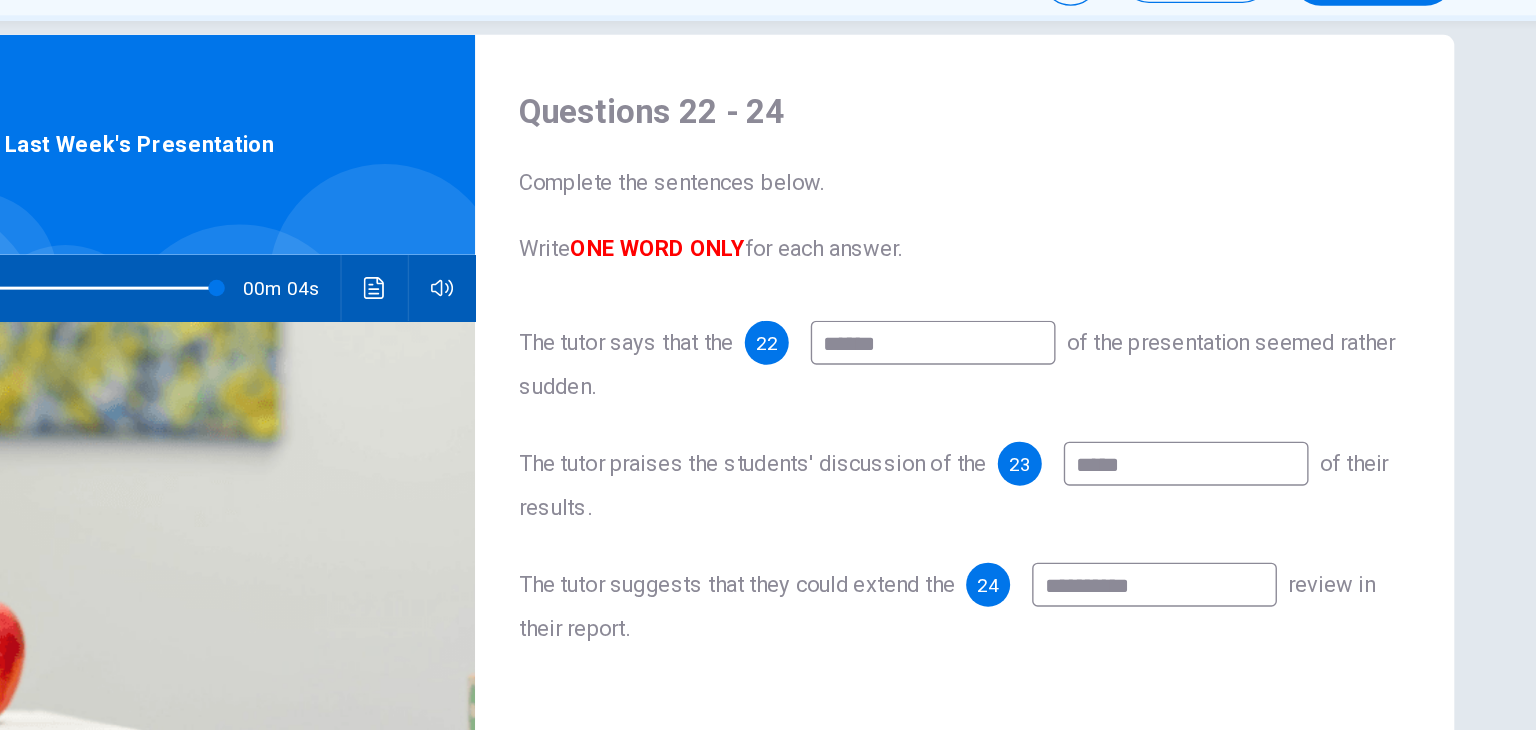type on "**" 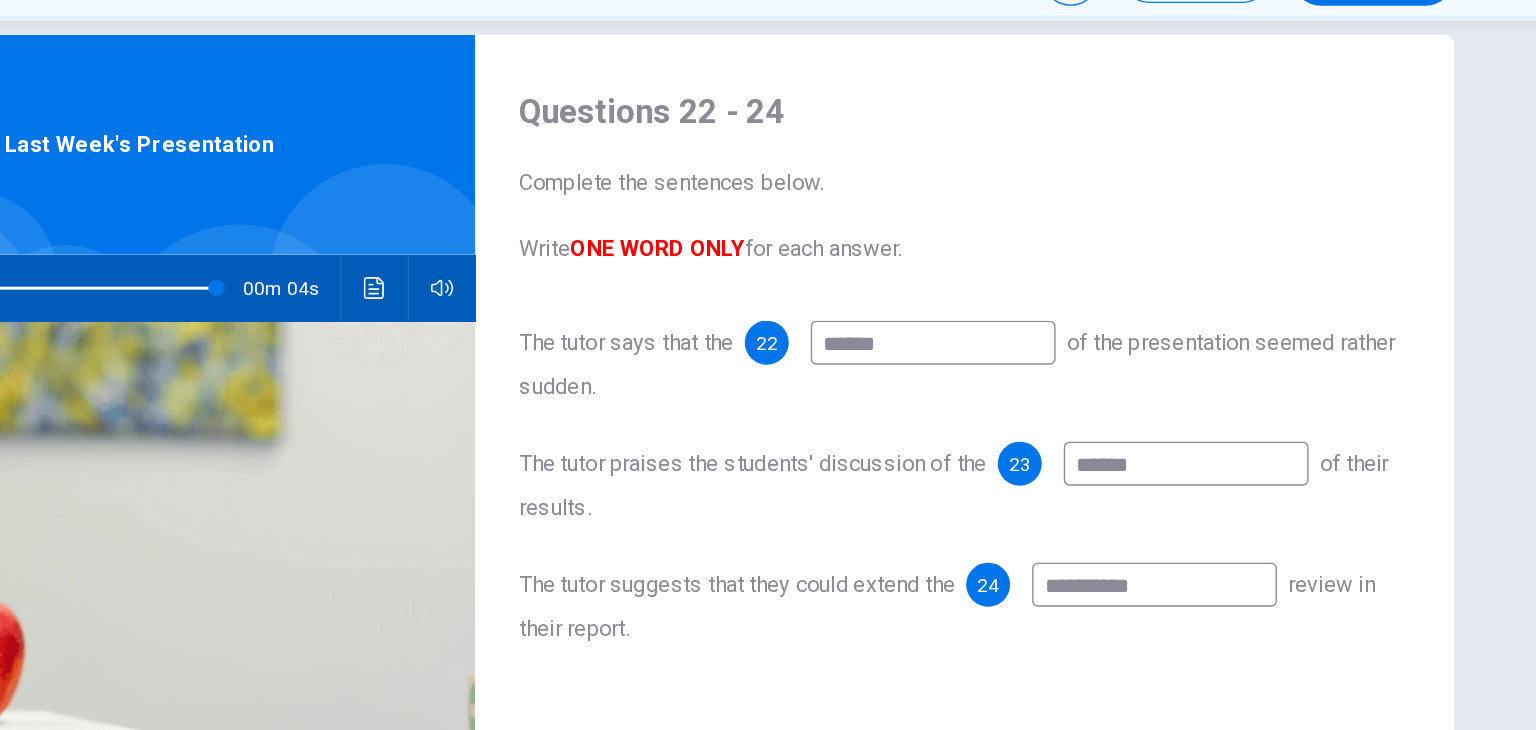 type on "**" 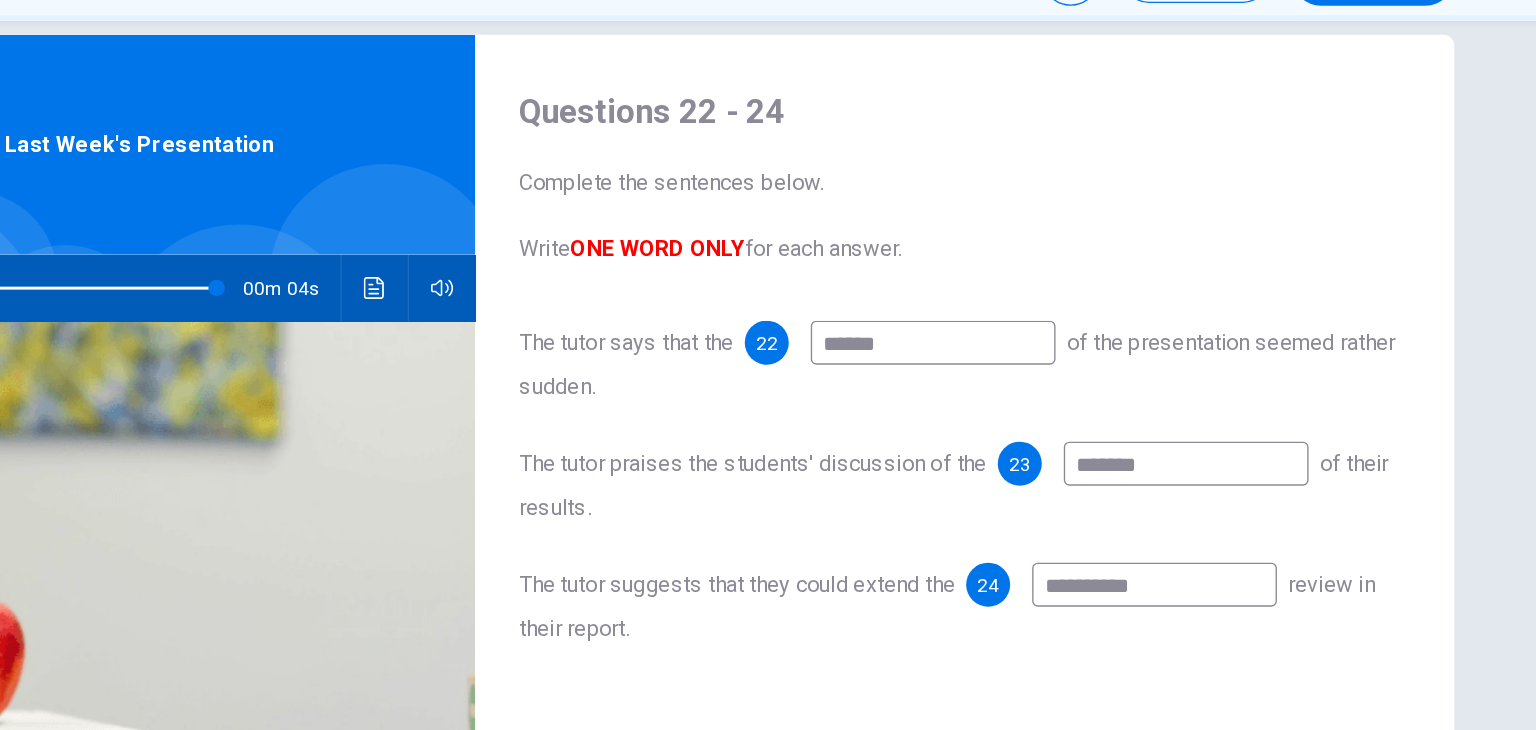 type on "********" 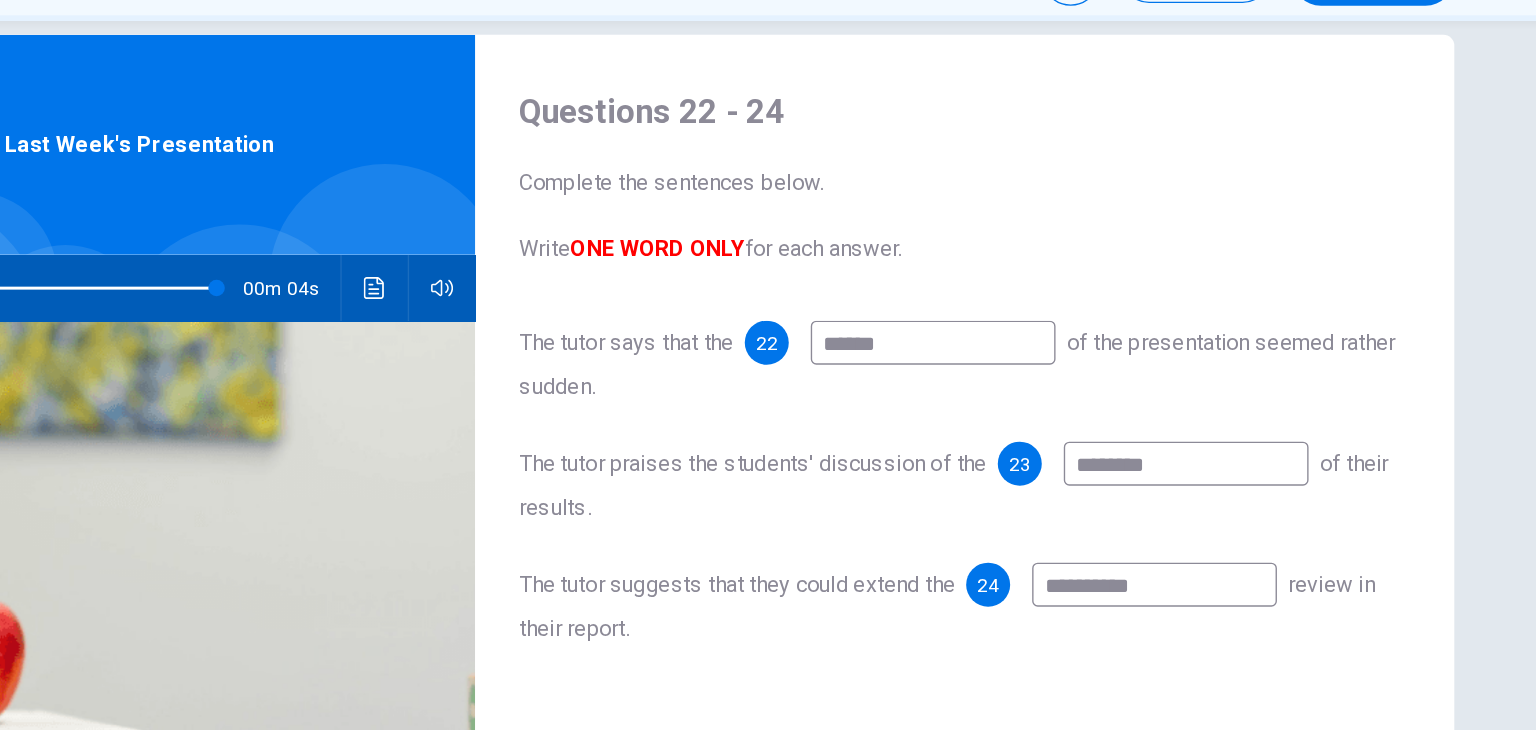 type on "**" 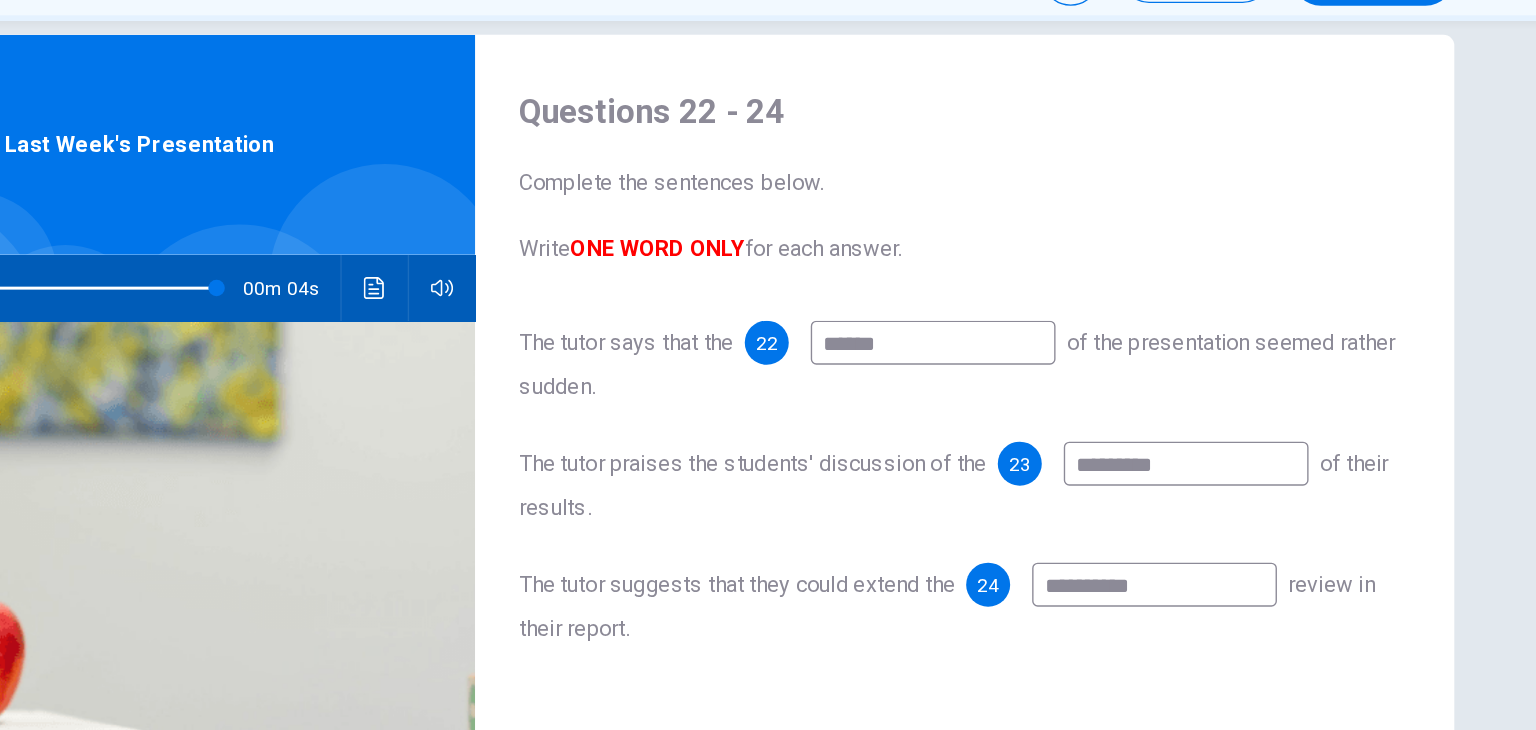 type on "**" 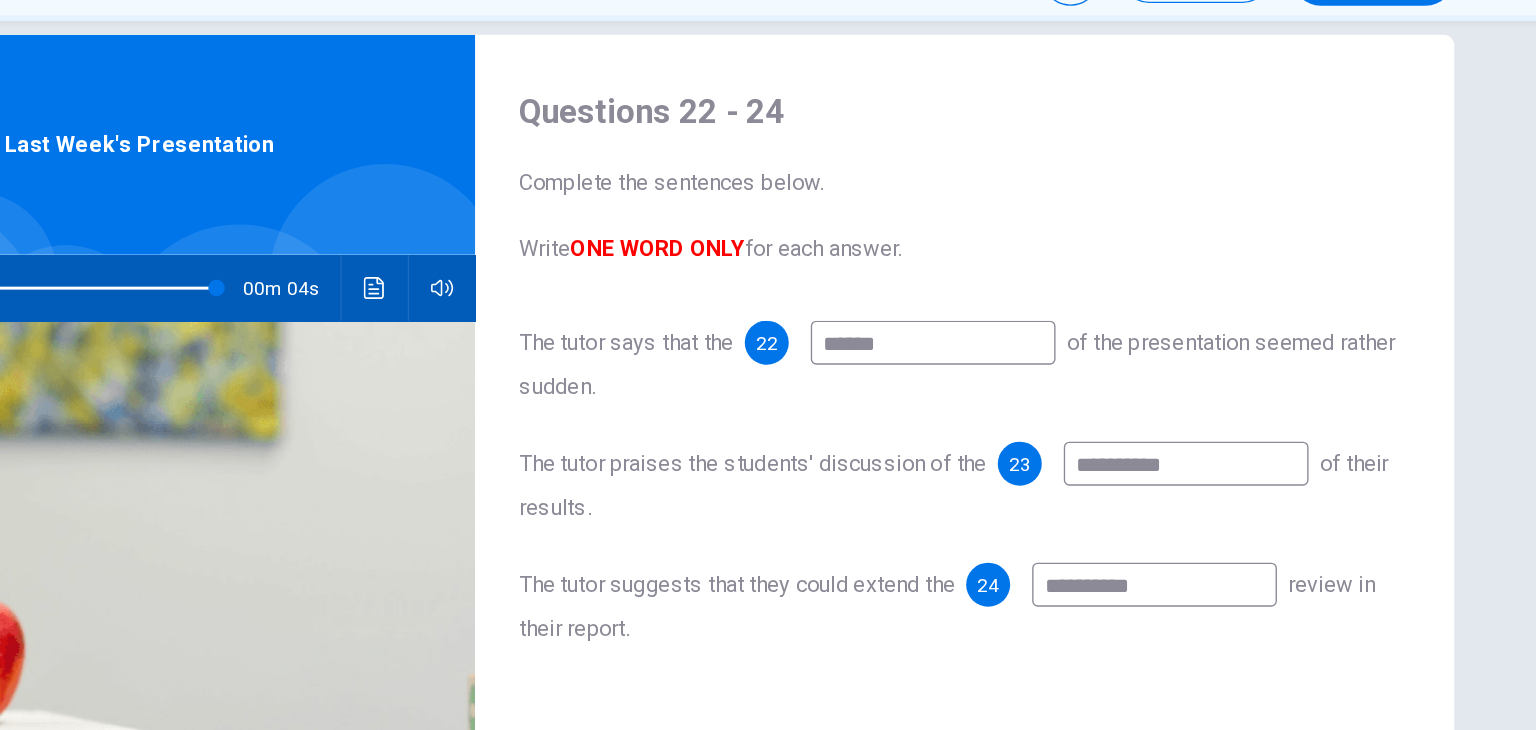 type on "**" 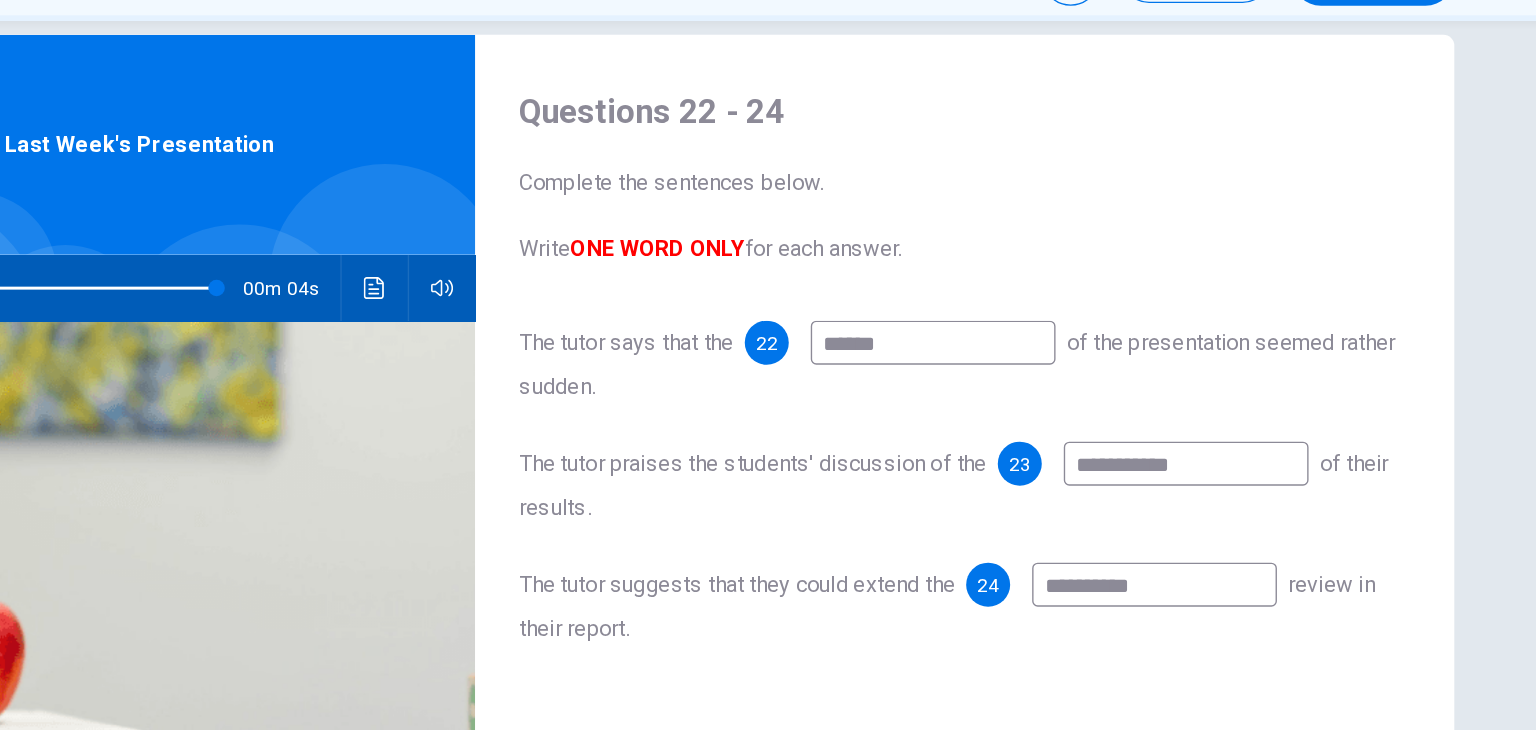 type on "**" 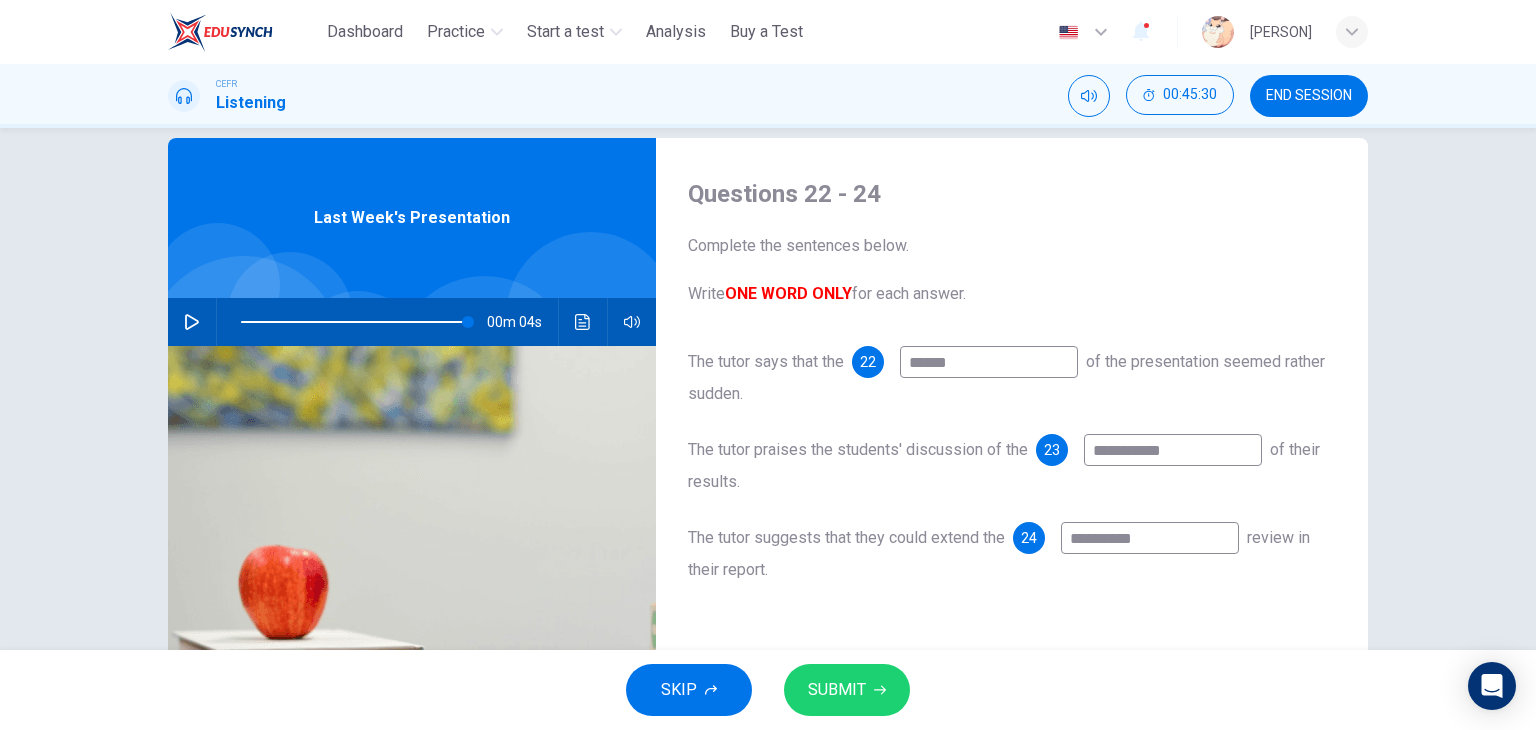 type on "**********" 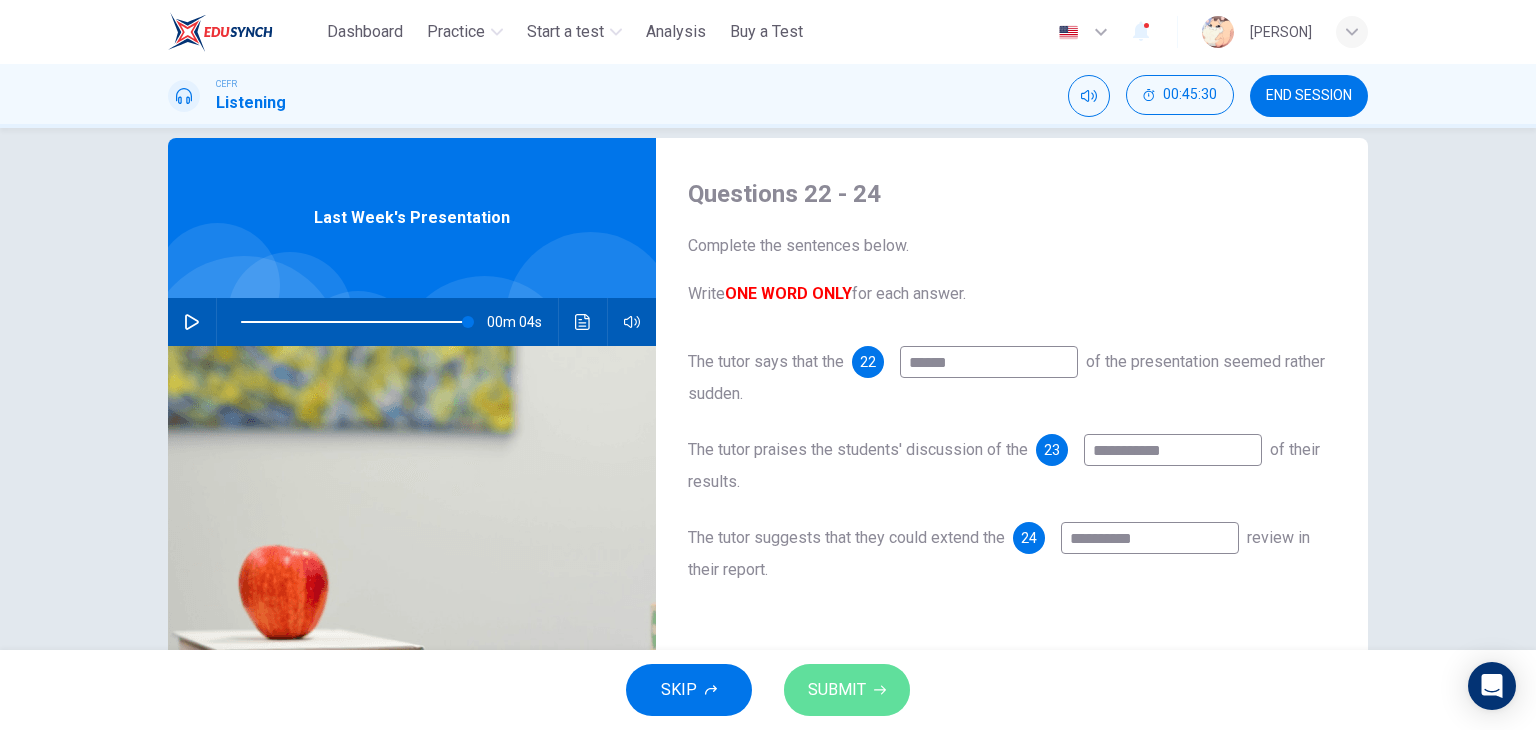 click on "SUBMIT" at bounding box center (837, 690) 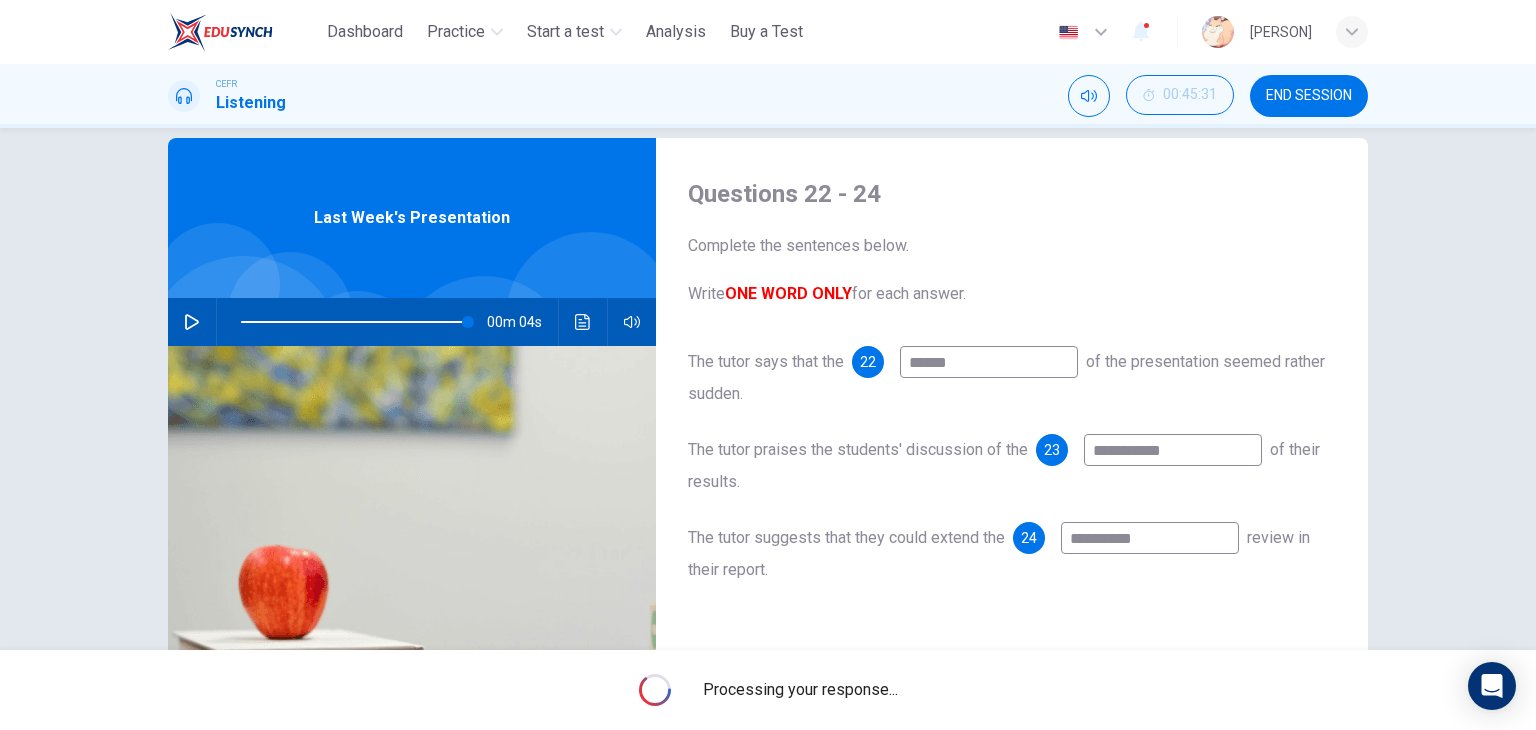 type on "**" 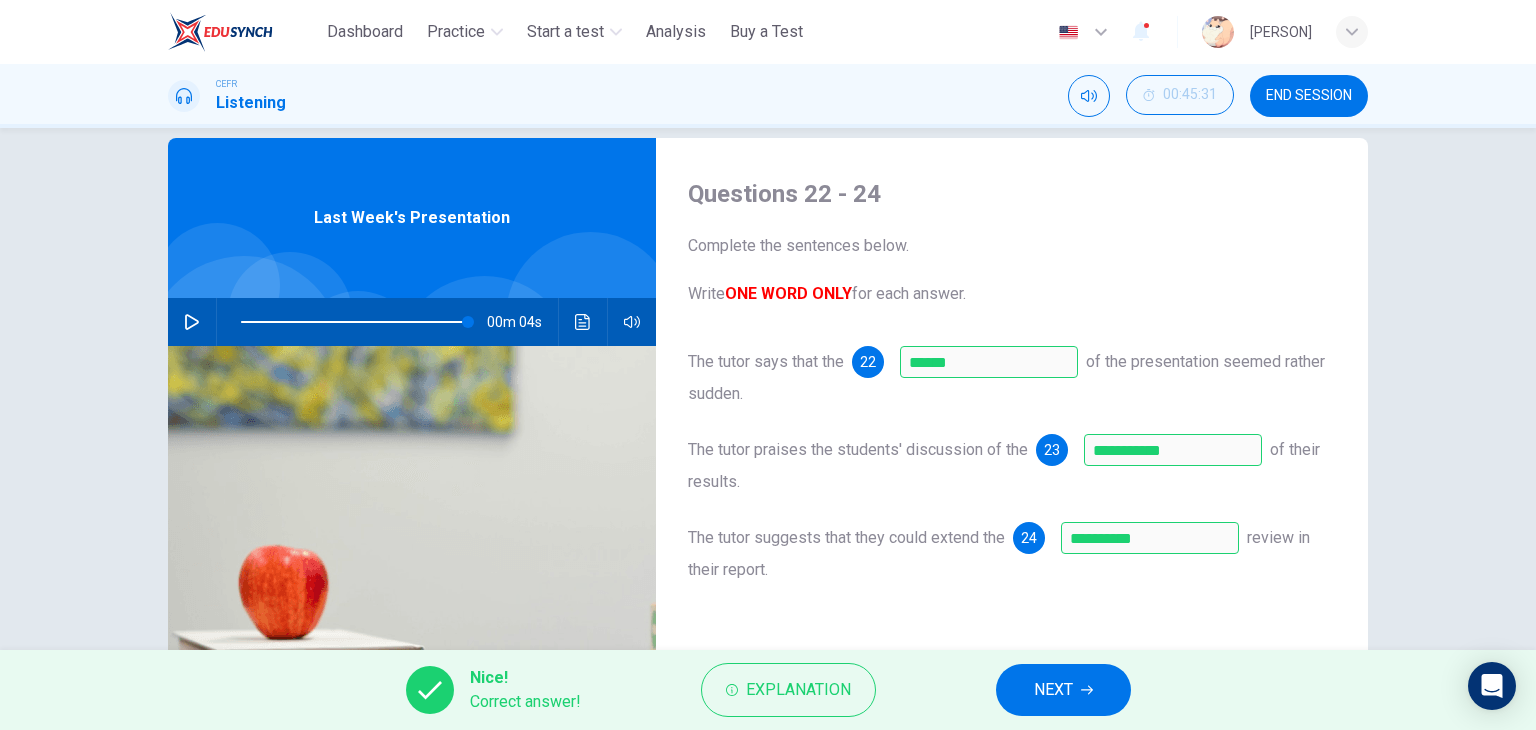 click at bounding box center [412, 589] 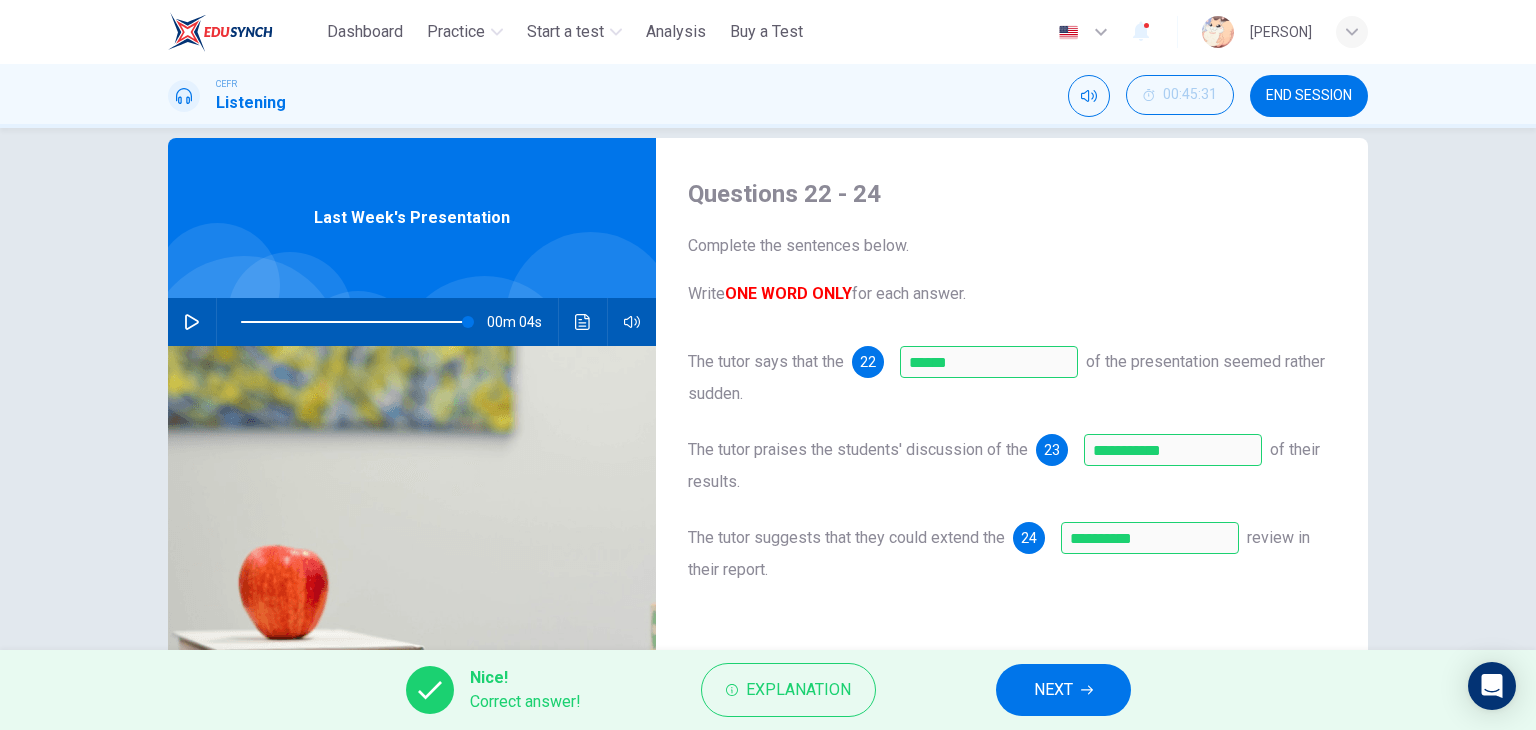 click on "NEXT" at bounding box center (1053, 690) 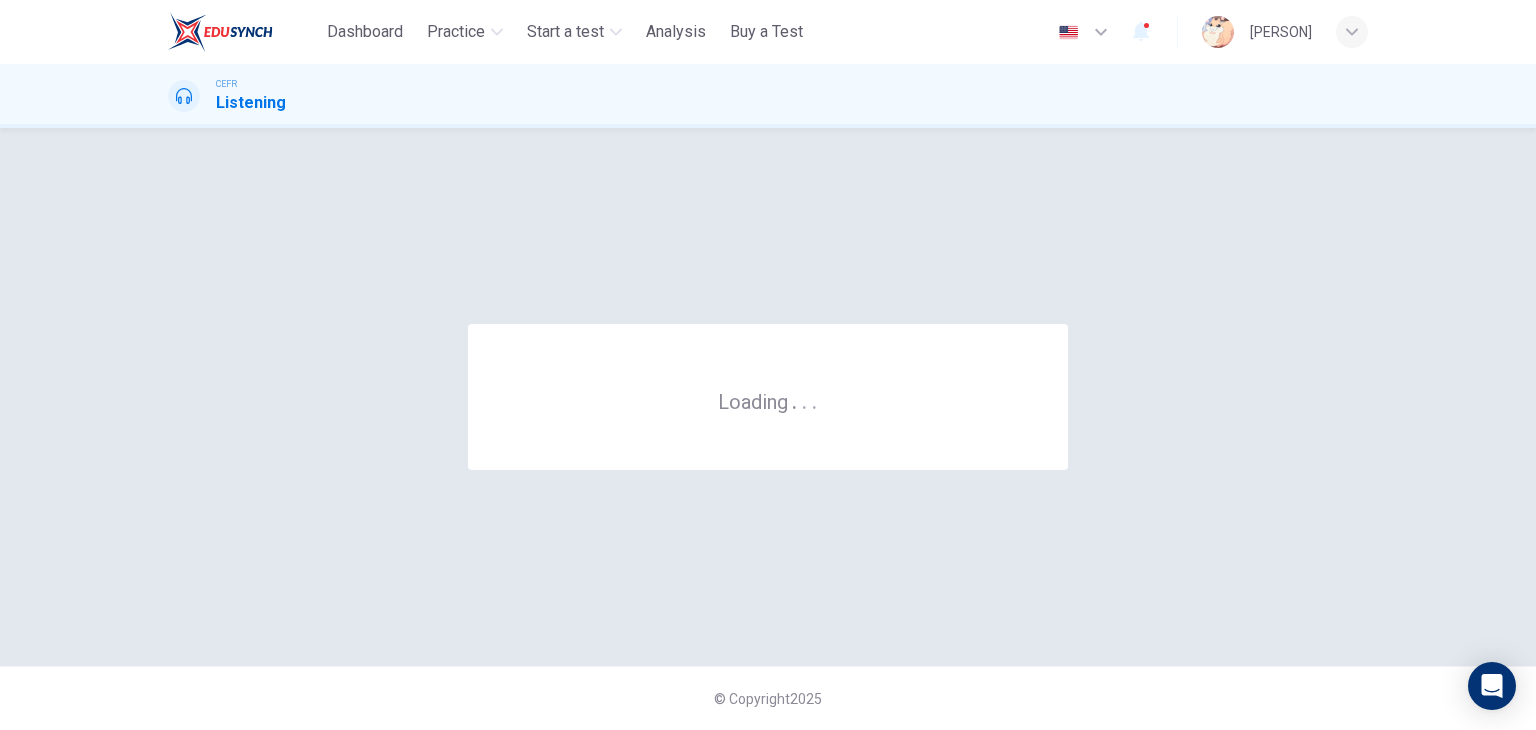 scroll, scrollTop: 0, scrollLeft: 0, axis: both 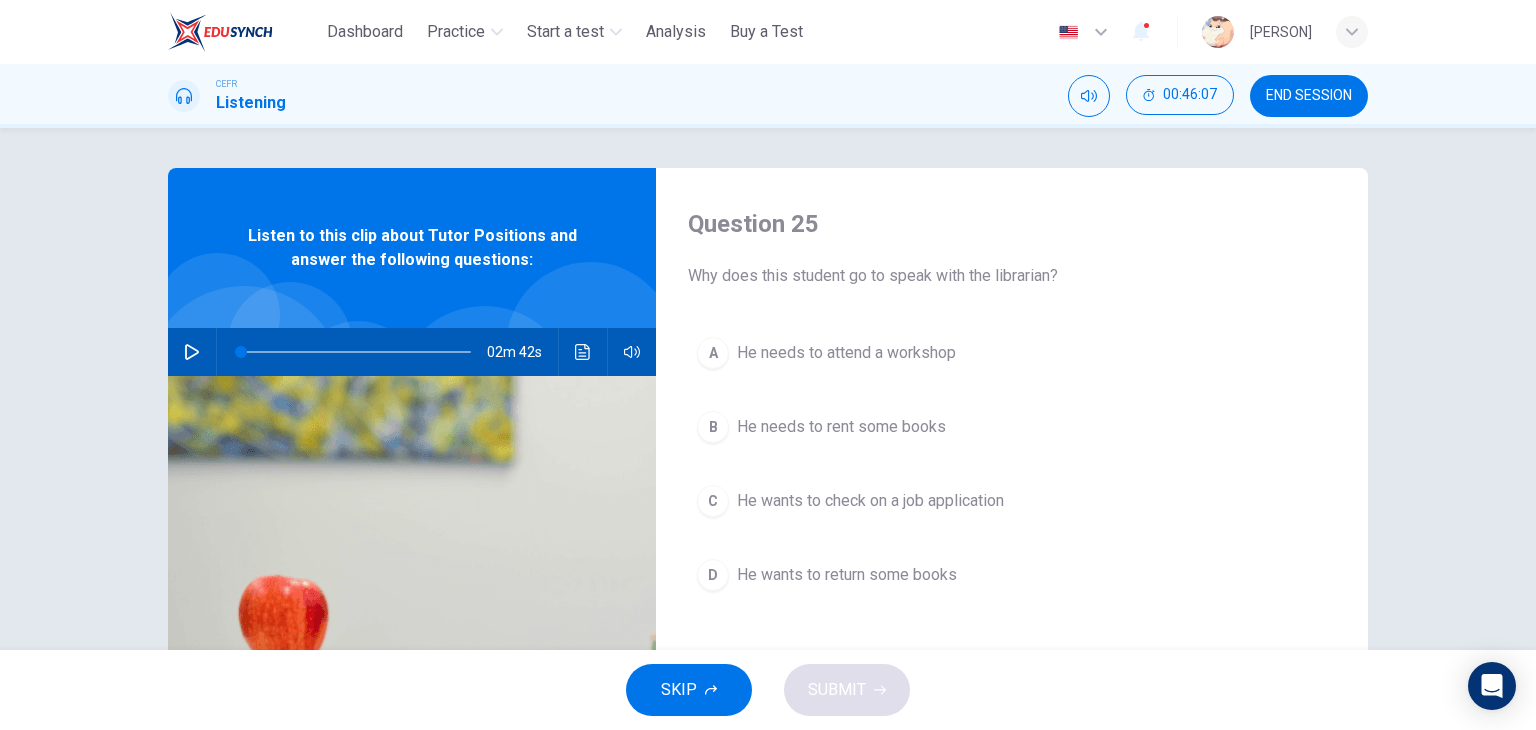 click on "02m 42s" at bounding box center [412, 352] 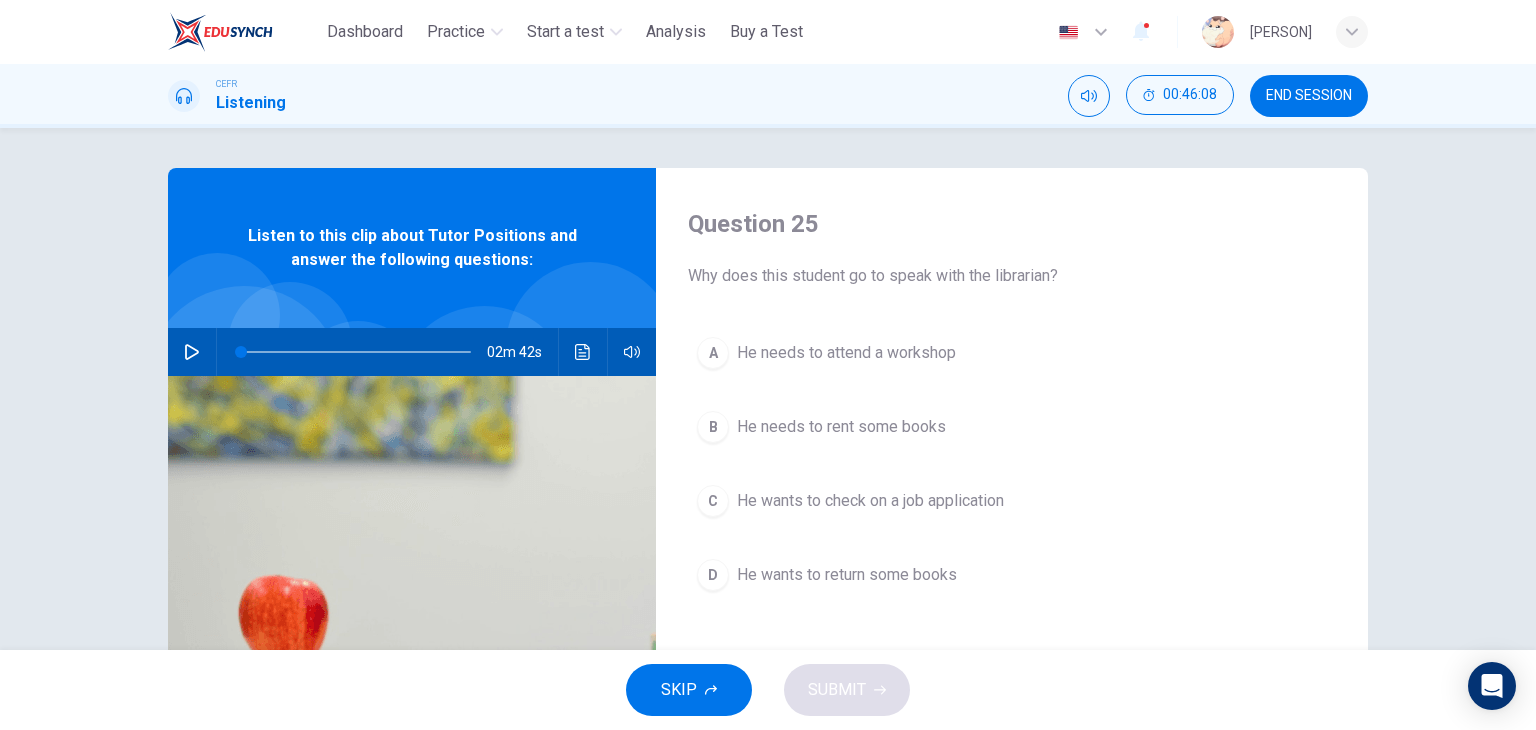 click 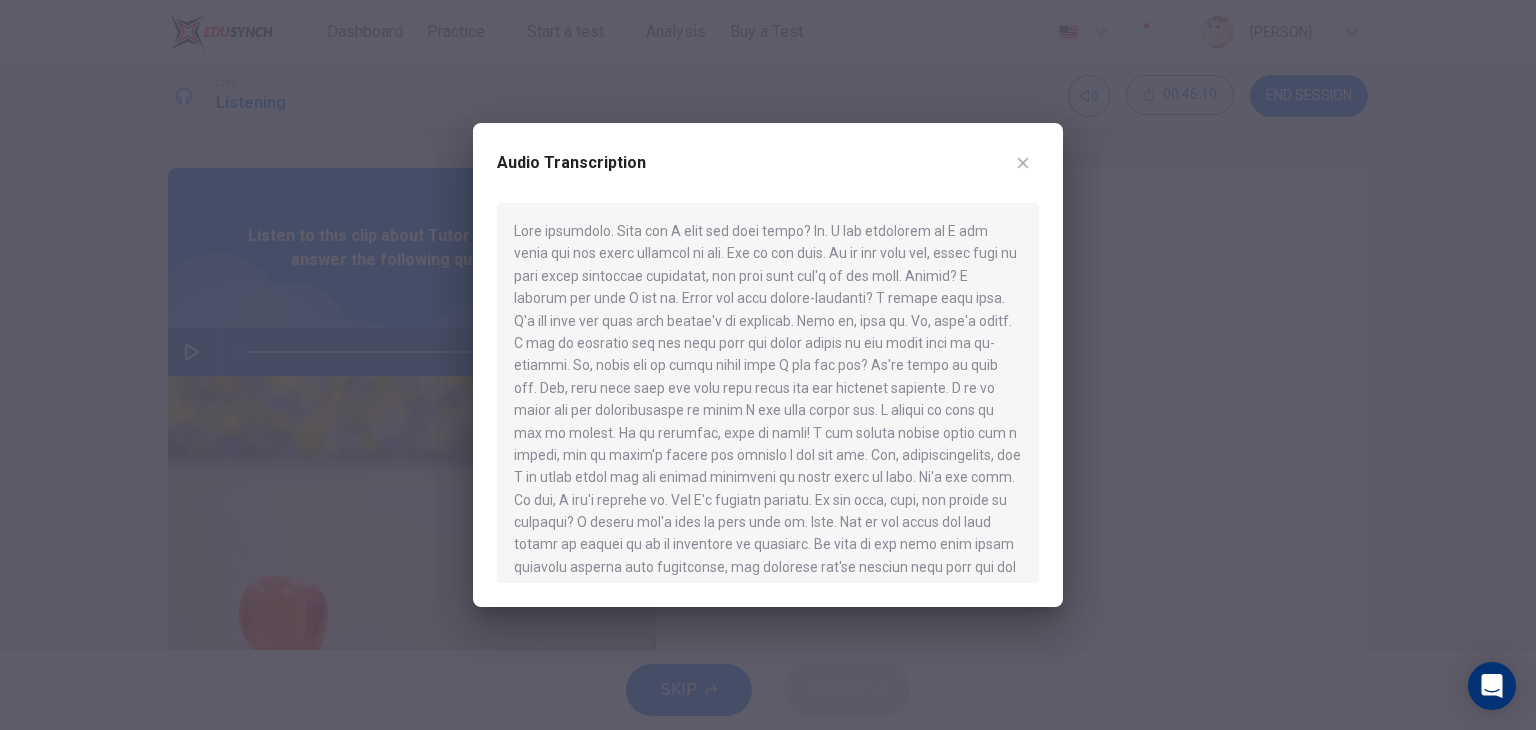 type 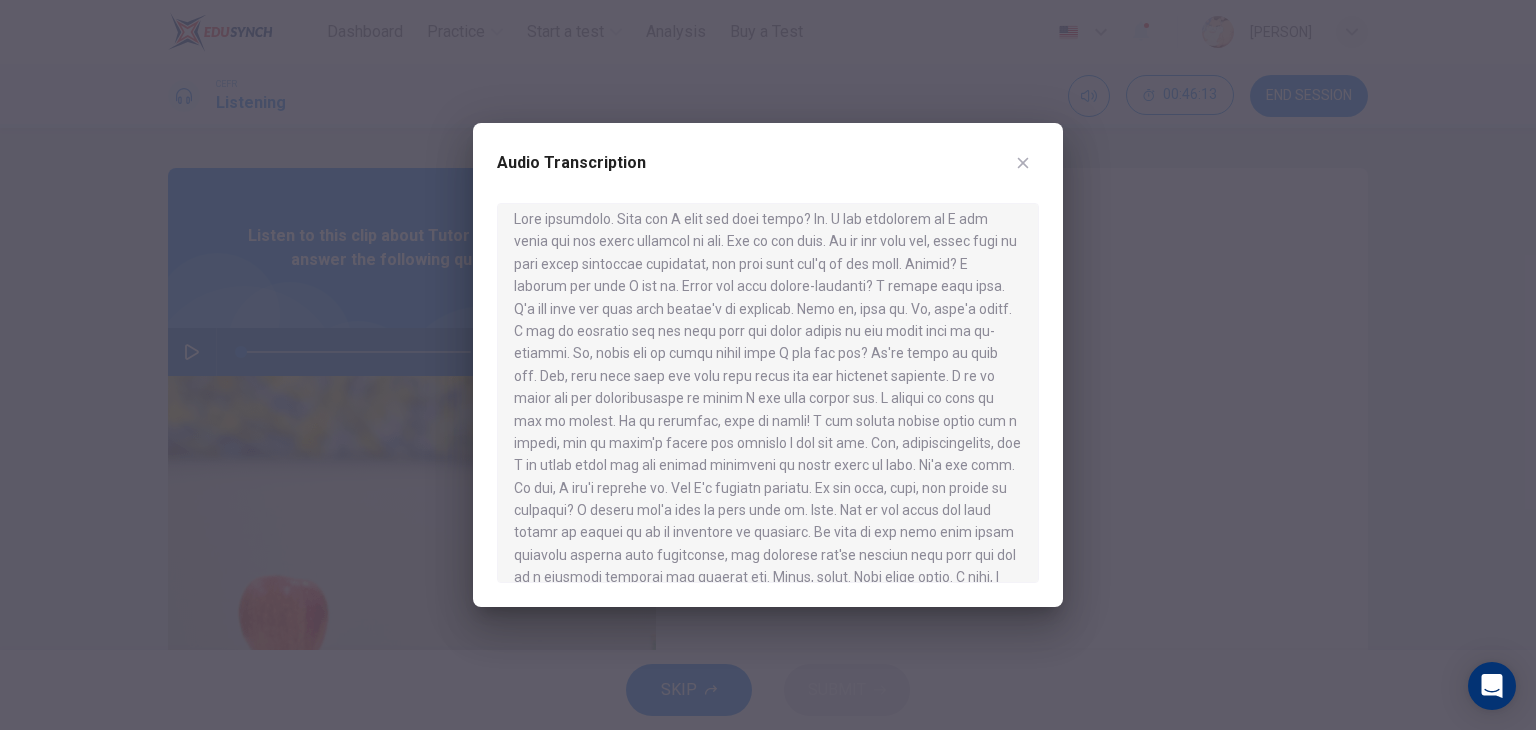scroll, scrollTop: 12, scrollLeft: 0, axis: vertical 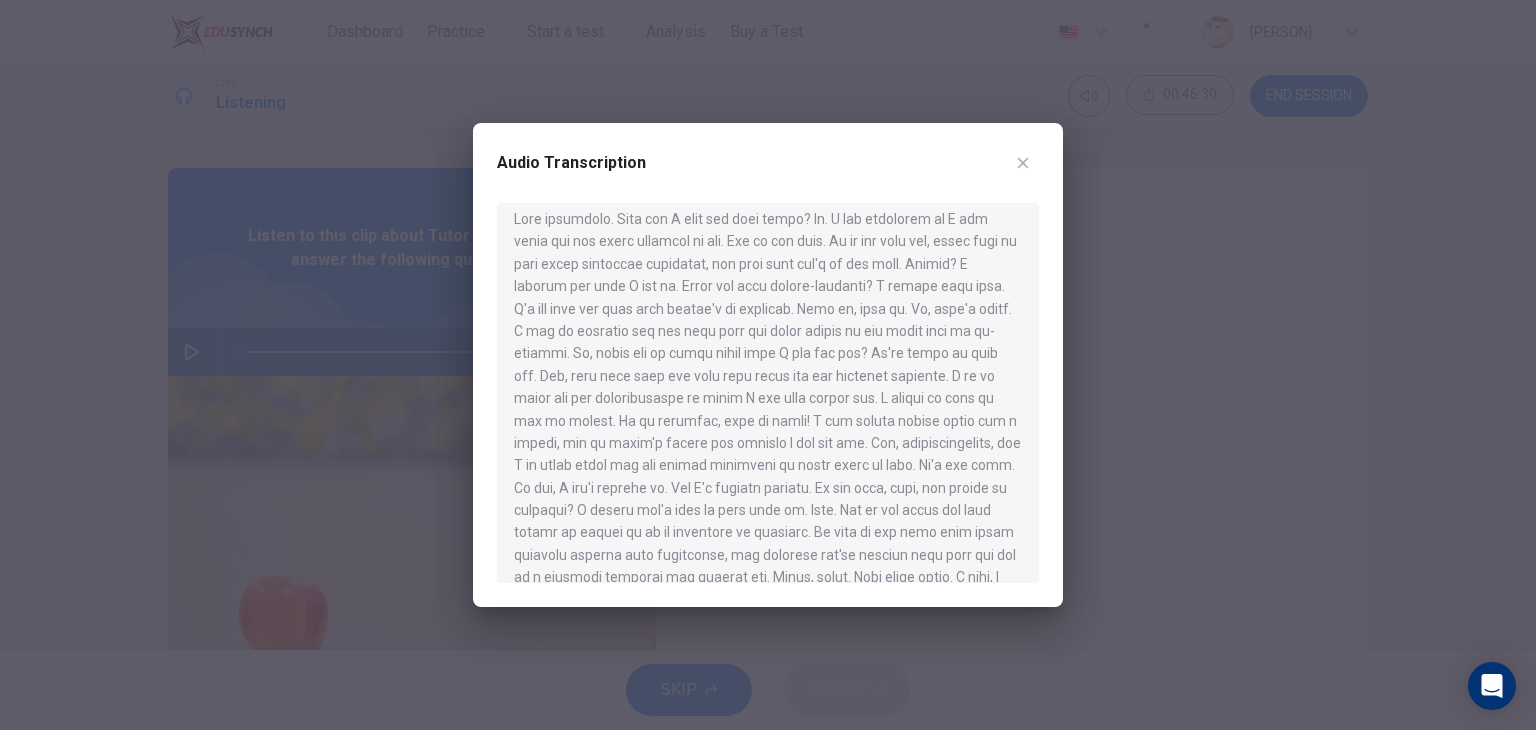 click at bounding box center (768, 393) 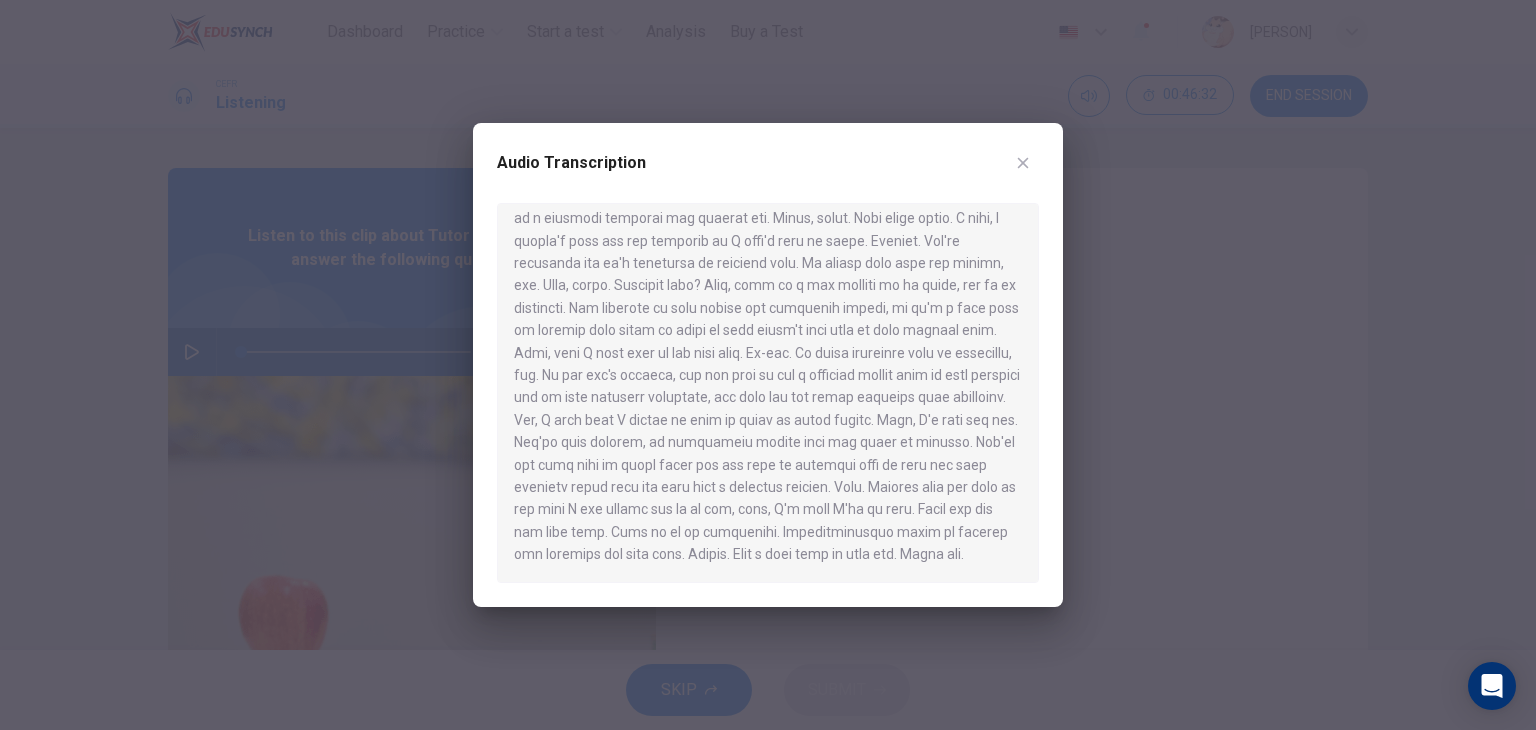 scroll, scrollTop: 376, scrollLeft: 0, axis: vertical 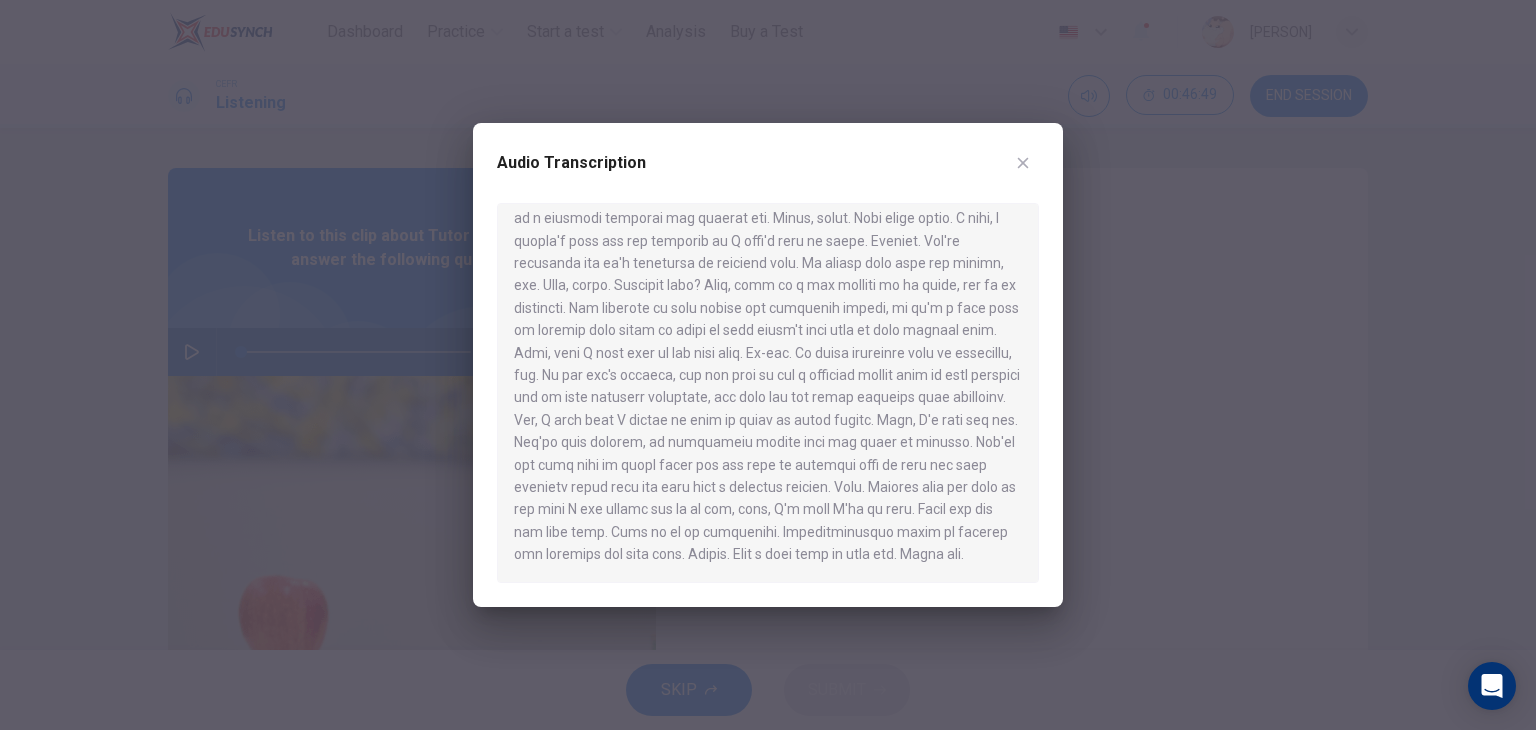 click at bounding box center [768, 393] 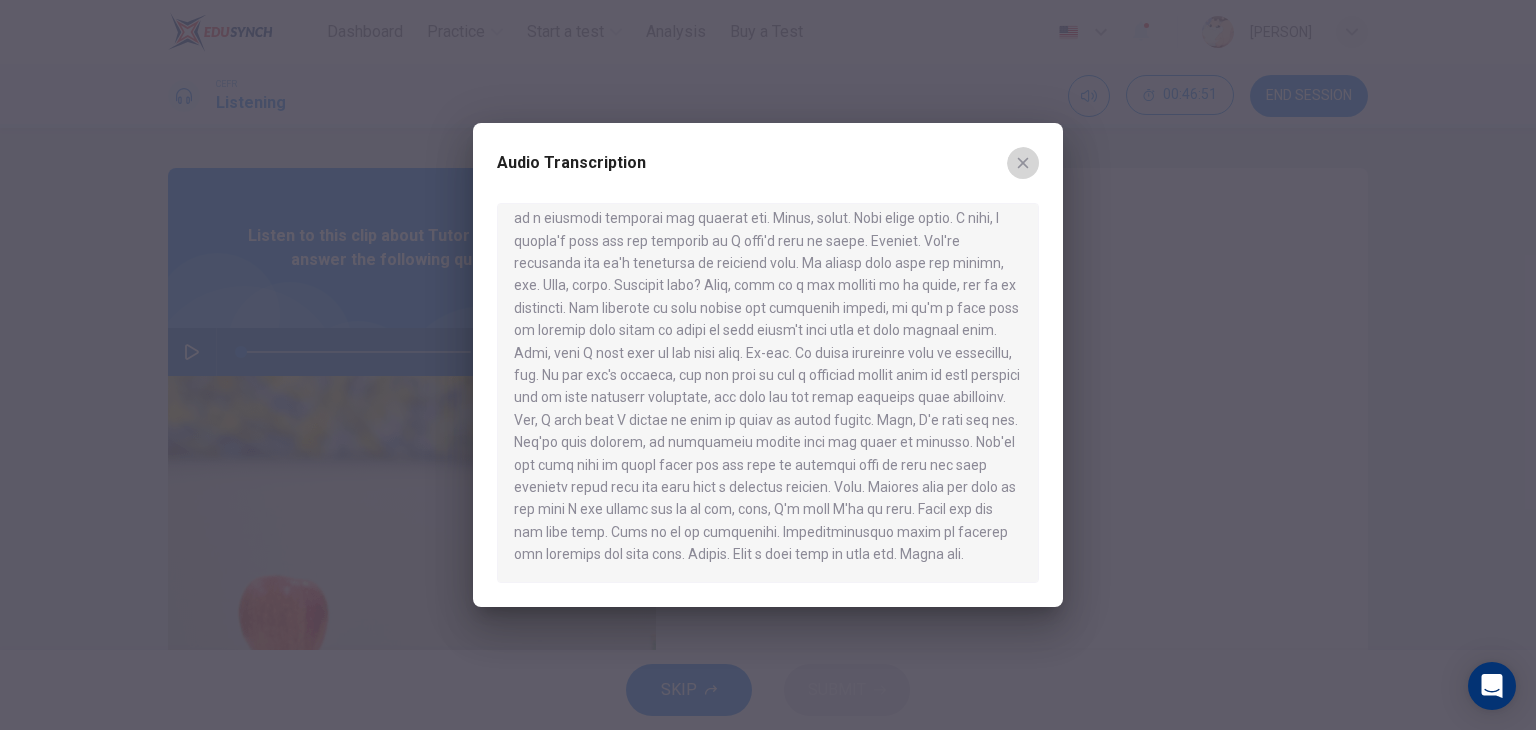 click 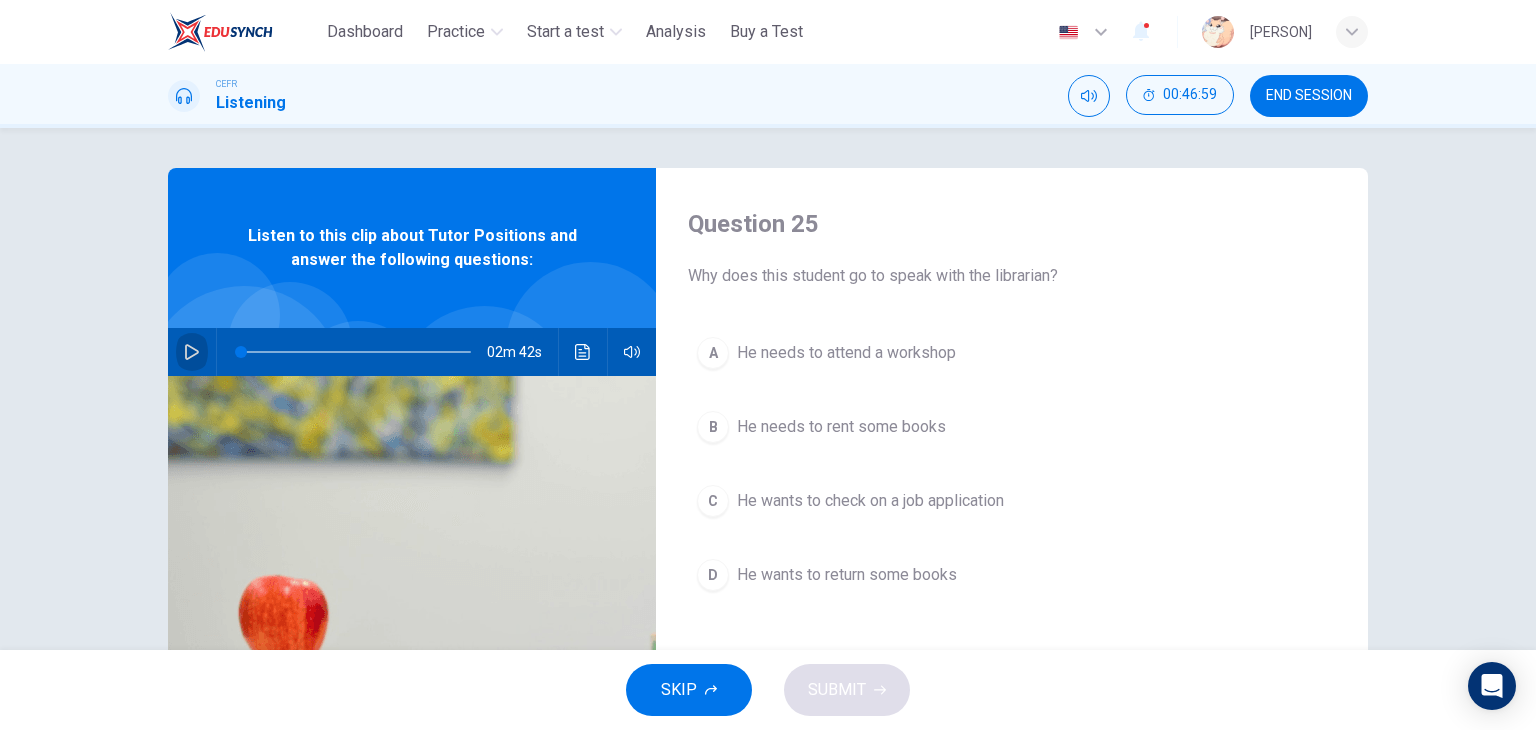 click 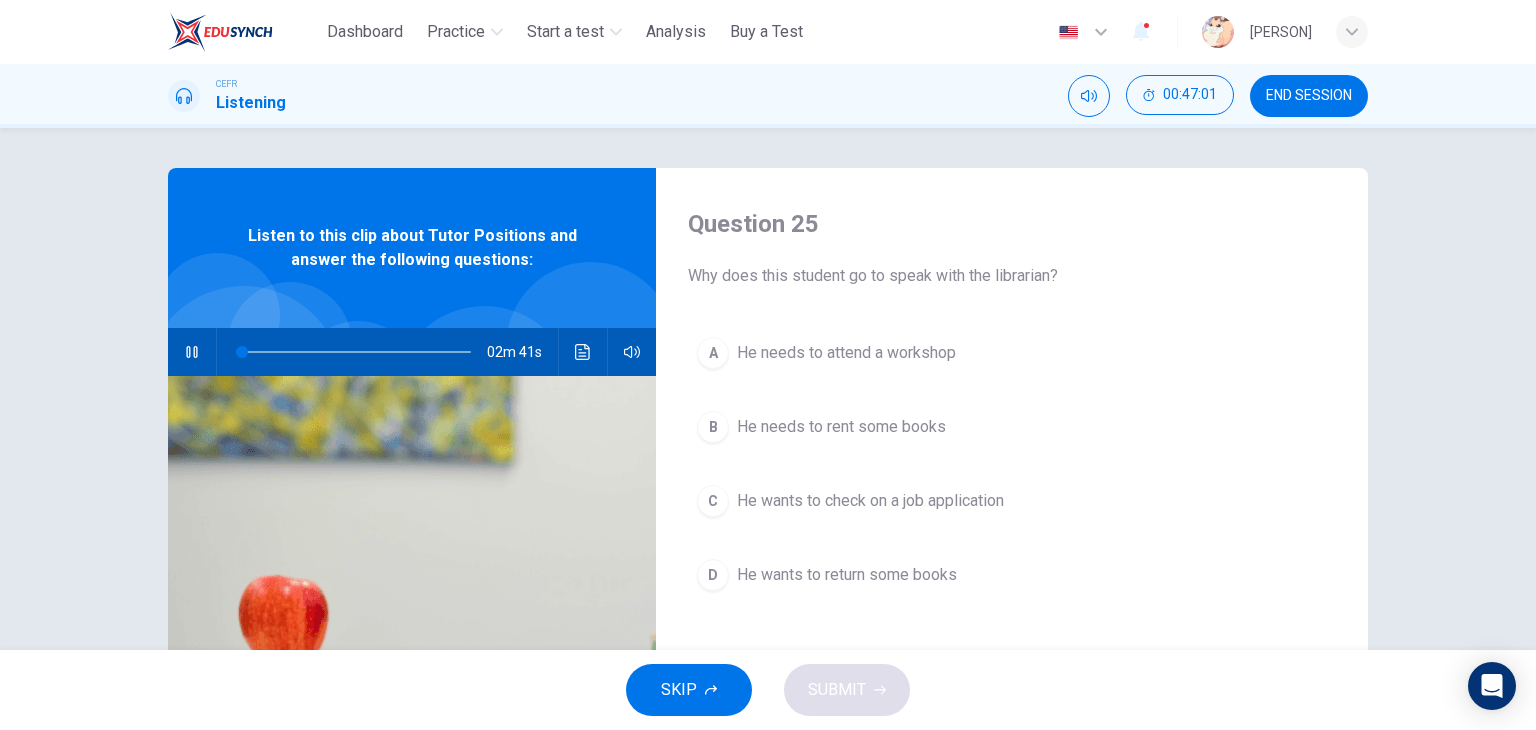type on "*" 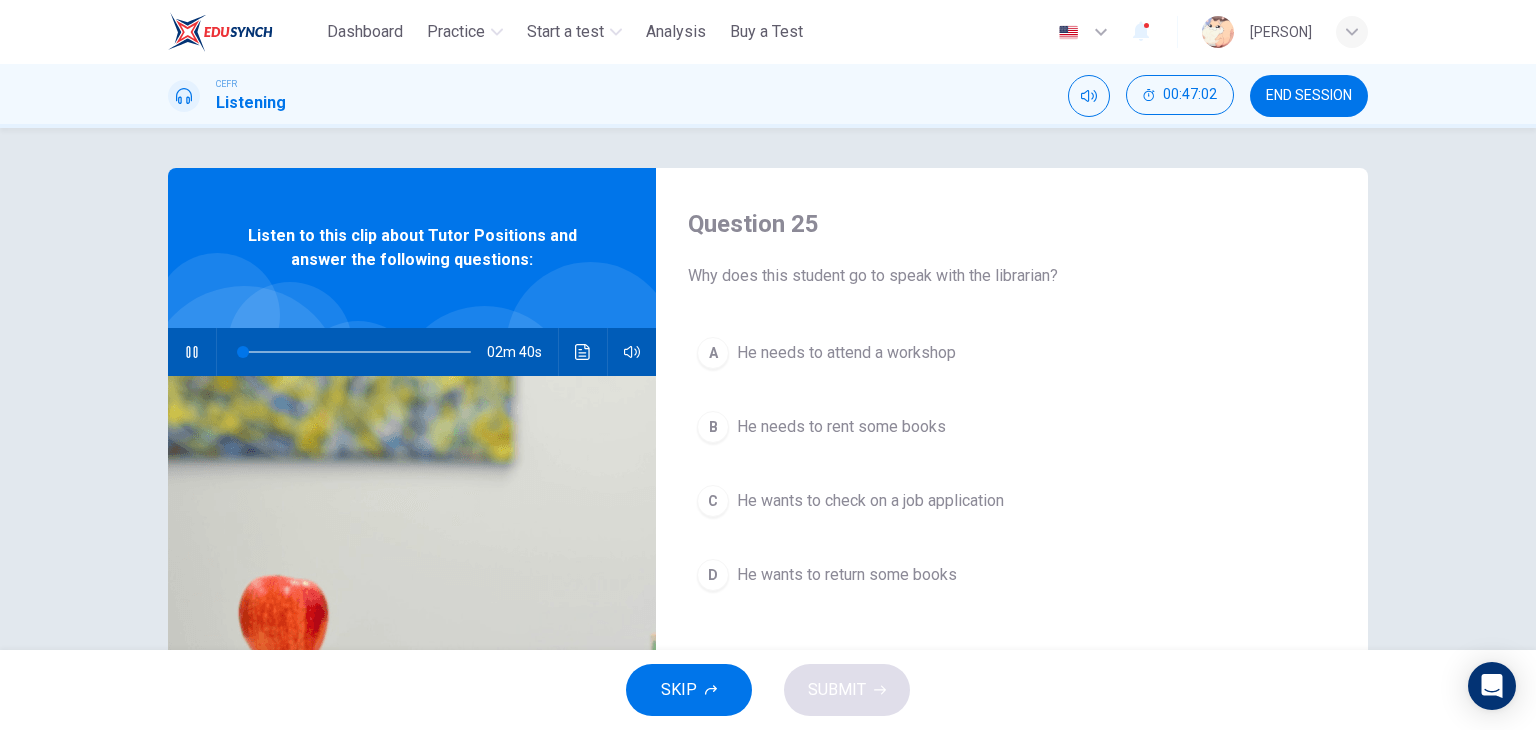 type 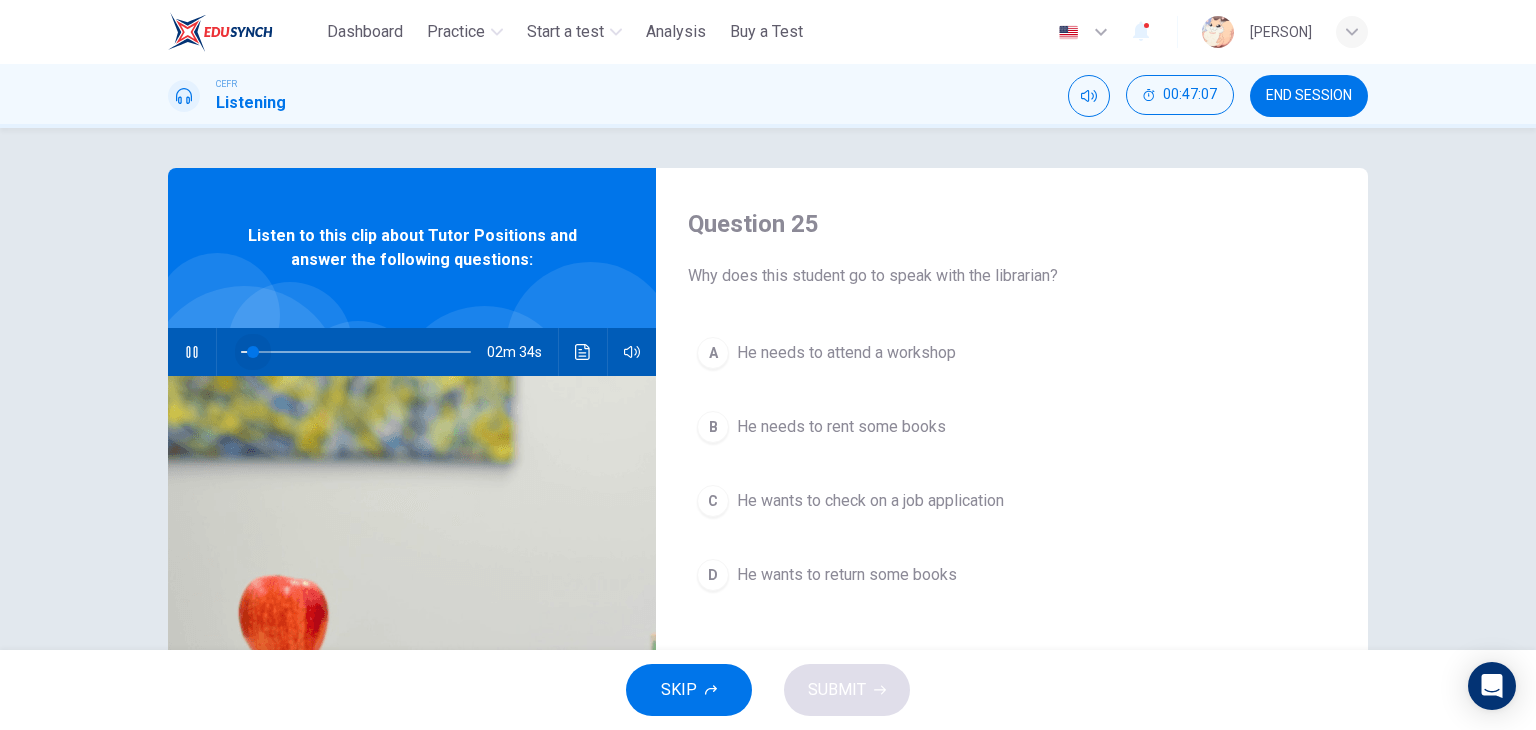 drag, startPoint x: 250, startPoint y: 352, endPoint x: 164, endPoint y: 365, distance: 86.977005 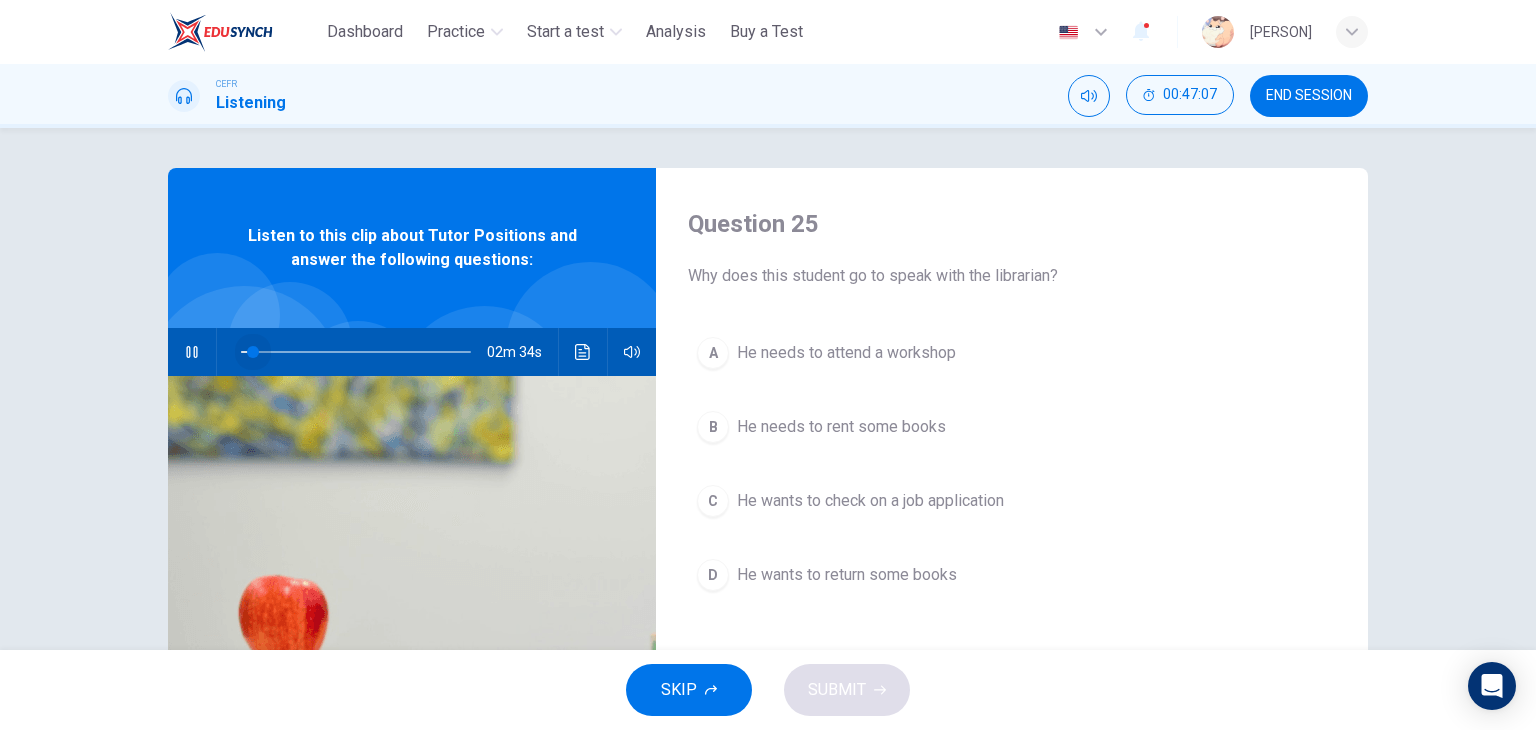 click on "02m 34s" at bounding box center [412, 352] 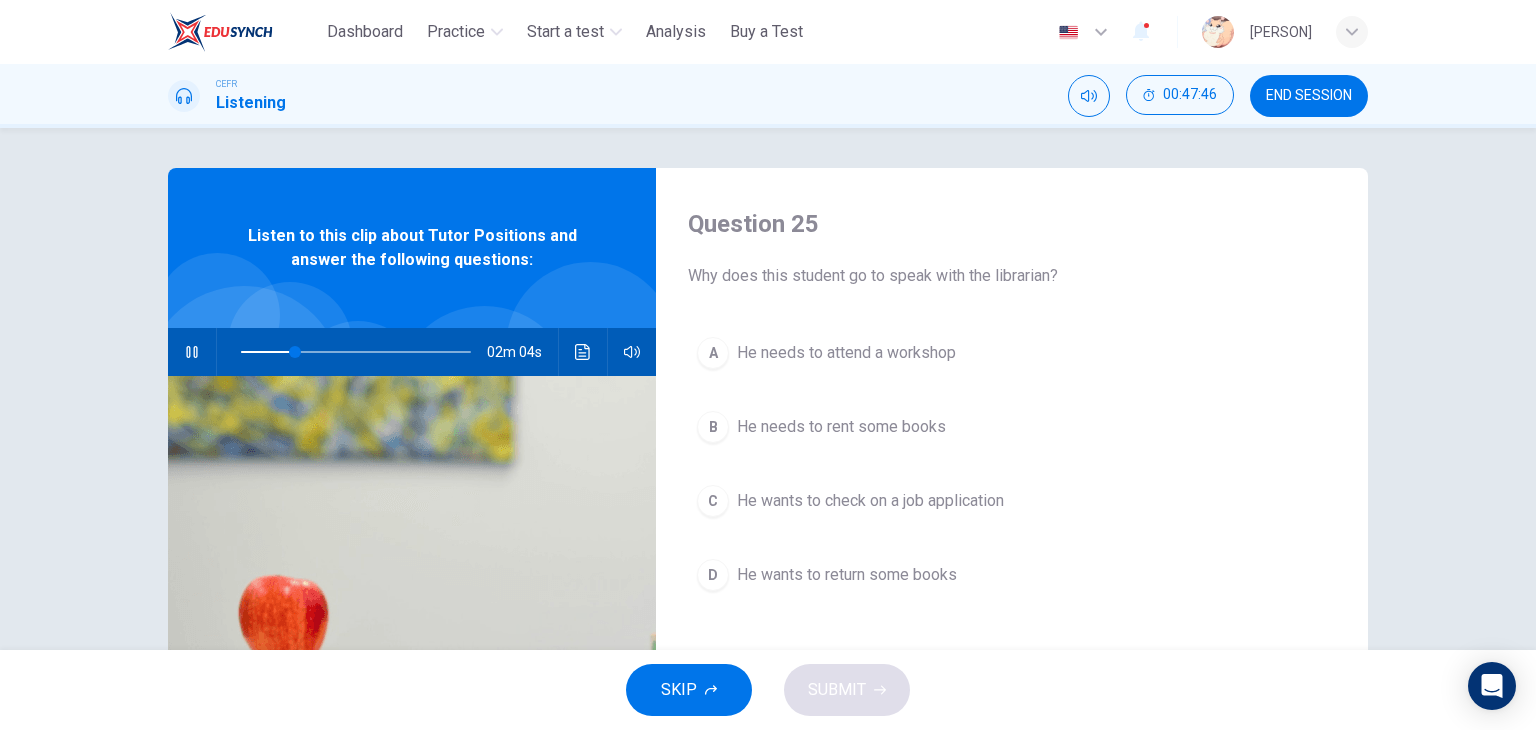 click on "C He wants to check on a job application" at bounding box center (1012, 501) 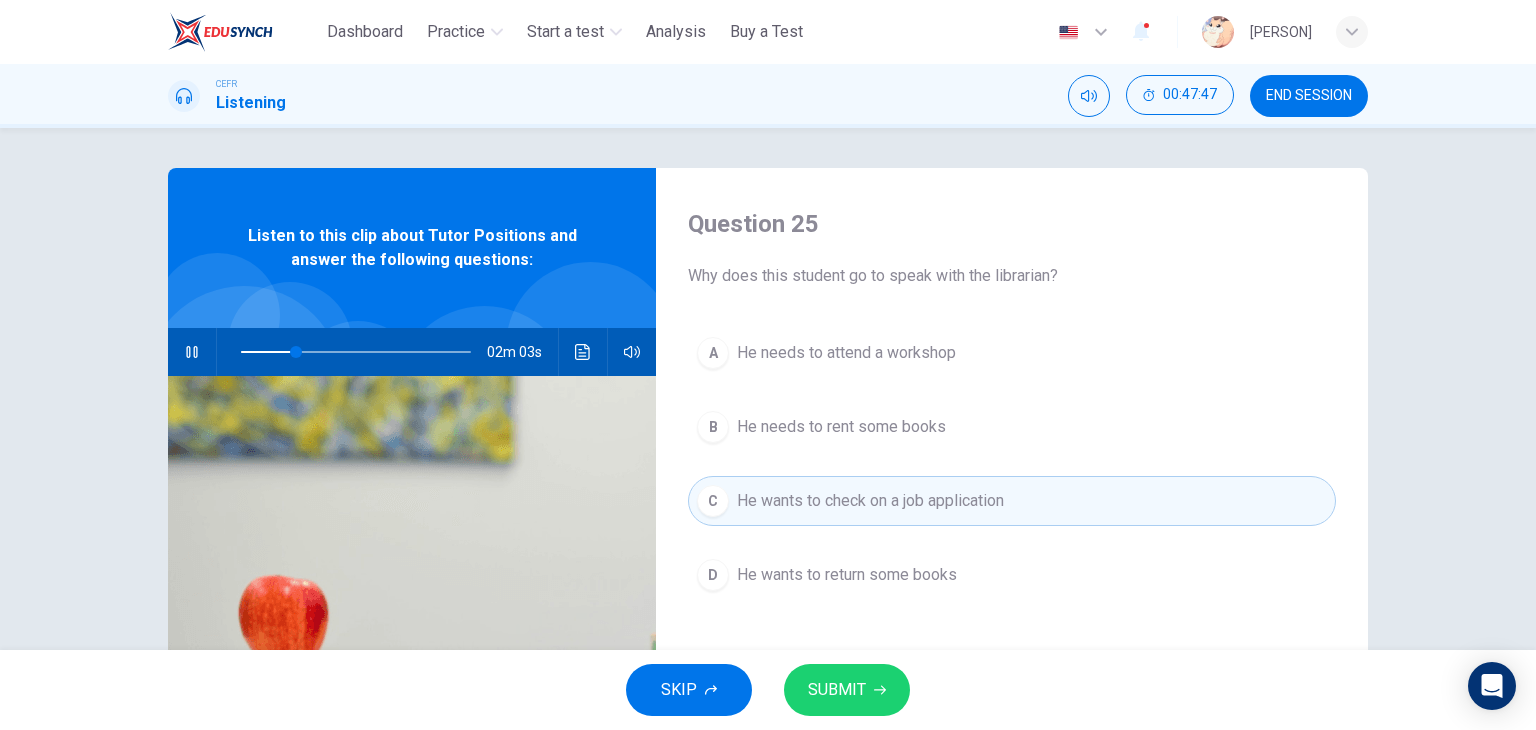 click on "SUBMIT" at bounding box center (847, 690) 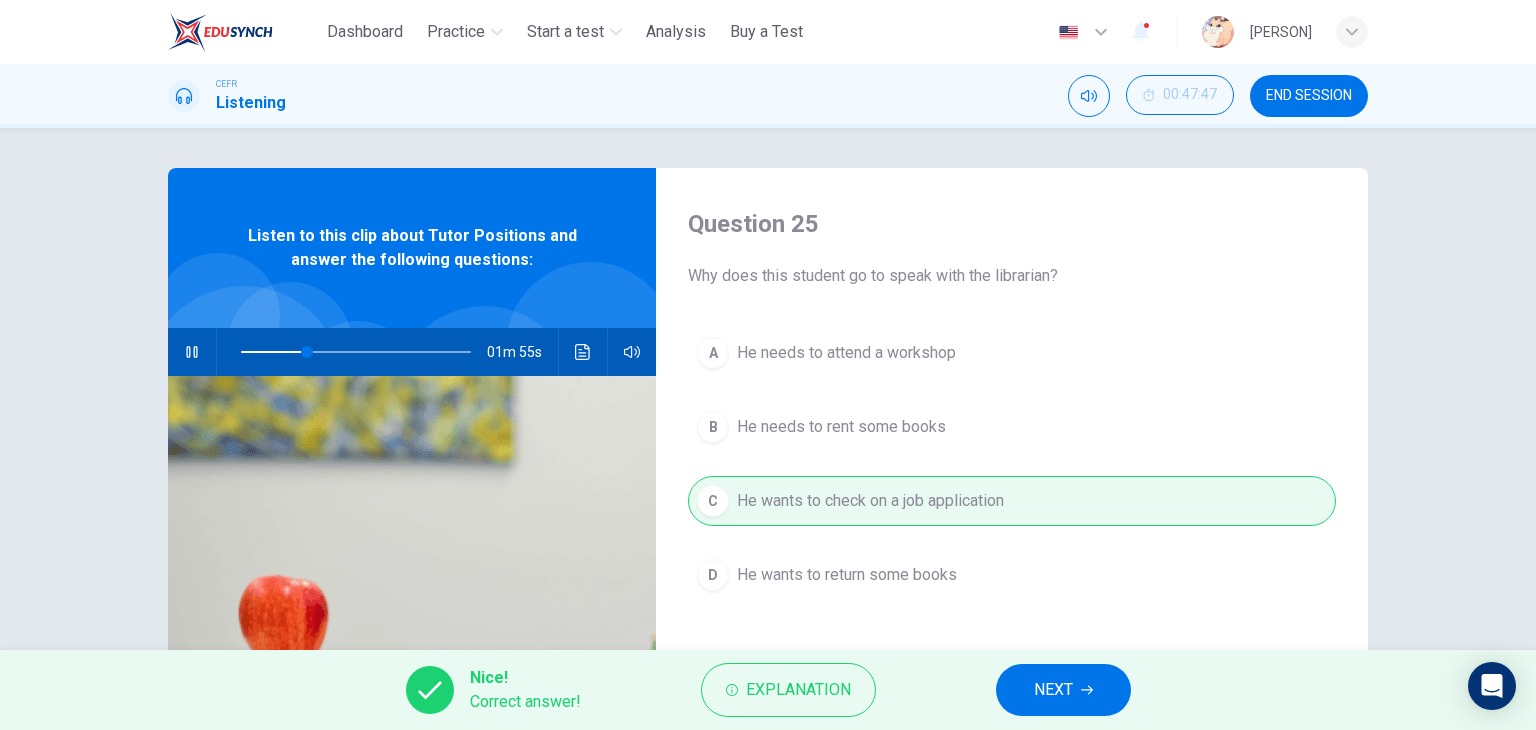 drag, startPoint x: 430, startPoint y: 541, endPoint x: 1050, endPoint y: 639, distance: 627.6974 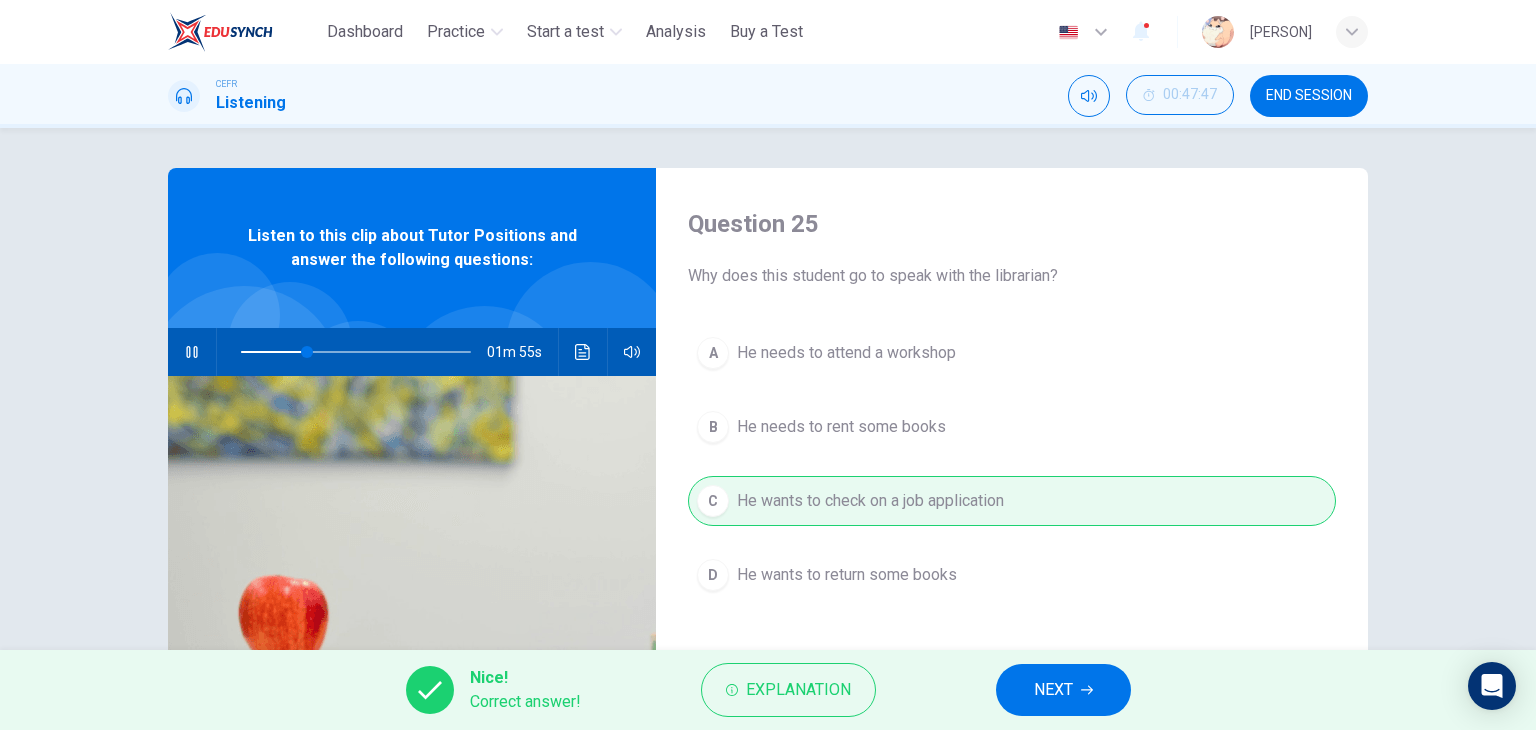 click on "Question 25 Why does this student go to speak with the librarian? A He needs to attend a workshop B He needs to rent some books C He wants to check on a job application D He wants to return some books Listen to this clip about Tutor Positions and answer the following questions: 01m 55s" at bounding box center [768, 515] 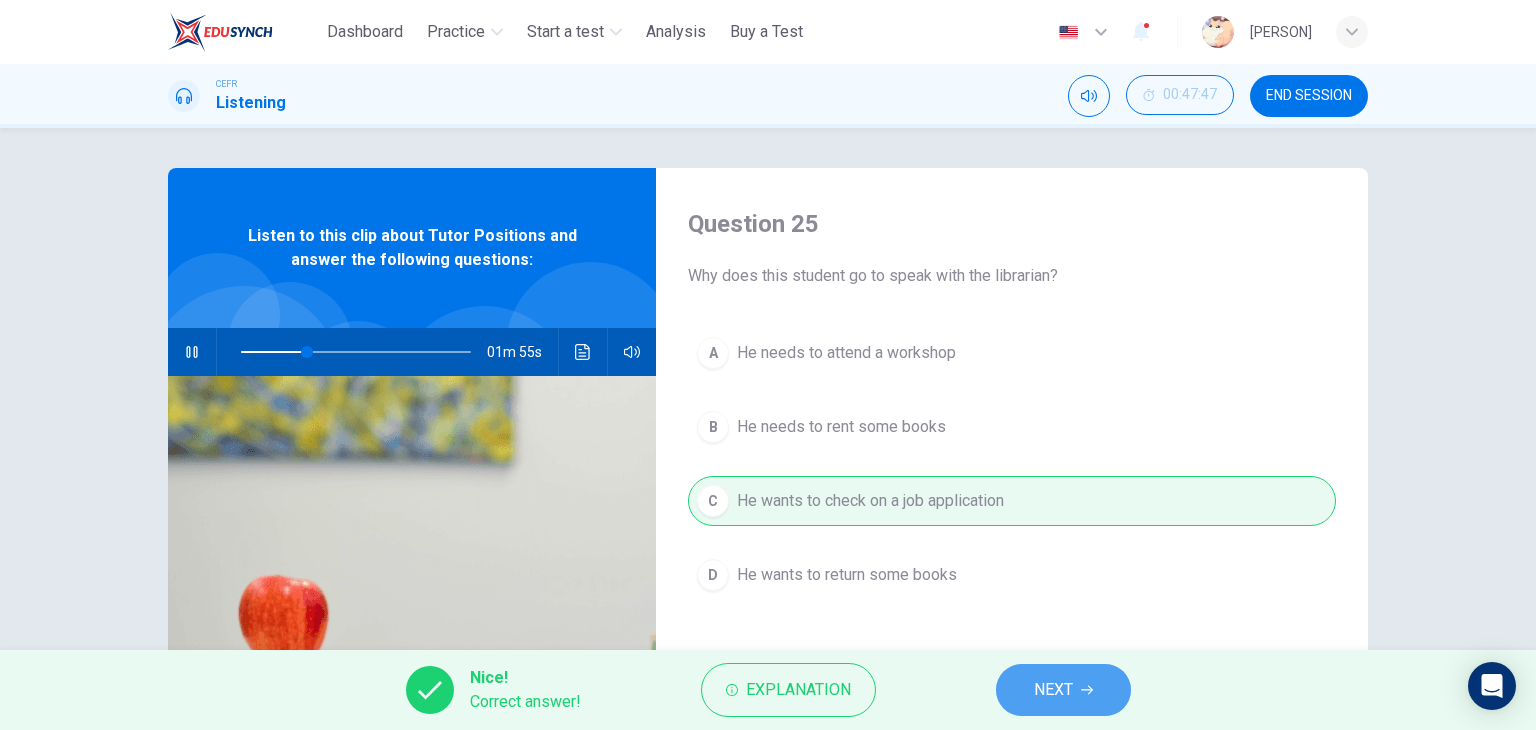 click on "NEXT" at bounding box center (1053, 690) 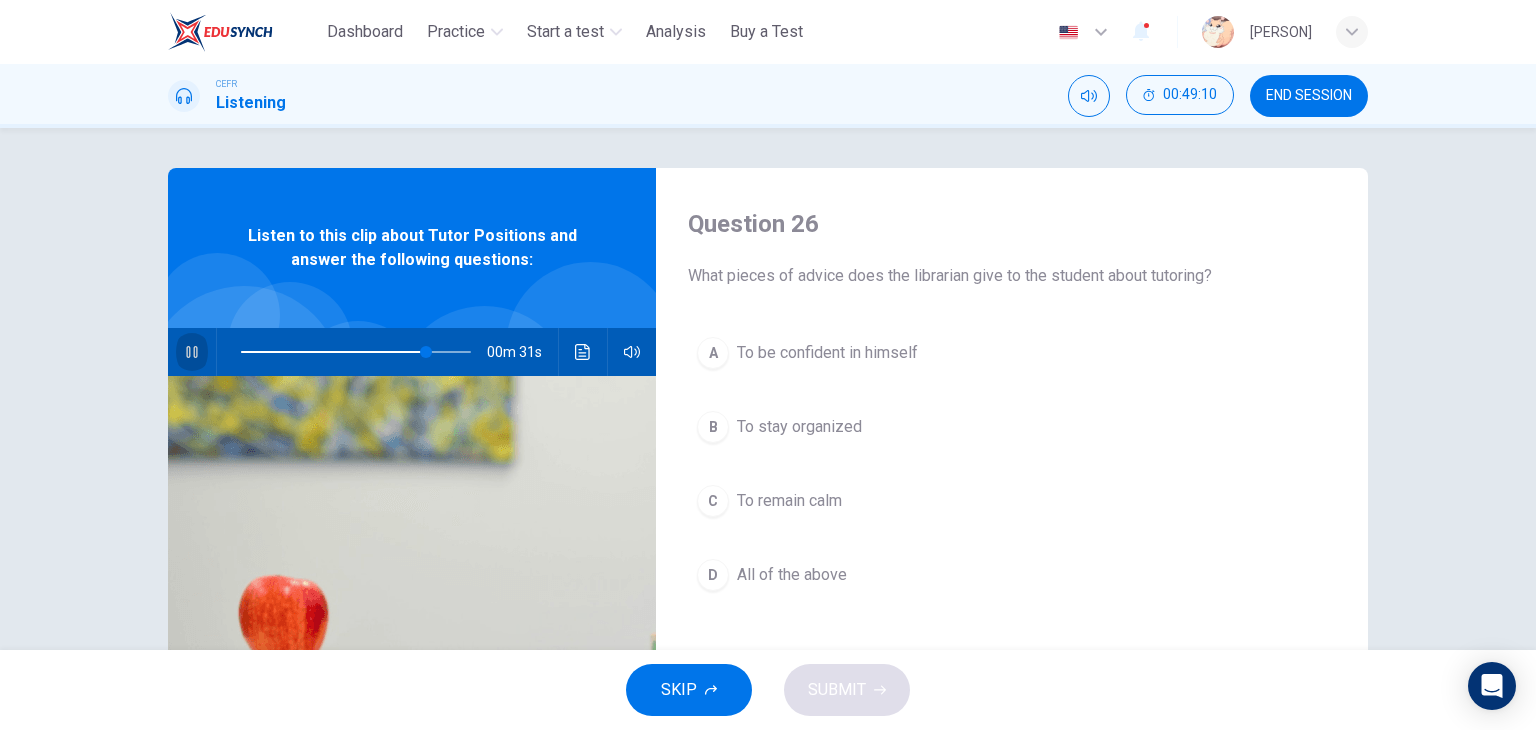 click 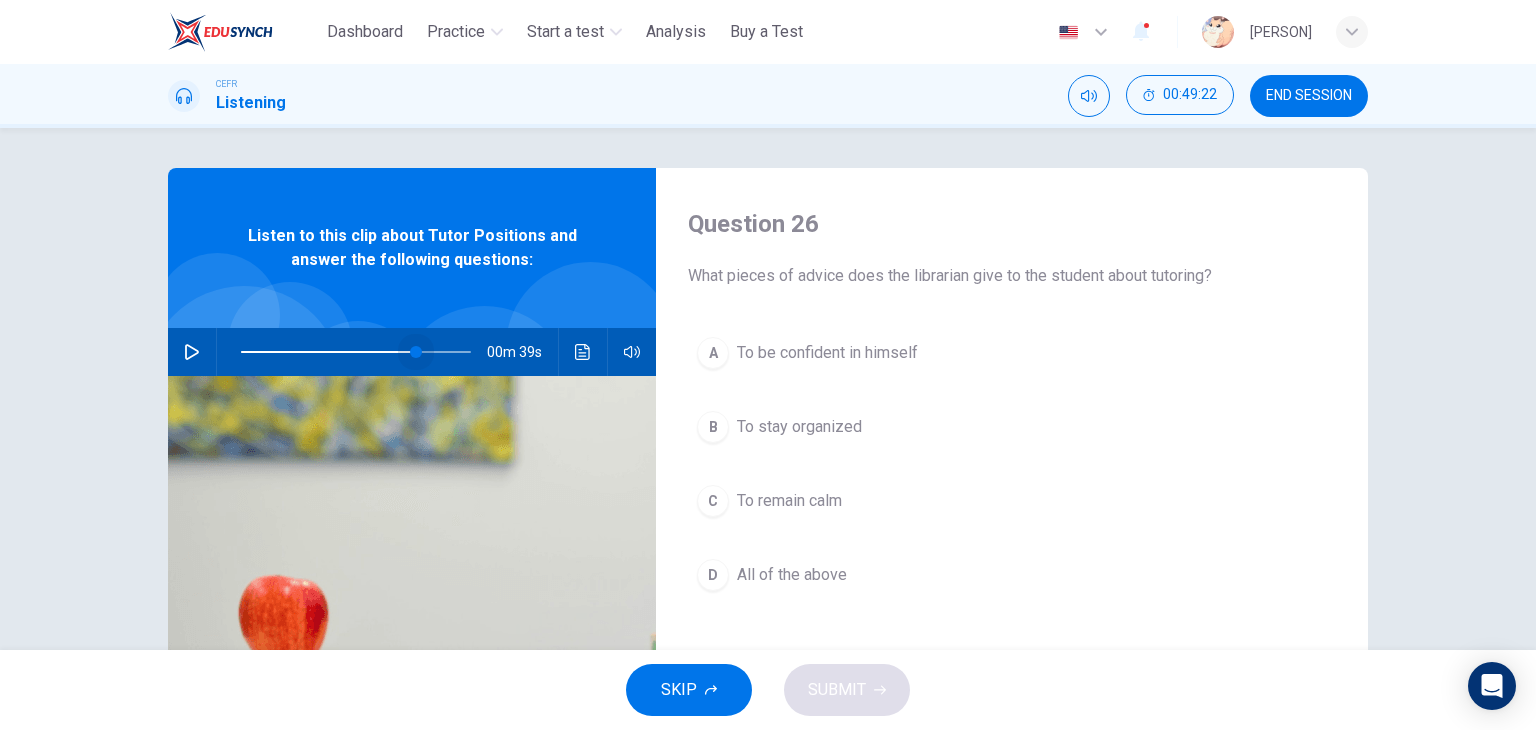 click at bounding box center [416, 352] 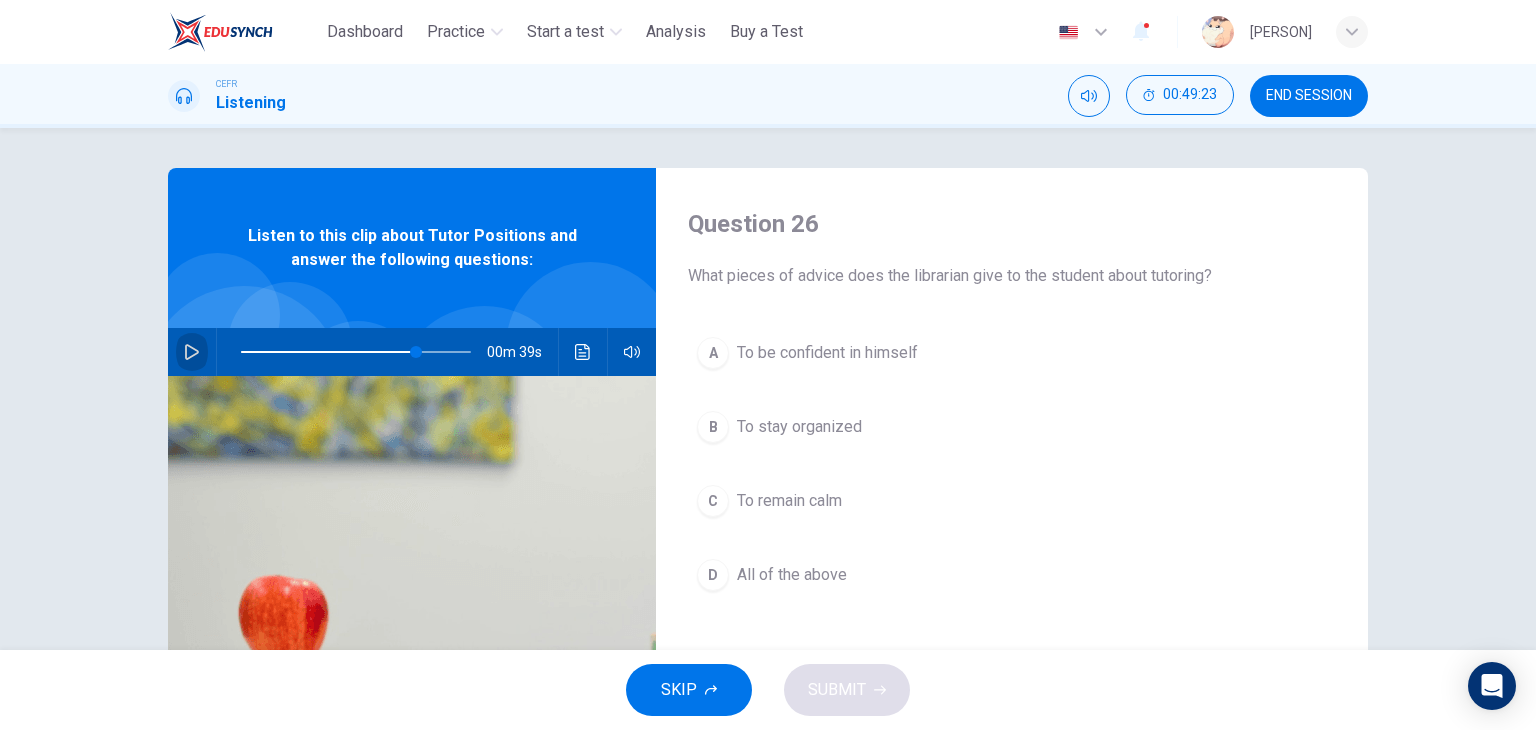 click 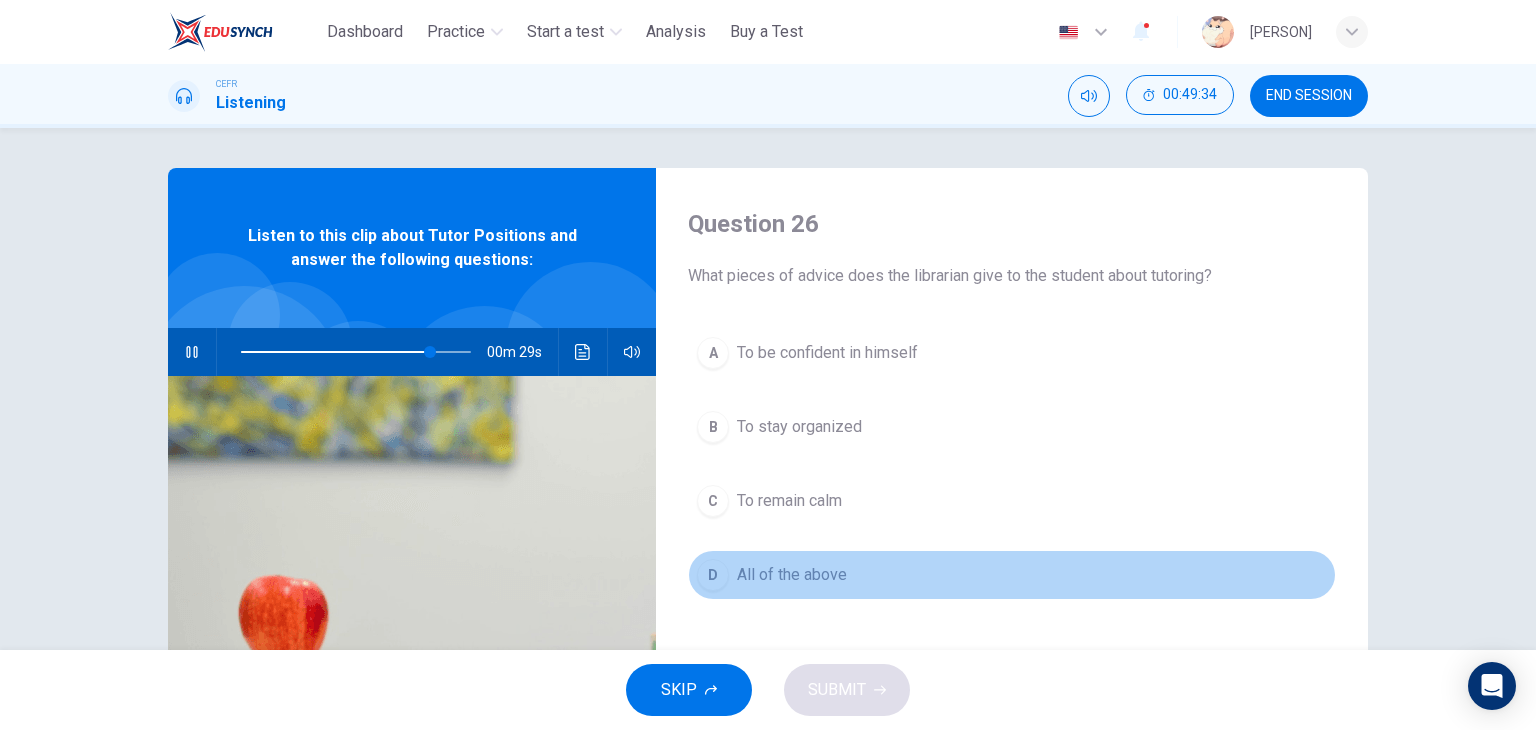 click on "D All of the above" at bounding box center [1012, 575] 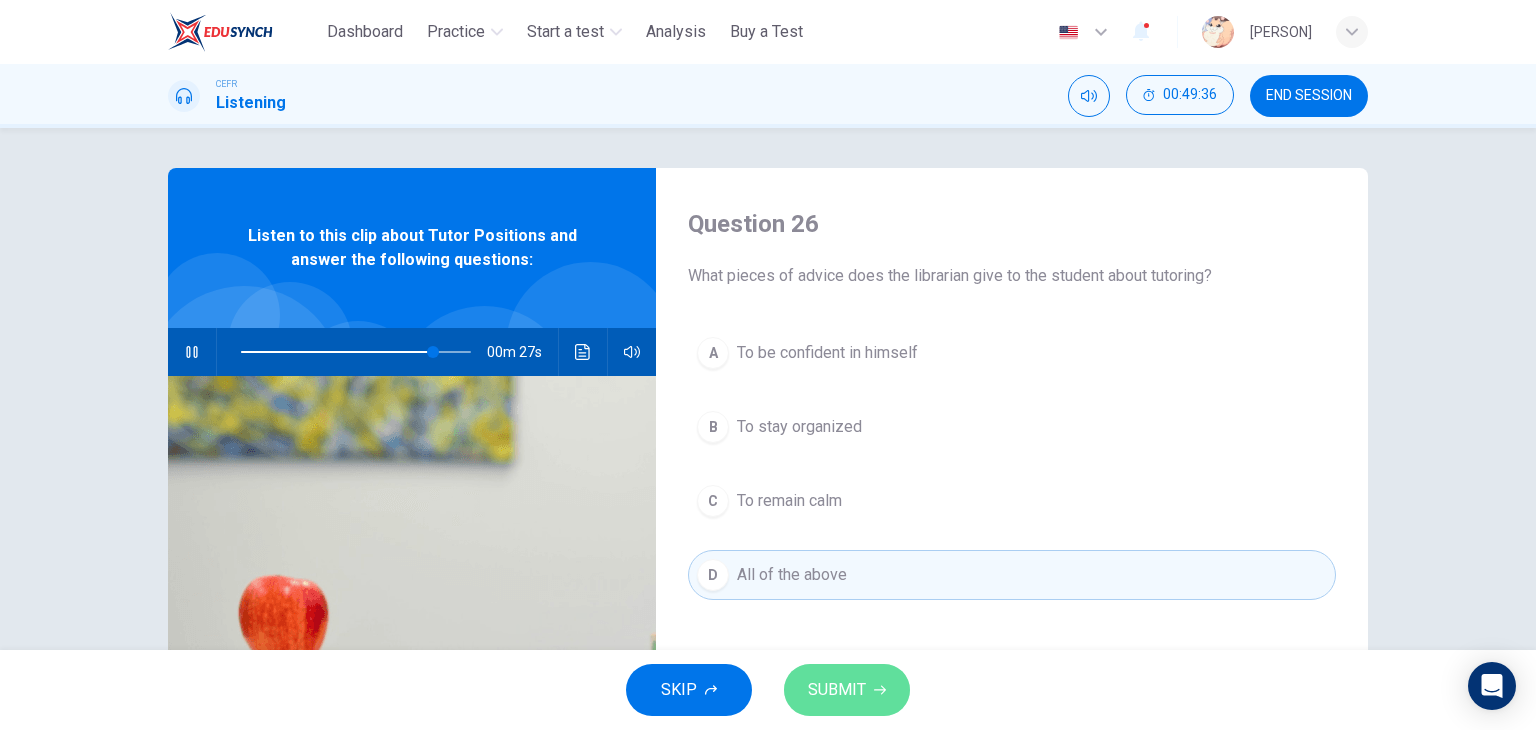 click on "SUBMIT" at bounding box center [847, 690] 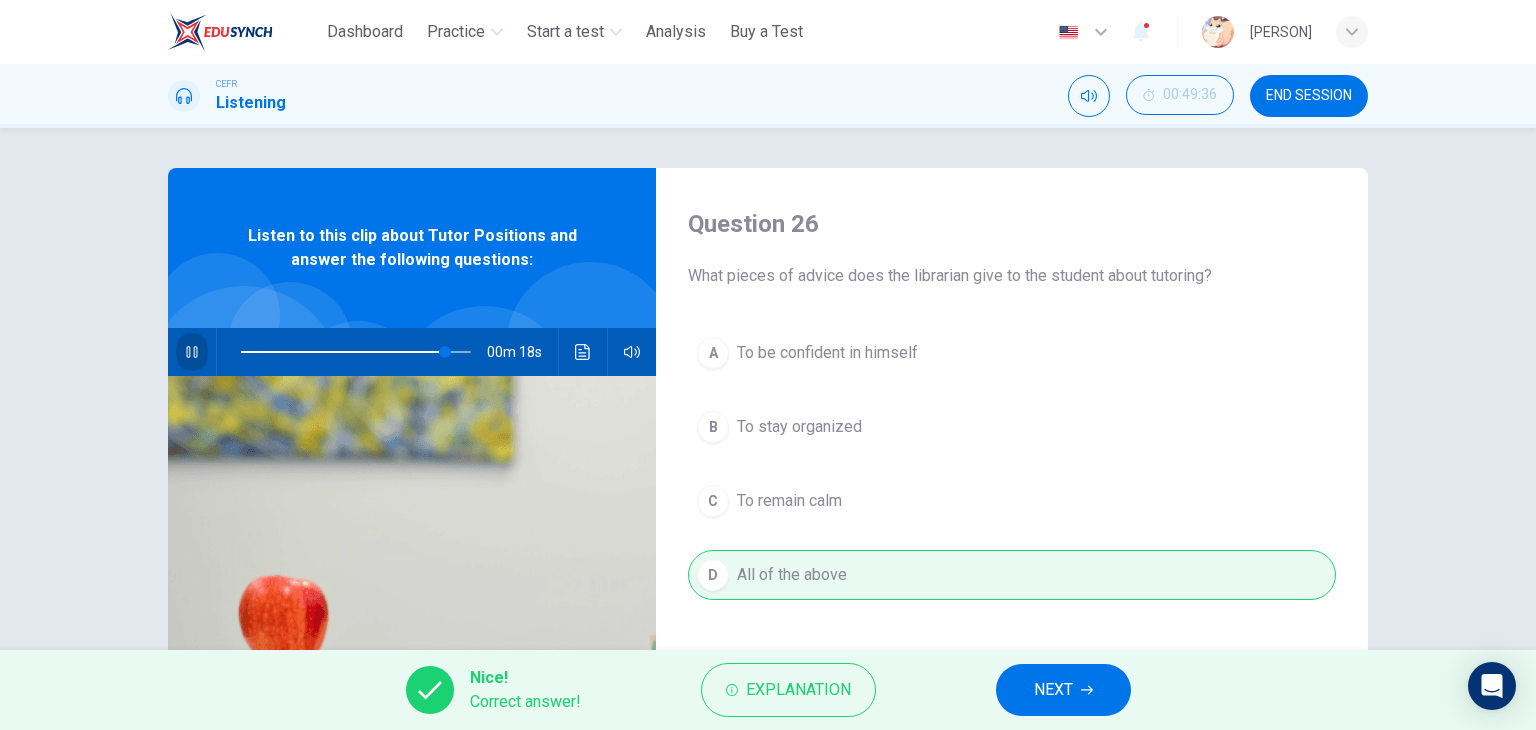 click 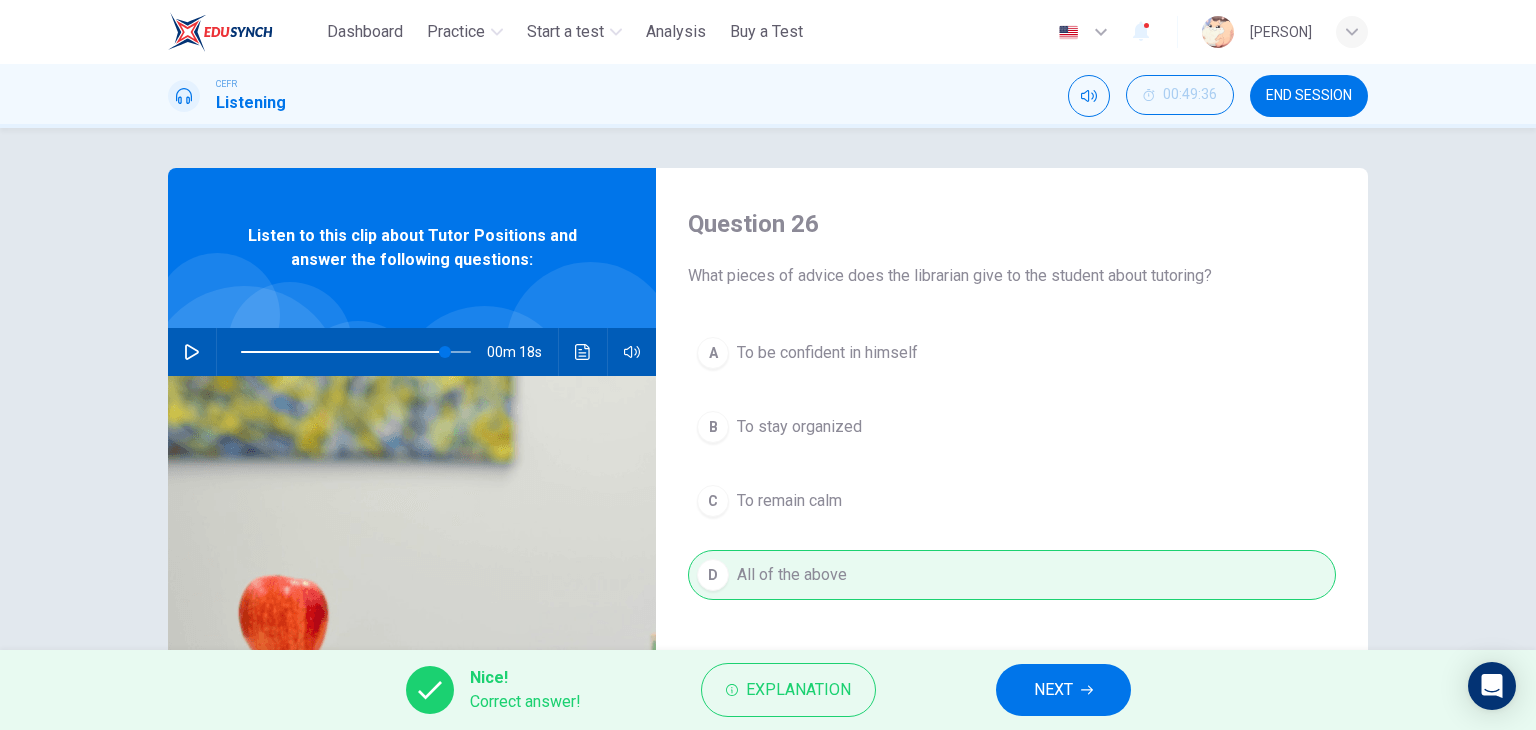 click on "NEXT" at bounding box center [1063, 690] 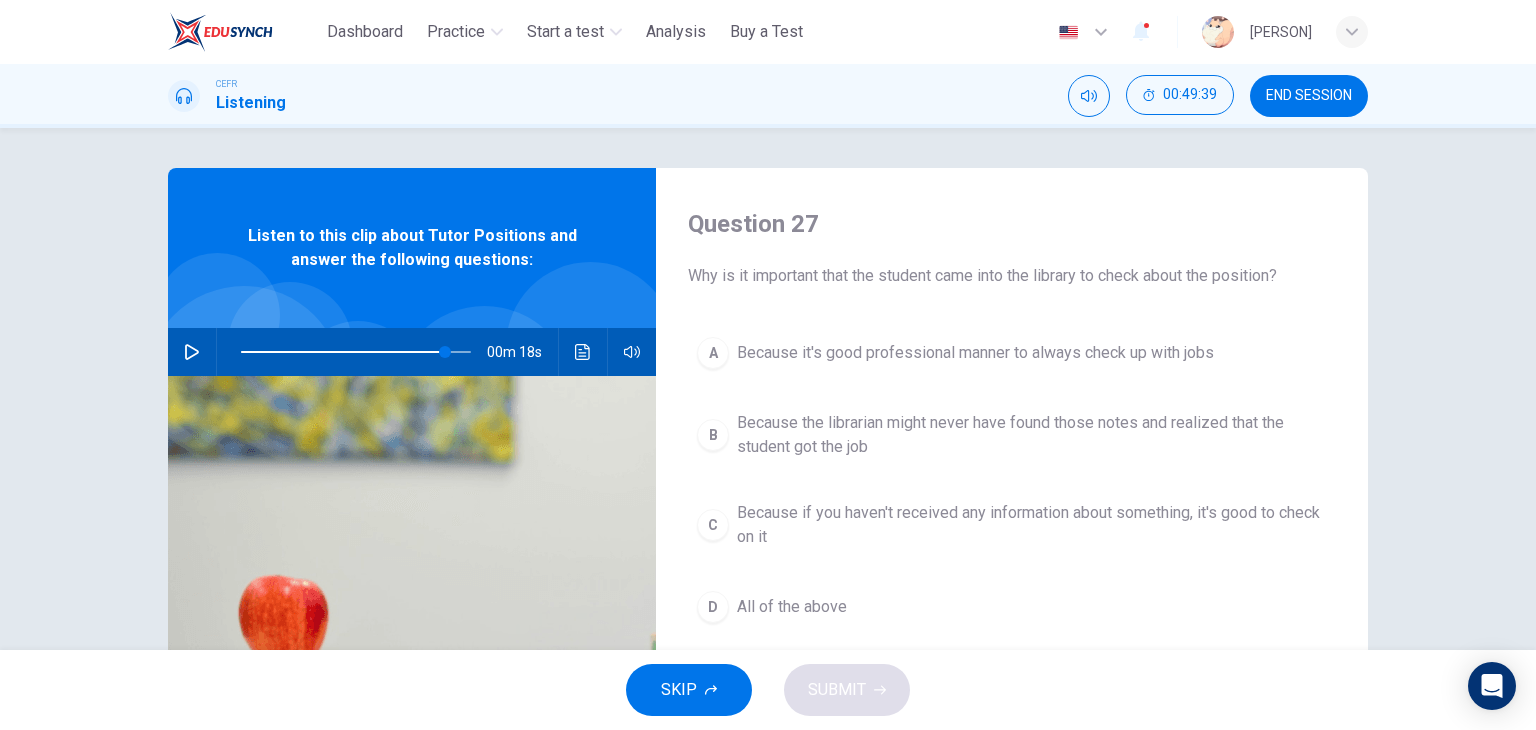 click at bounding box center [412, 619] 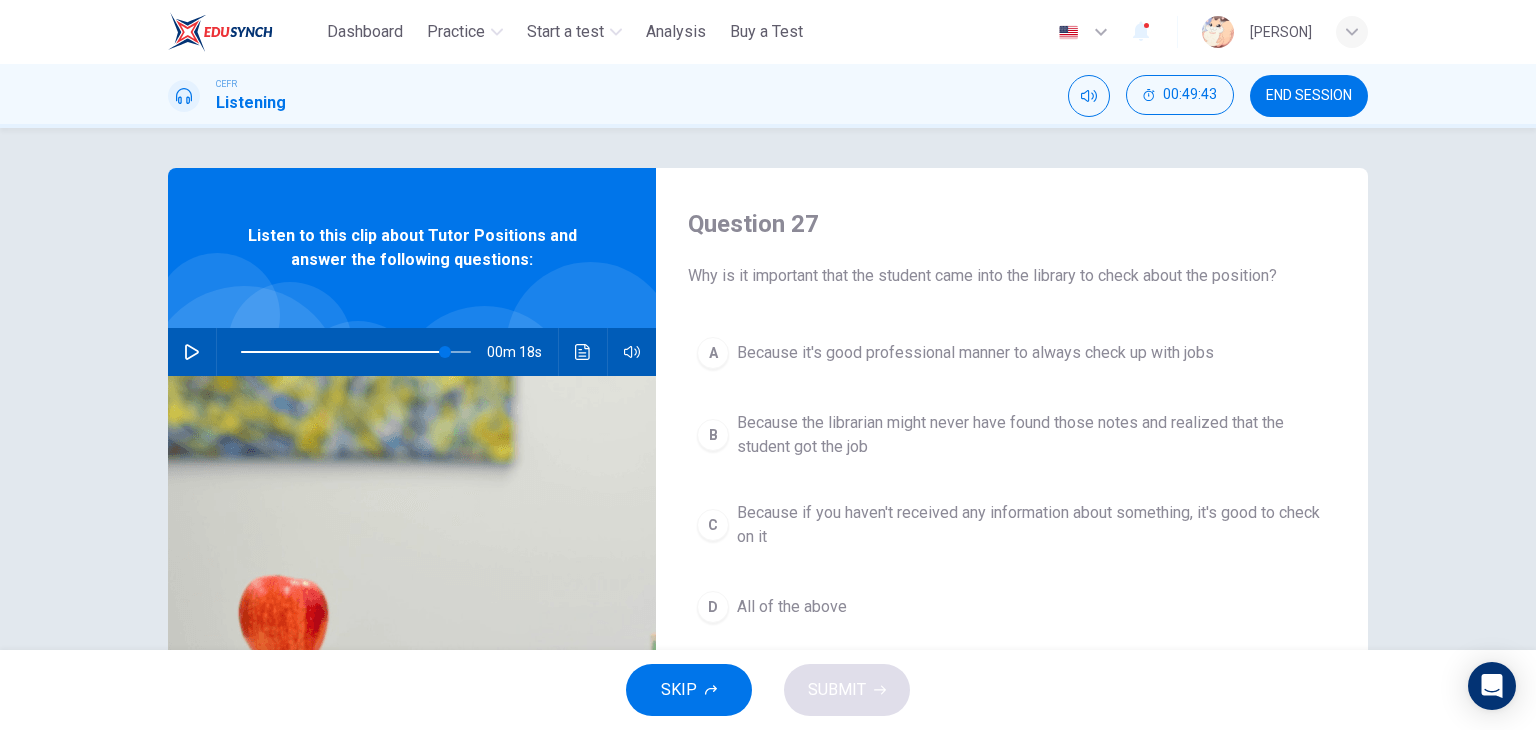 click on "00m 18s" at bounding box center [412, 352] 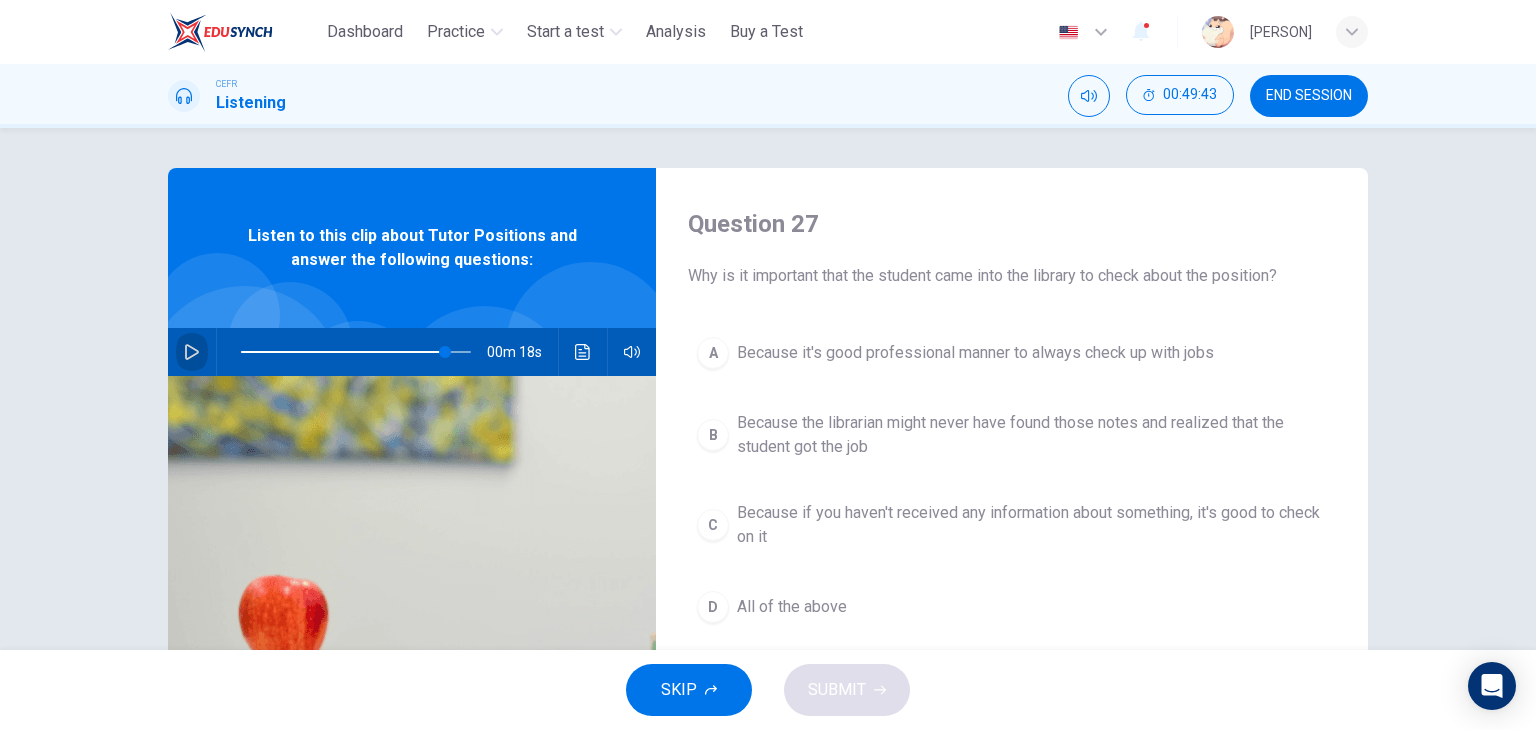click 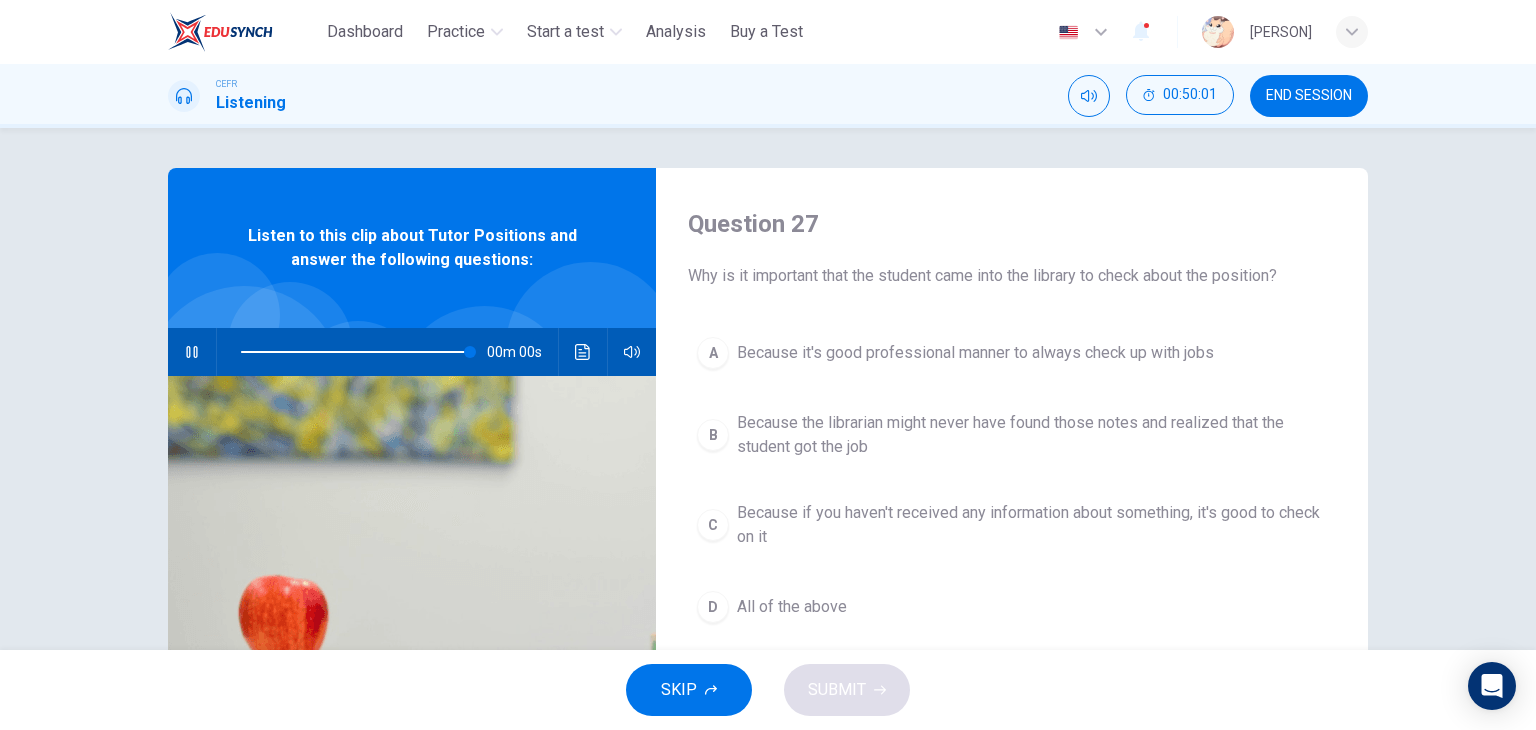 type on "*" 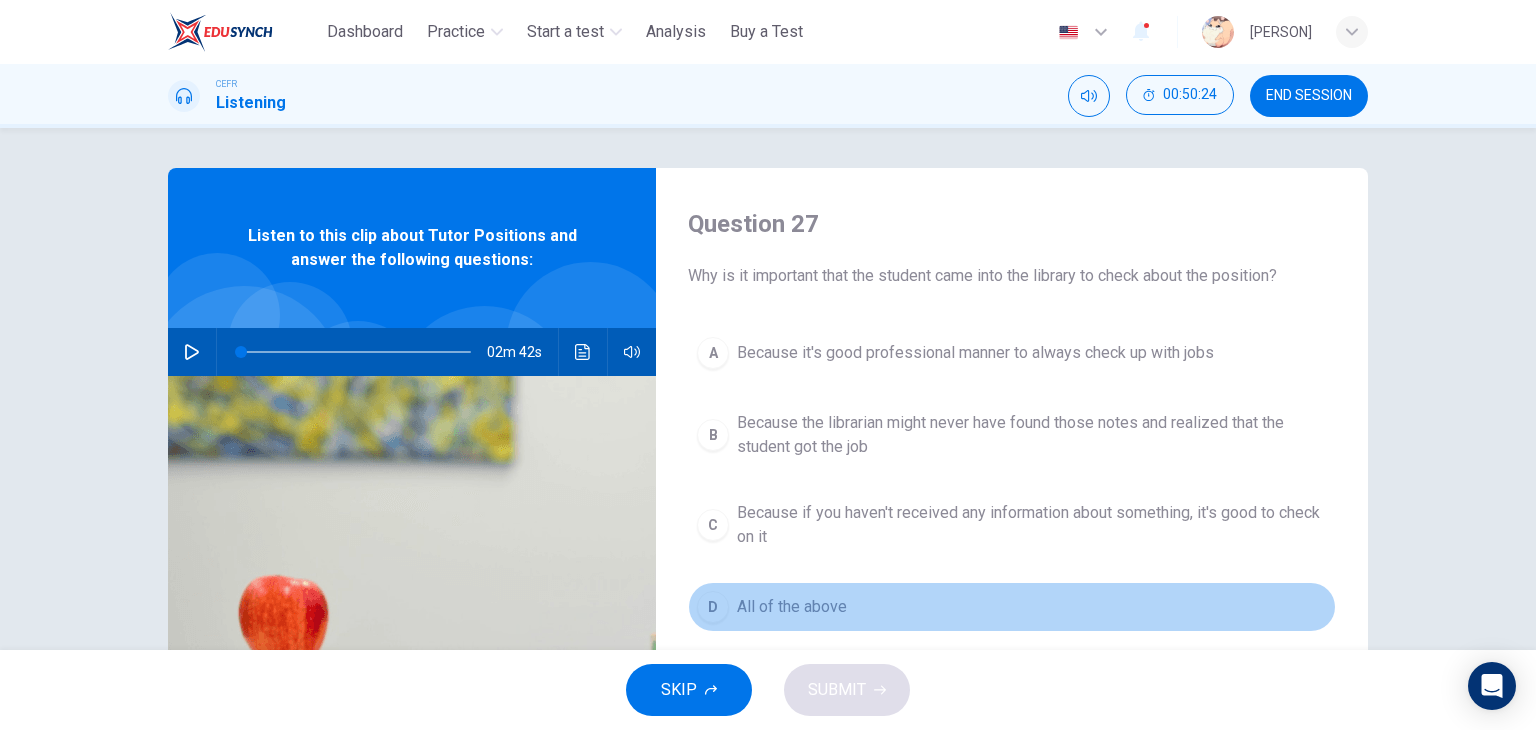 click on "D All of the above" at bounding box center [1012, 607] 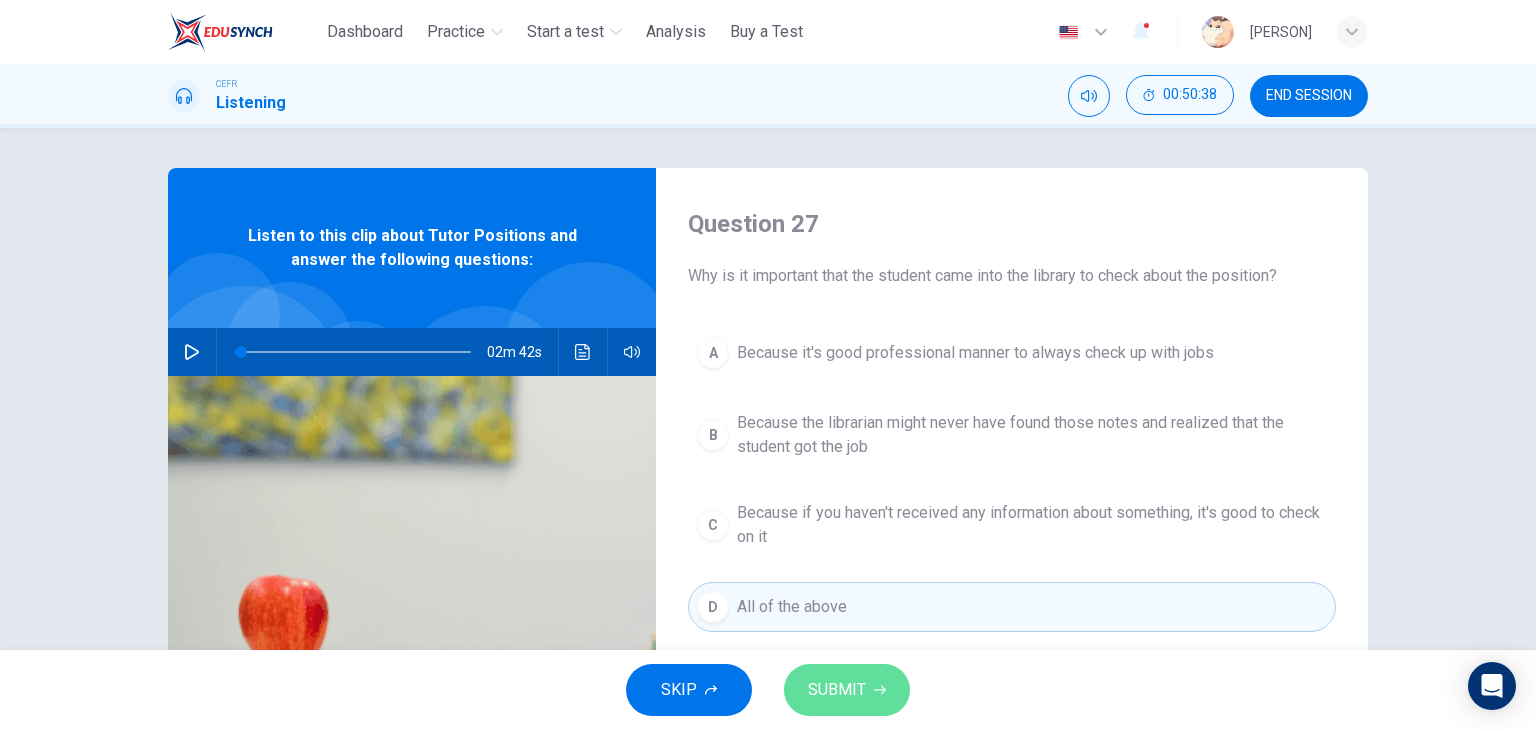 click on "SUBMIT" at bounding box center [847, 690] 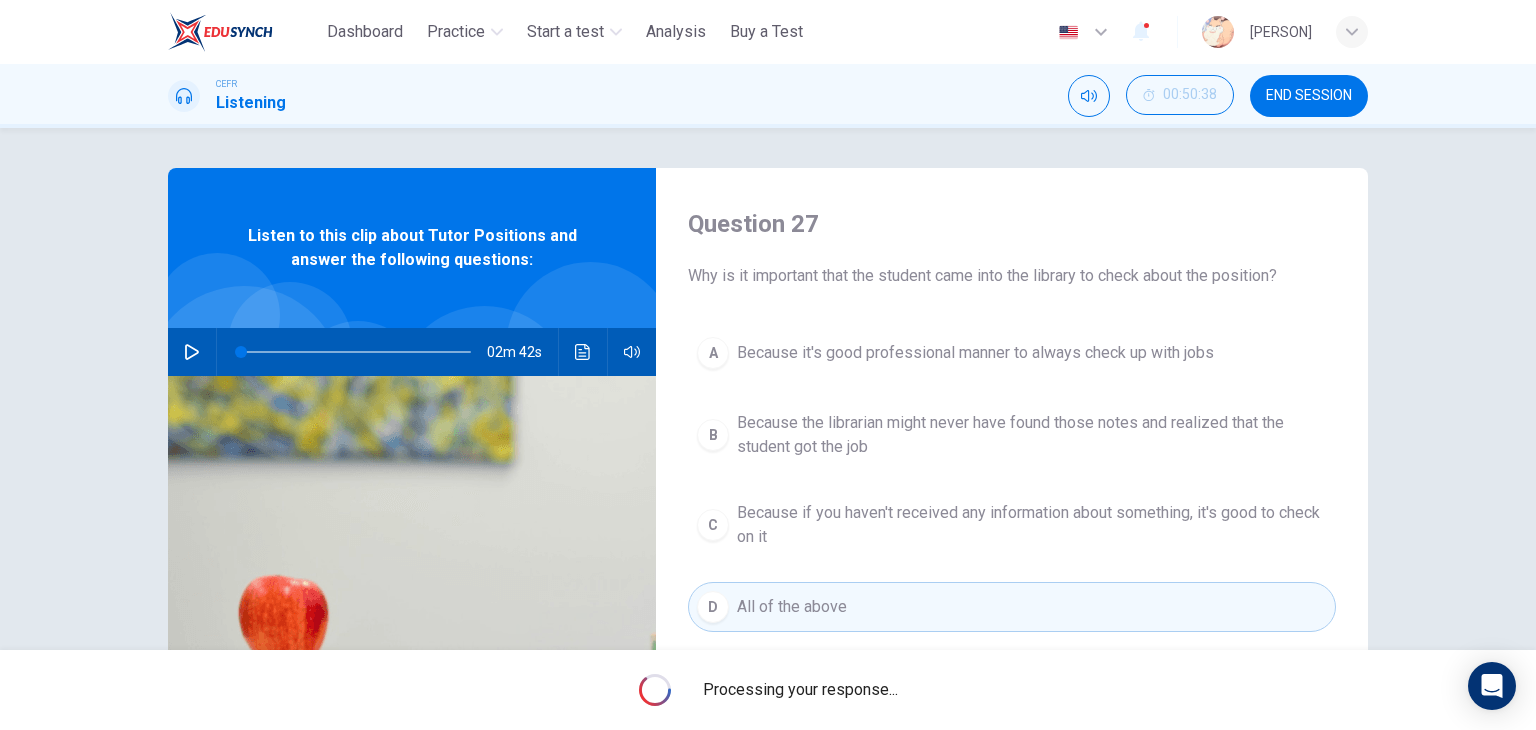 click on "Processing your response..." at bounding box center [800, 690] 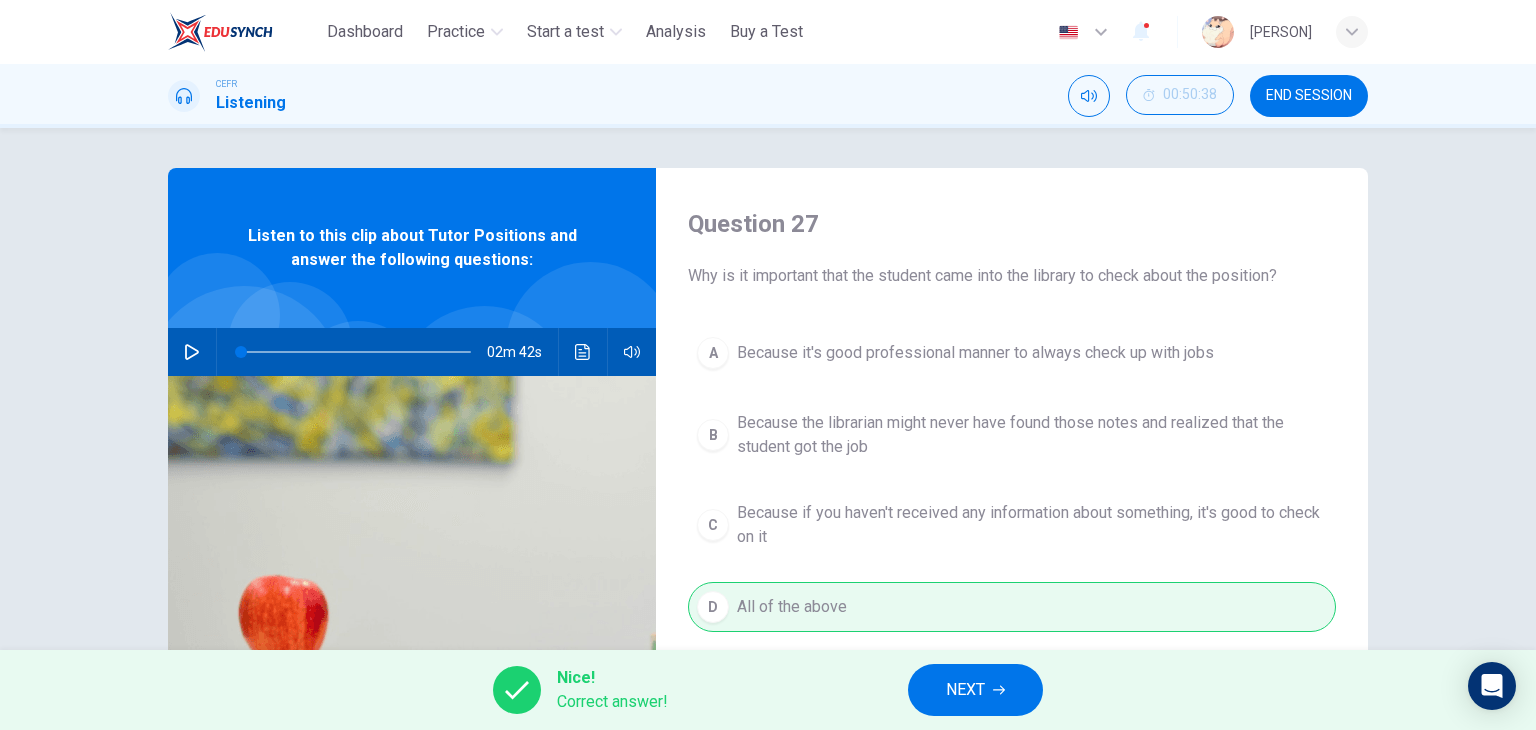 click on "NEXT" at bounding box center [975, 690] 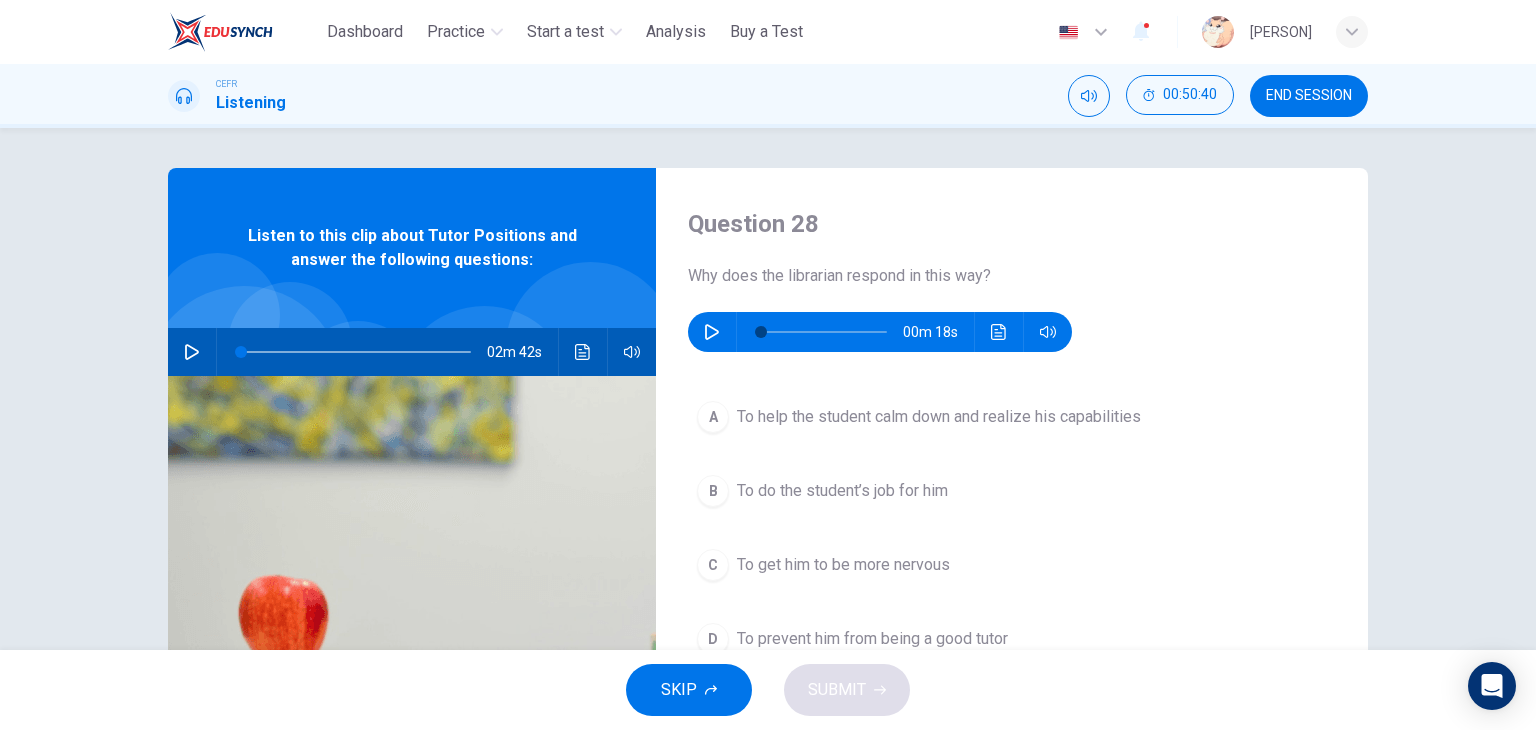 click on "Question 28 Why does the librarian respond in this way? 00m 18s A To help the student calm down and realize his capabilities B To do the student’s job for him C To get him to be more nervous D To prevent him from being a good tutor" at bounding box center [1012, 515] 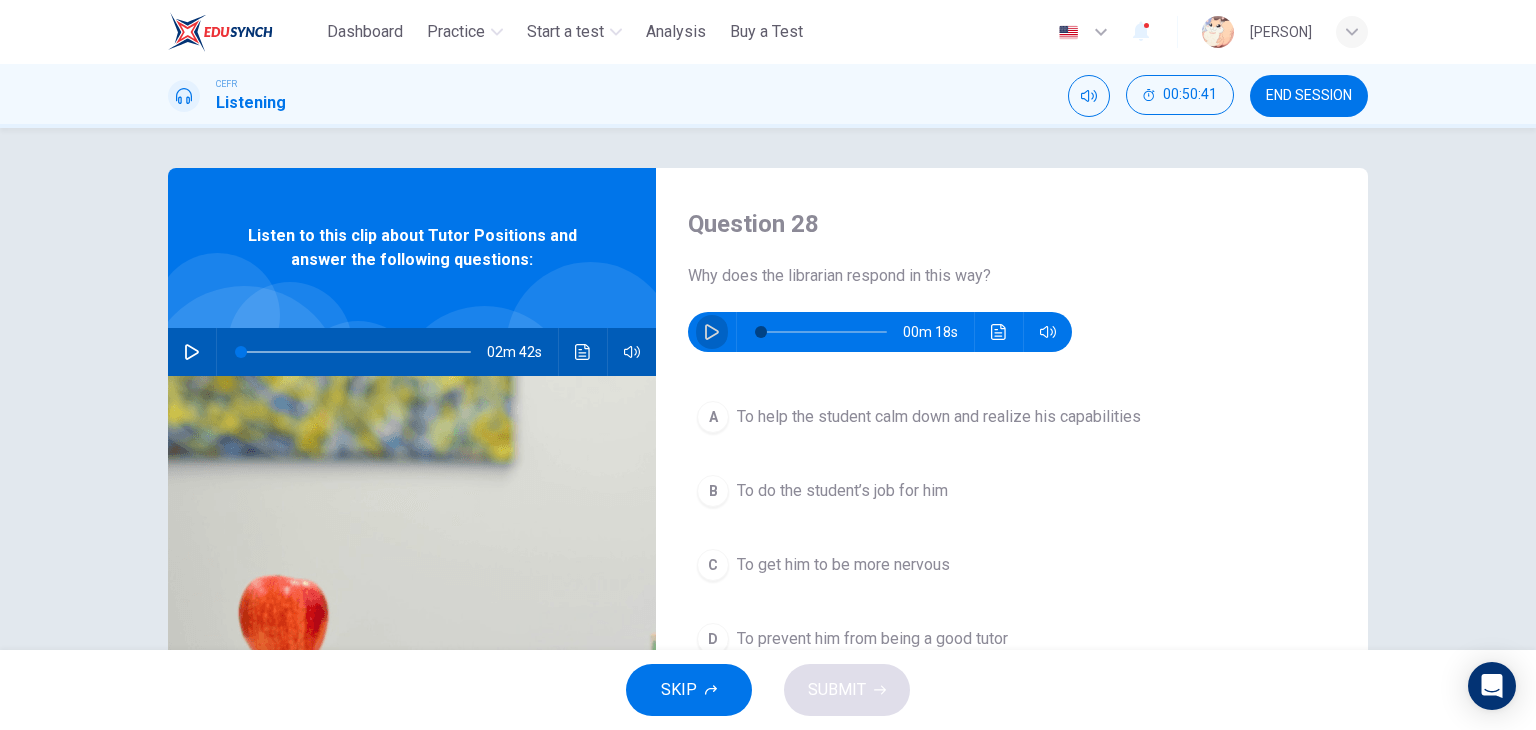 click at bounding box center [712, 332] 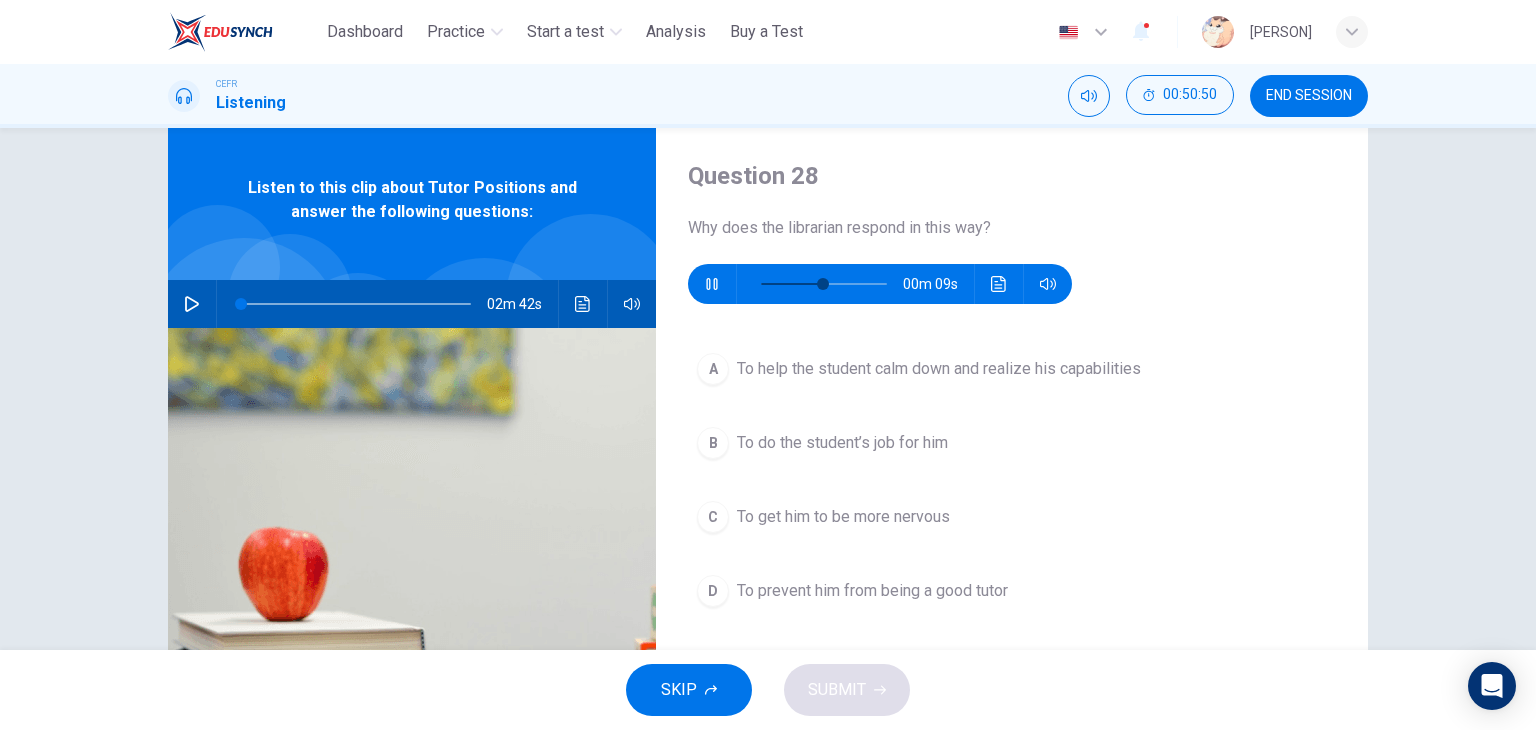 scroll, scrollTop: 50, scrollLeft: 0, axis: vertical 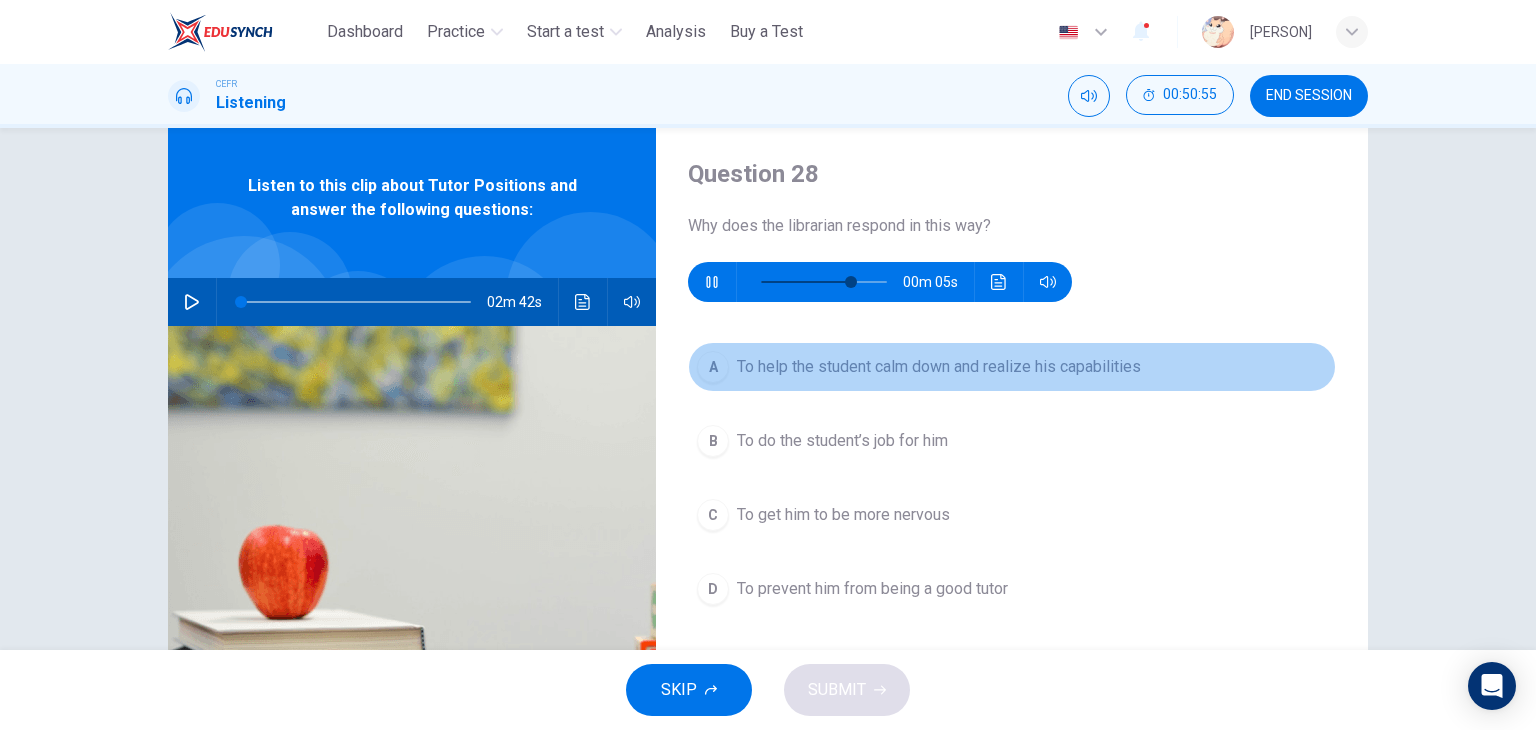 click on "A To help the student calm down and realize his capabilities" at bounding box center [1012, 367] 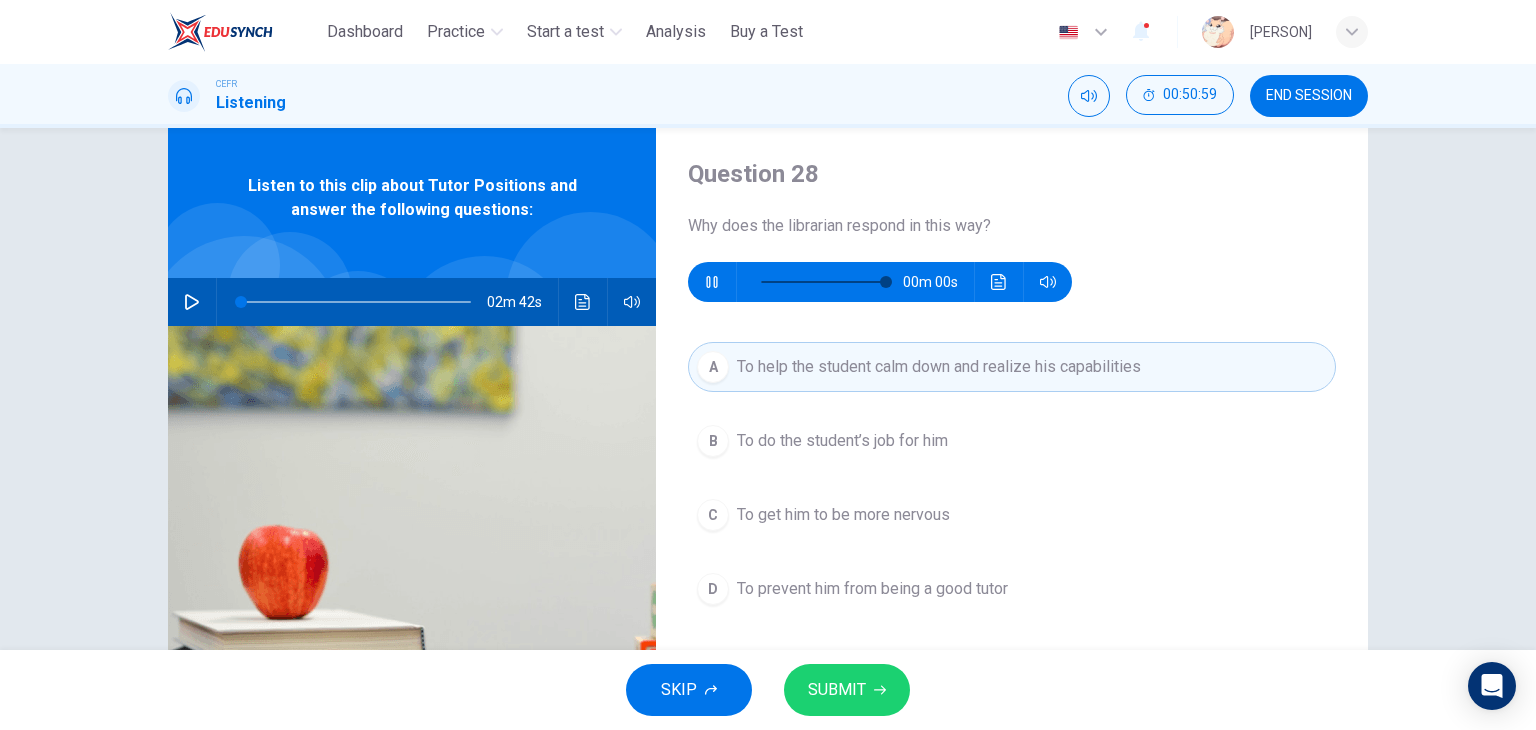 type on "*" 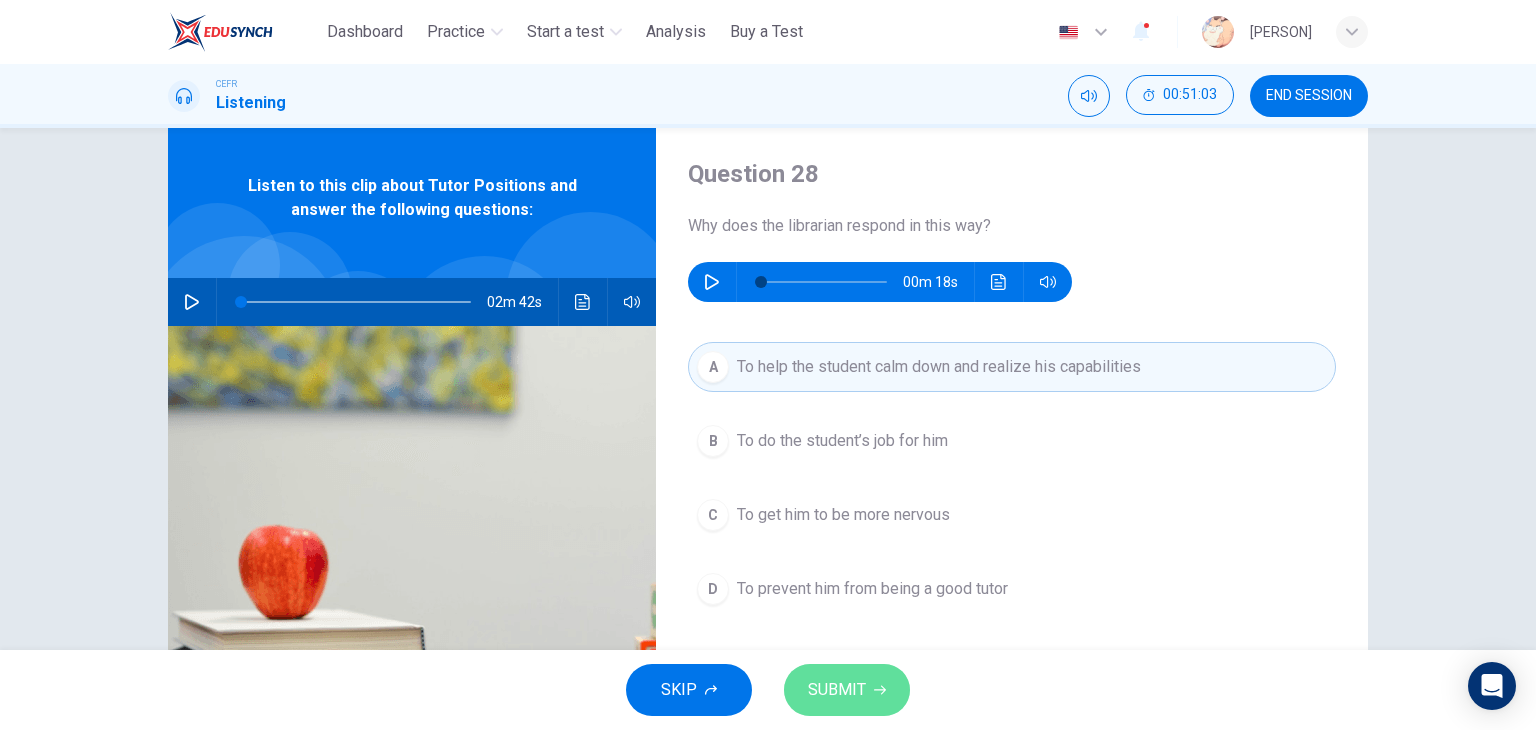 click on "SUBMIT" at bounding box center [847, 690] 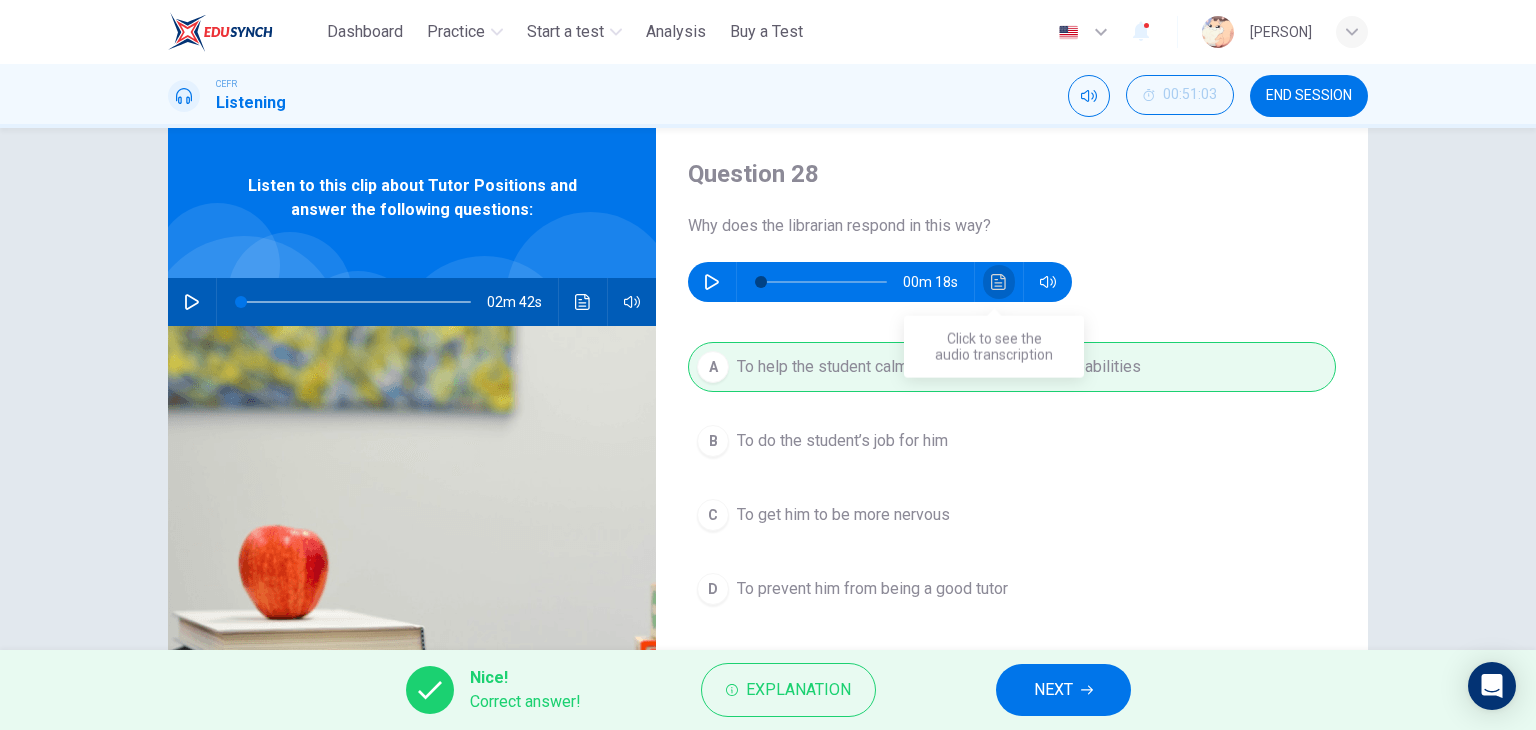 click at bounding box center (999, 282) 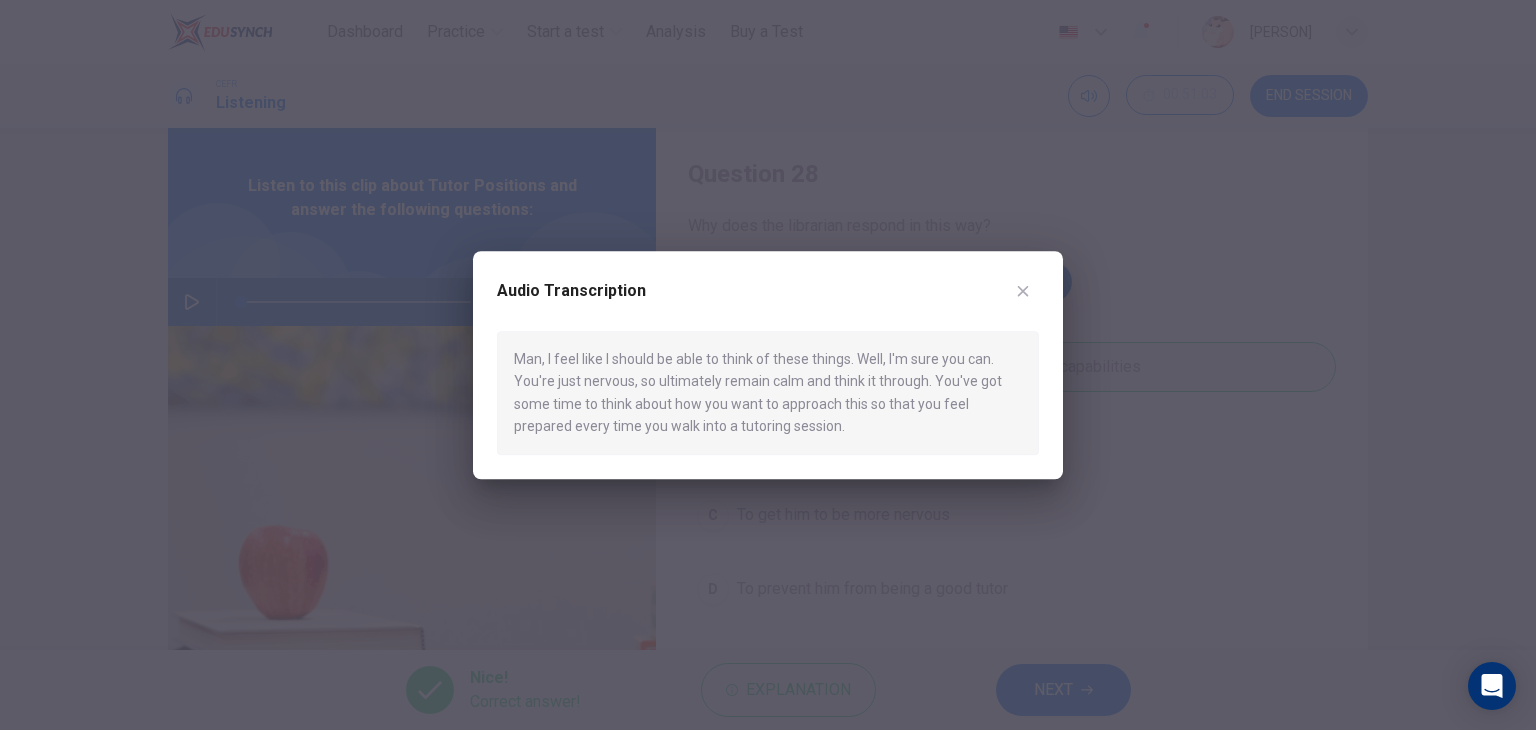 type 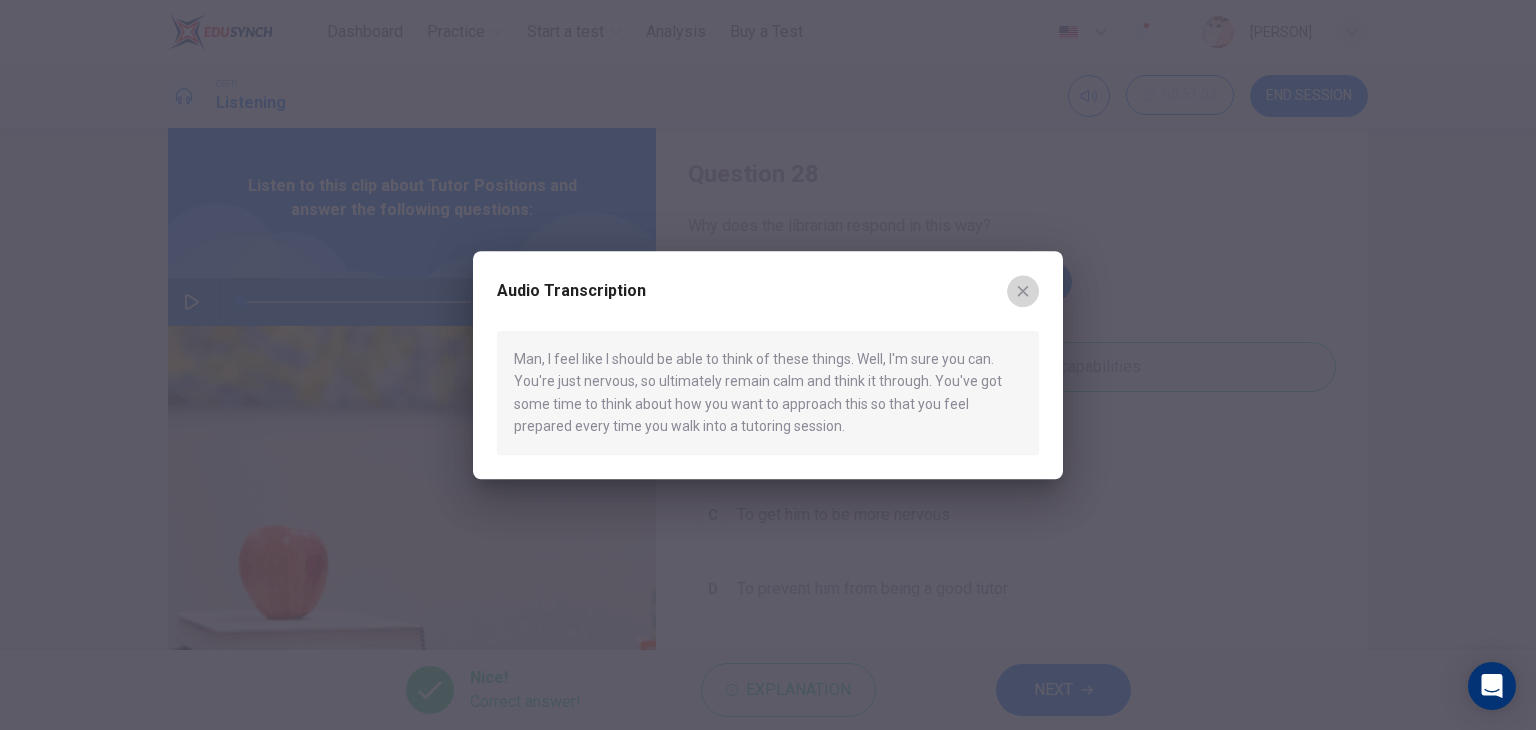 click 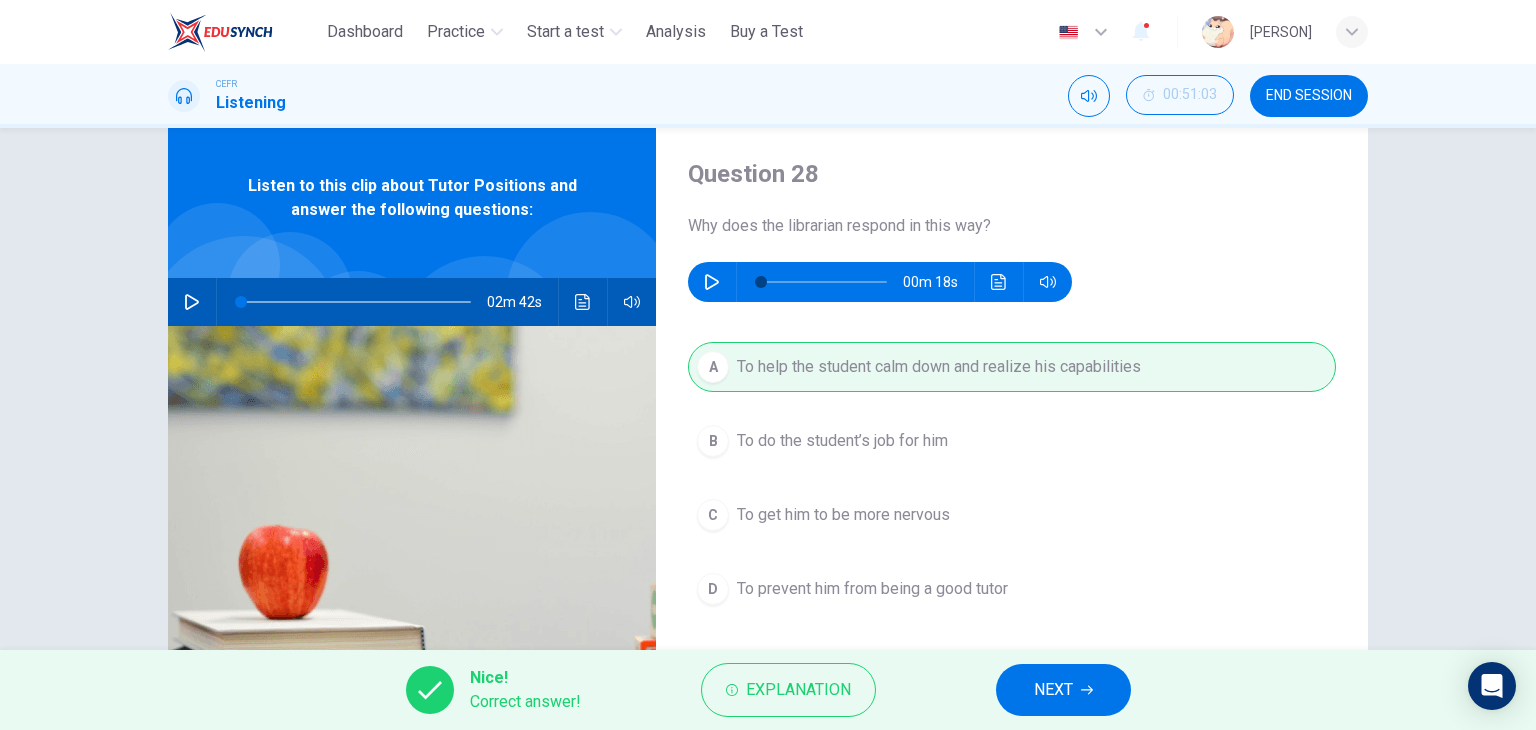 click at bounding box center [412, 569] 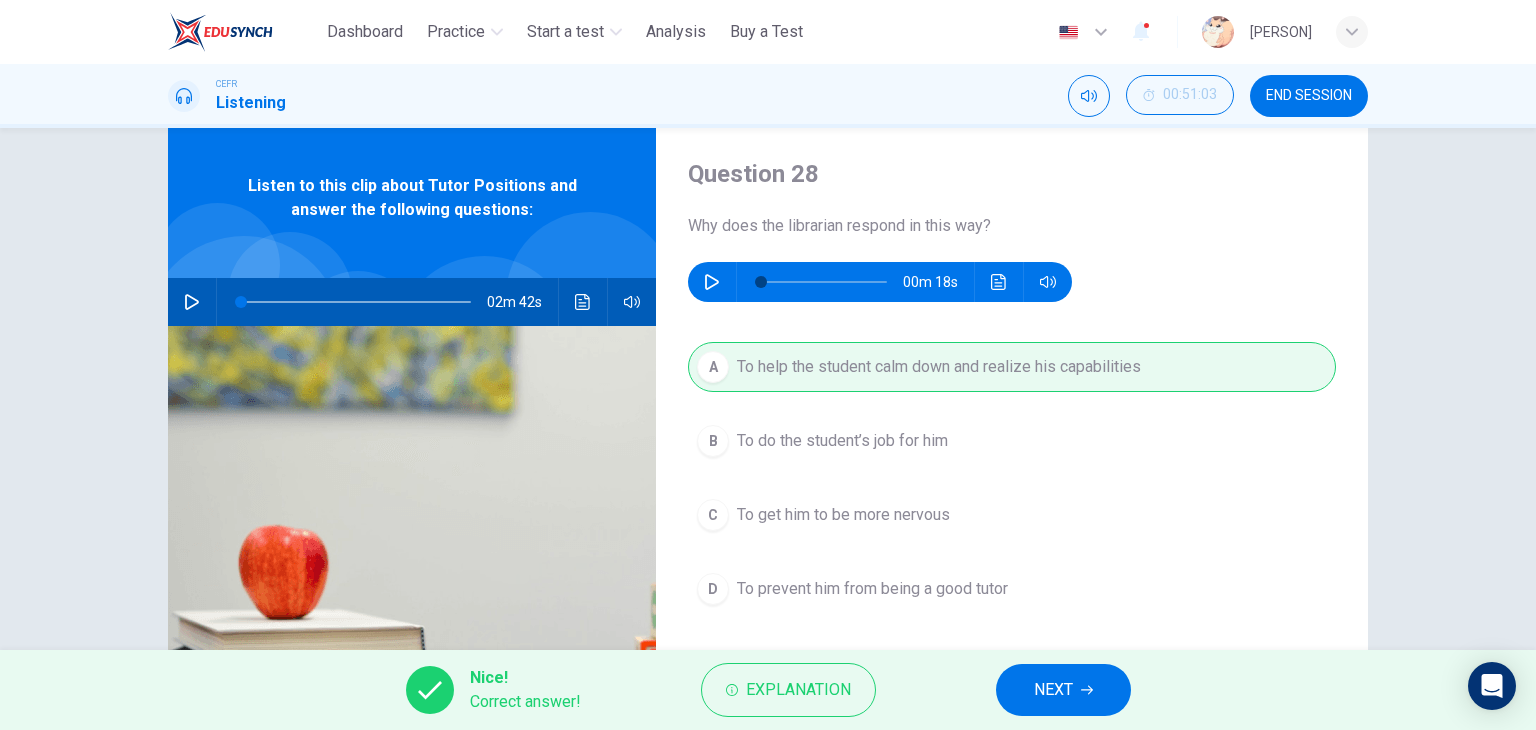 click at bounding box center [412, 569] 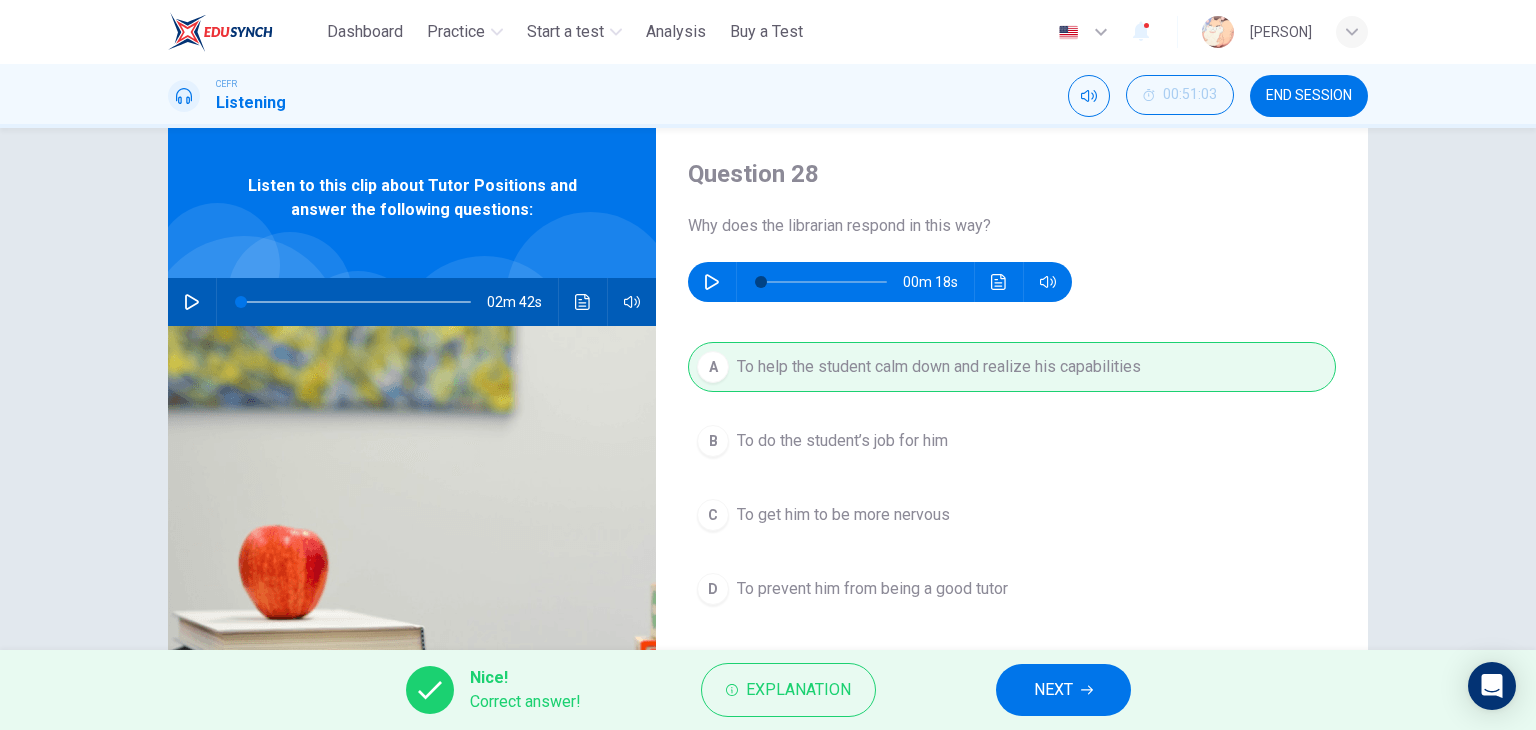 click on "NEXT" at bounding box center [1053, 690] 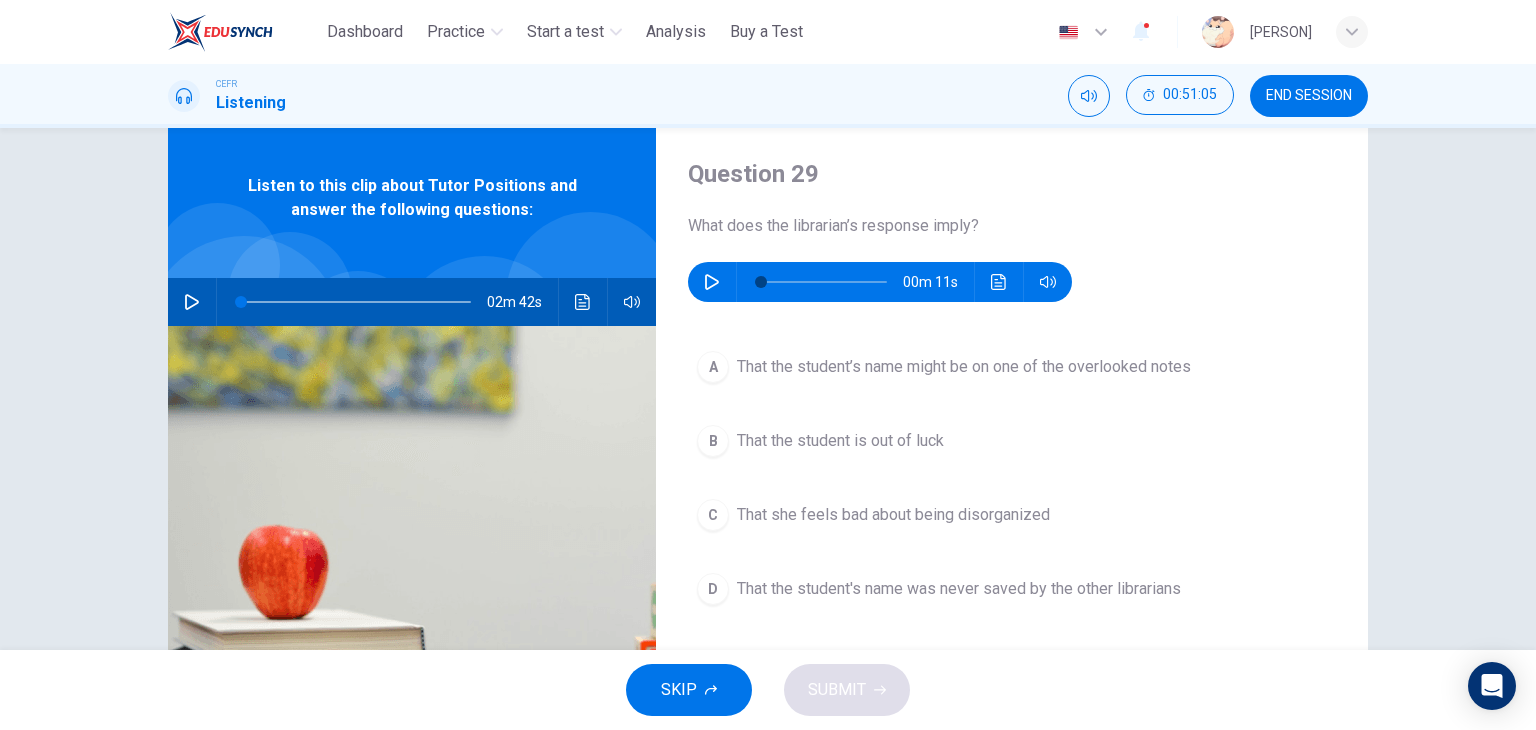 click at bounding box center (412, 569) 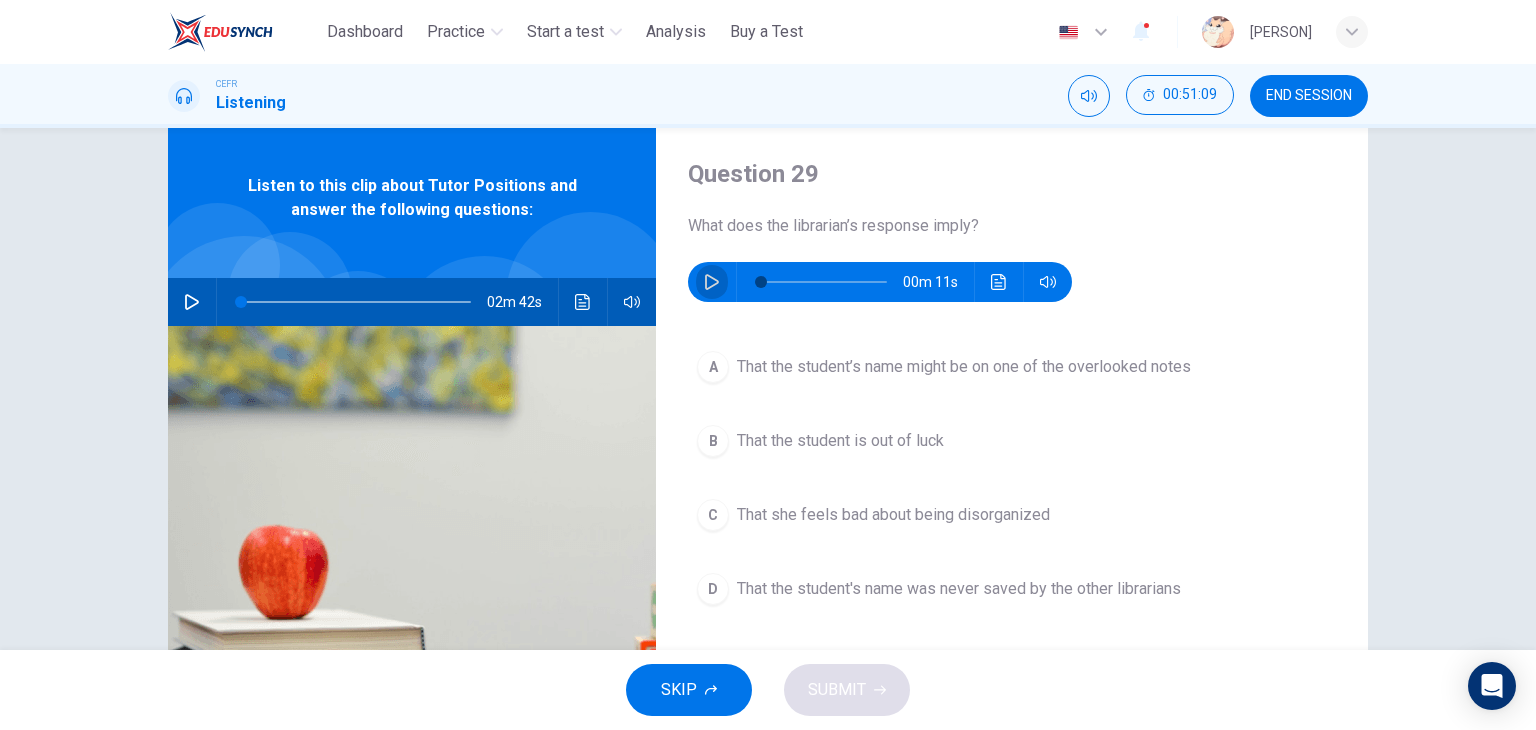 click 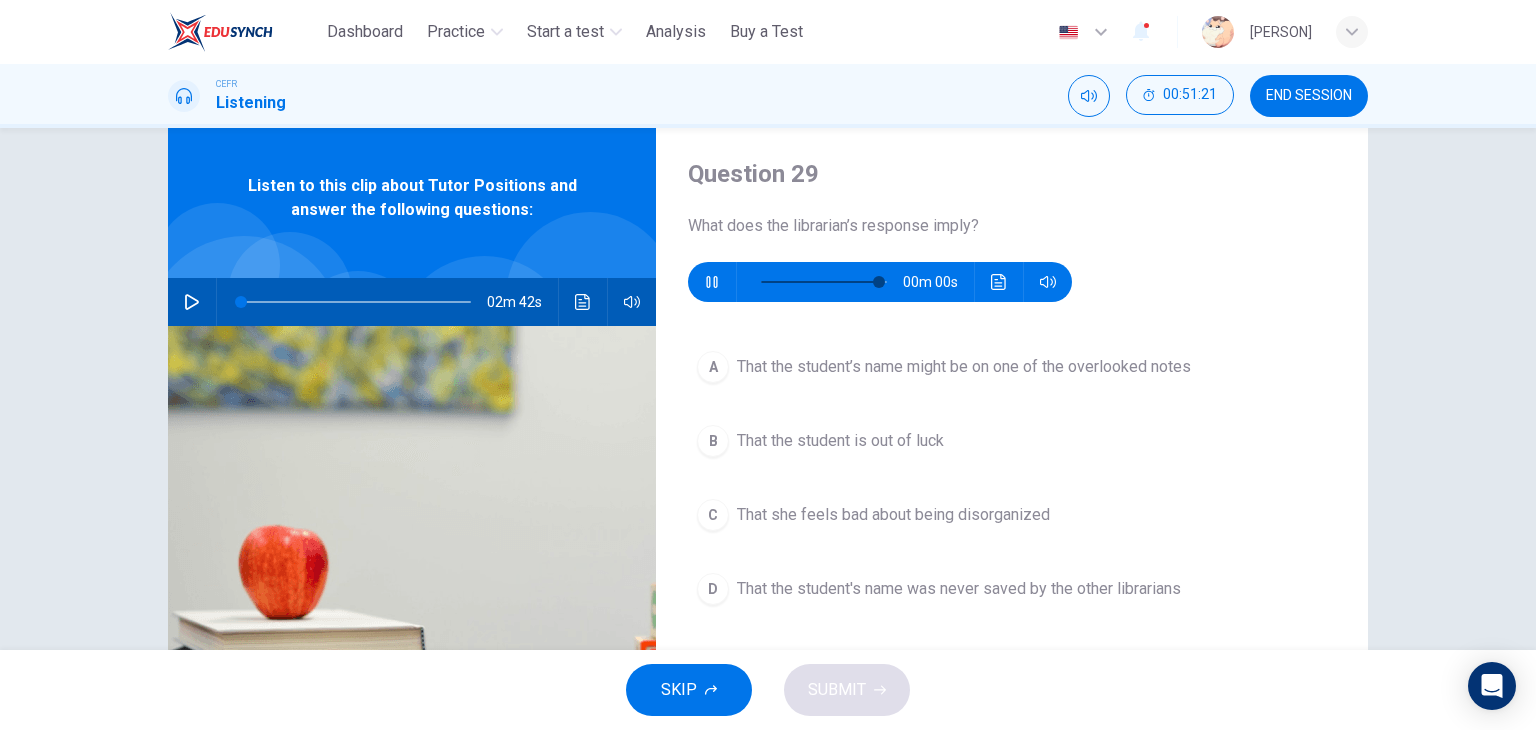 type on "*" 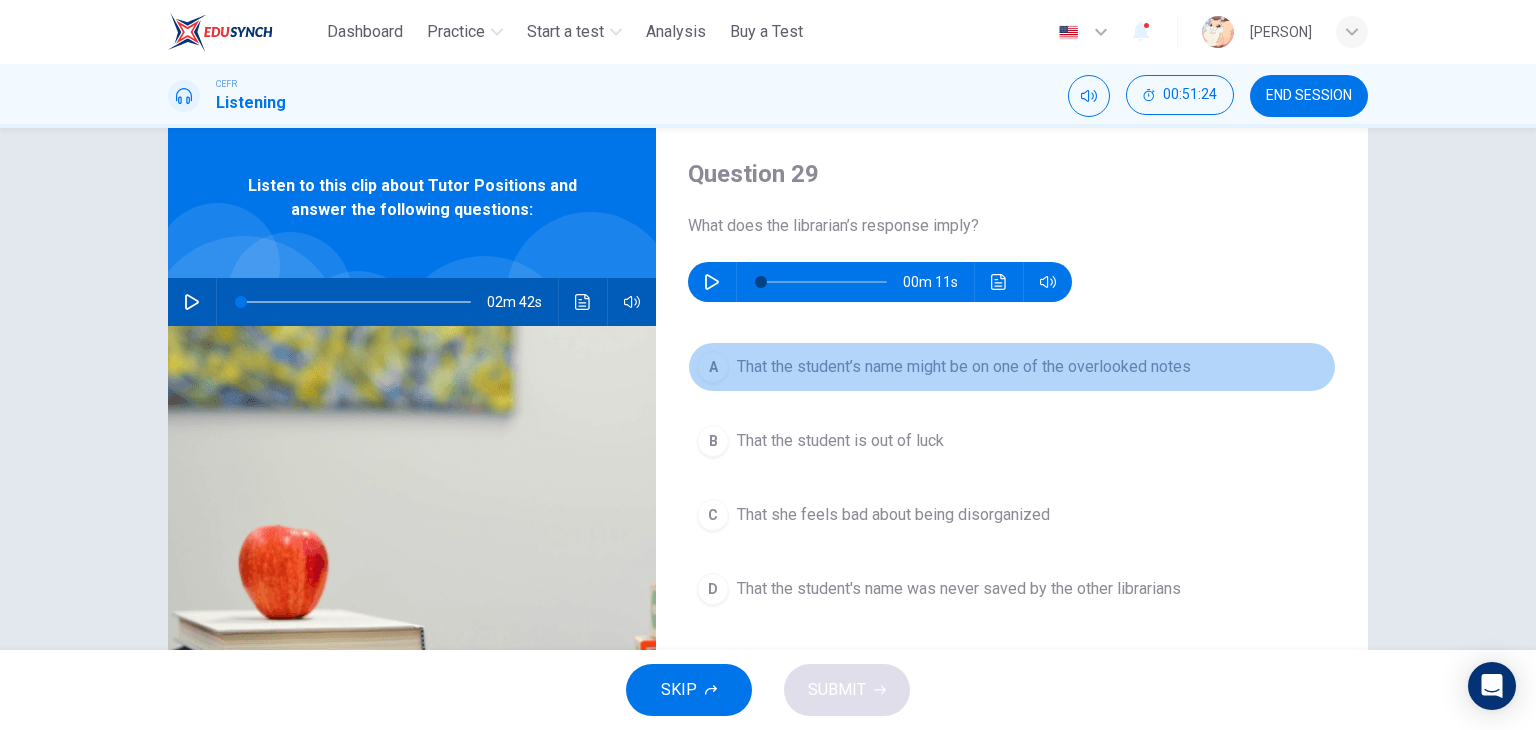 click on "A That the student’s name might be on one of the overlooked notes" at bounding box center [1012, 367] 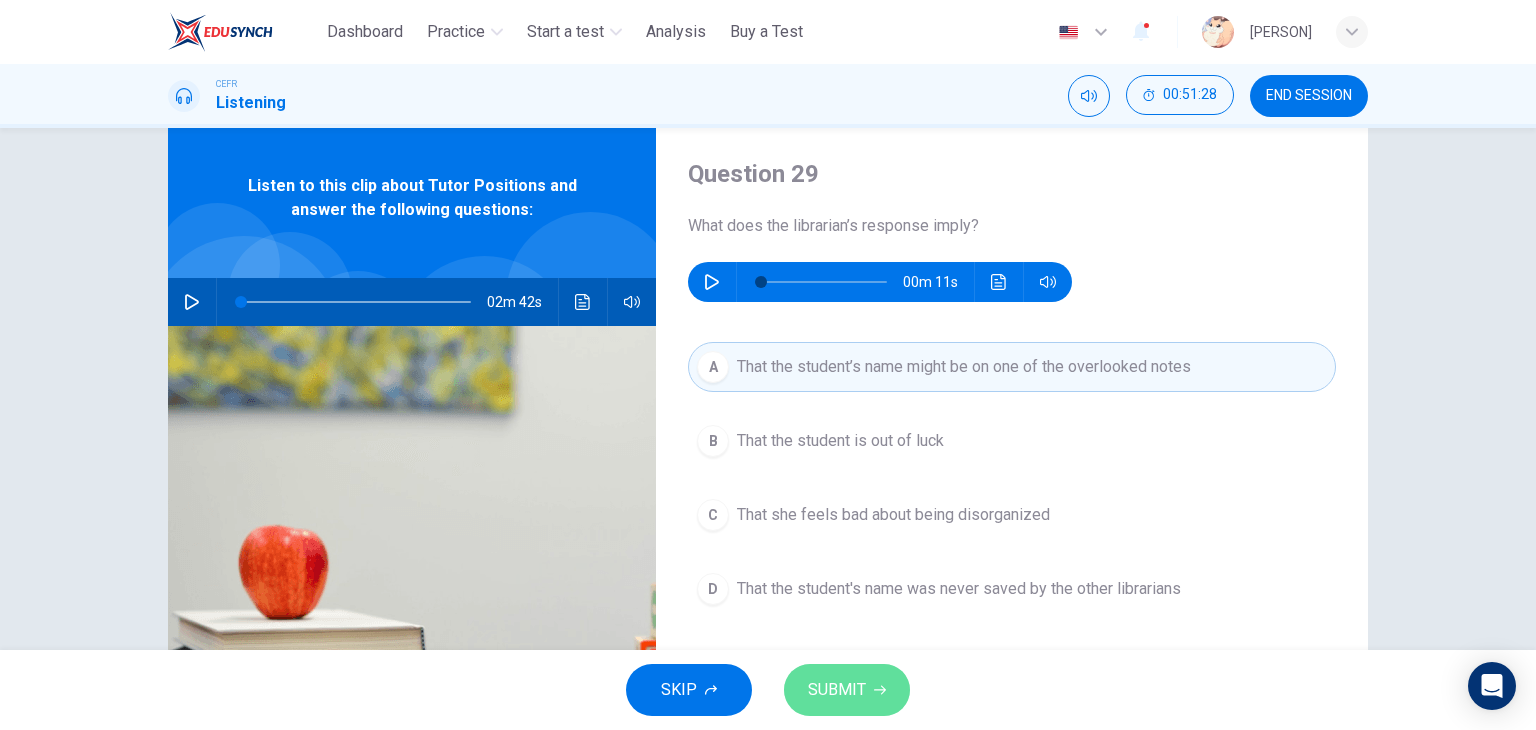 click on "SUBMIT" at bounding box center (837, 690) 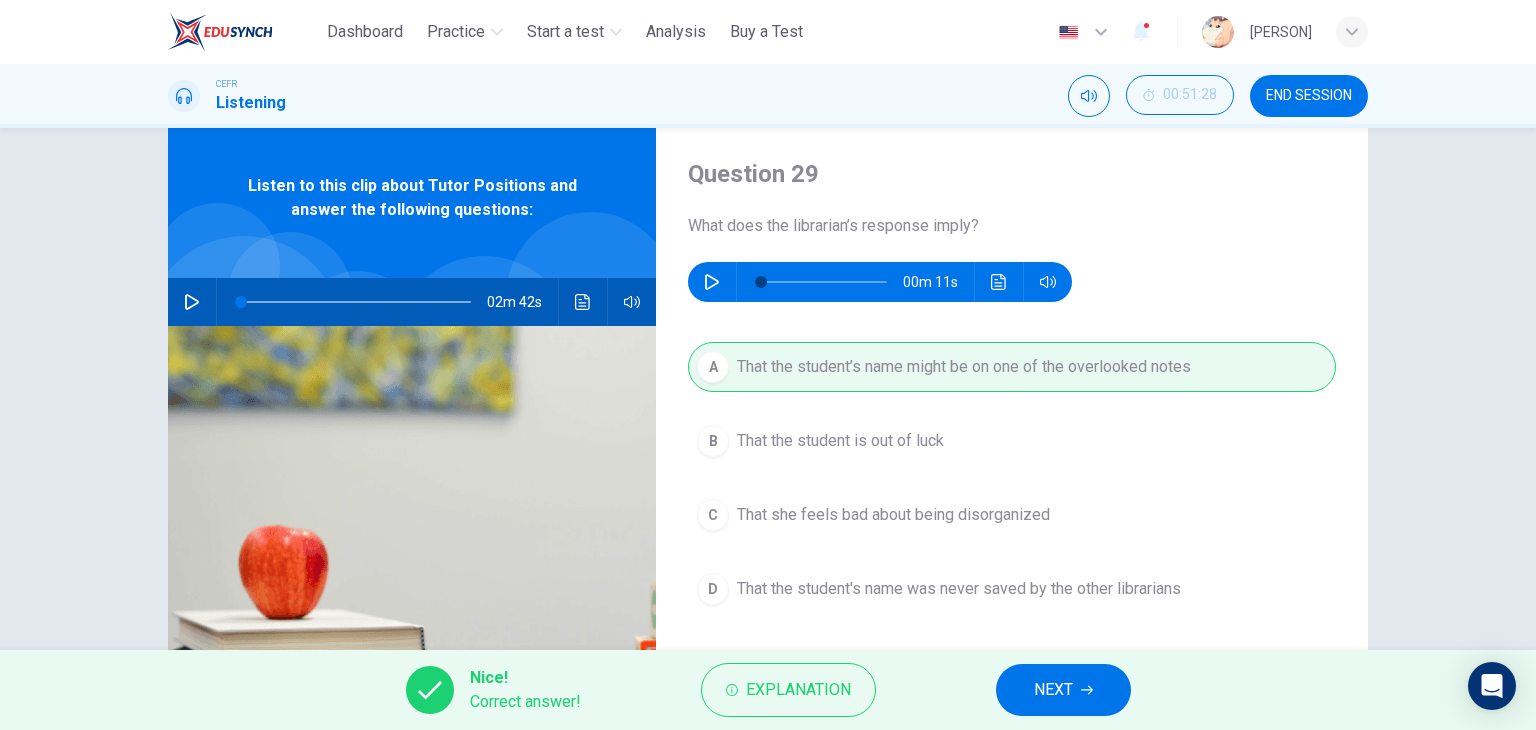 click at bounding box center [412, 569] 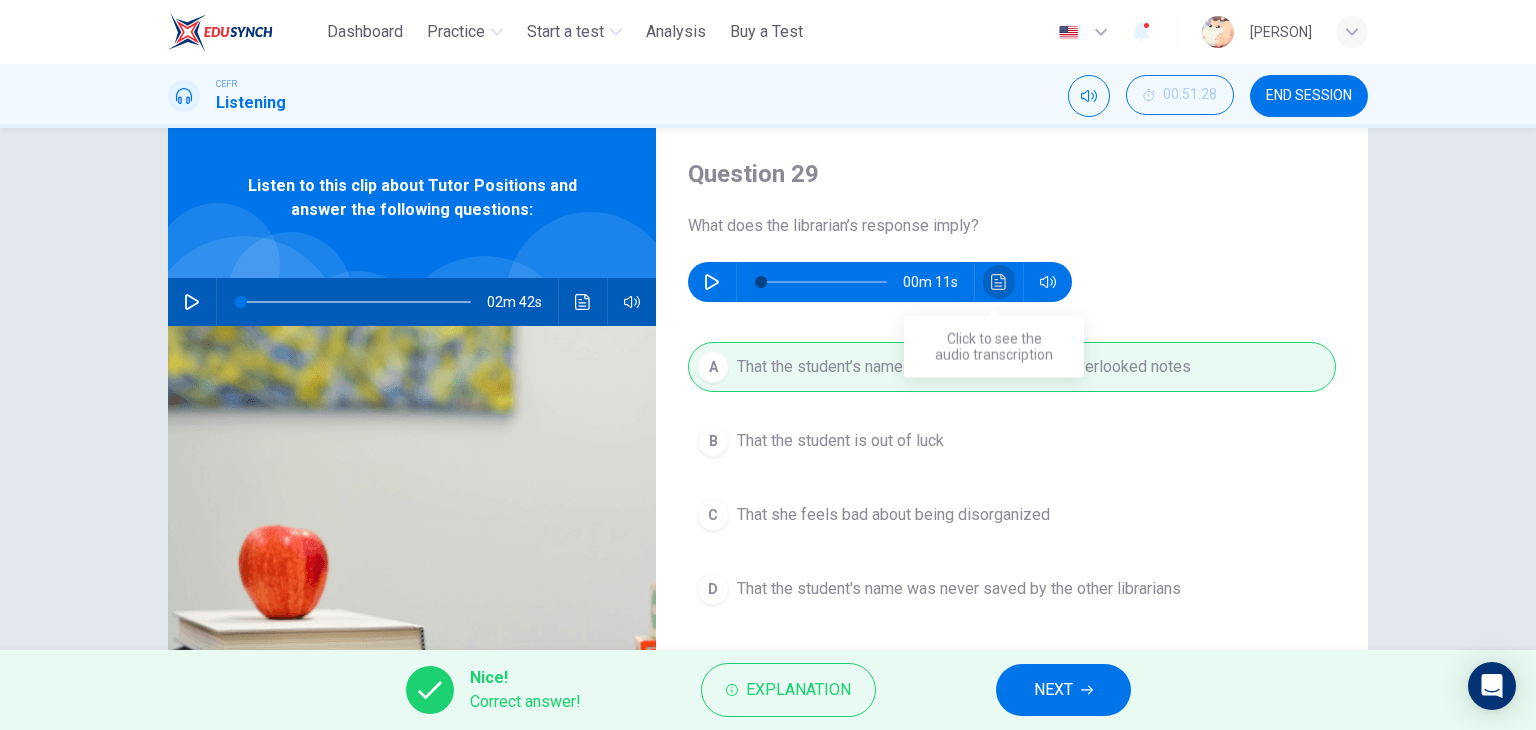 click 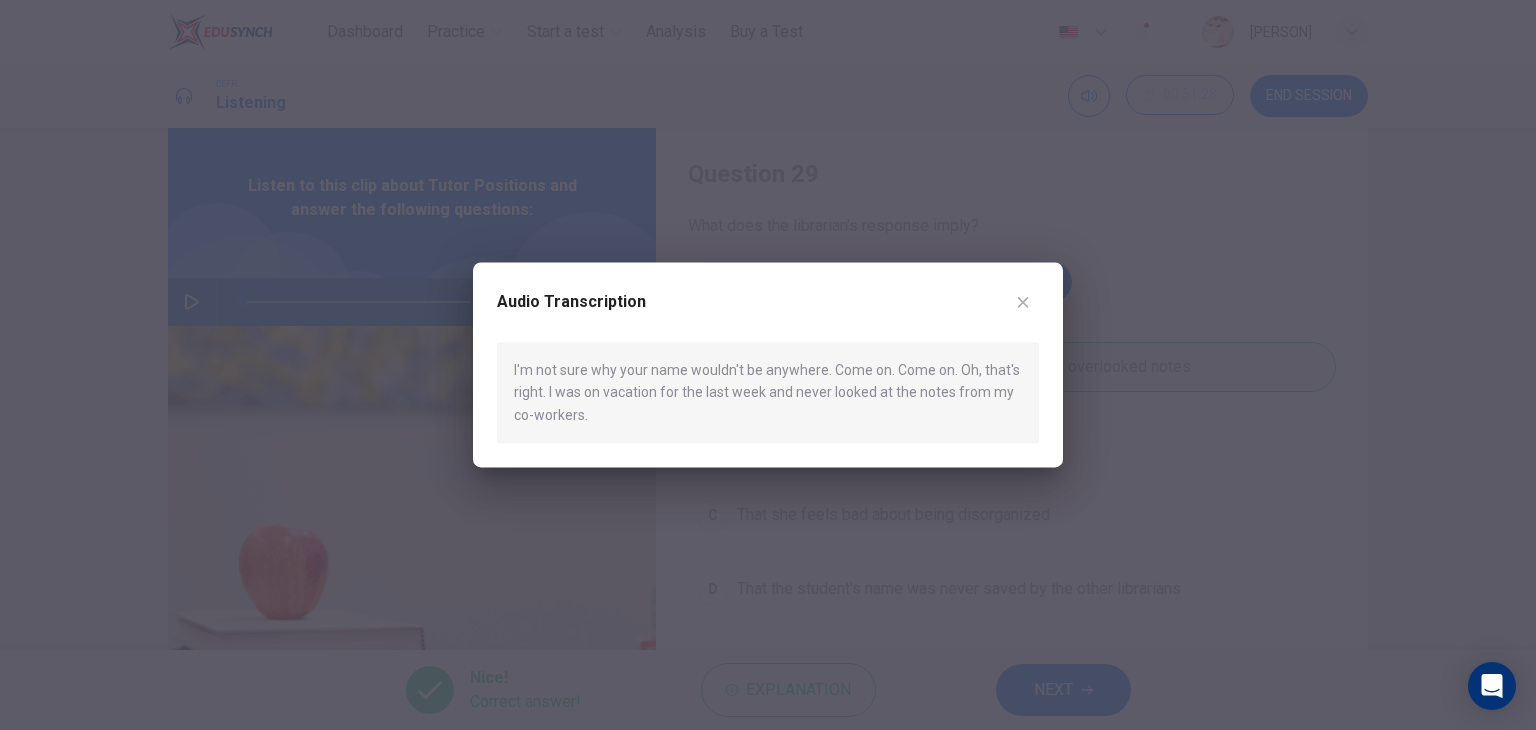 drag, startPoint x: 606, startPoint y: 368, endPoint x: 1005, endPoint y: 315, distance: 402.50467 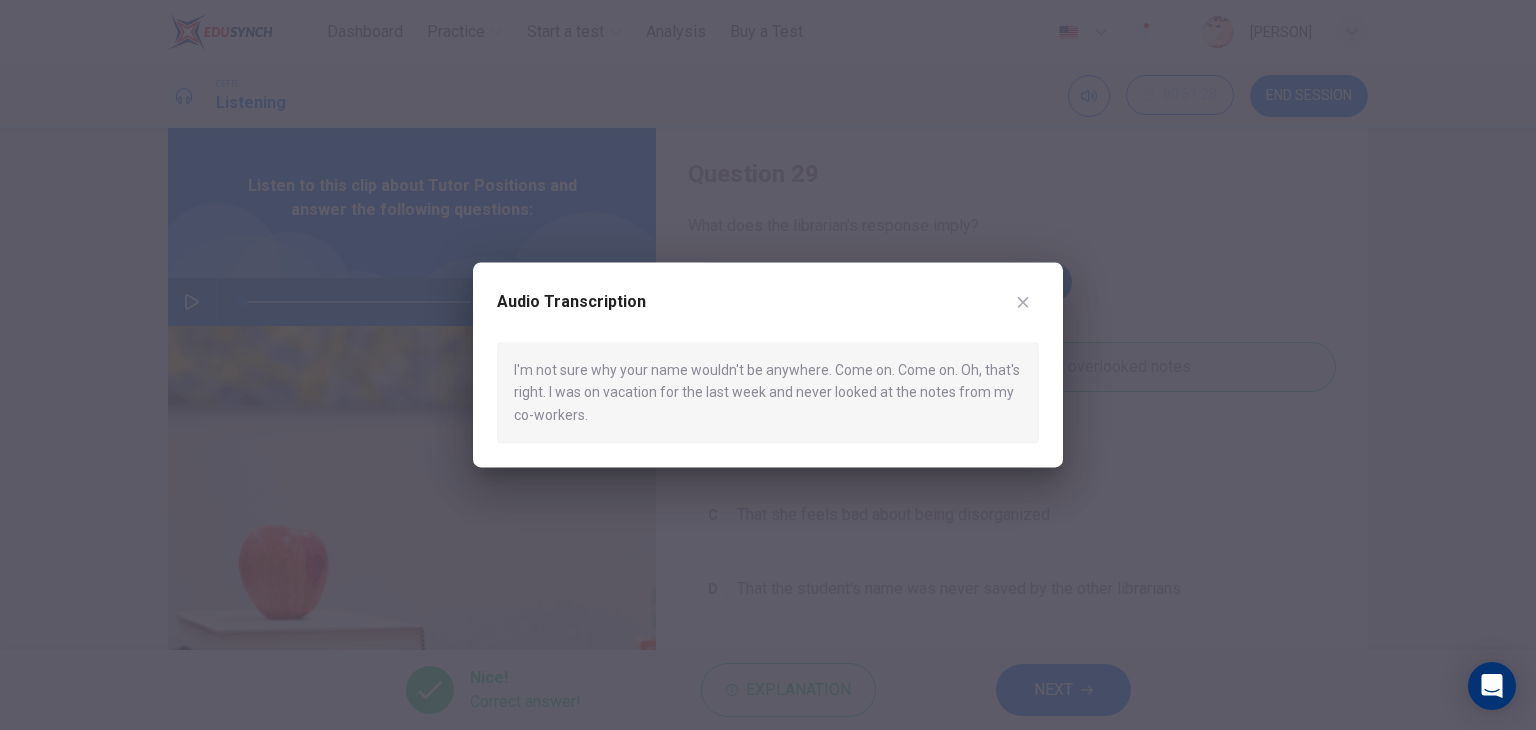 click on "Audio Transcription I'm not sure why your name wouldn't be anywhere. Come on. Come on. Oh, that's right. I was on vacation for the last week and never looked at the notes from my co-workers." at bounding box center [768, 364] 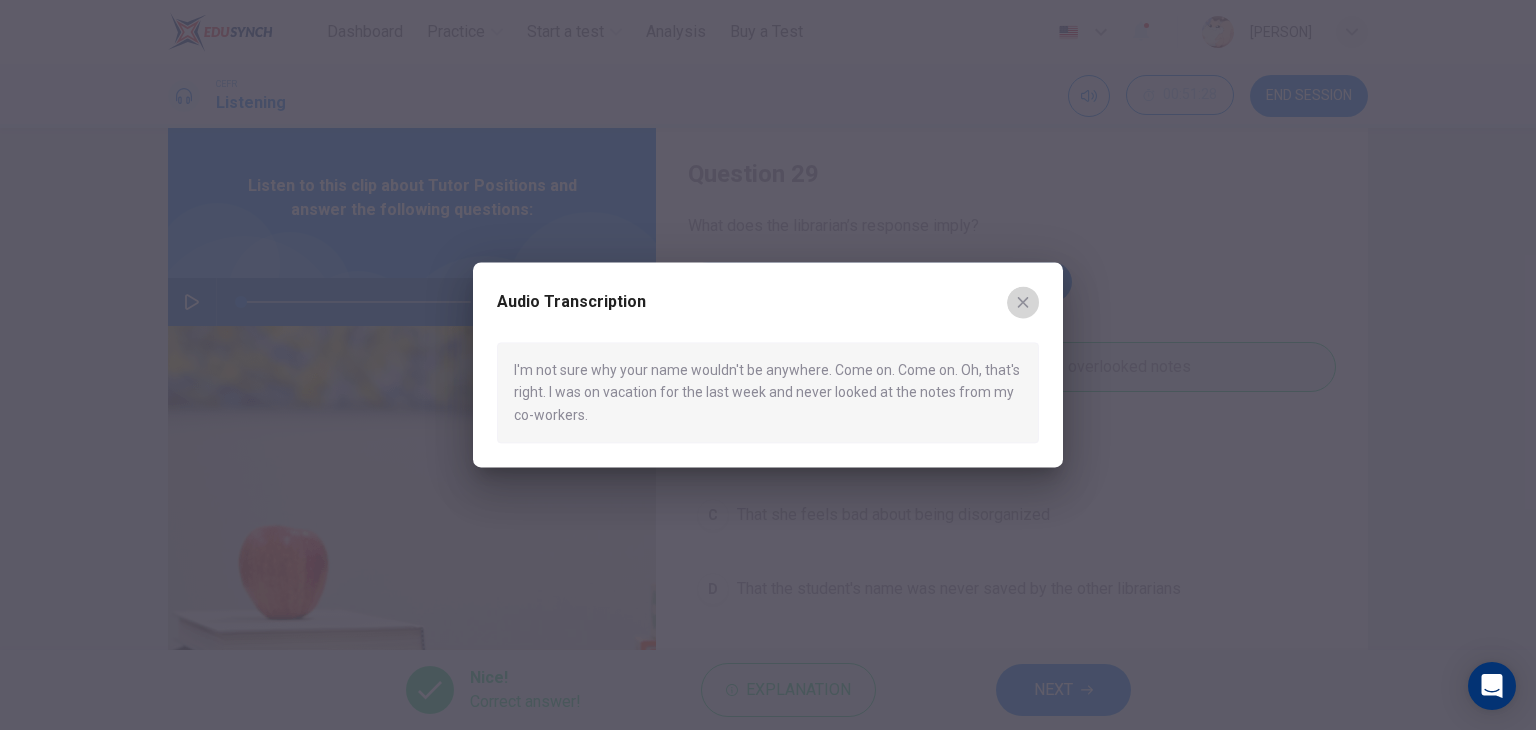click 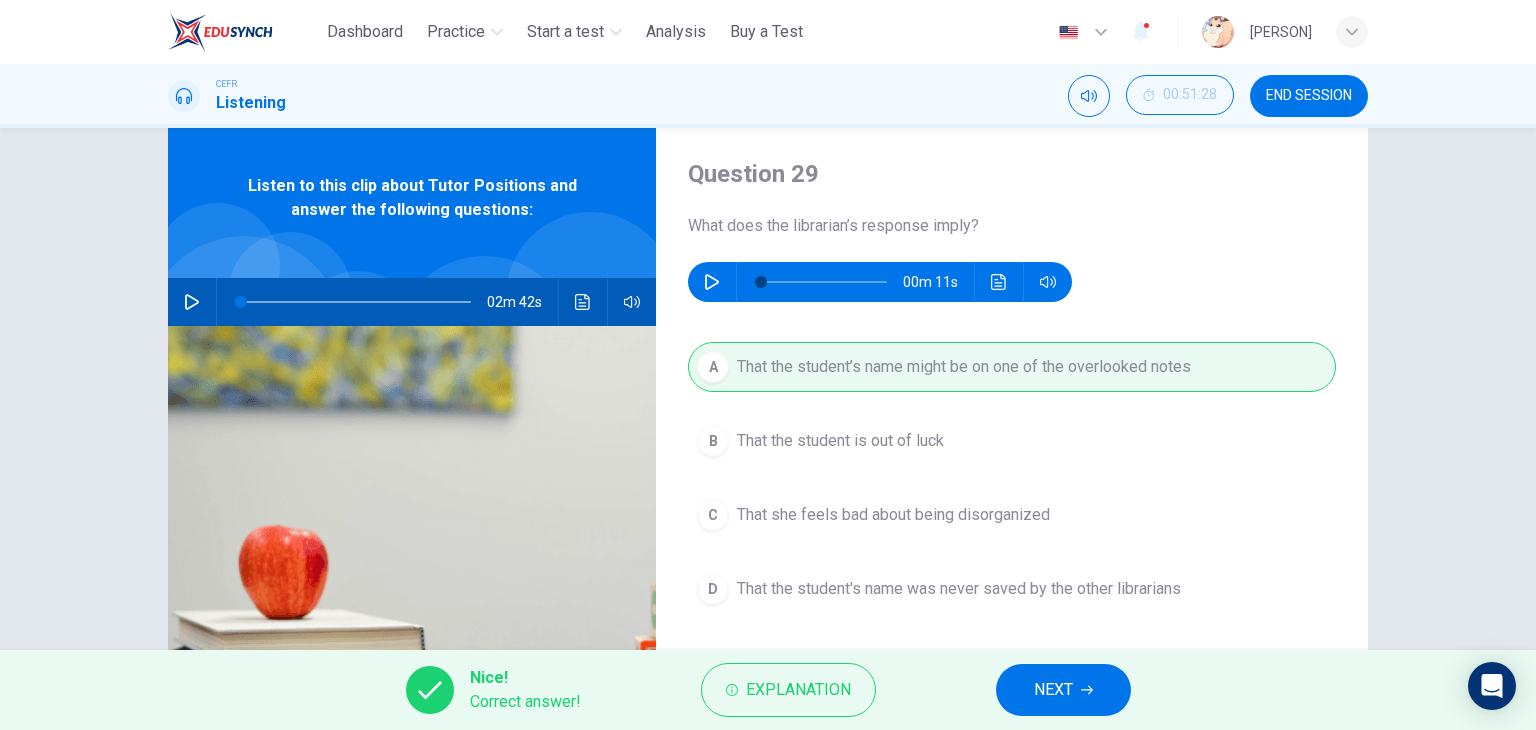 click on "NEXT" at bounding box center [1053, 690] 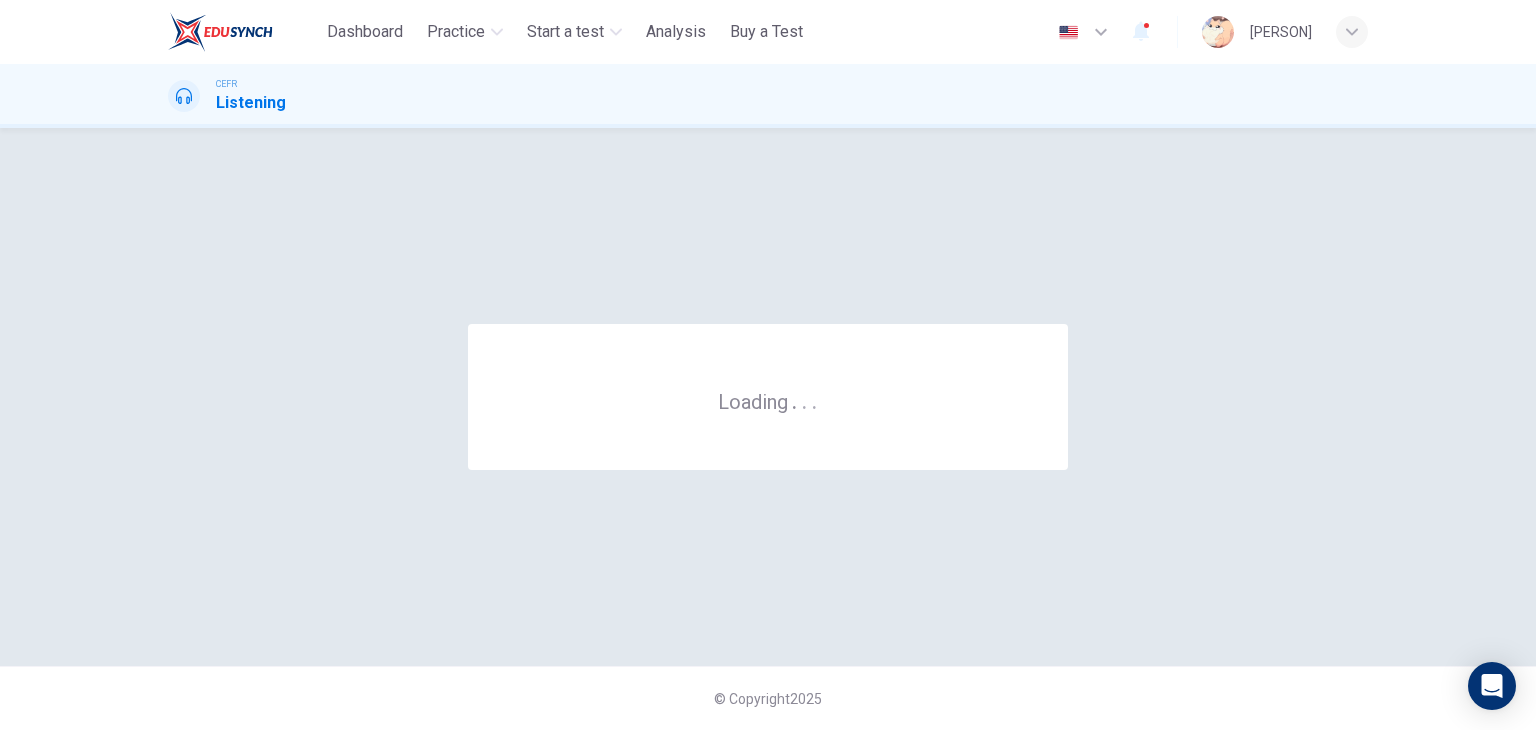 scroll, scrollTop: 0, scrollLeft: 0, axis: both 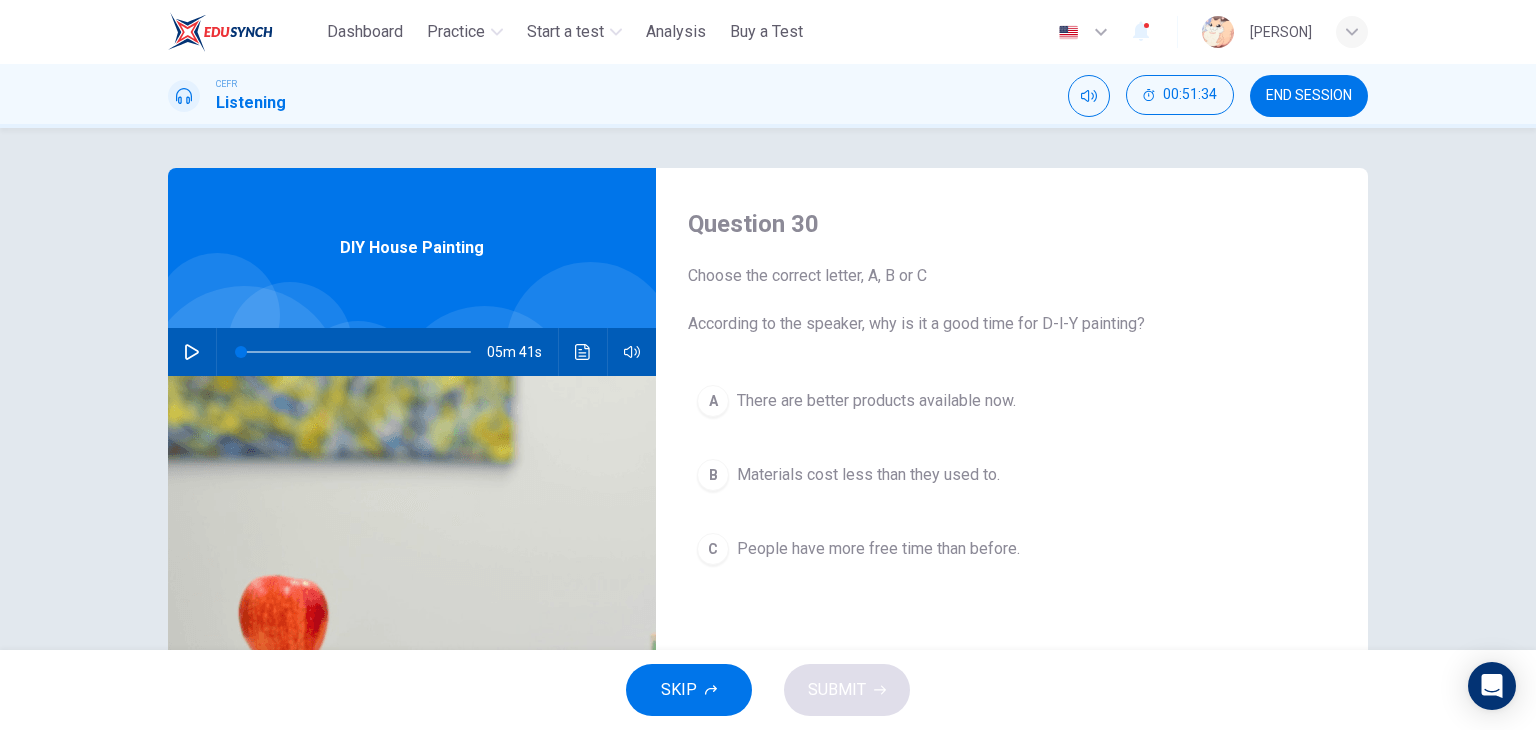 click on "END SESSION" at bounding box center (1309, 96) 